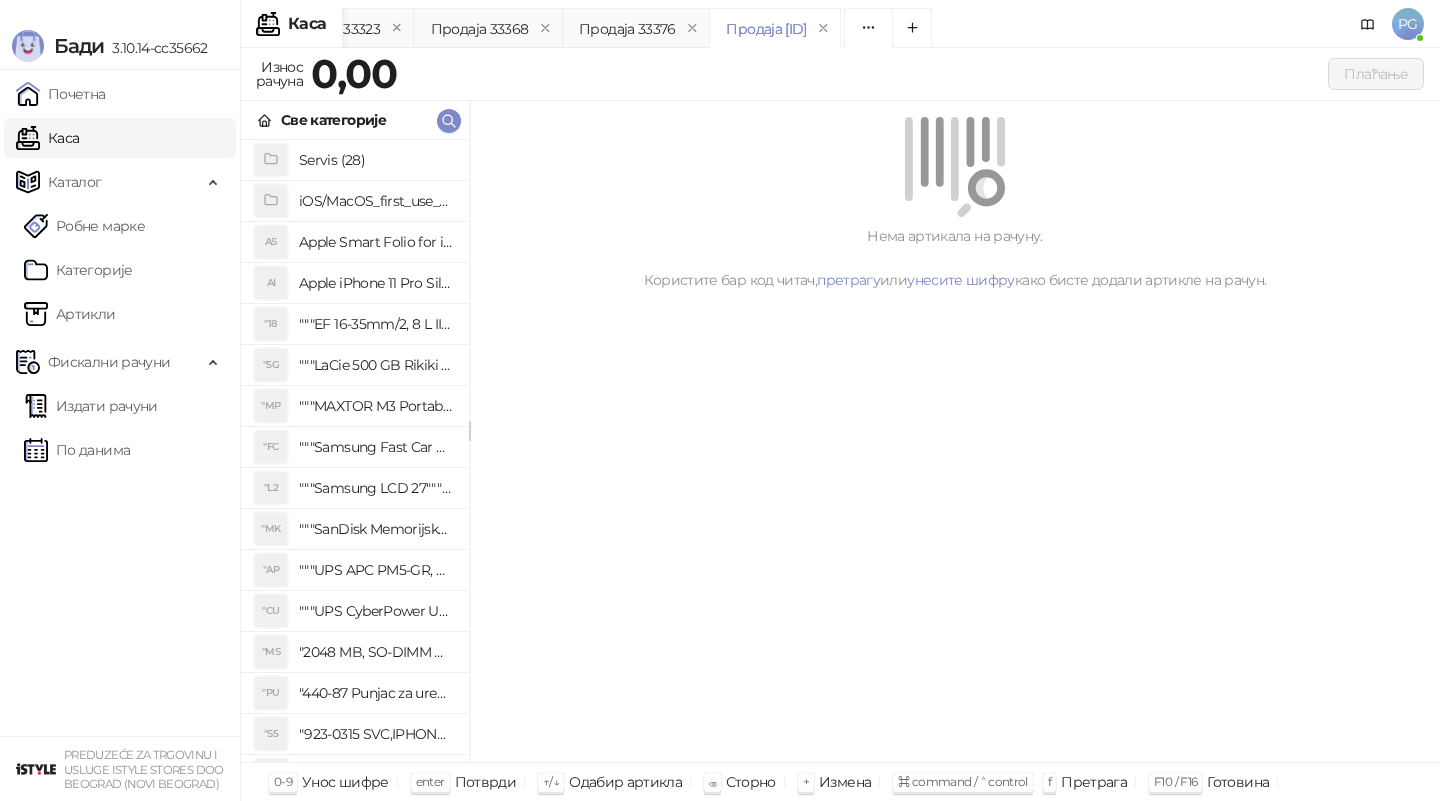 scroll, scrollTop: 0, scrollLeft: 0, axis: both 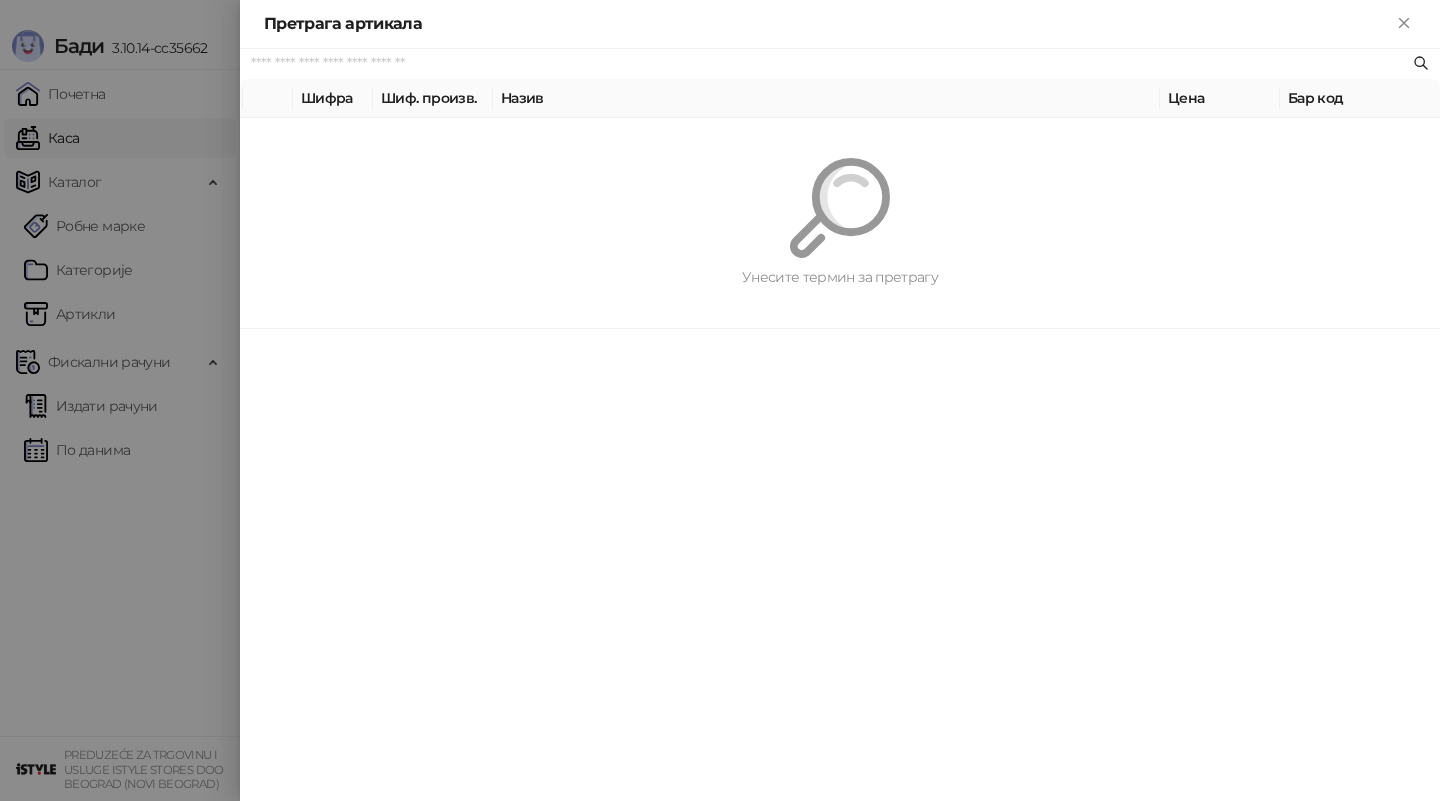 paste on "**********" 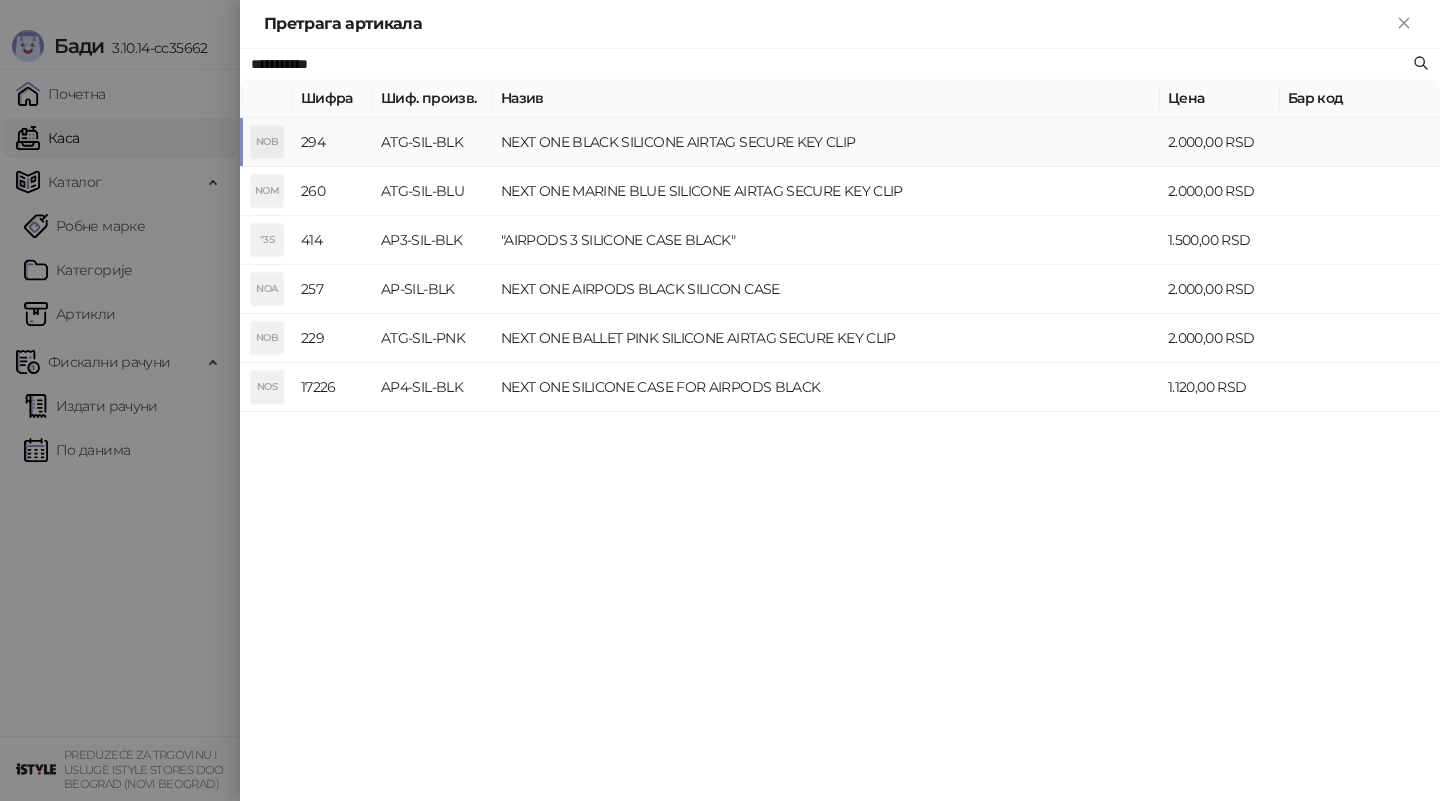 click on "NEXT ONE BLACK SILICONE AIRTAG SECURE KEY CLIP" at bounding box center (826, 142) 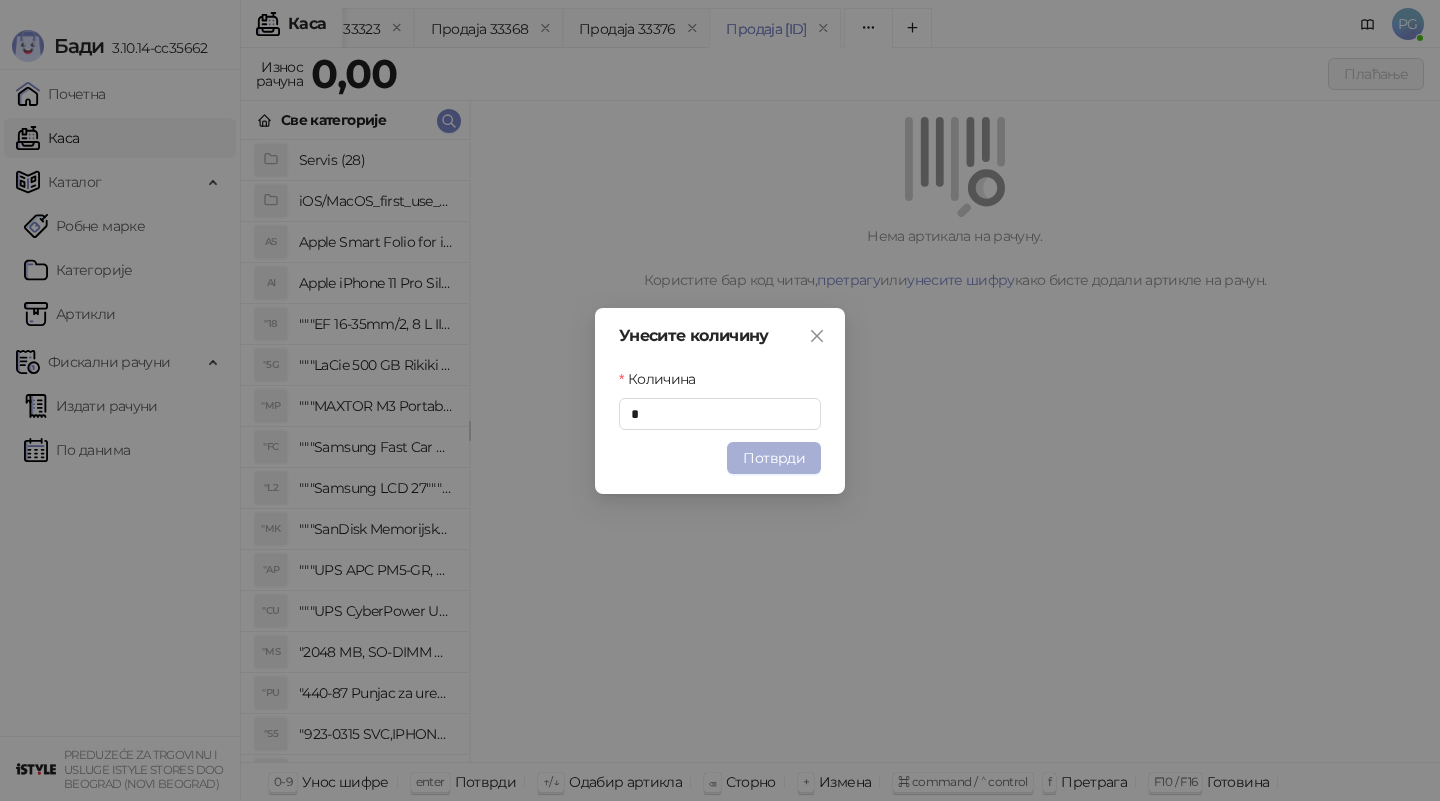 click on "Потврди" at bounding box center [774, 458] 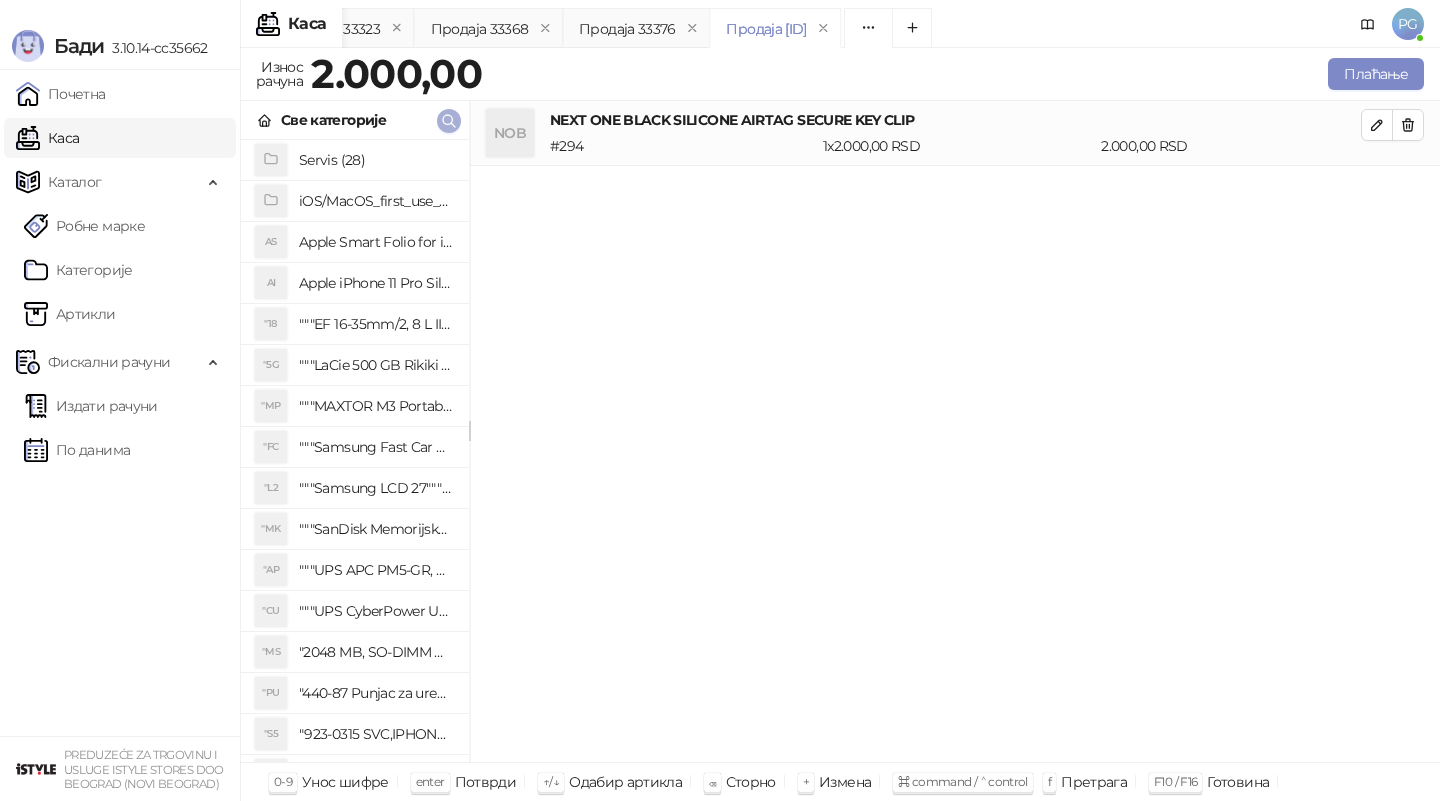click 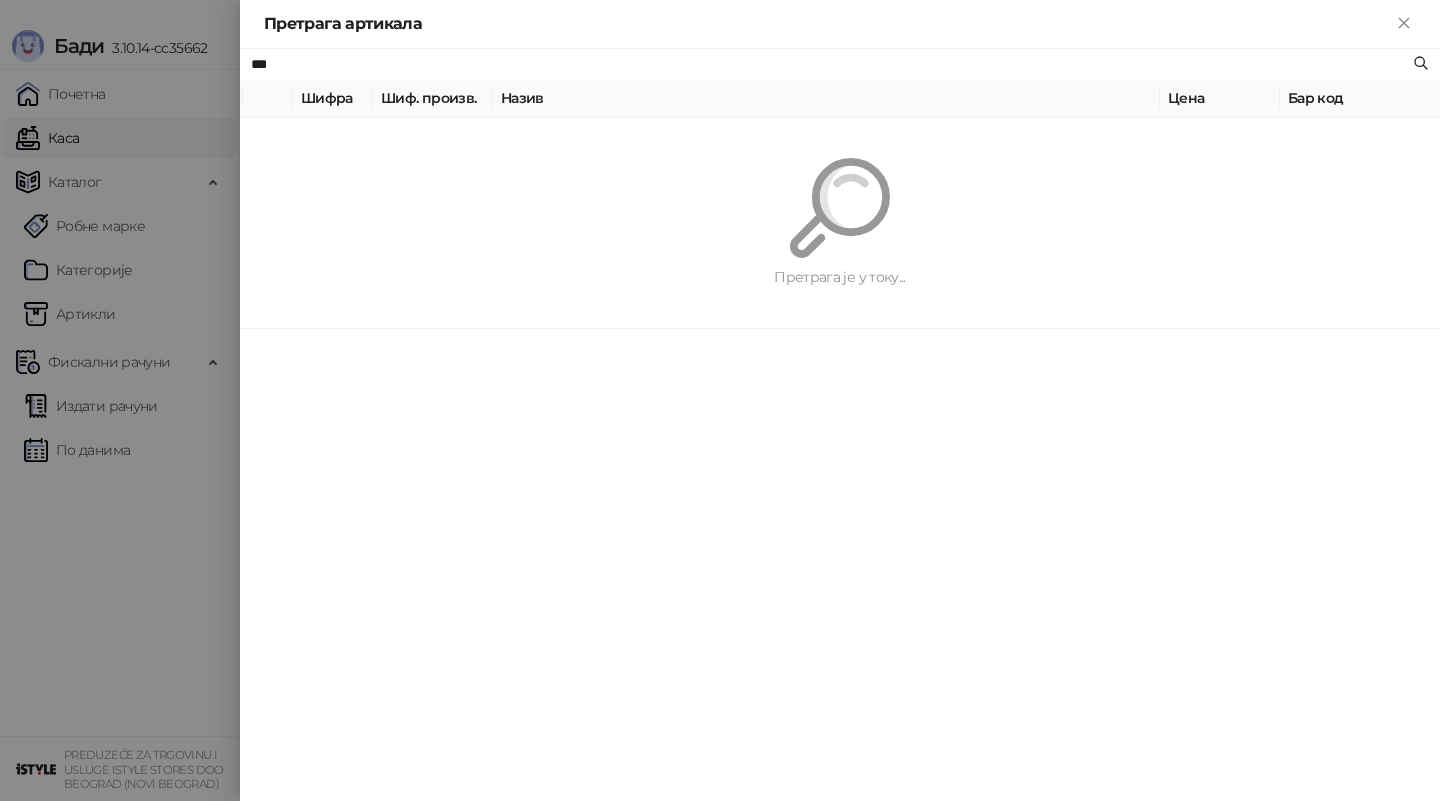 type on "***" 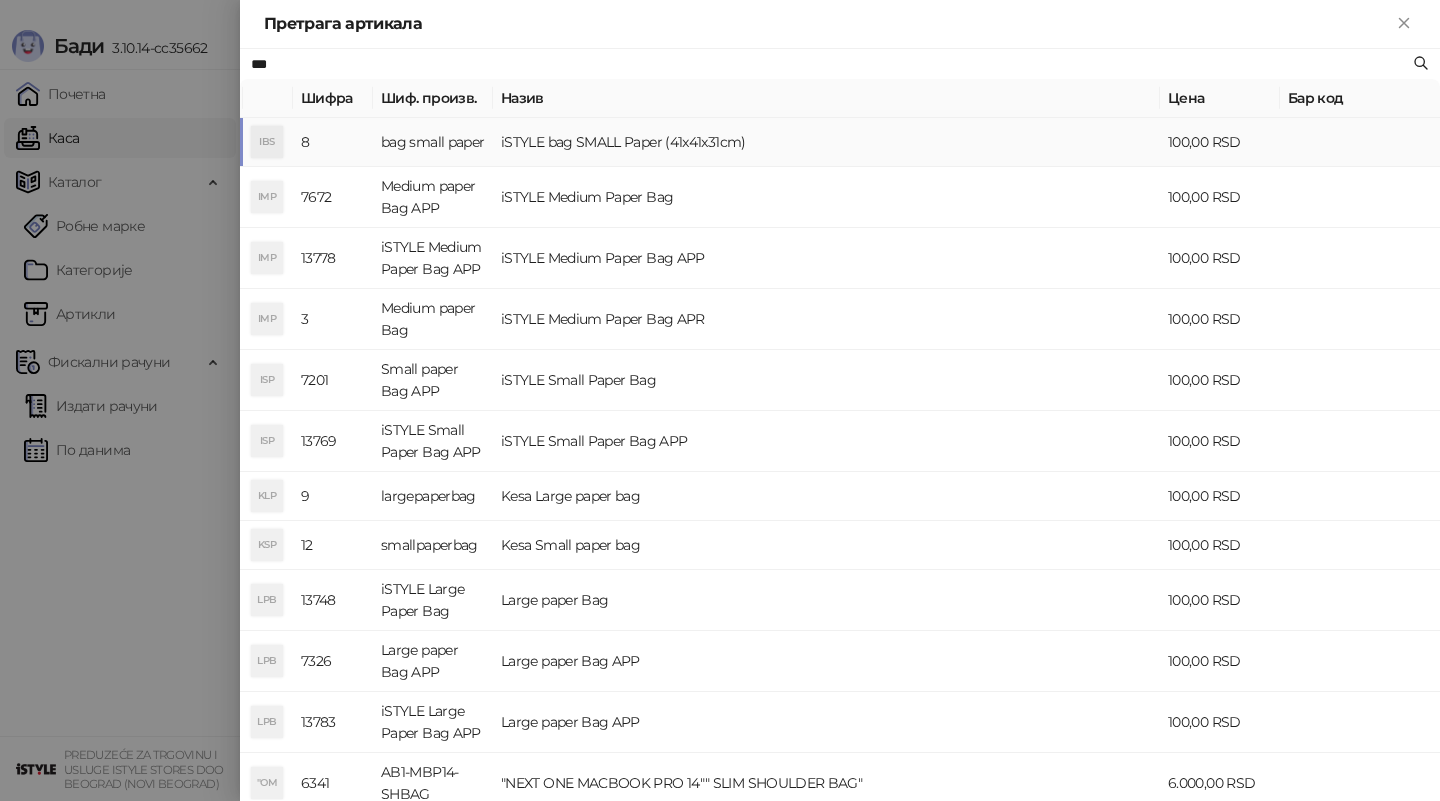 click on "bag small paper" at bounding box center (433, 142) 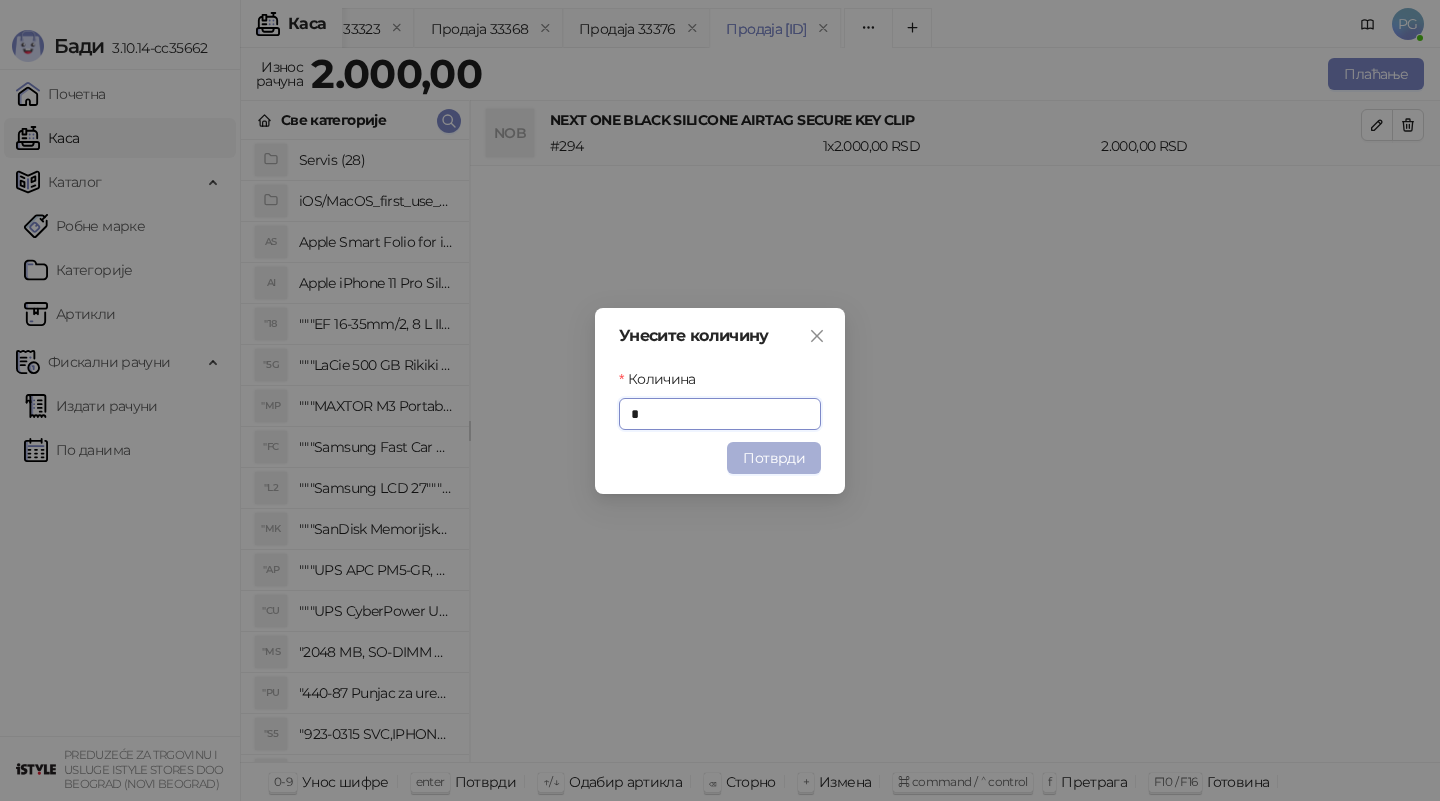 click on "Потврди" at bounding box center [774, 458] 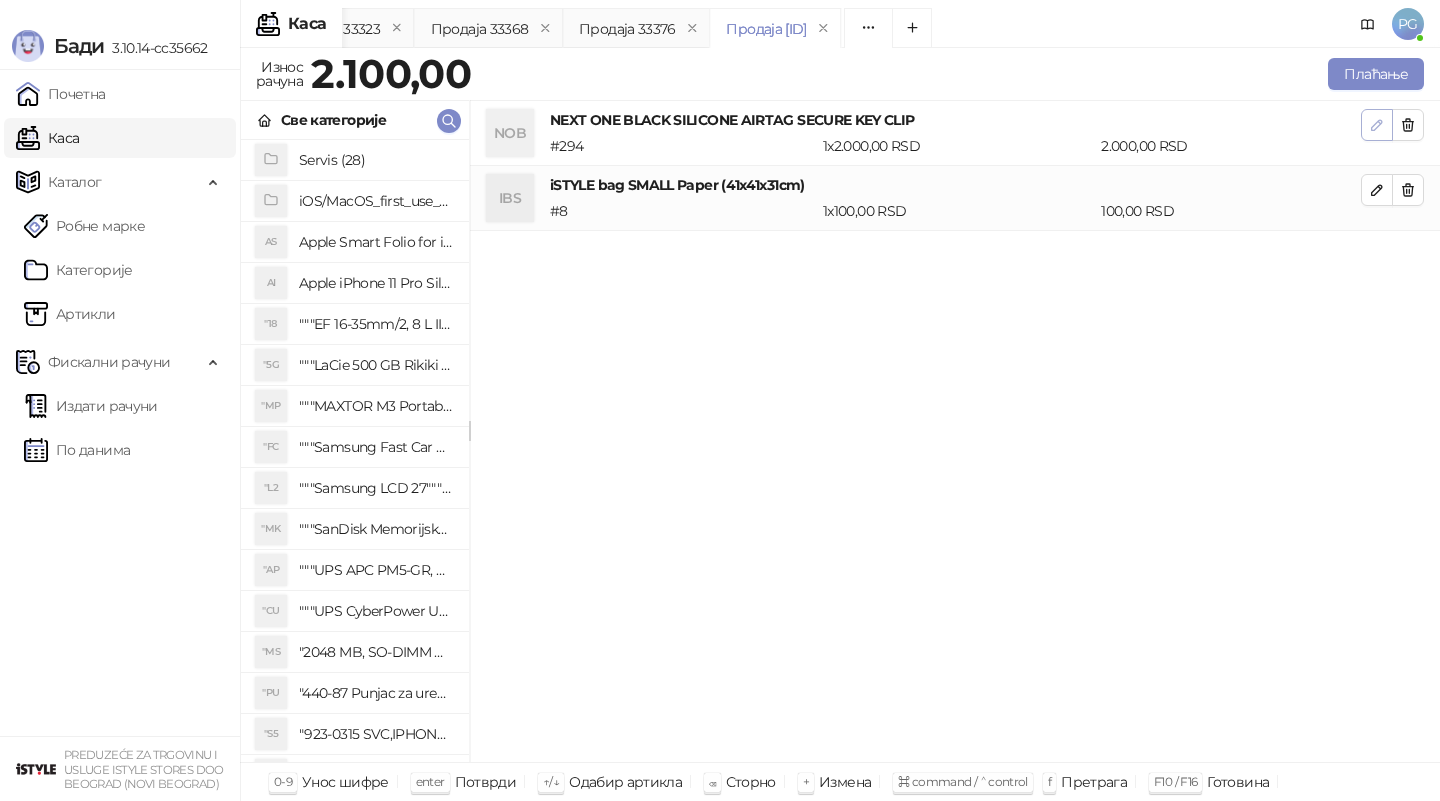 click 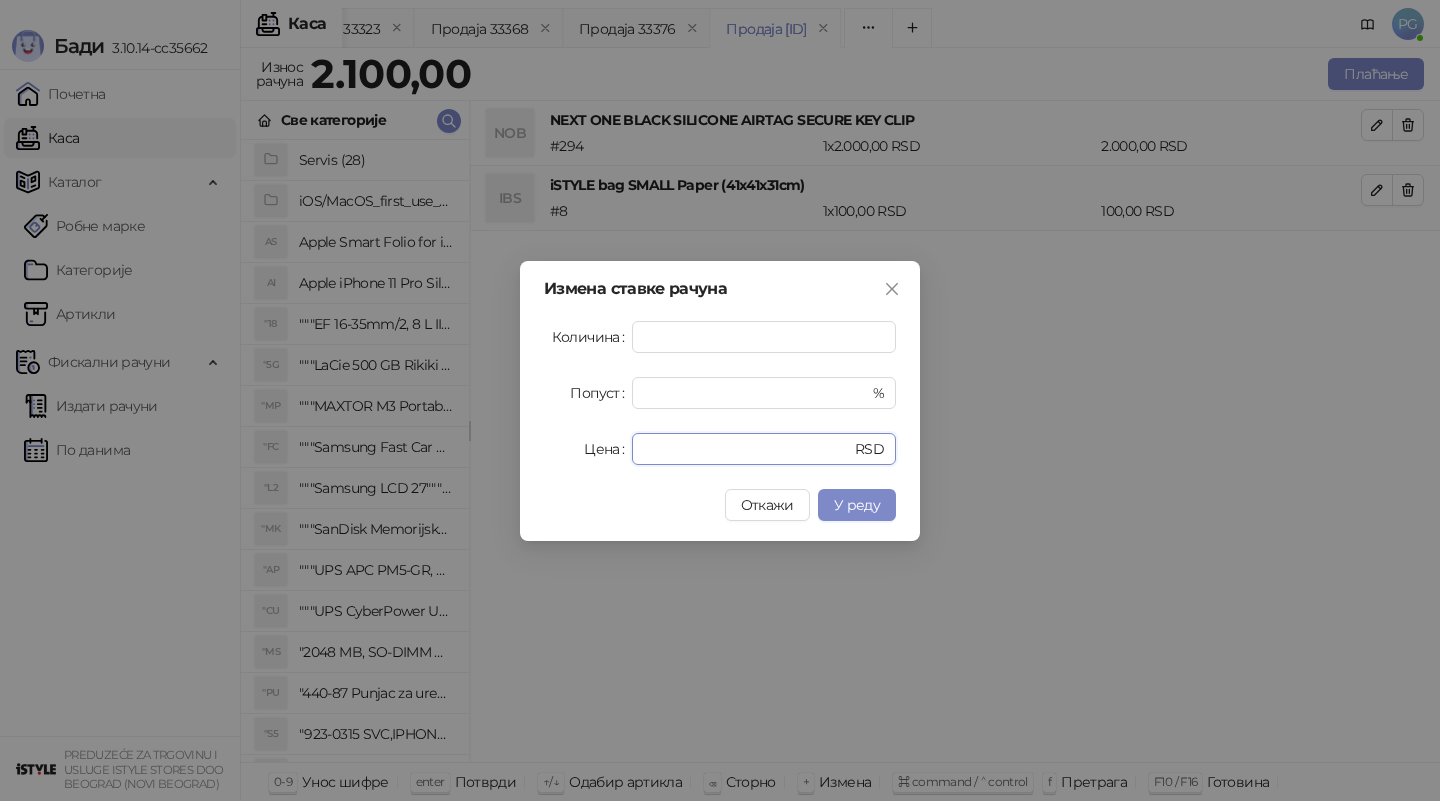 drag, startPoint x: 690, startPoint y: 449, endPoint x: 492, endPoint y: 443, distance: 198.09088 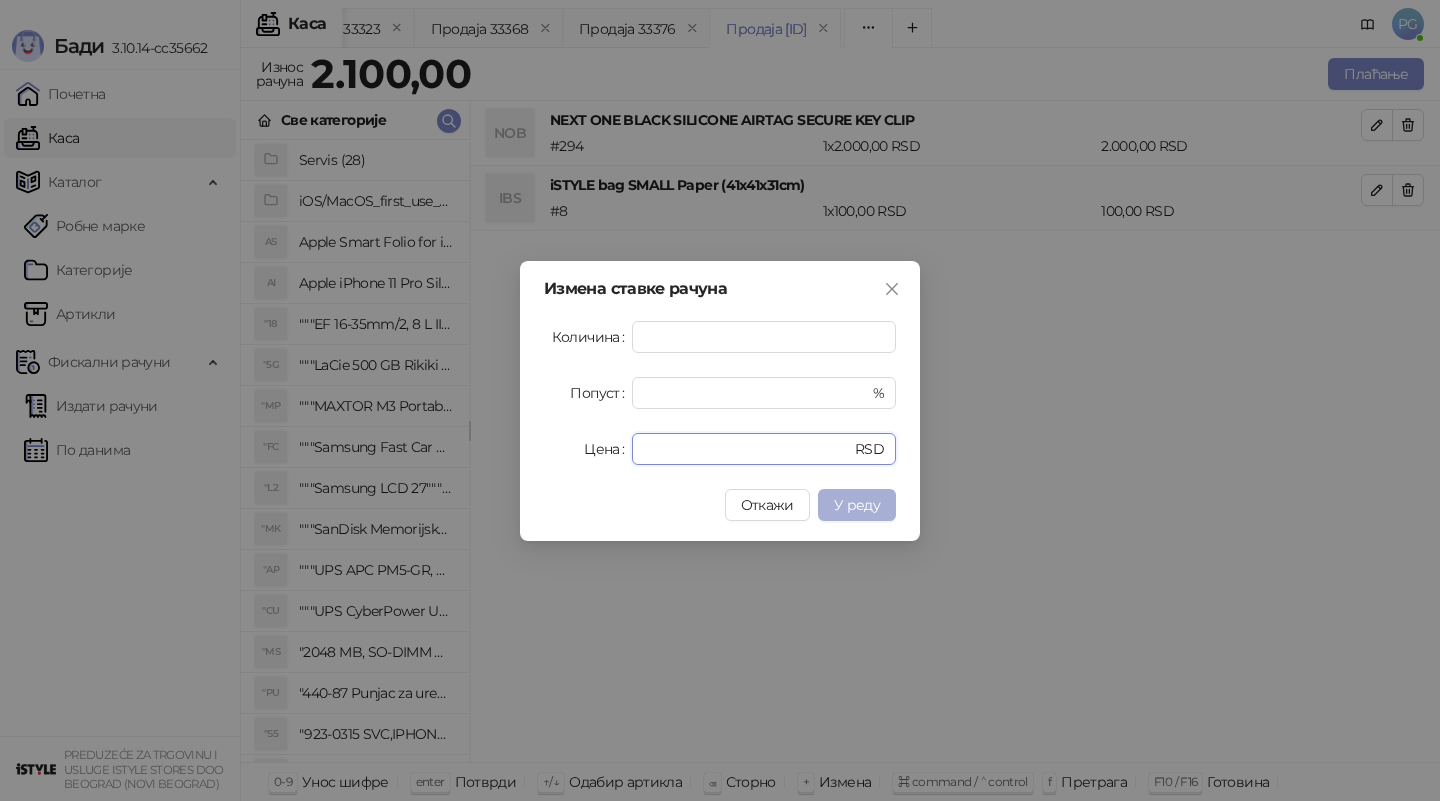 type on "****" 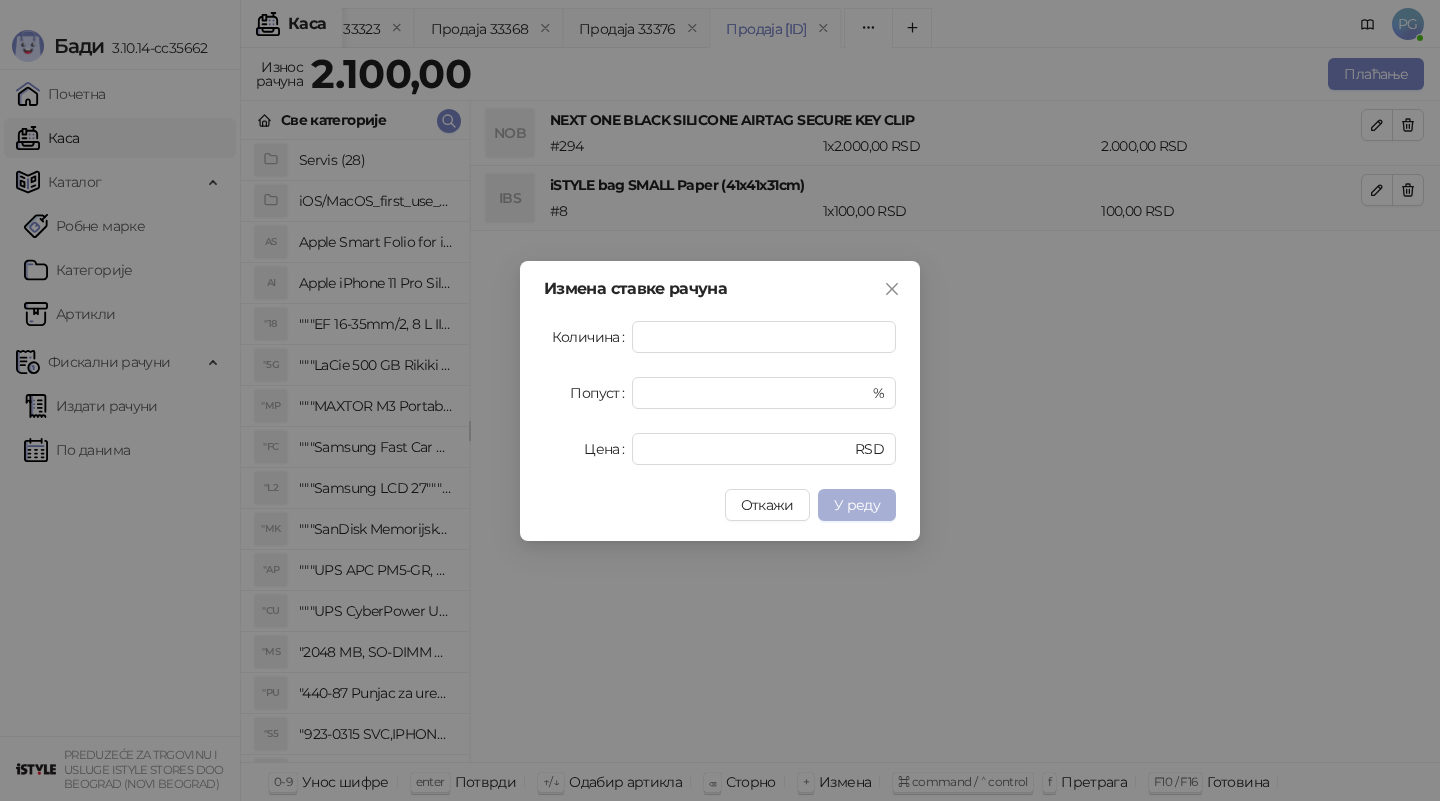 click on "У реду" at bounding box center [857, 505] 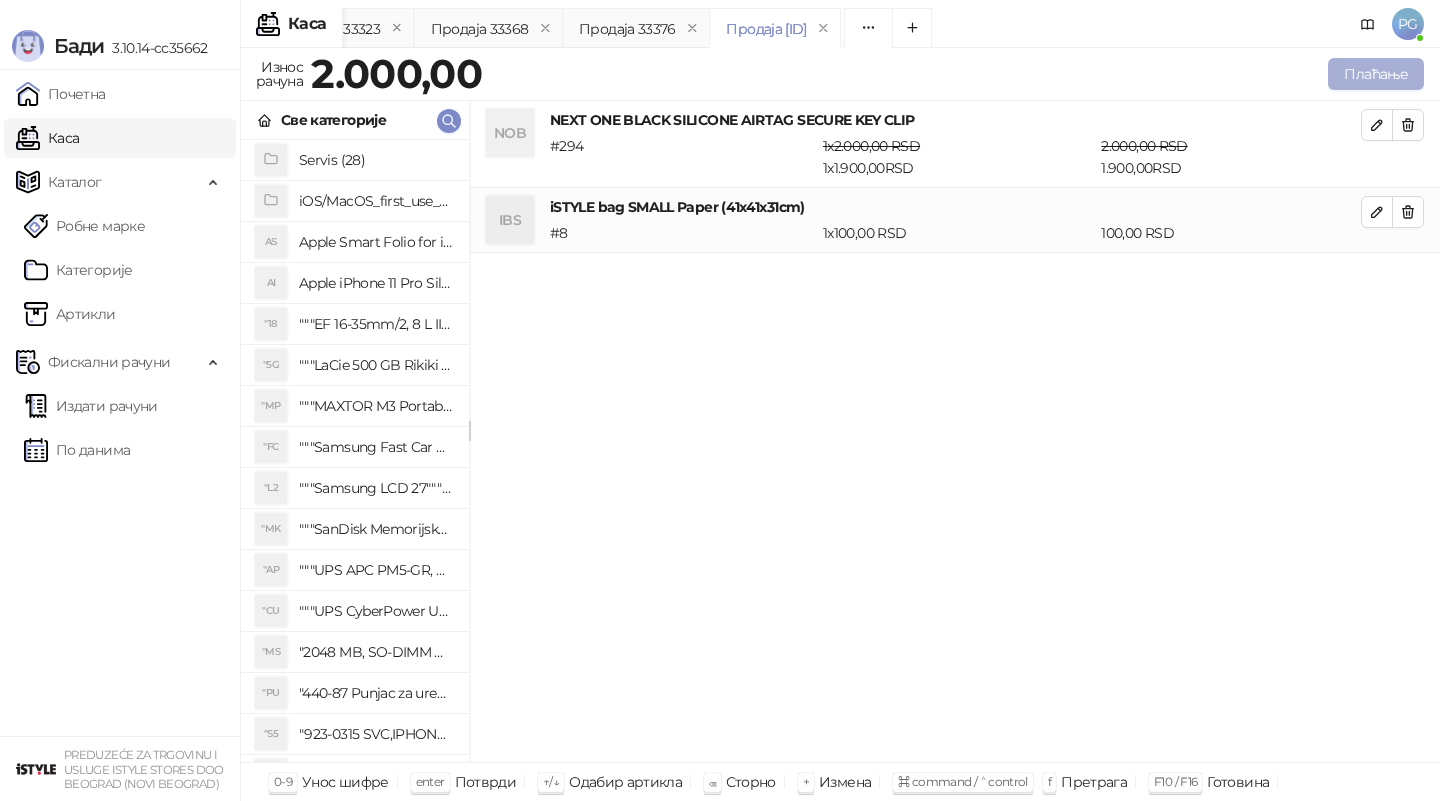 click on "Плаћање" at bounding box center [1376, 74] 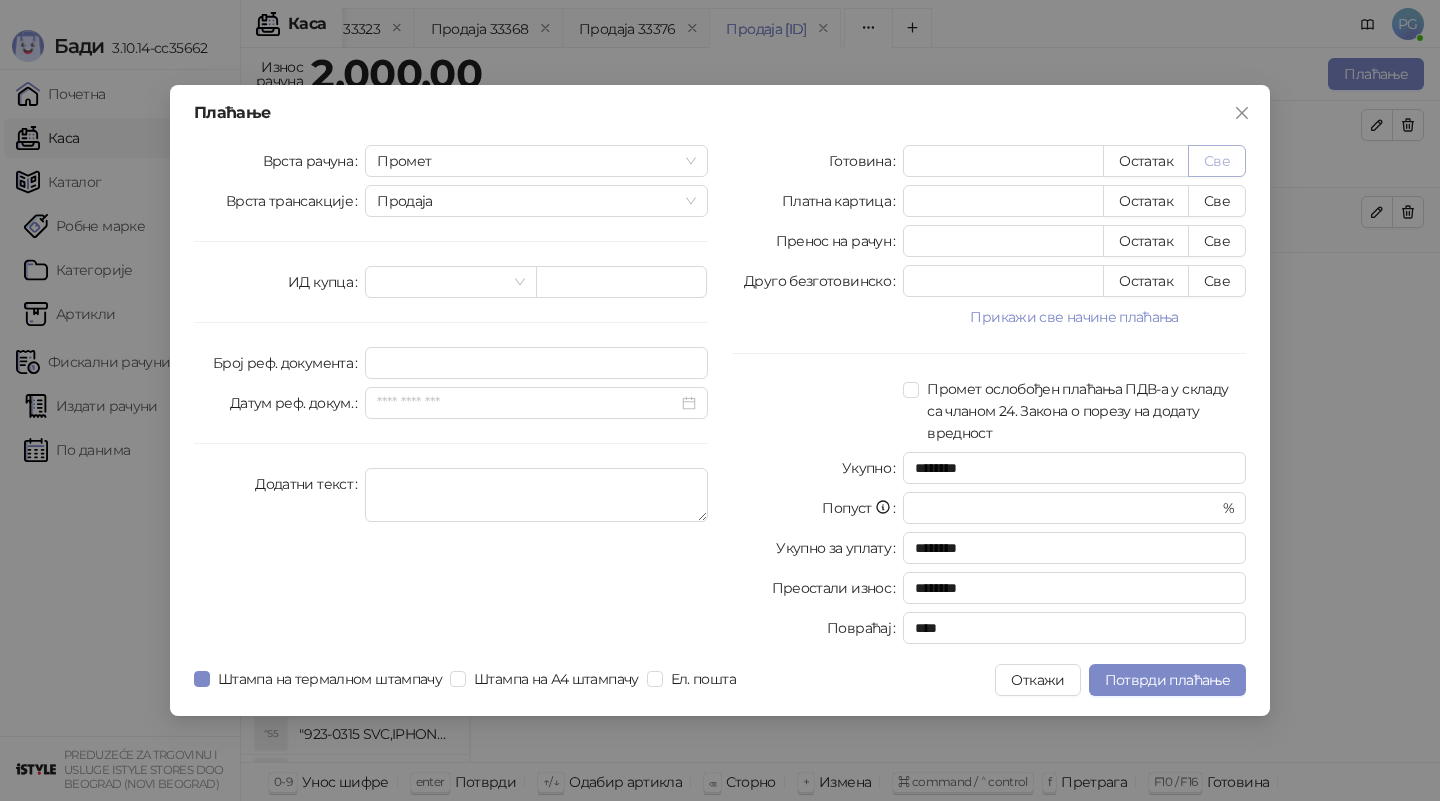 click on "Све" at bounding box center (1217, 161) 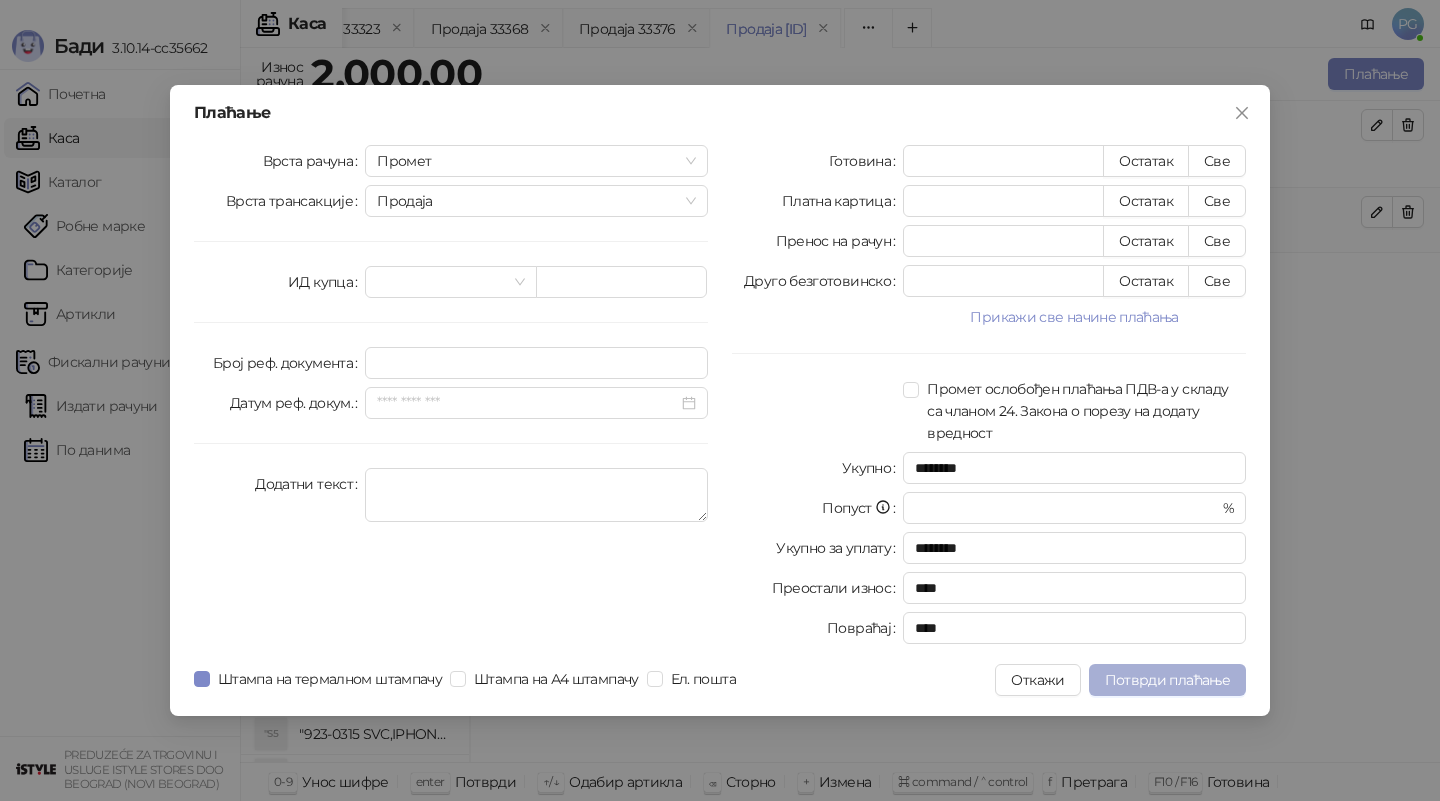 click on "Потврди плаћање" at bounding box center [1167, 680] 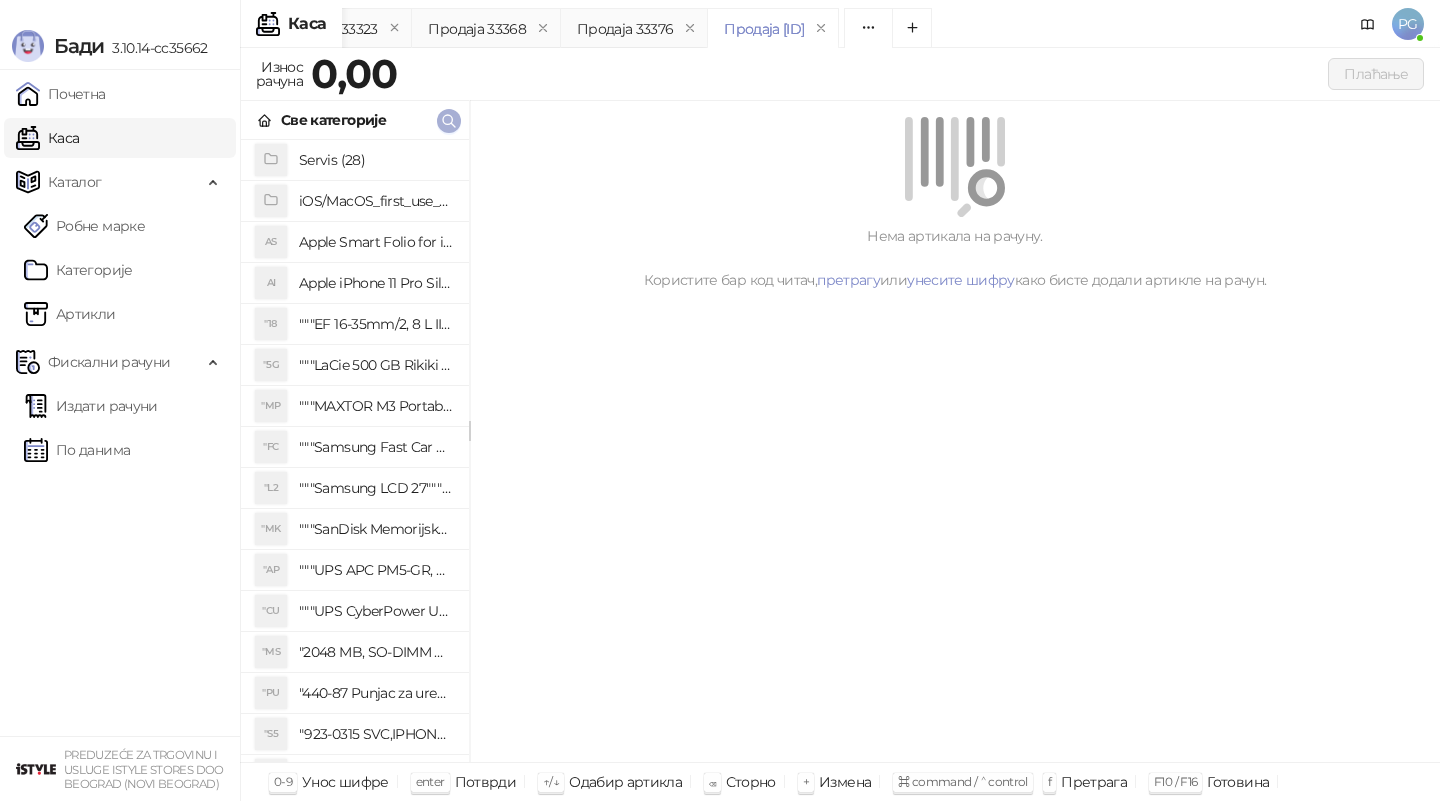 click 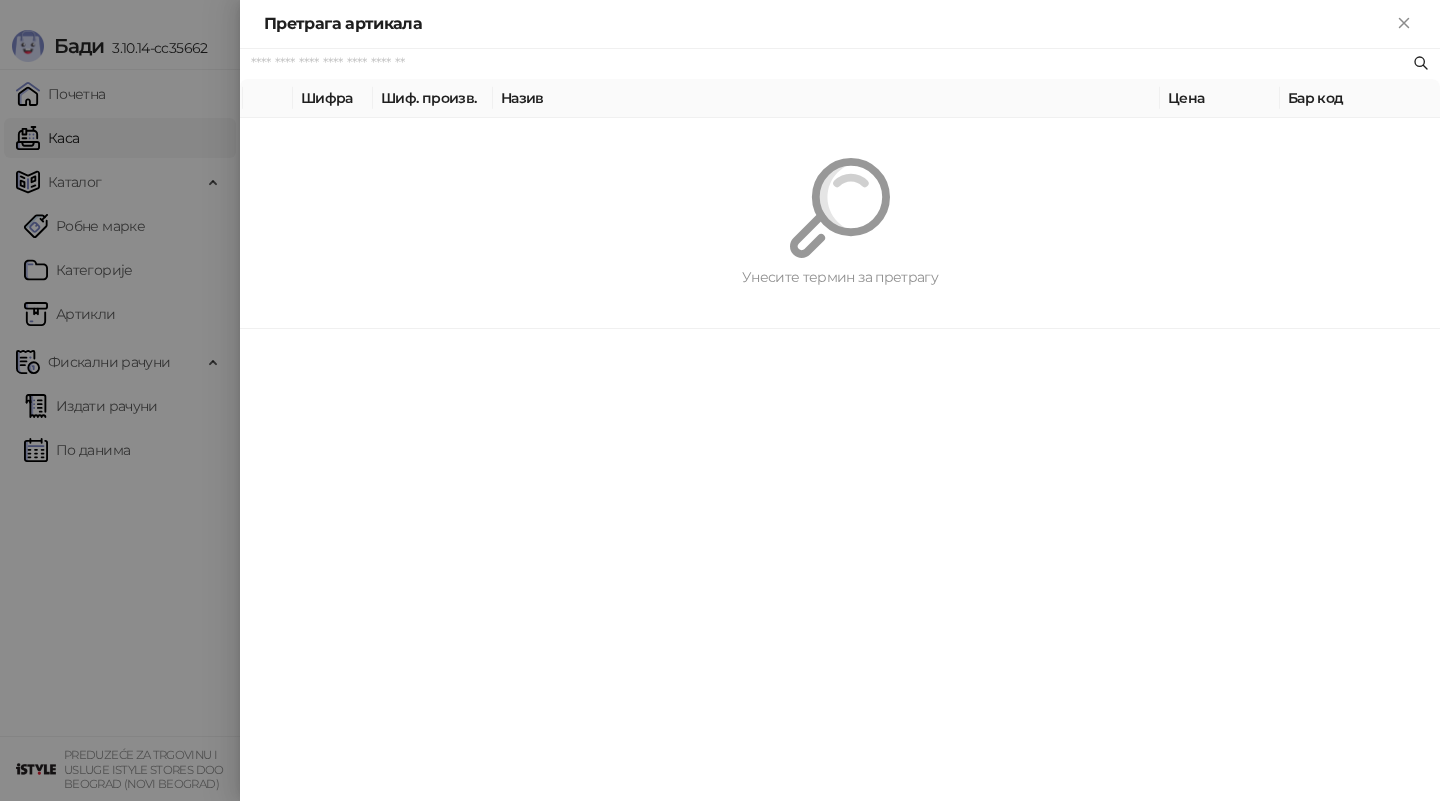 paste on "*********" 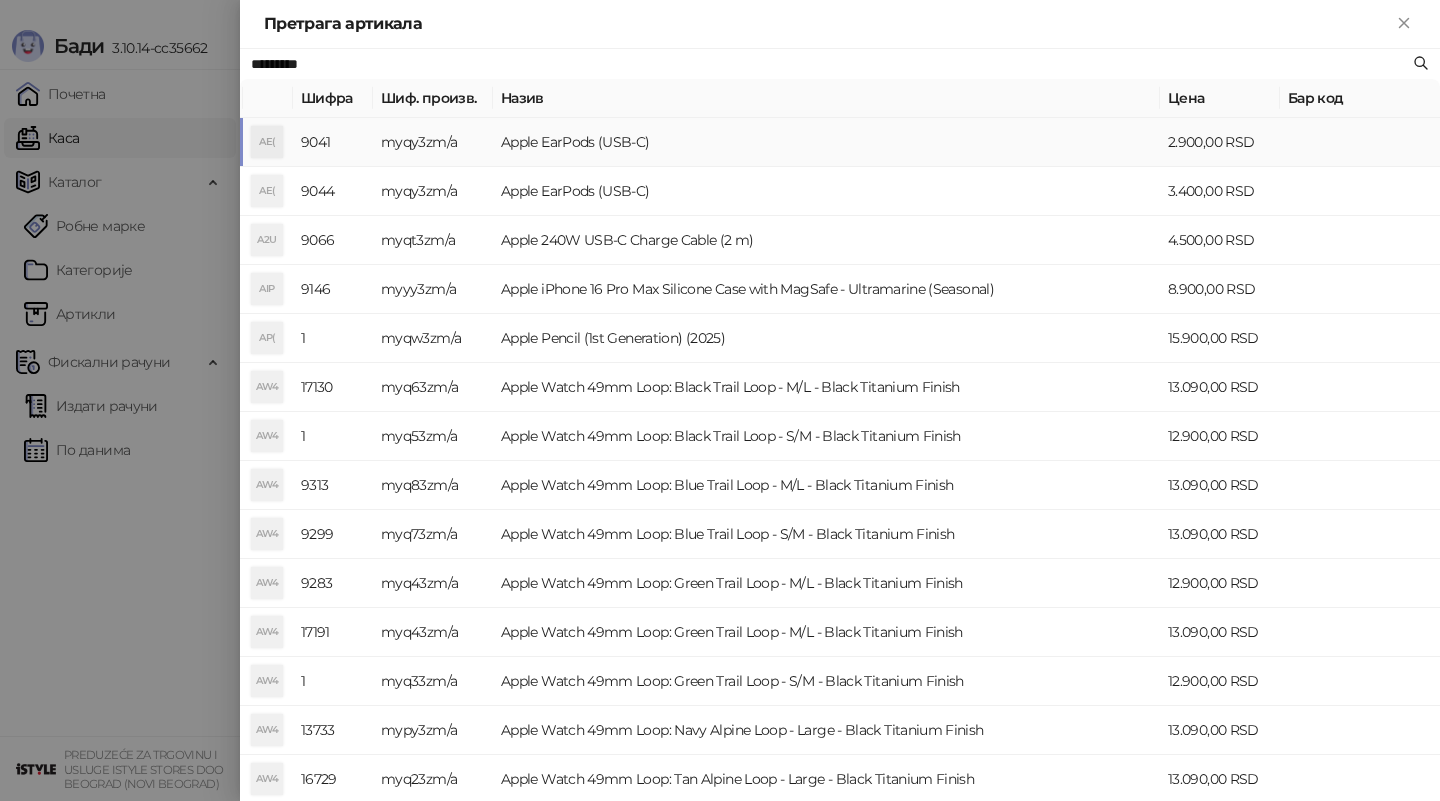 click on "Apple EarPods (USB-C)" at bounding box center [826, 142] 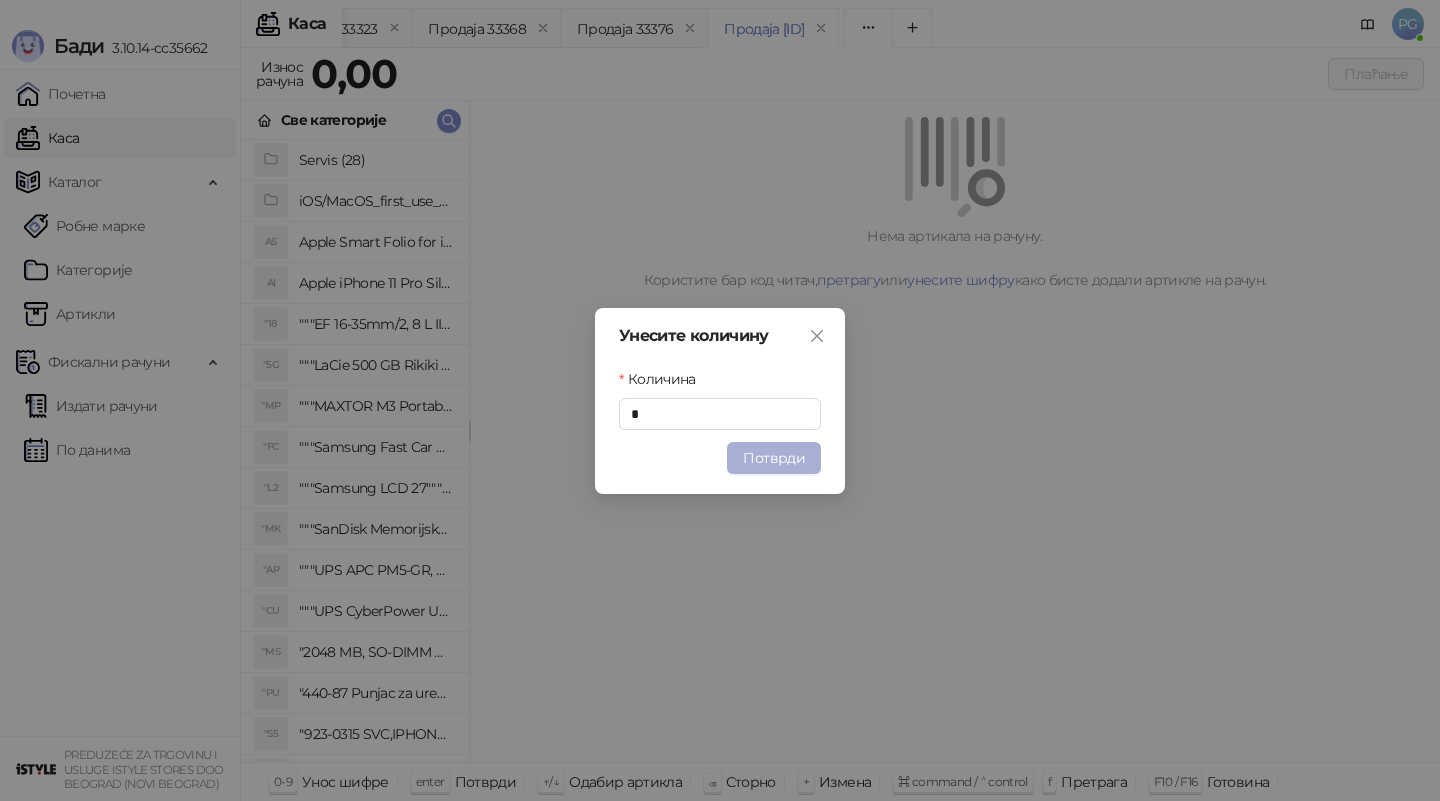 click on "Потврди" at bounding box center [774, 458] 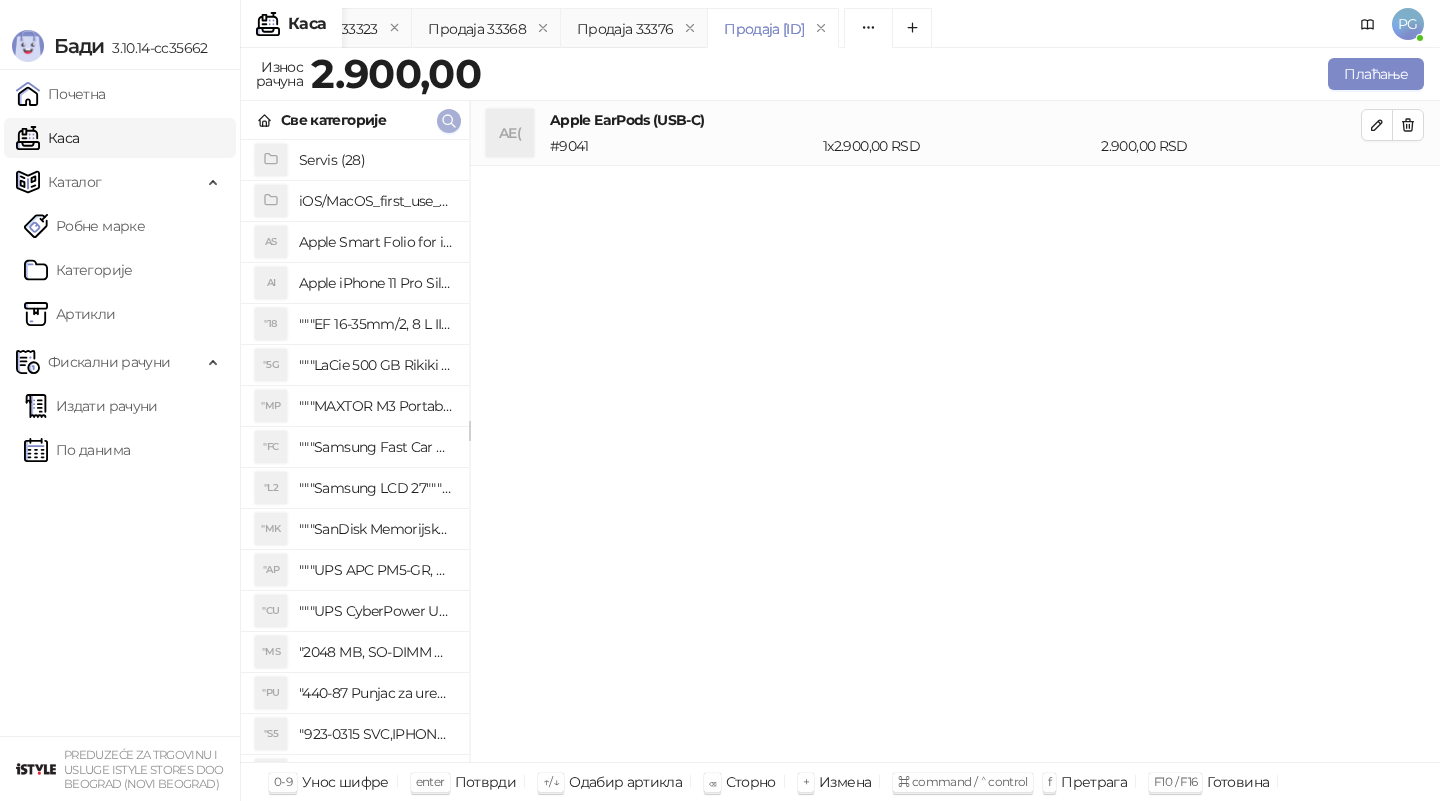click 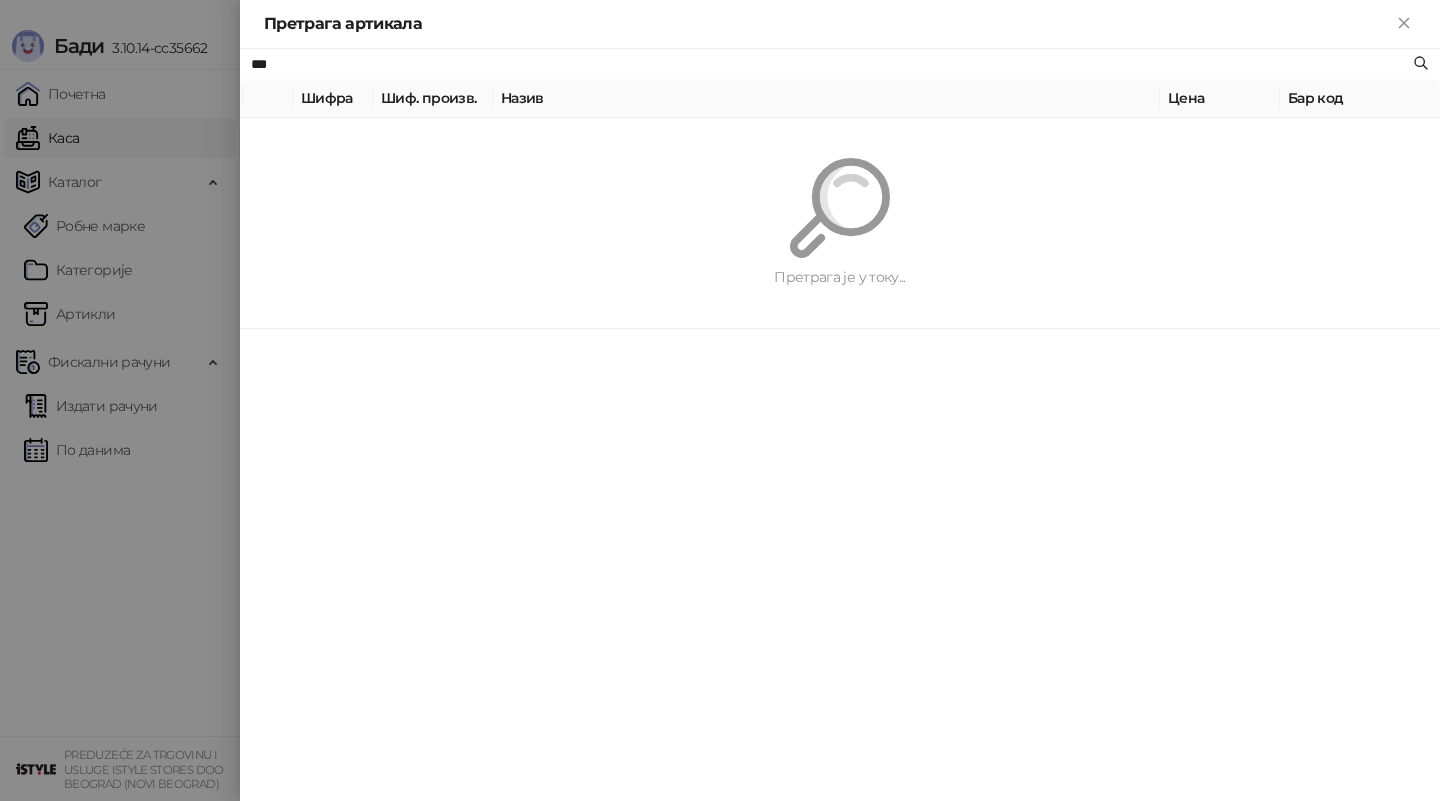 type on "***" 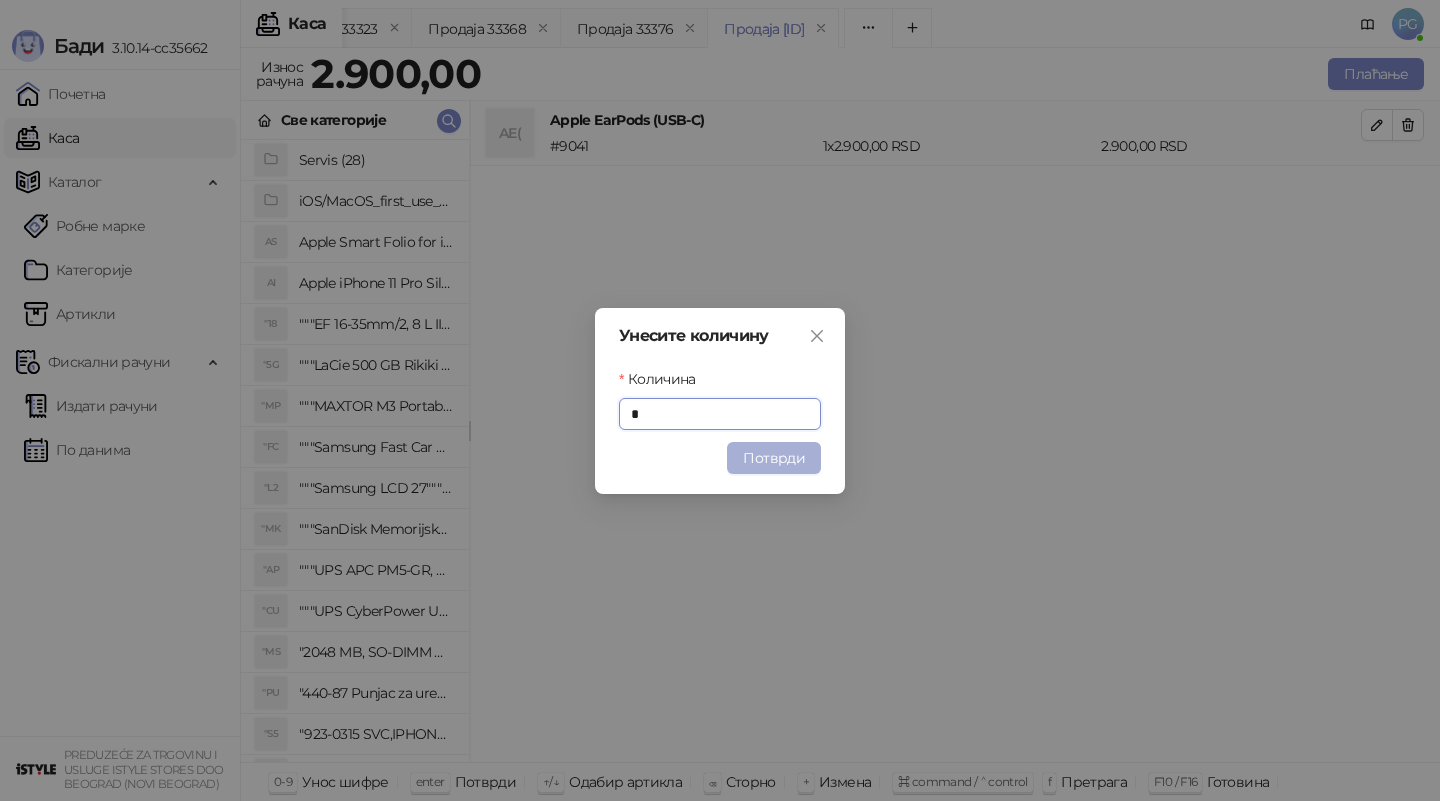 click on "Потврди" at bounding box center [774, 458] 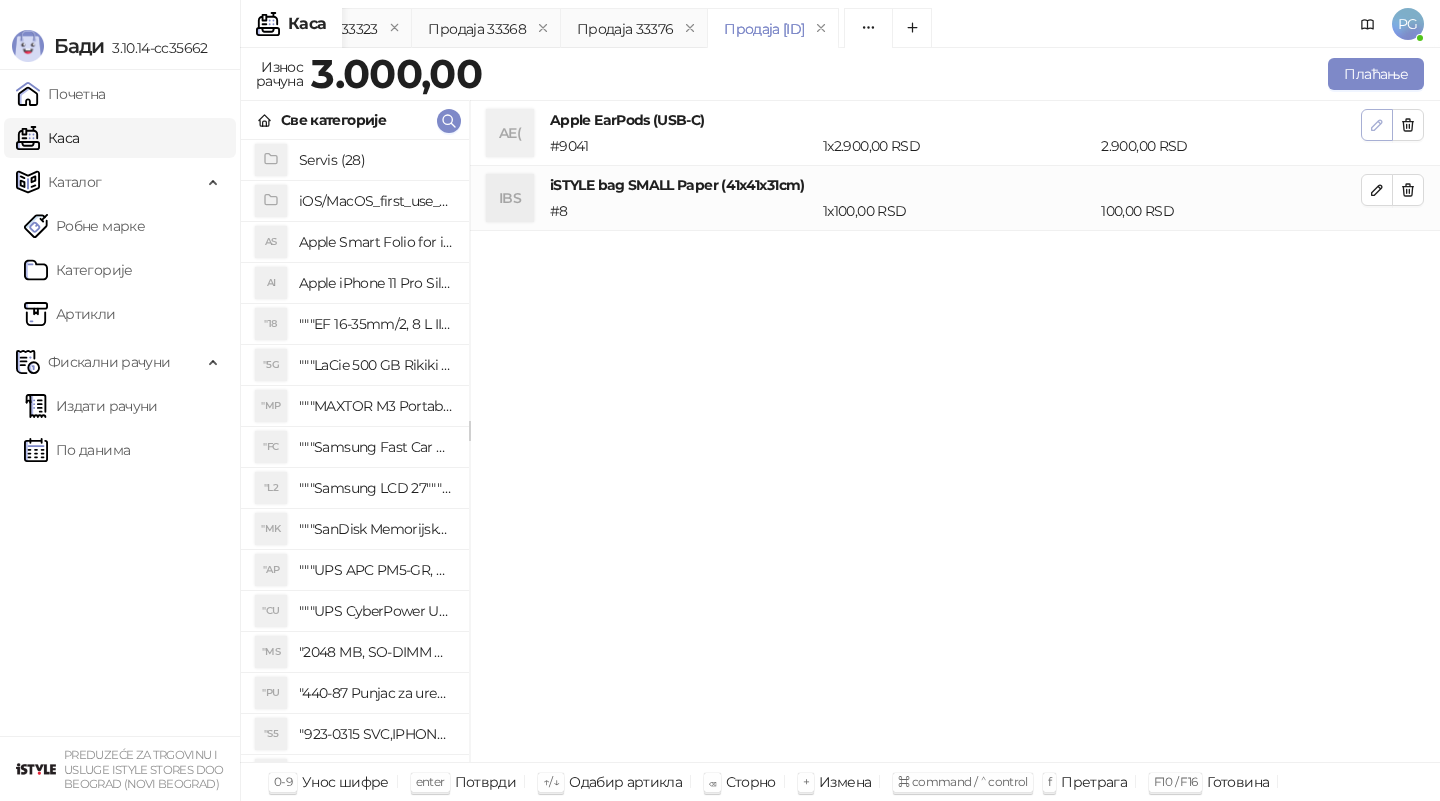click 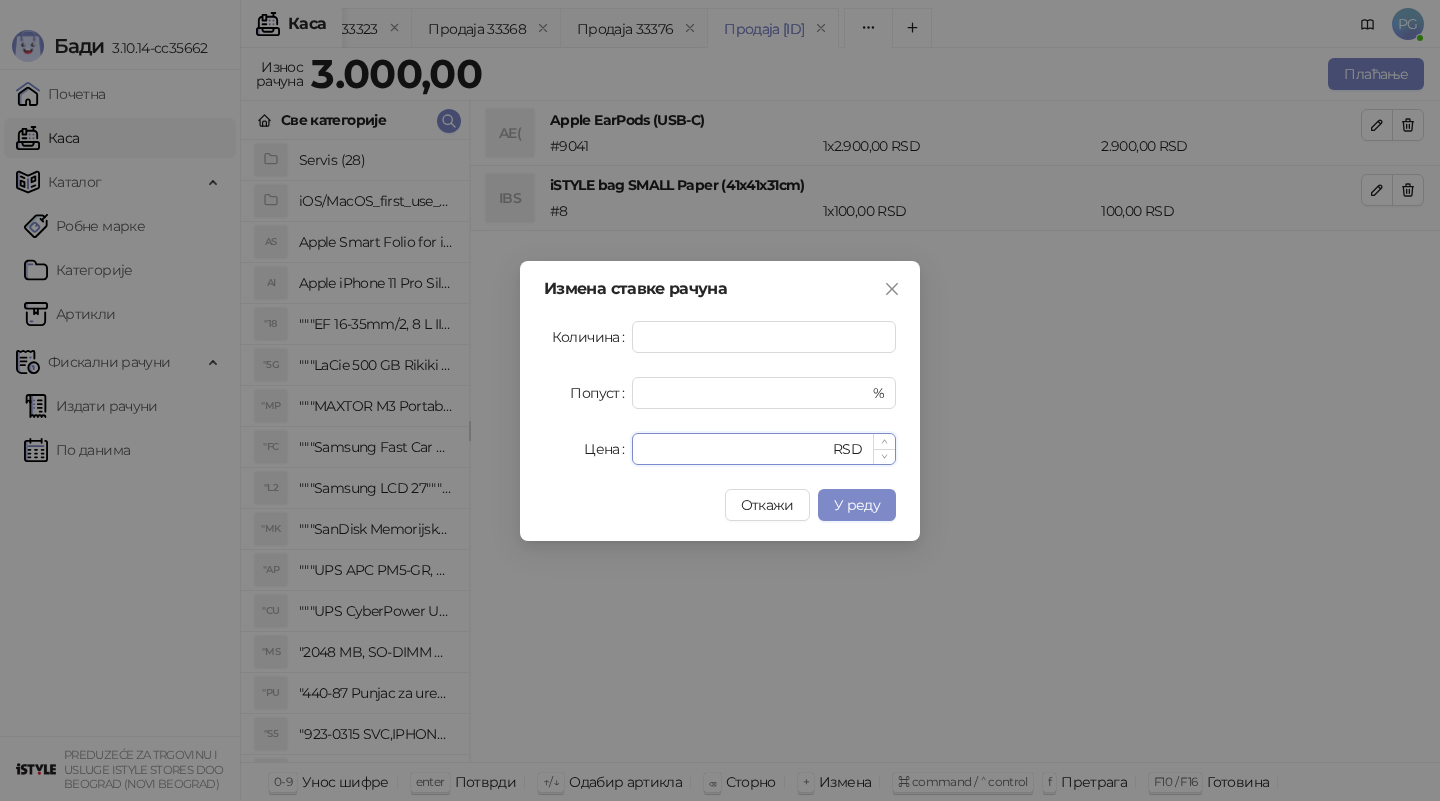 click on "****" at bounding box center [736, 449] 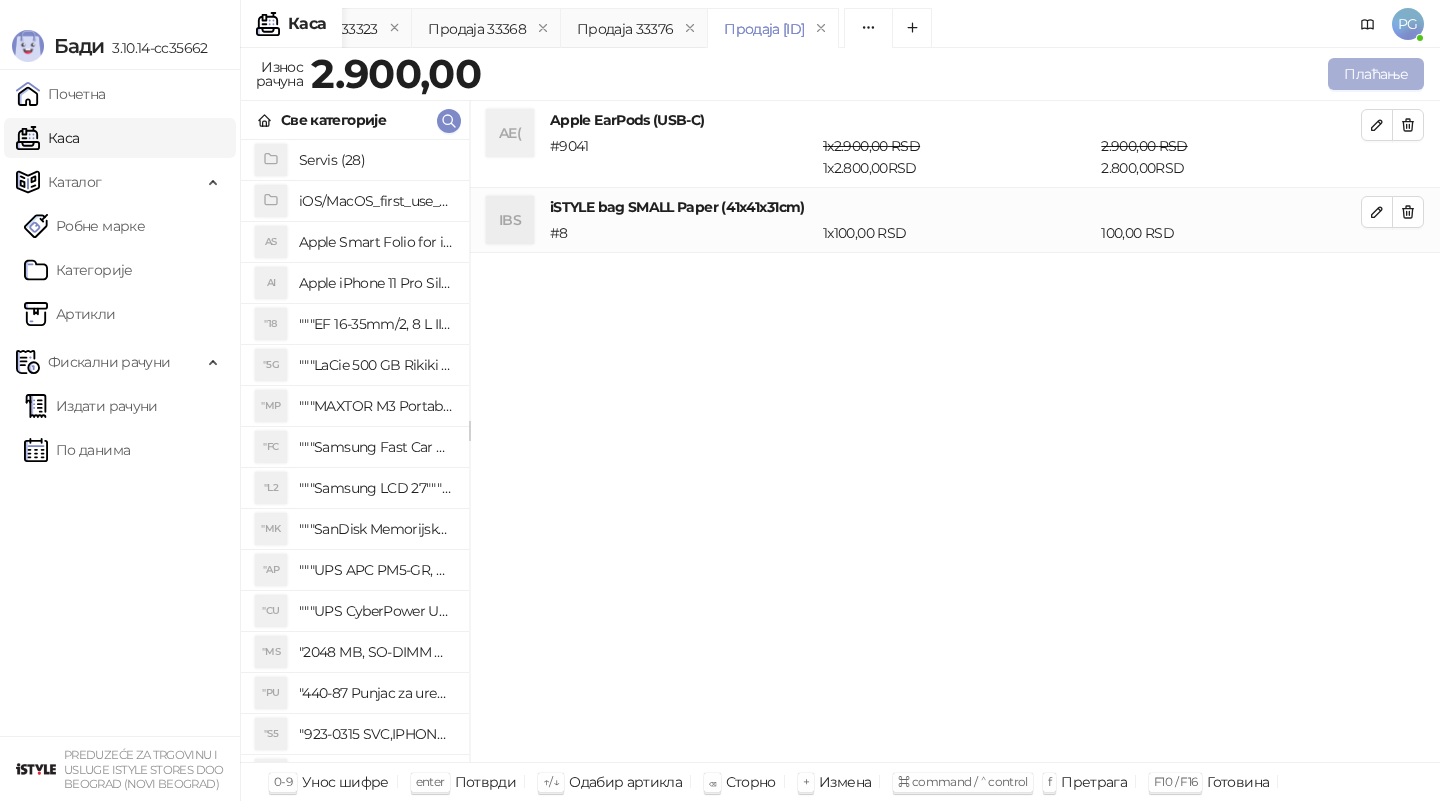click on "Плаћање" at bounding box center (1376, 74) 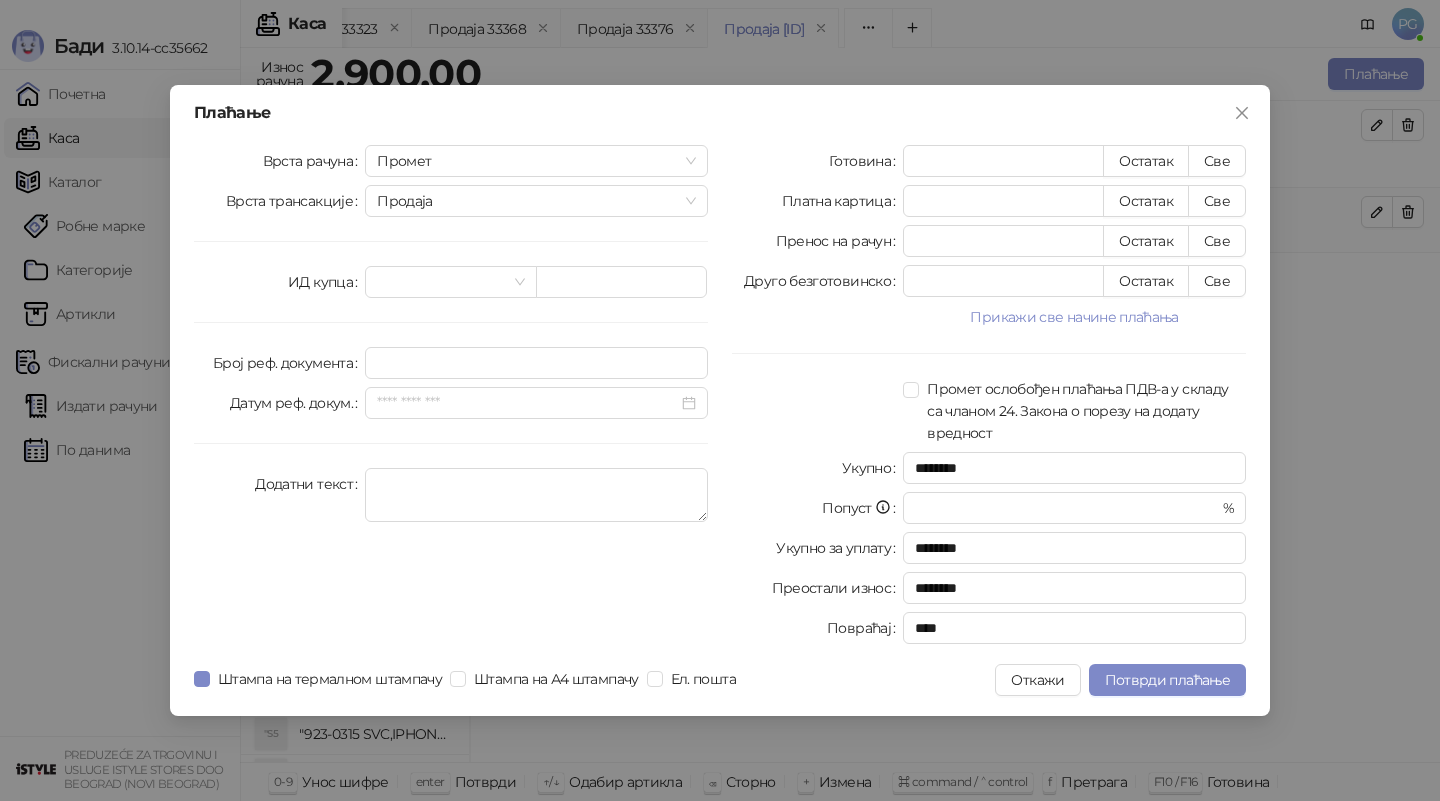 click on "Готовина * Остатак Све Платна картица * Остатак Све Пренос на рачун * Остатак Све Друго безготовинско * Остатак Све Прикажи све начине плаћања Чек * Остатак Све Ваучер * Остатак Све Инстант плаћање * Остатак Све   Промет ослобођен плаћања ПДВ-а у складу са чланом 24. Закона о порезу на додату вредност Укупно ******** Попуст   * % Укупно за уплату ******** Преостали износ ******** Повраћај ****" at bounding box center [989, 398] 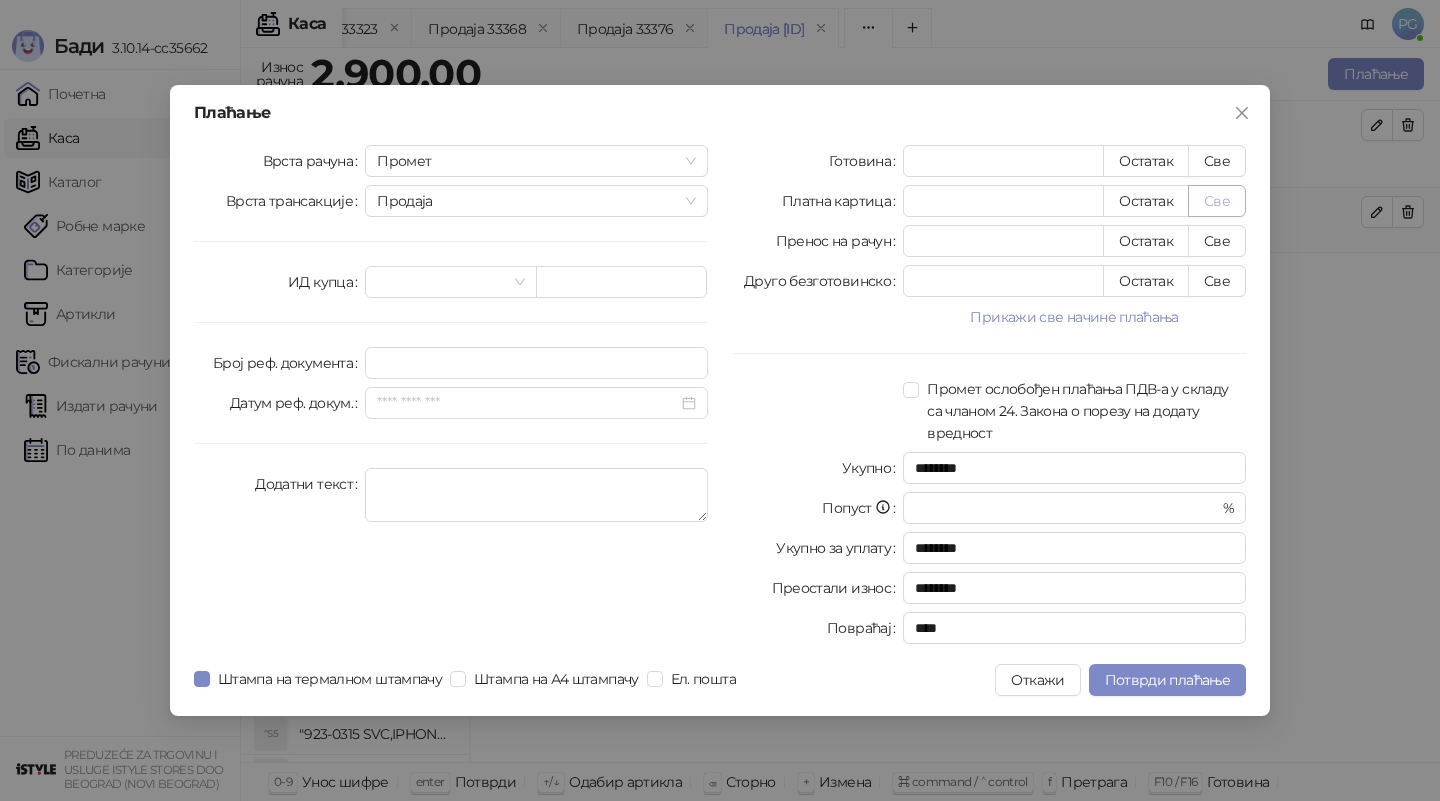 click on "Све" at bounding box center (1217, 201) 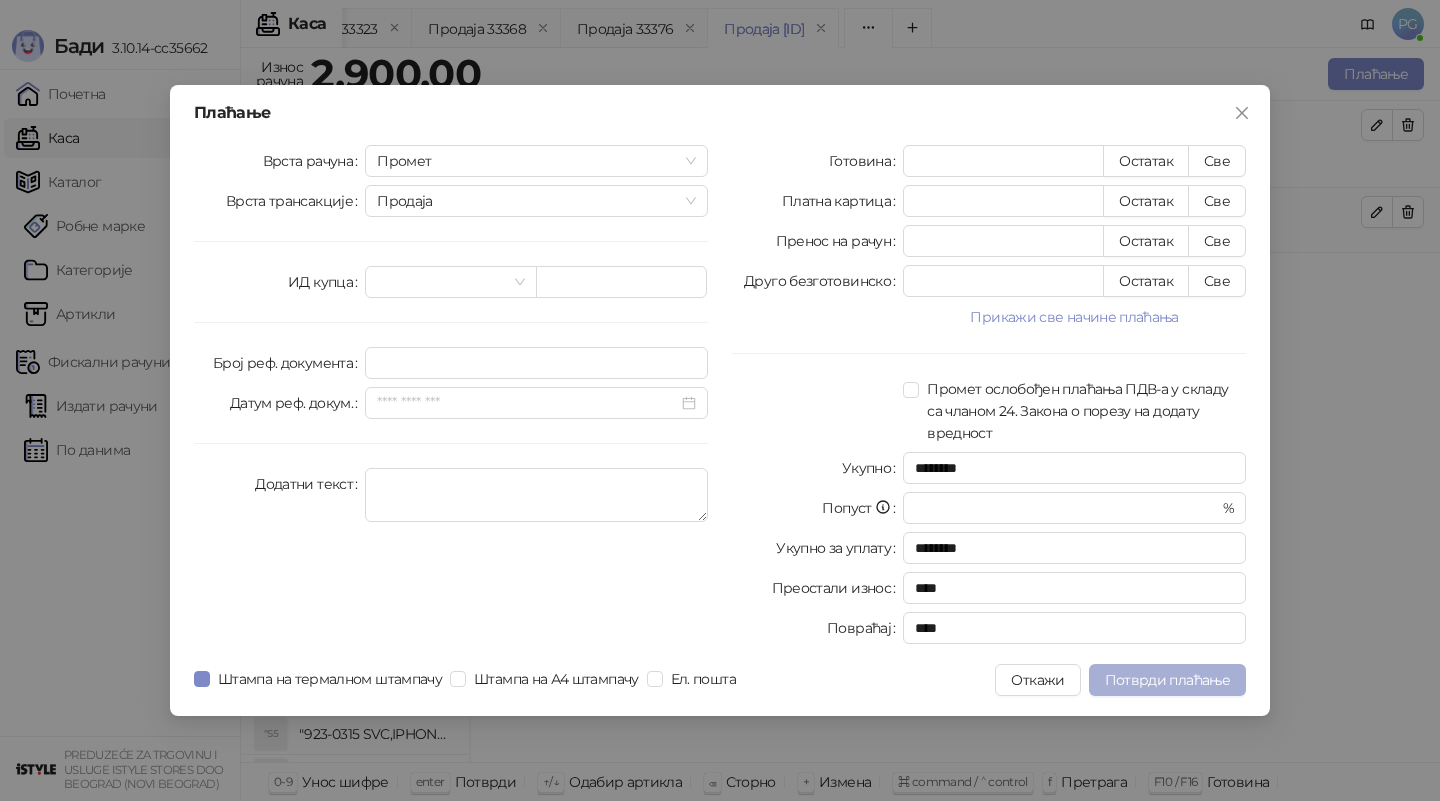 click on "Потврди плаћање" at bounding box center [1167, 680] 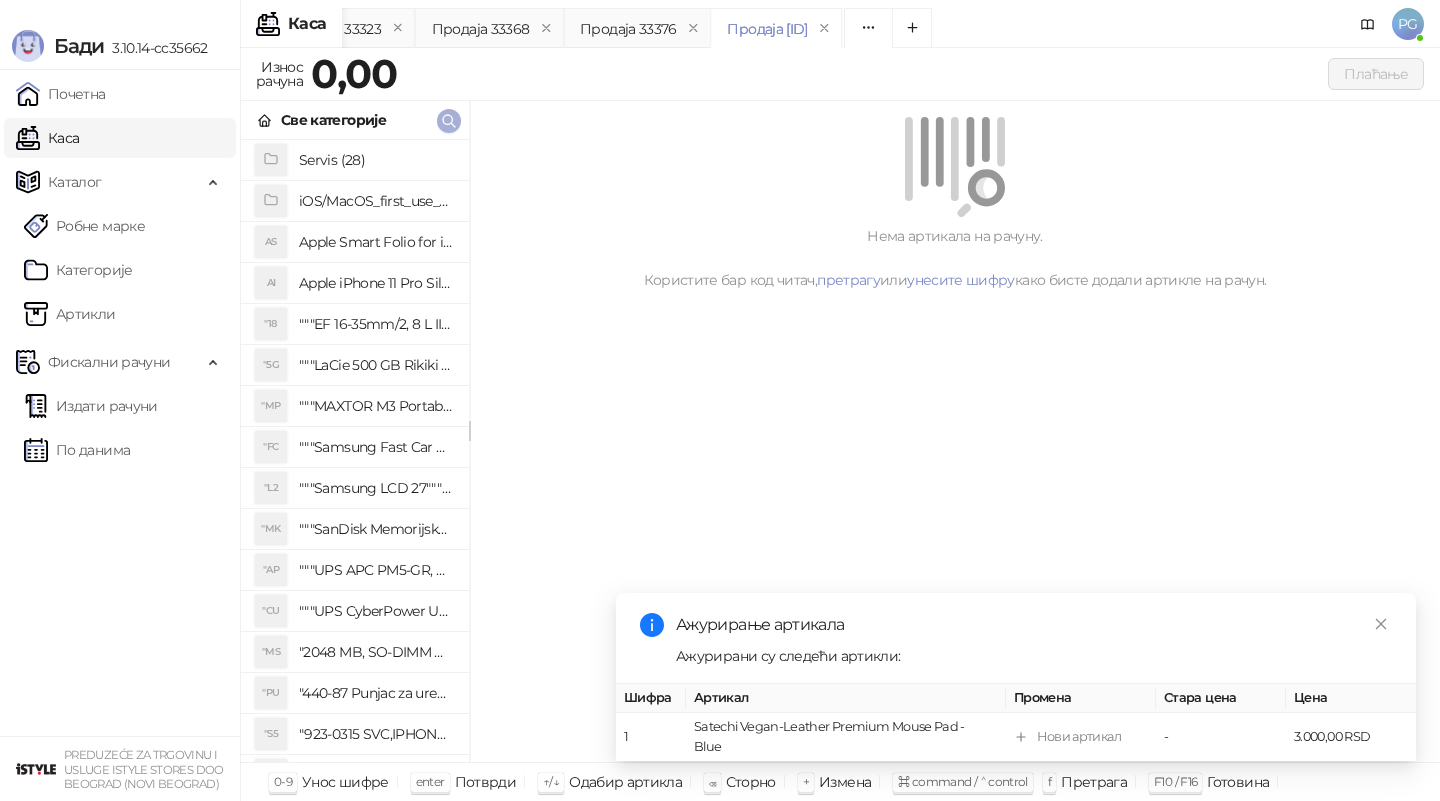 click at bounding box center [449, 120] 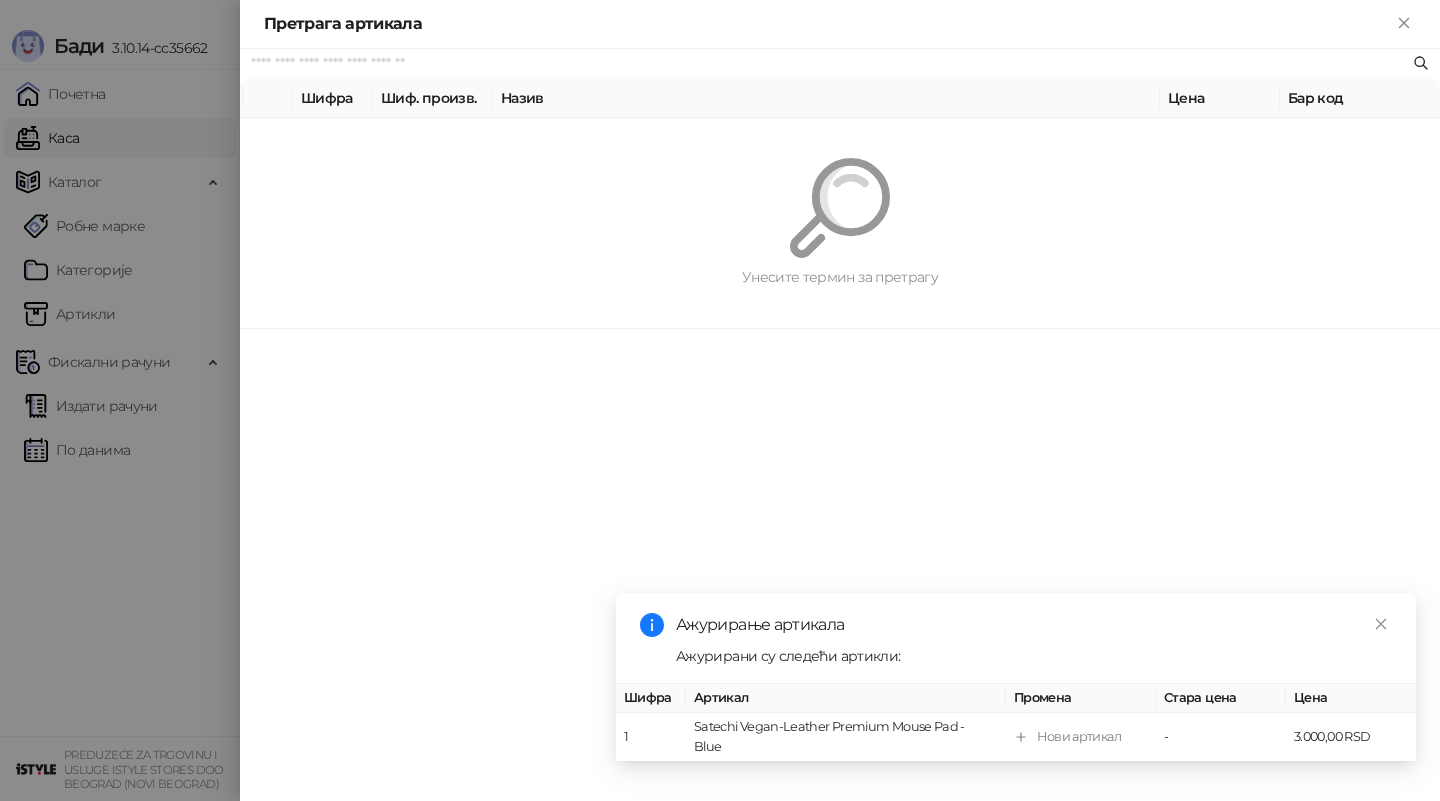 paste on "********" 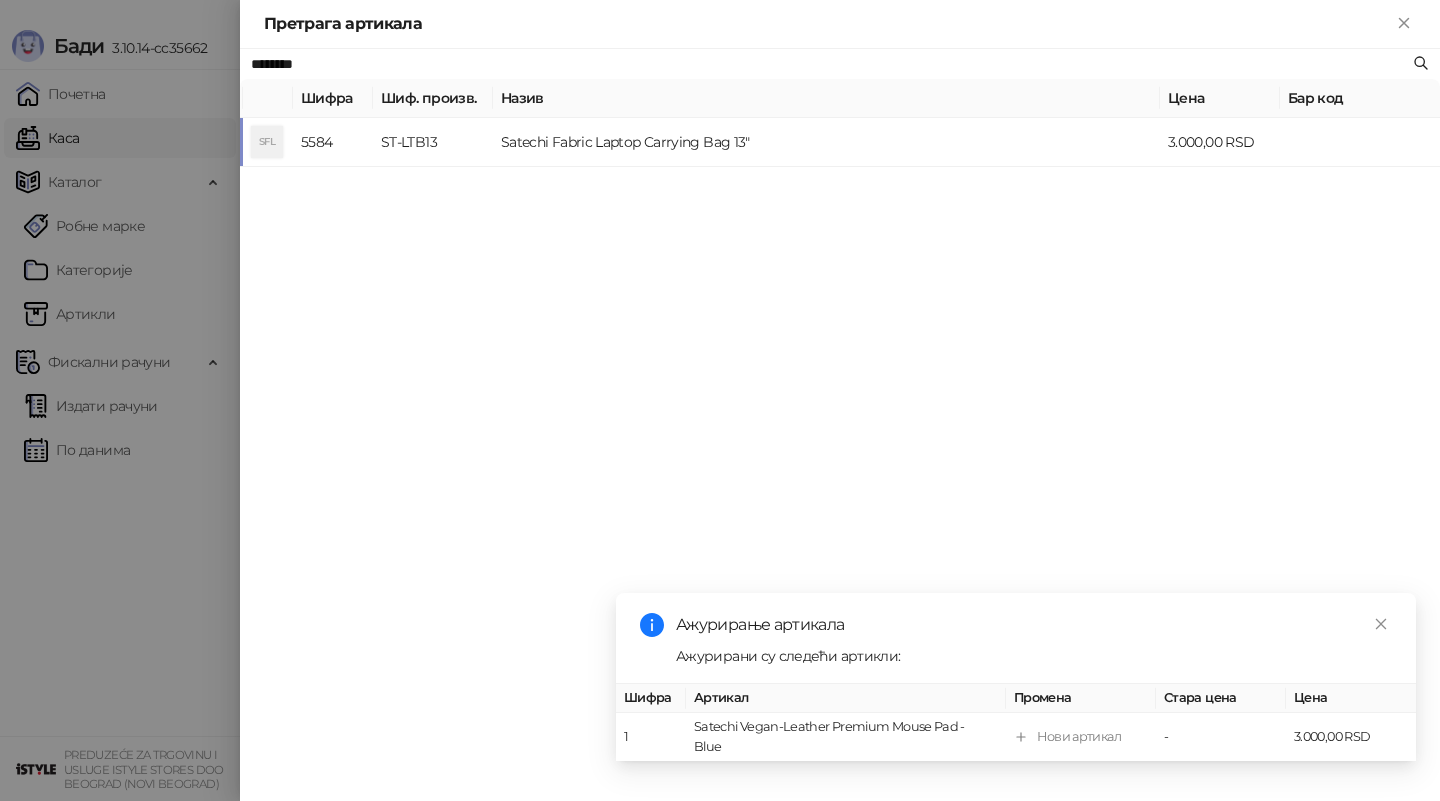 type on "********" 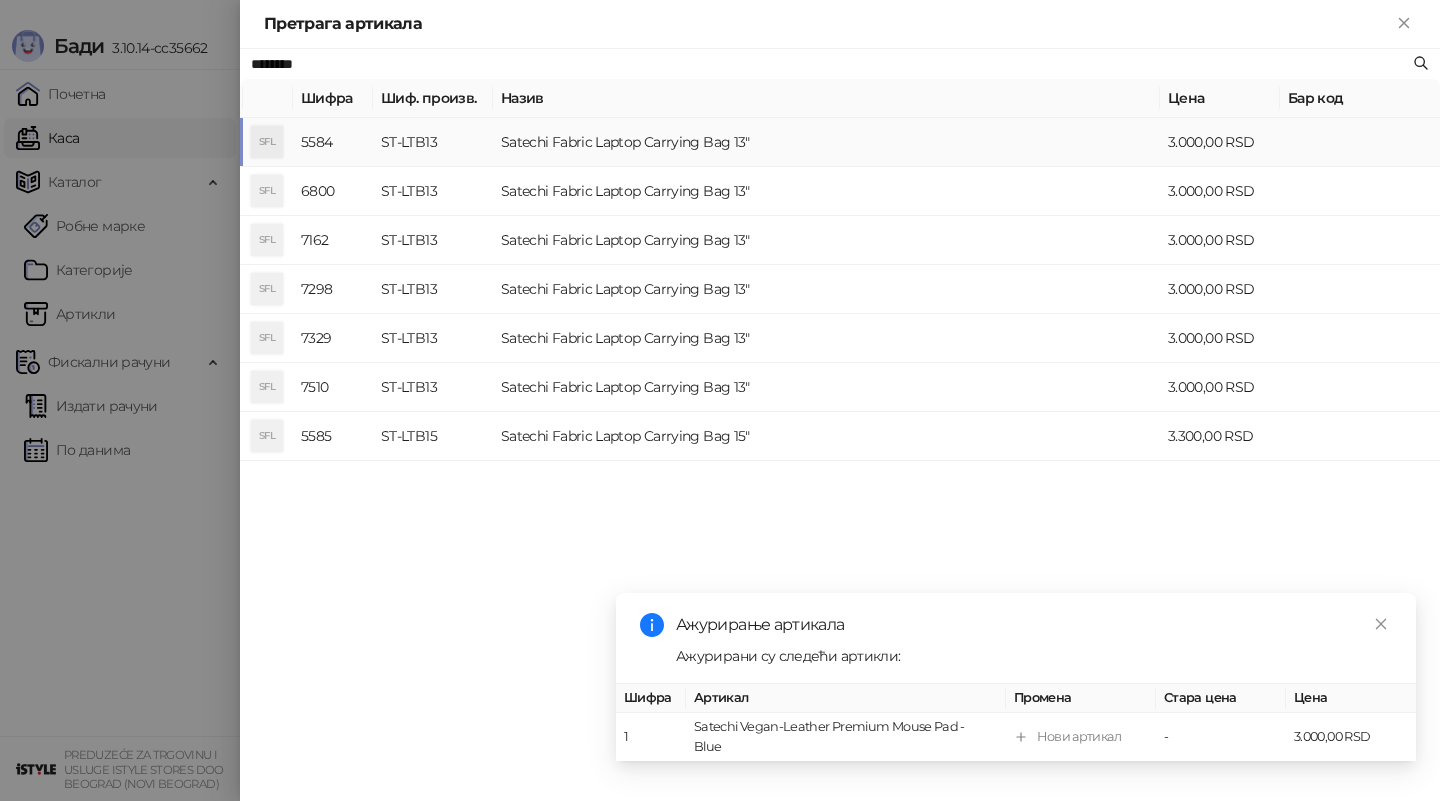 click on "ST-LTB13" at bounding box center (433, 142) 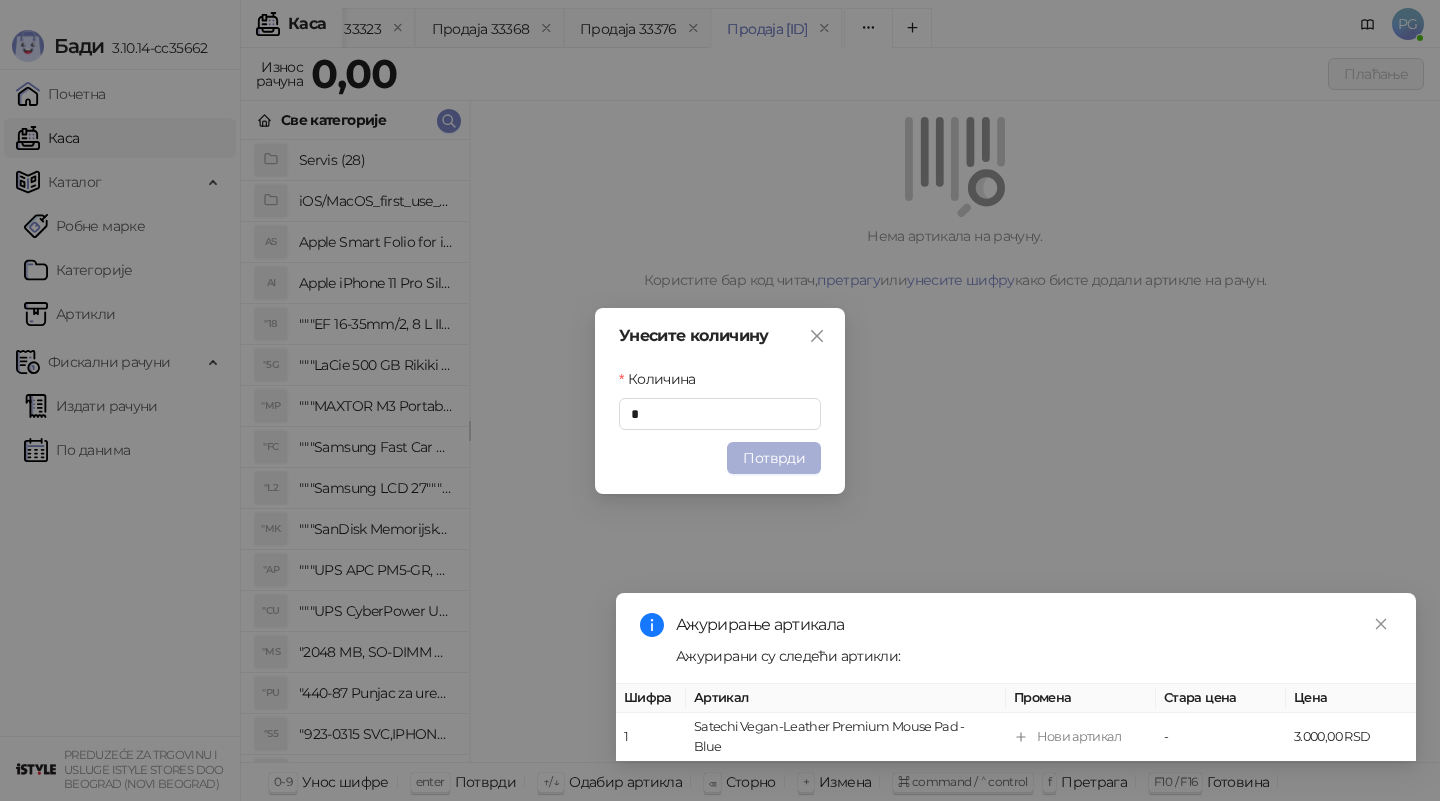click on "Потврди" at bounding box center [774, 458] 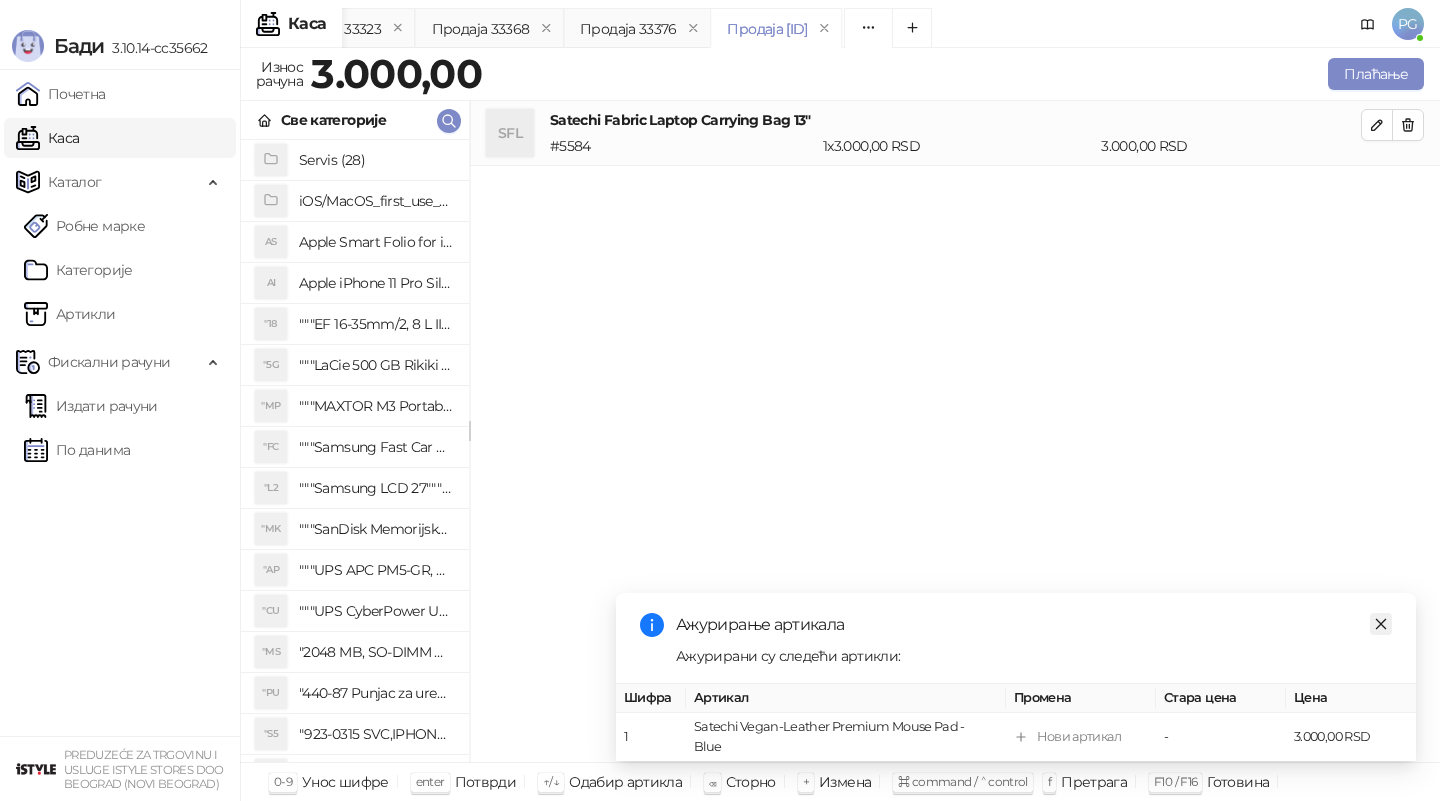click 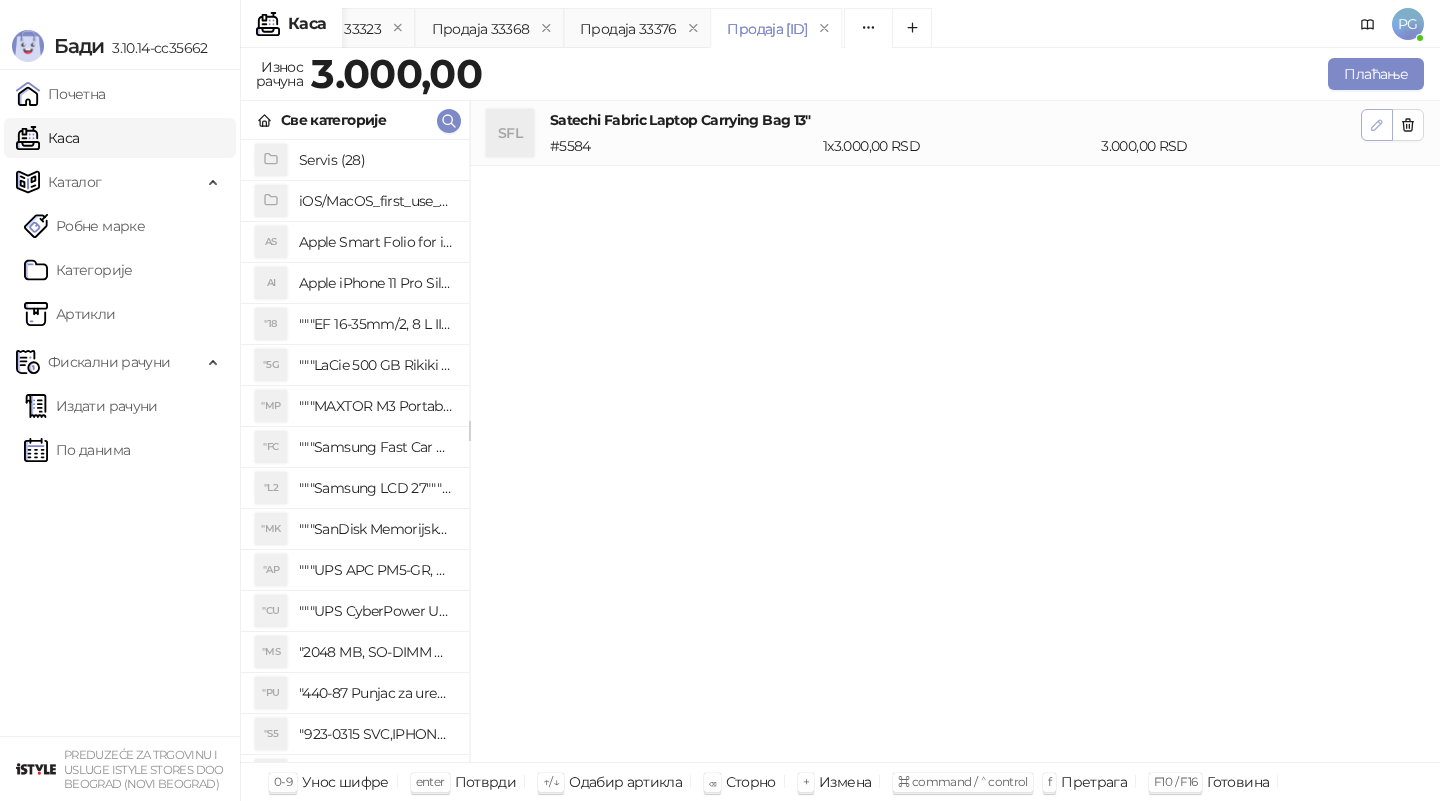 click 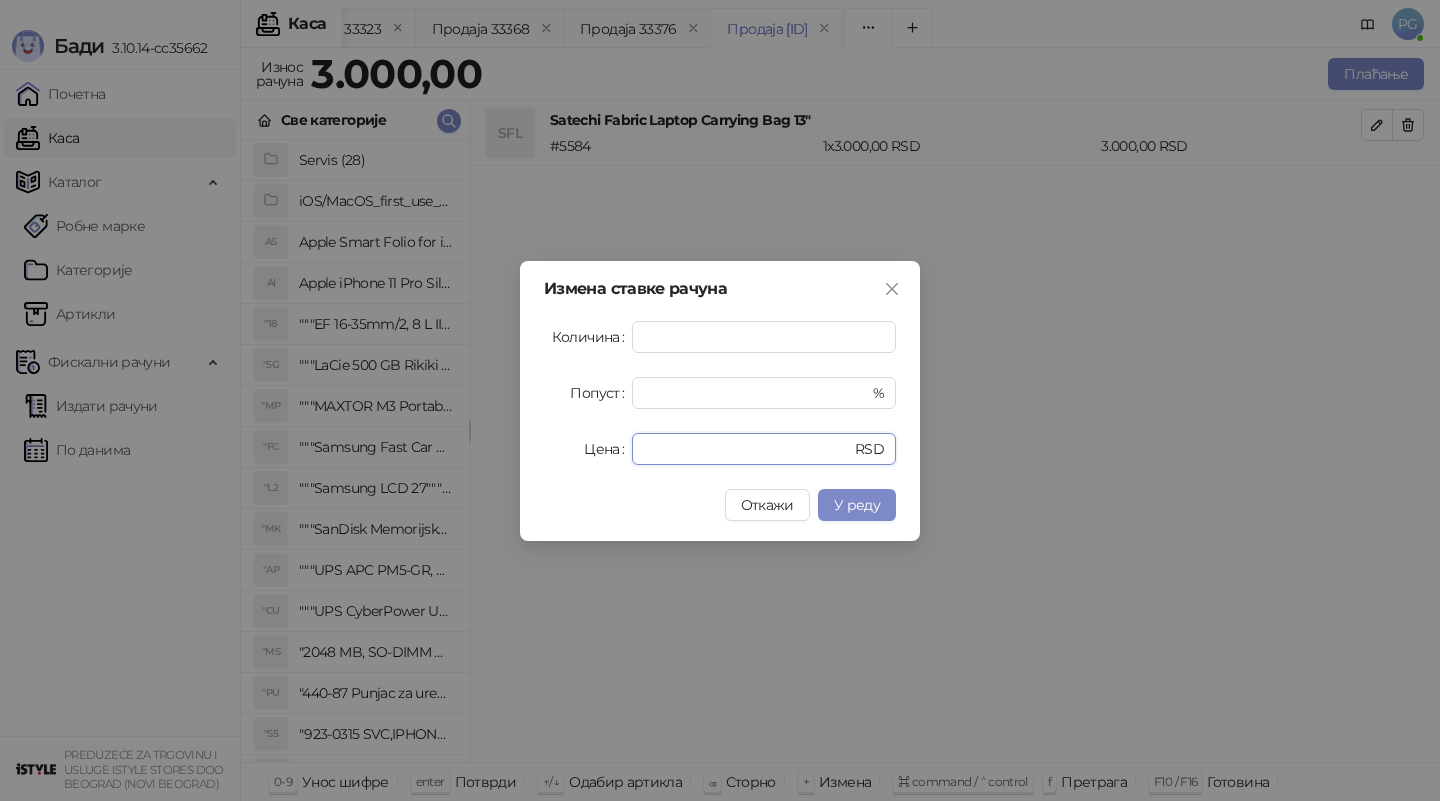 drag, startPoint x: 693, startPoint y: 457, endPoint x: 437, endPoint y: 457, distance: 256 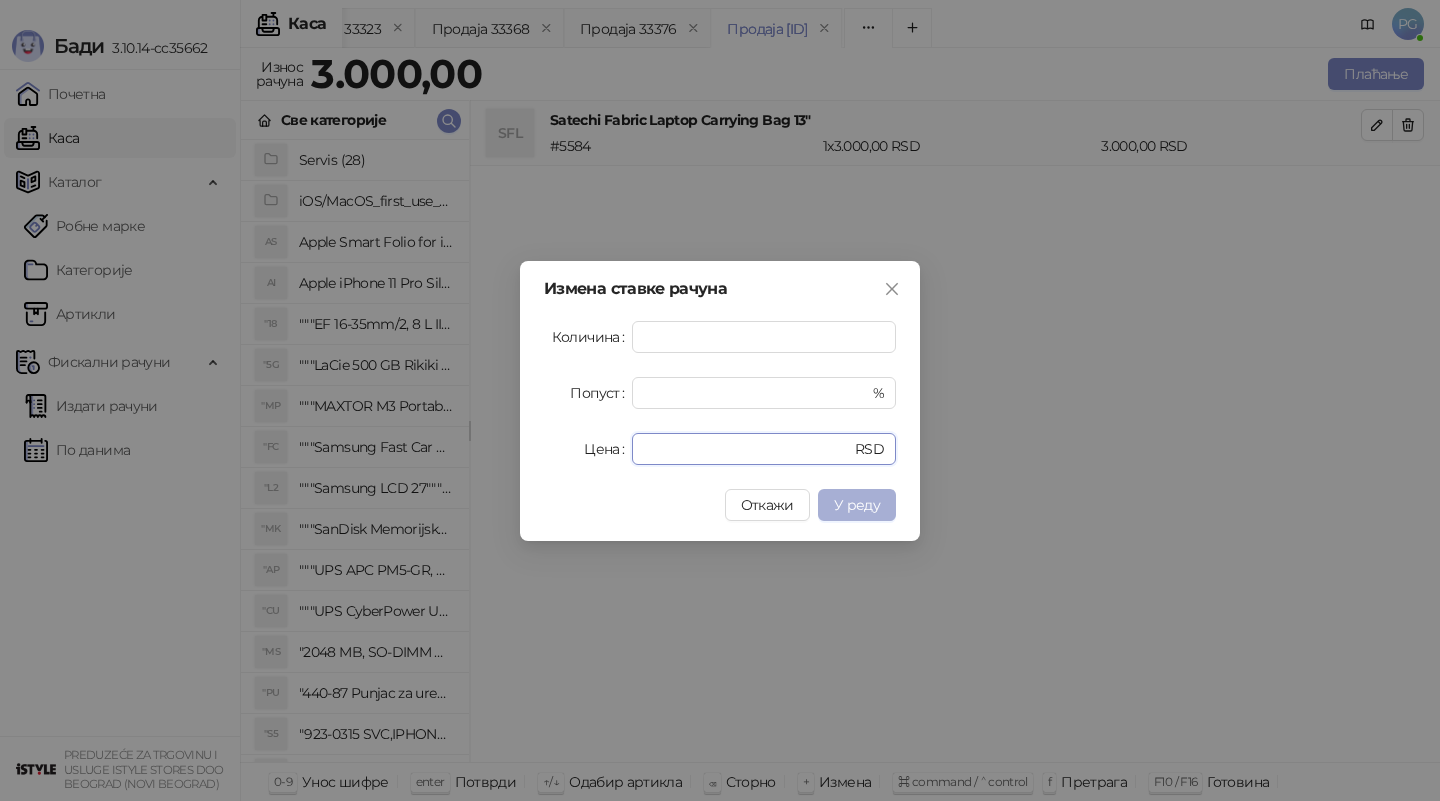 type on "****" 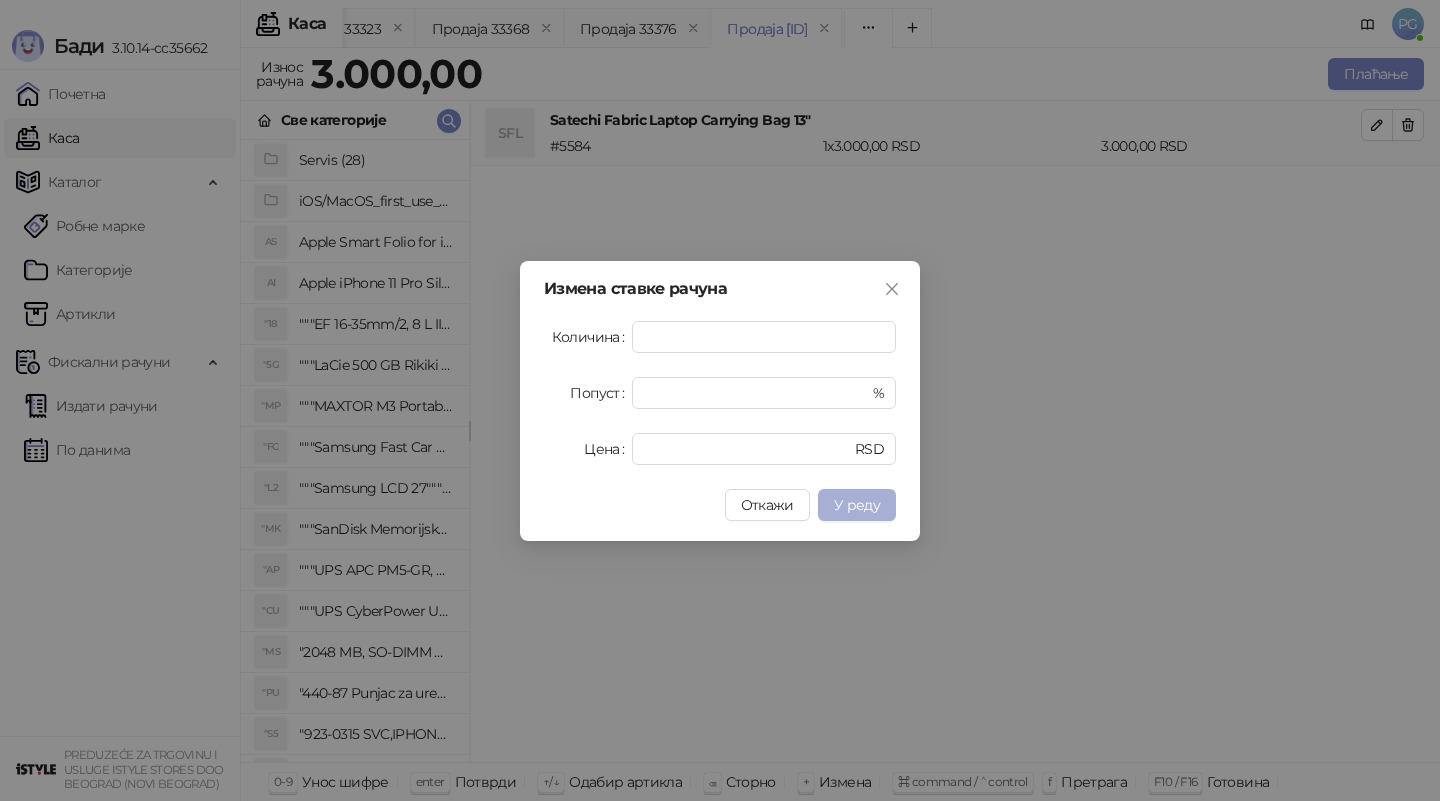 click on "У реду" at bounding box center (857, 505) 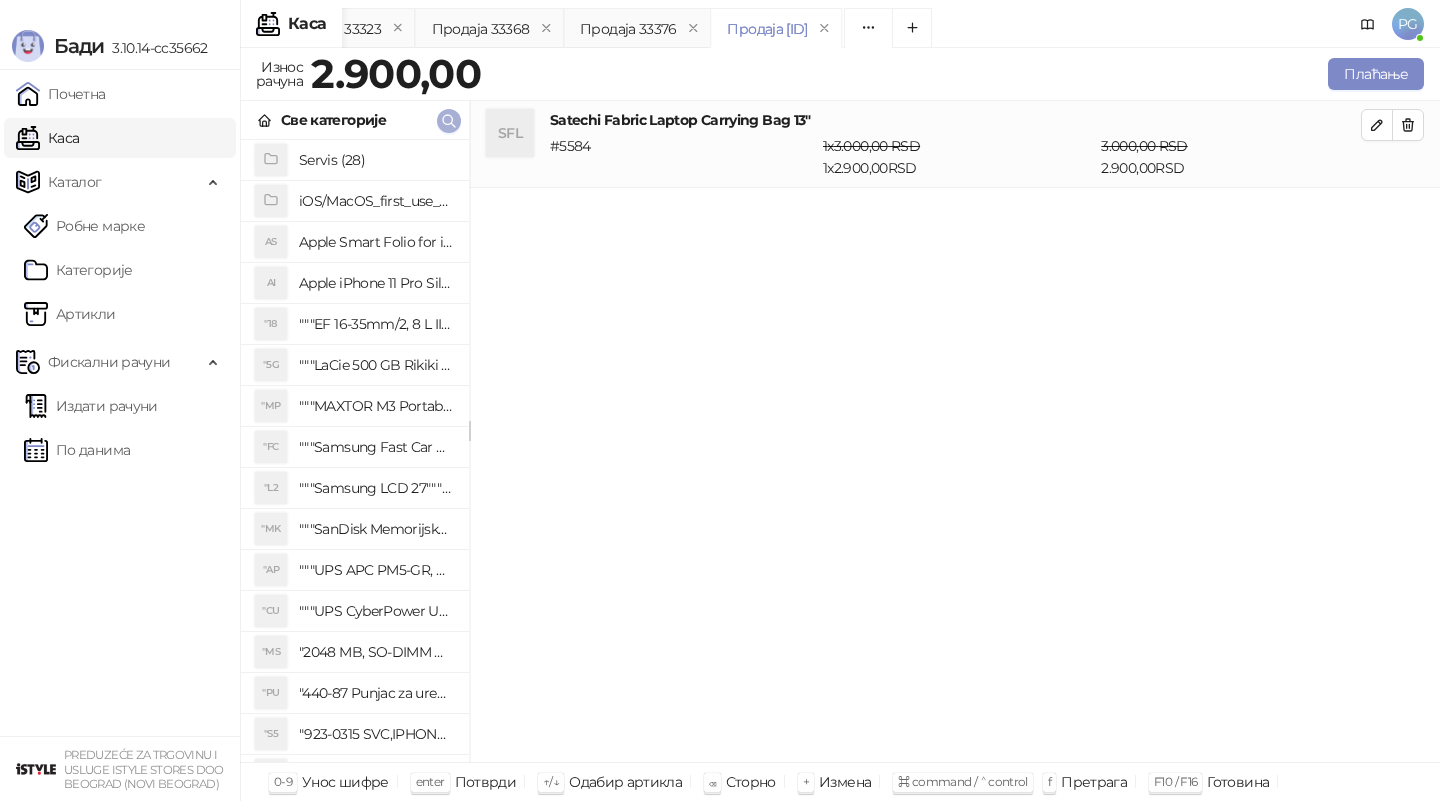 click 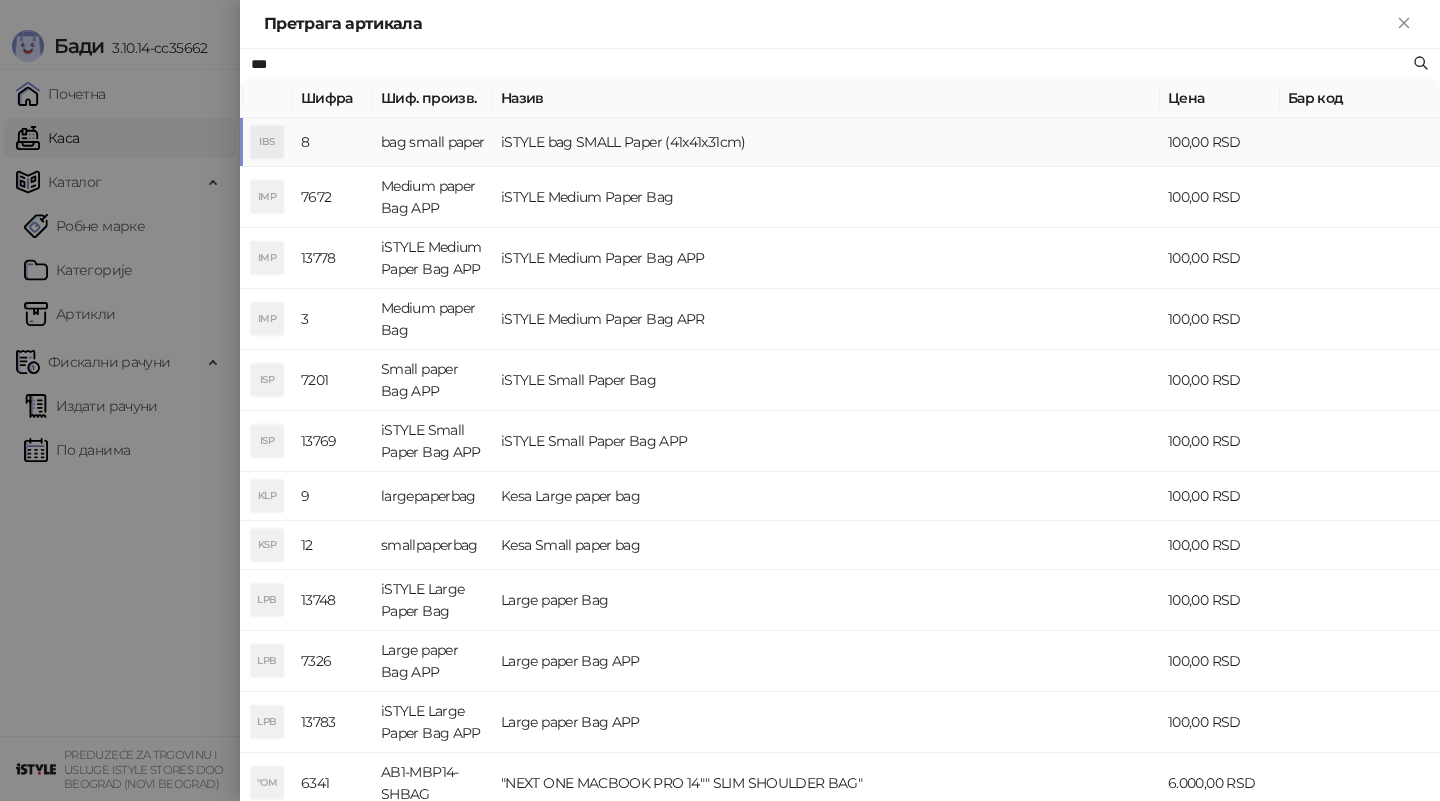 type on "***" 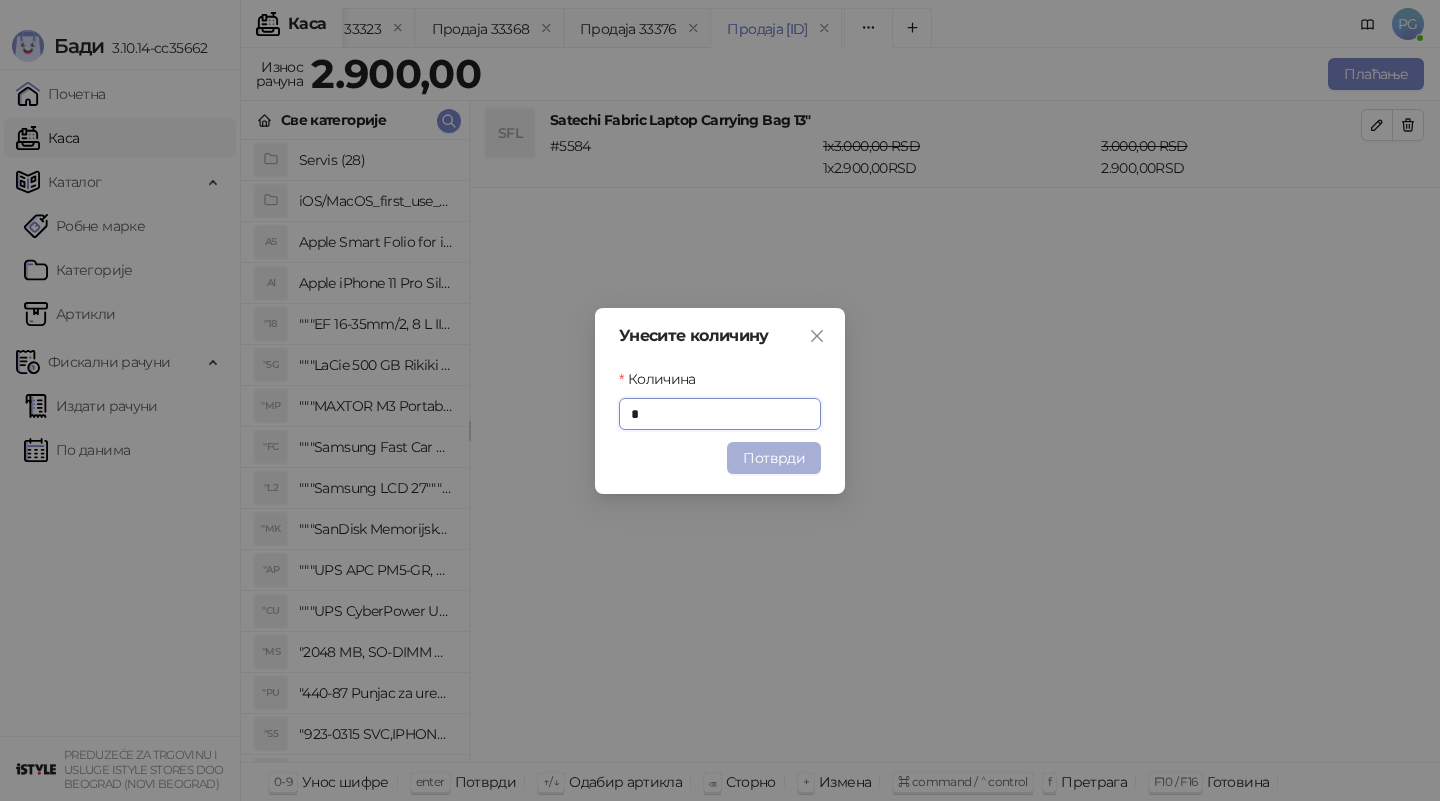 click on "Потврди" at bounding box center (774, 458) 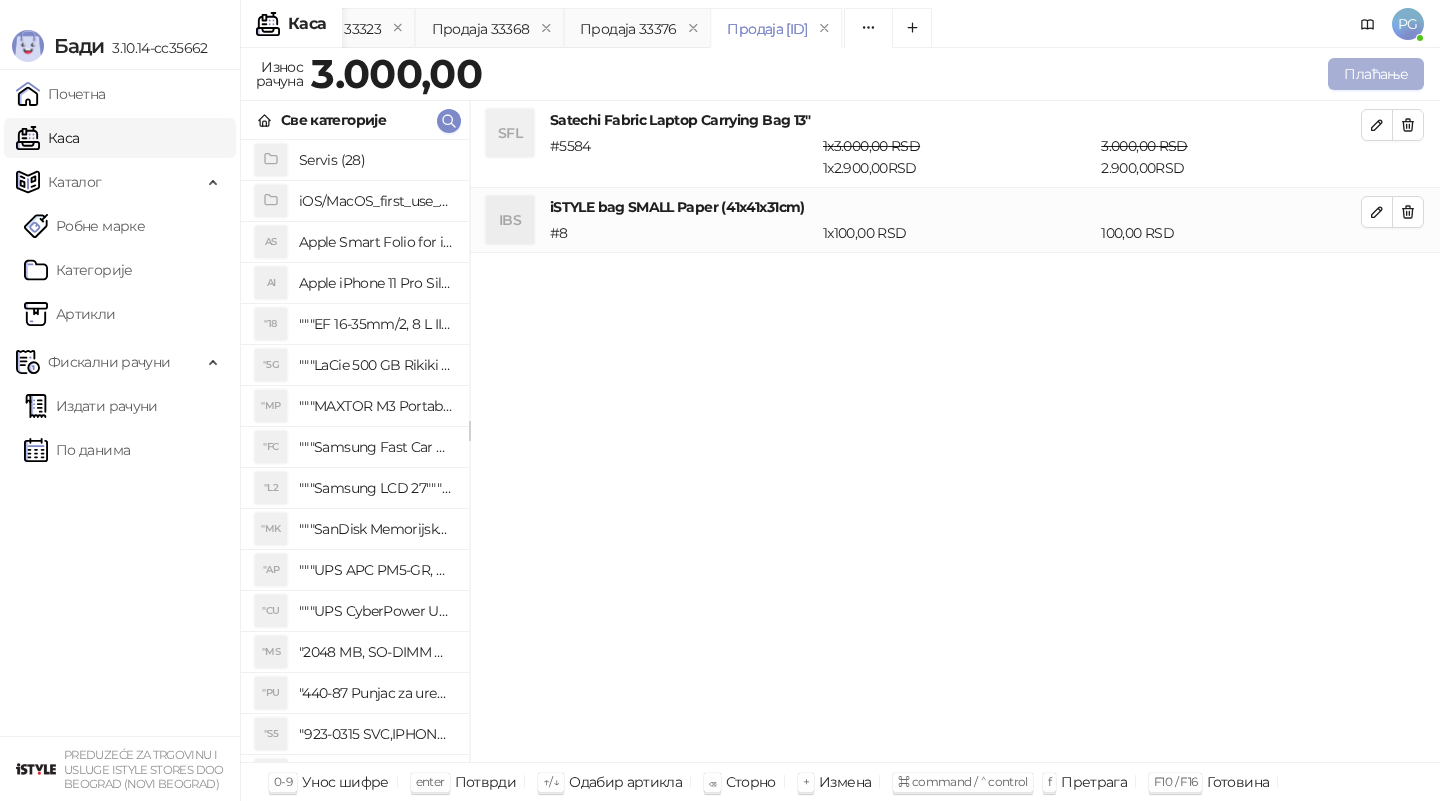 click on "Плаћање" at bounding box center [1376, 74] 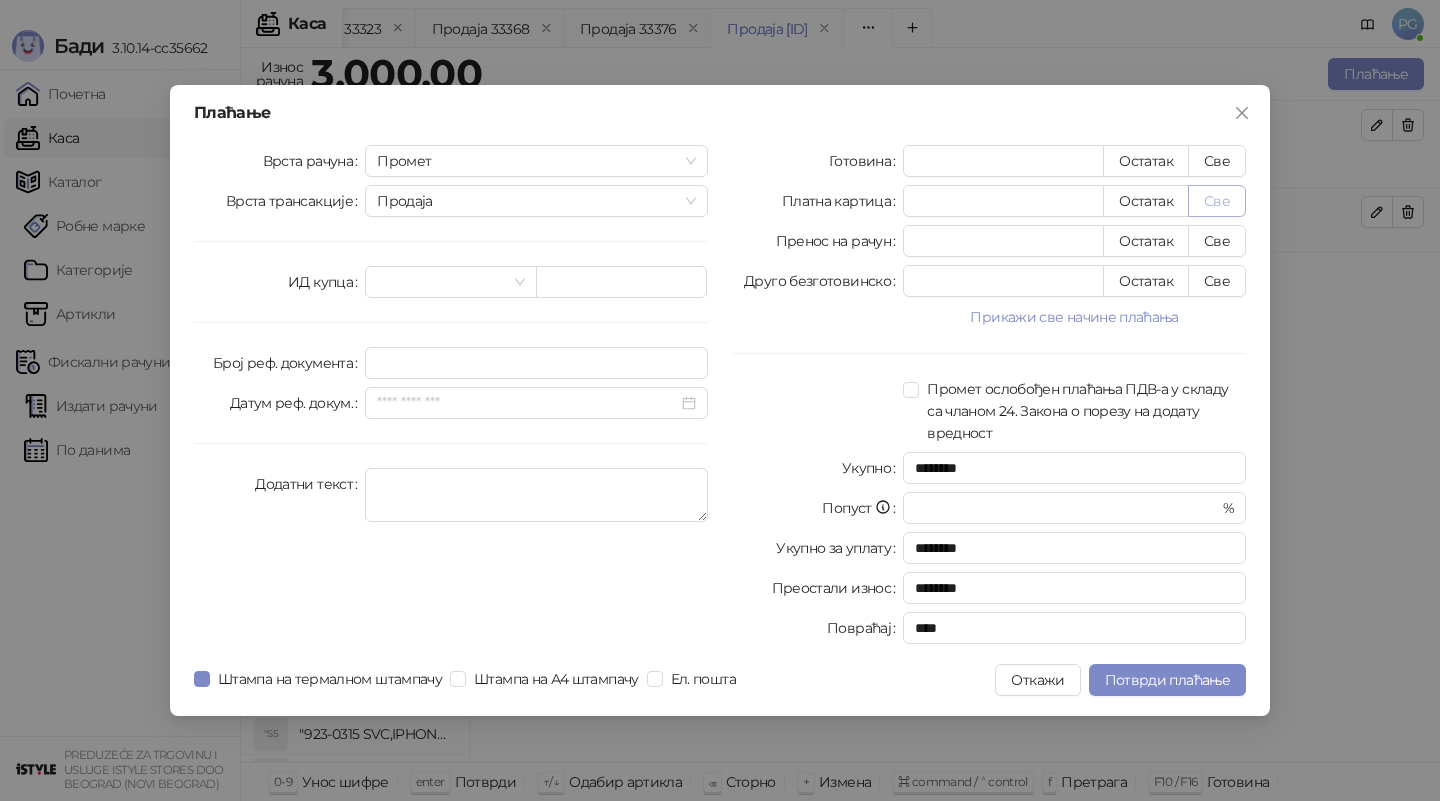 click on "Све" at bounding box center (1217, 201) 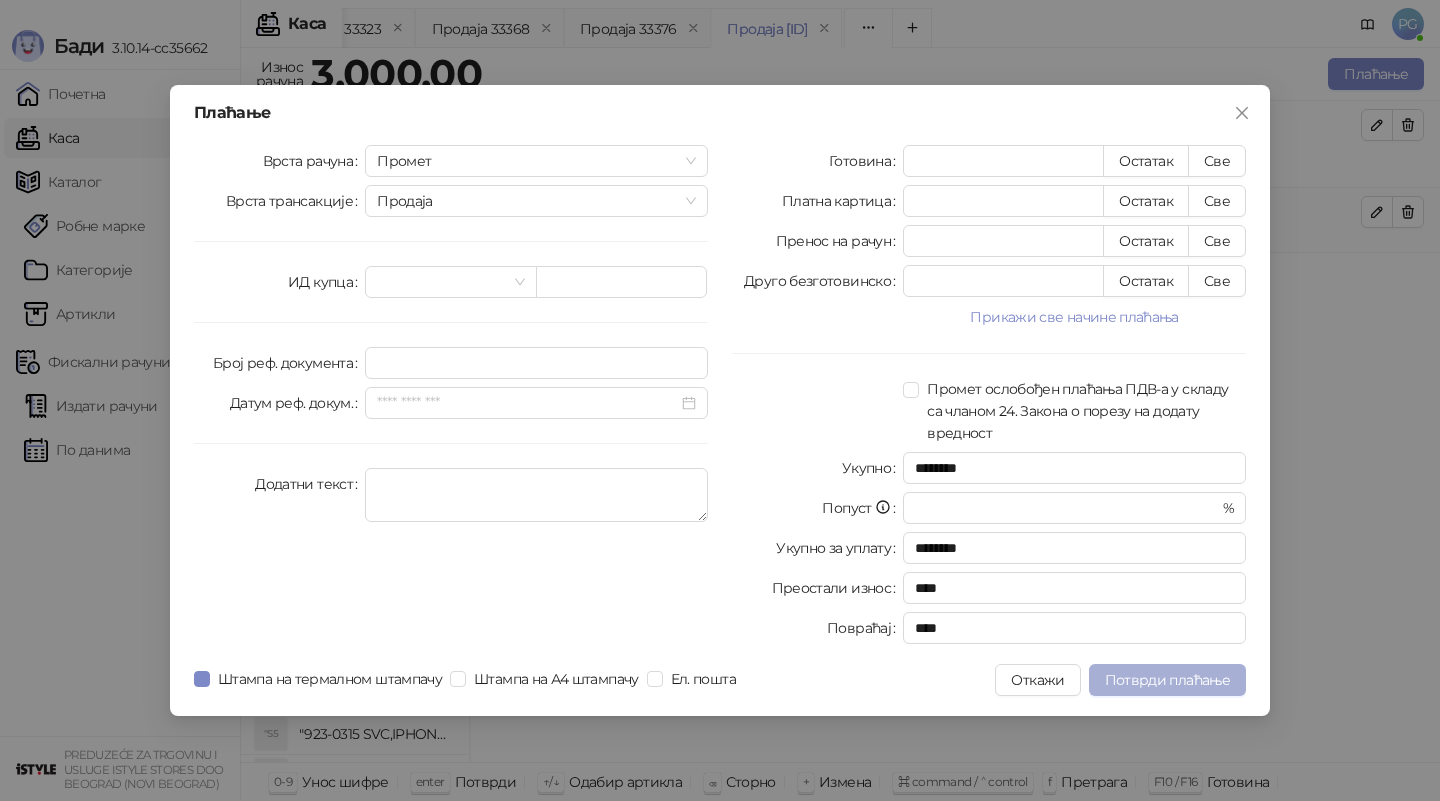 click on "Потврди плаћање" at bounding box center [1167, 680] 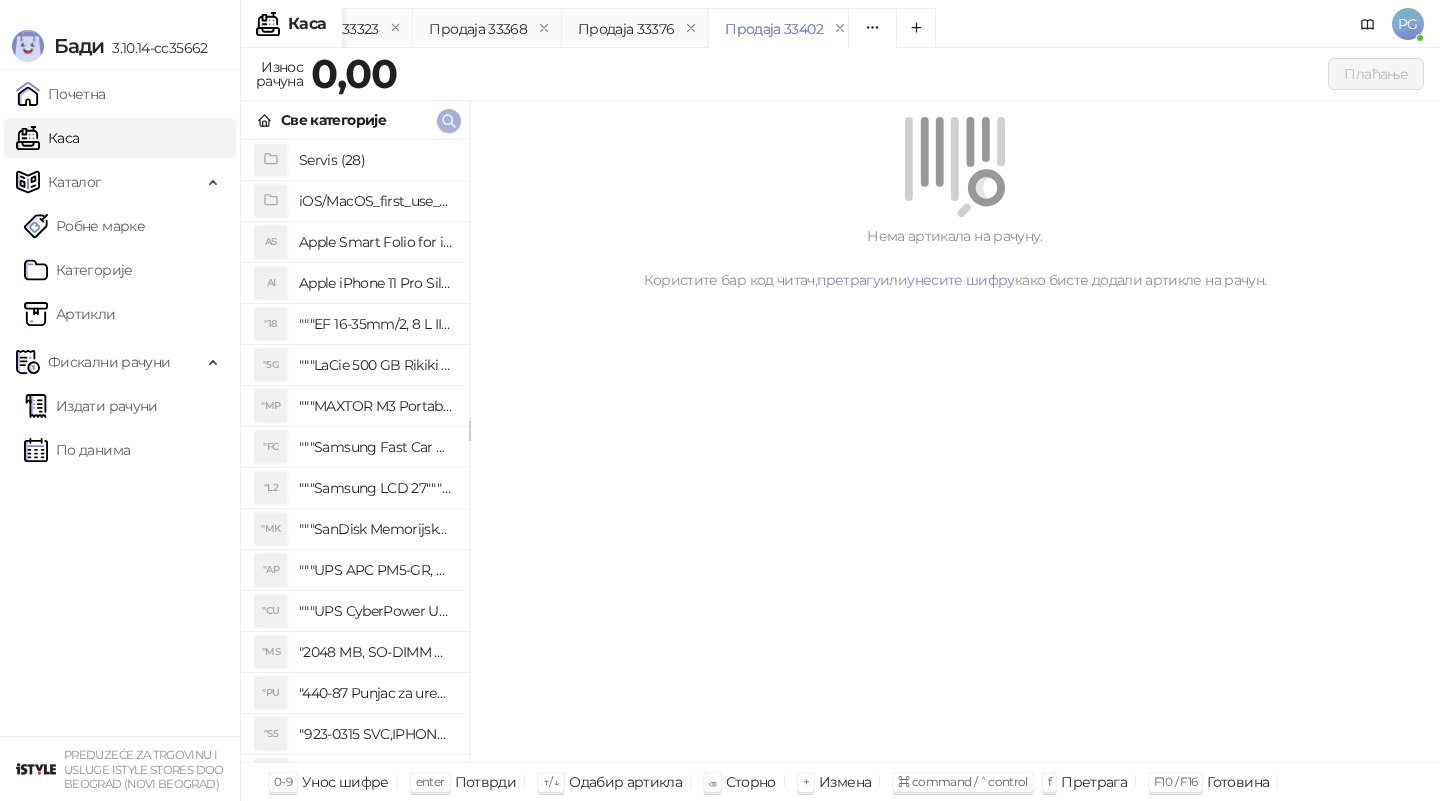 click at bounding box center (449, 121) 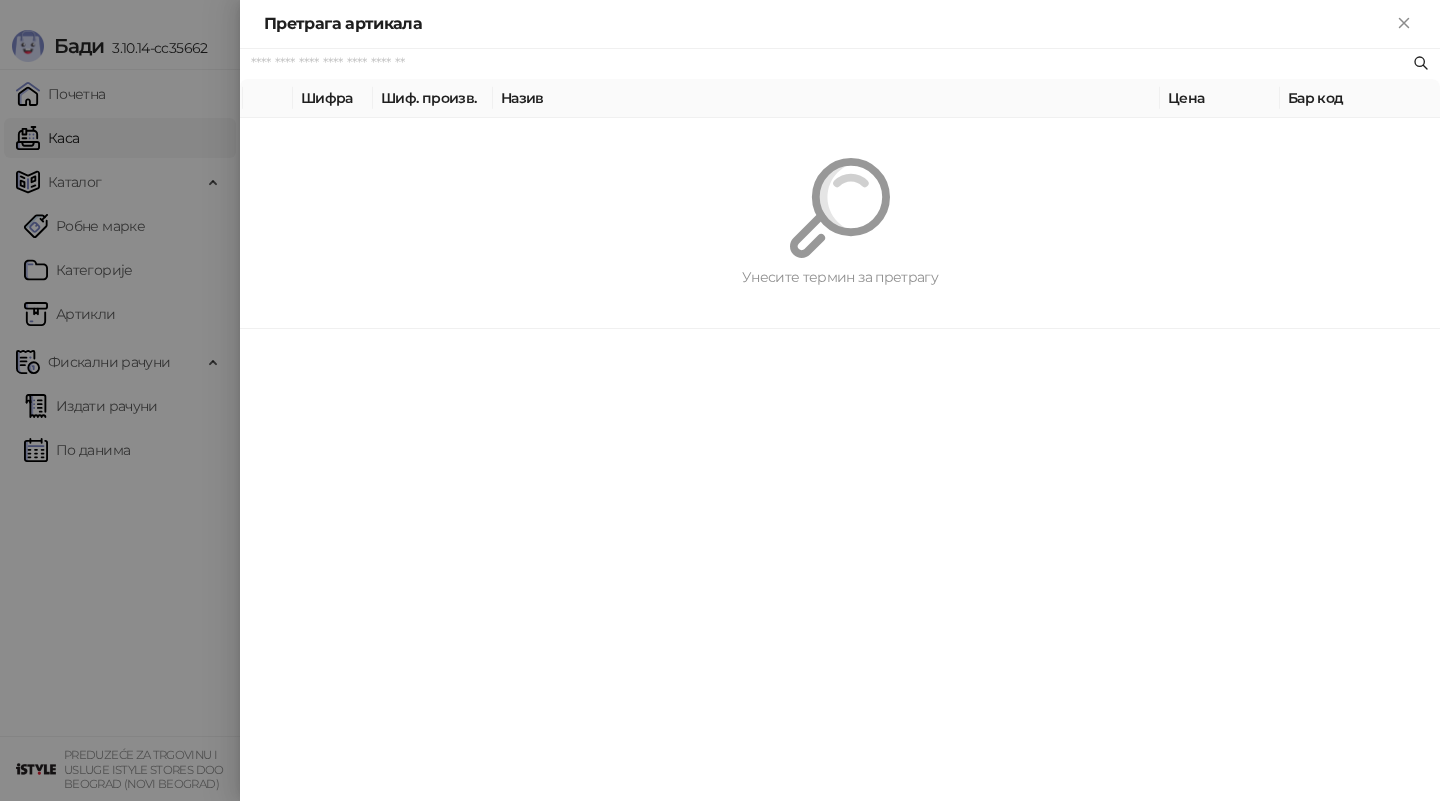 paste on "*********" 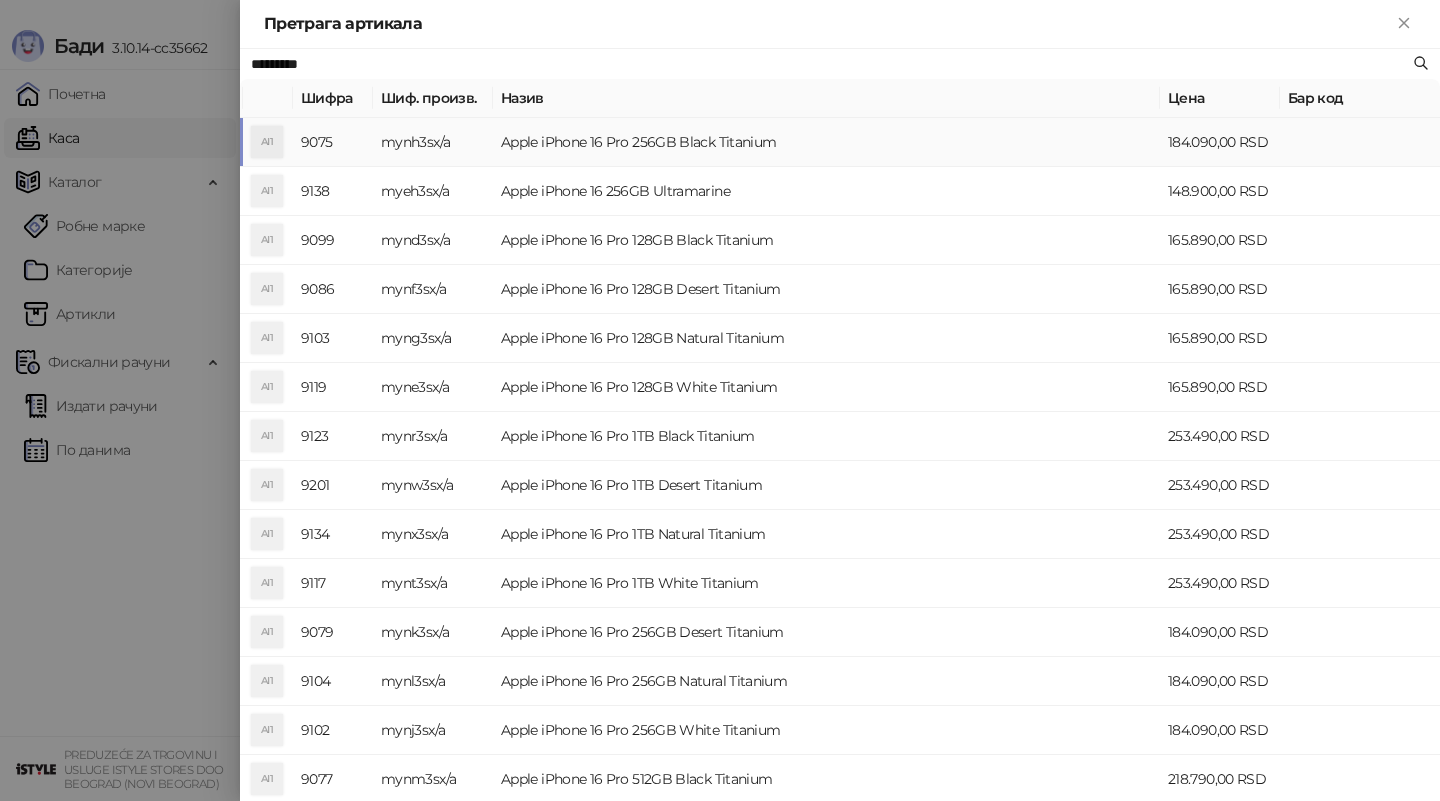 type on "*********" 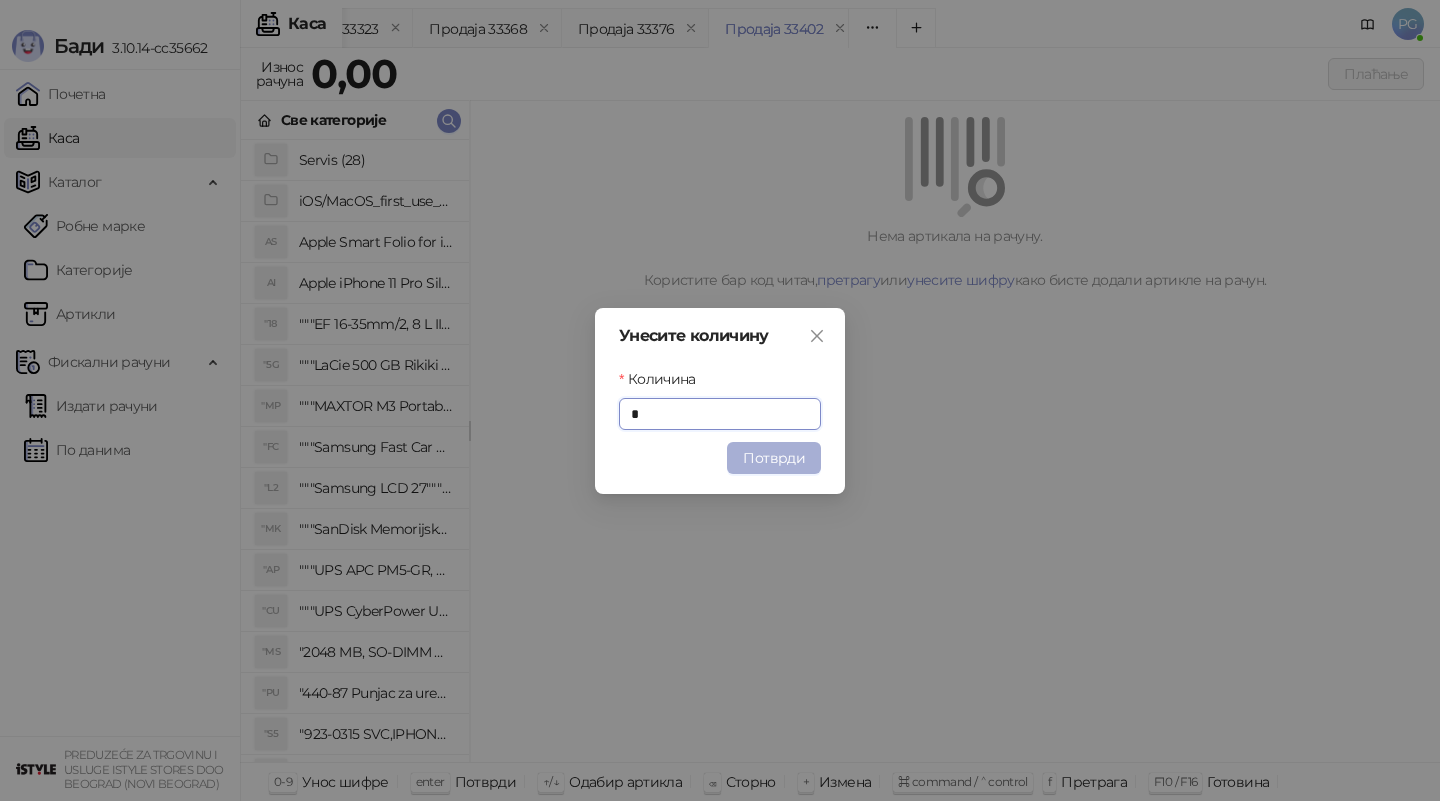 click on "Потврди" at bounding box center [774, 458] 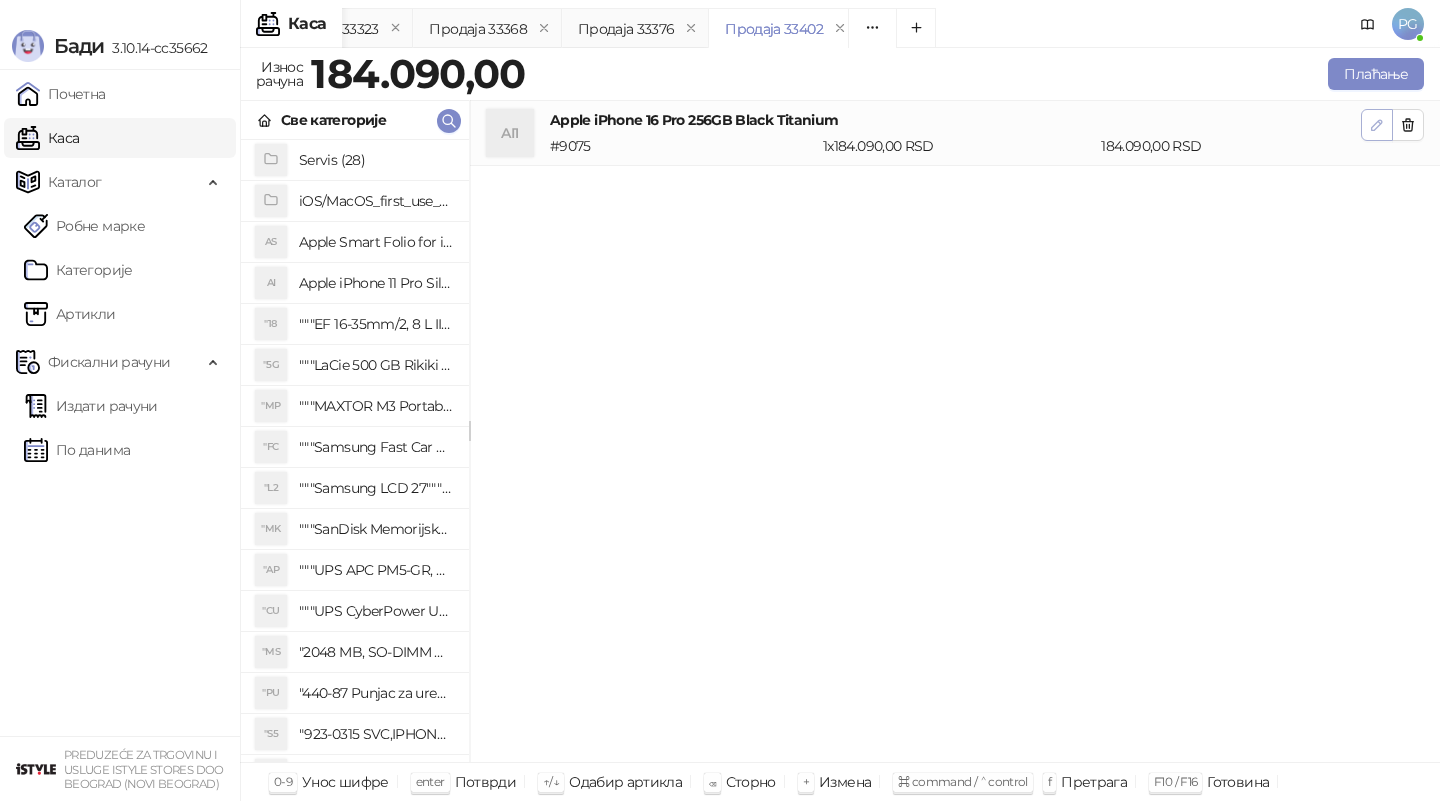 click 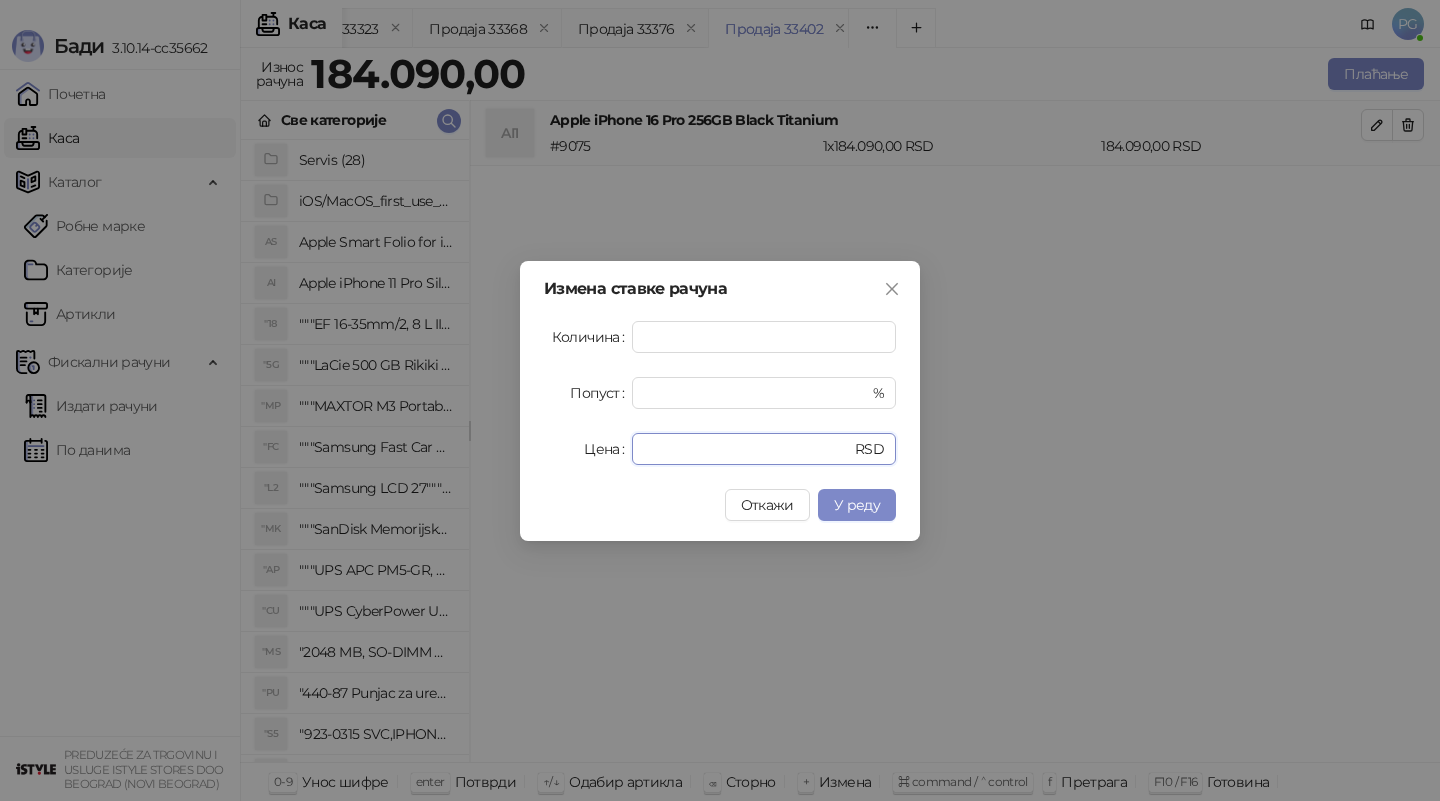 drag, startPoint x: 712, startPoint y: 442, endPoint x: 509, endPoint y: 432, distance: 203.24615 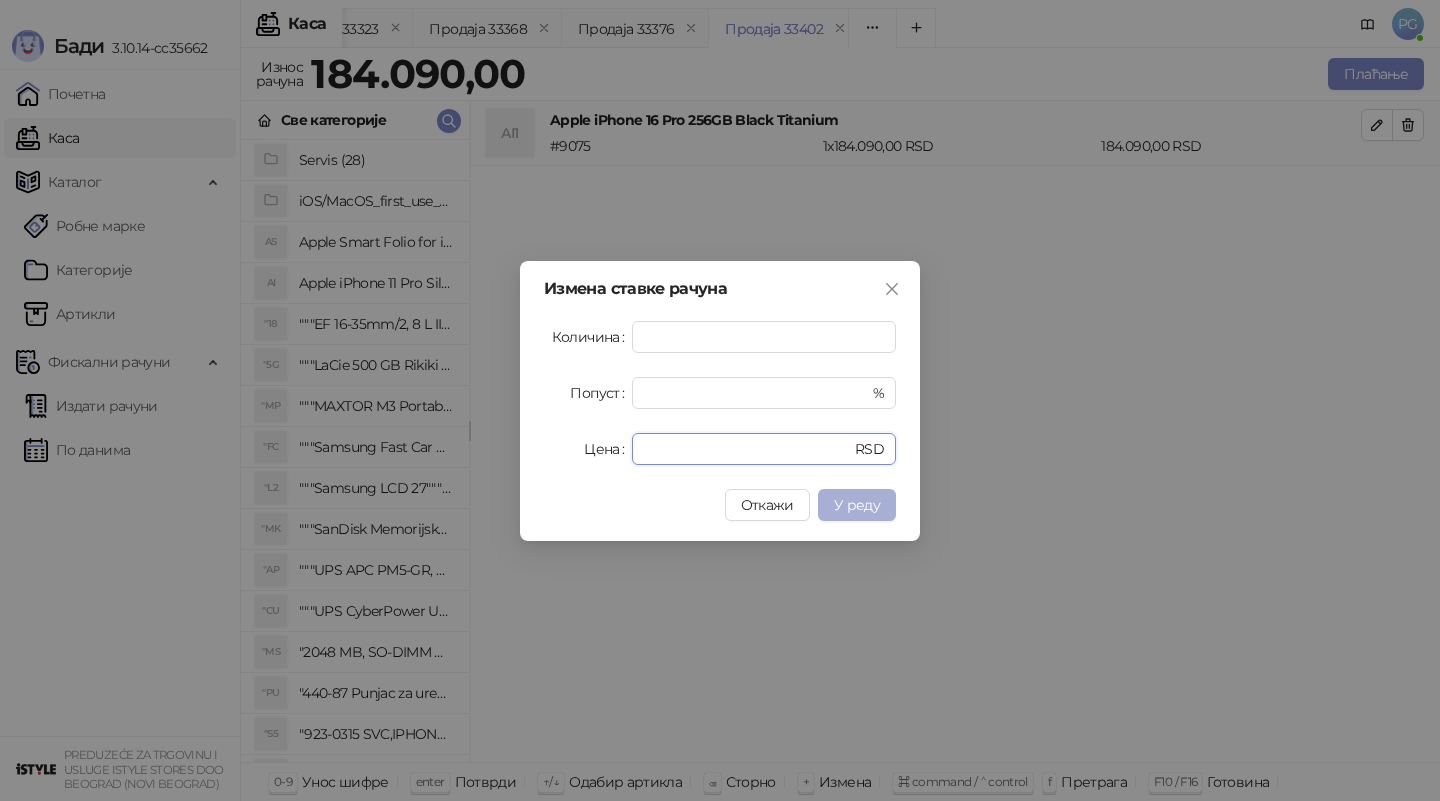 type on "******" 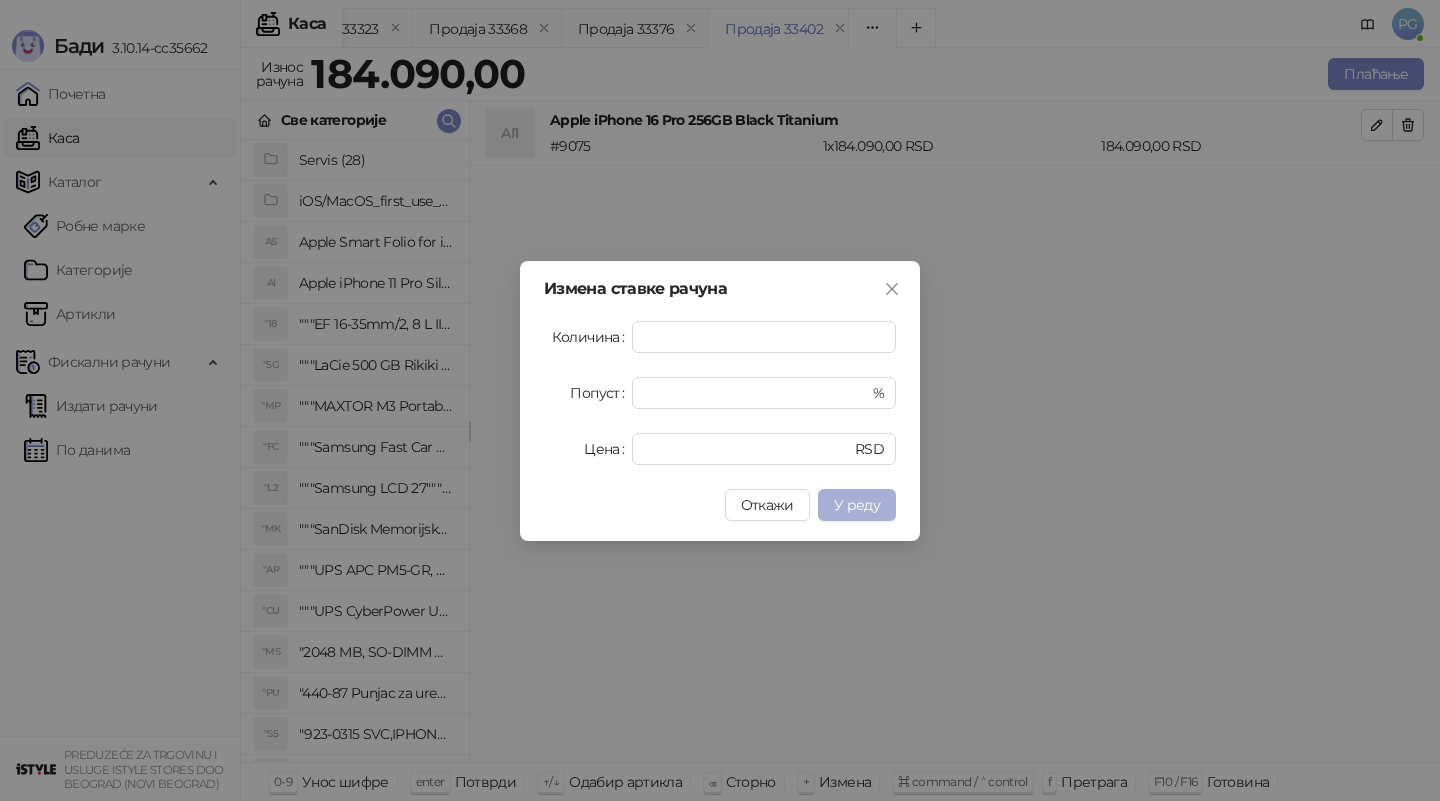 click on "У реду" at bounding box center [857, 505] 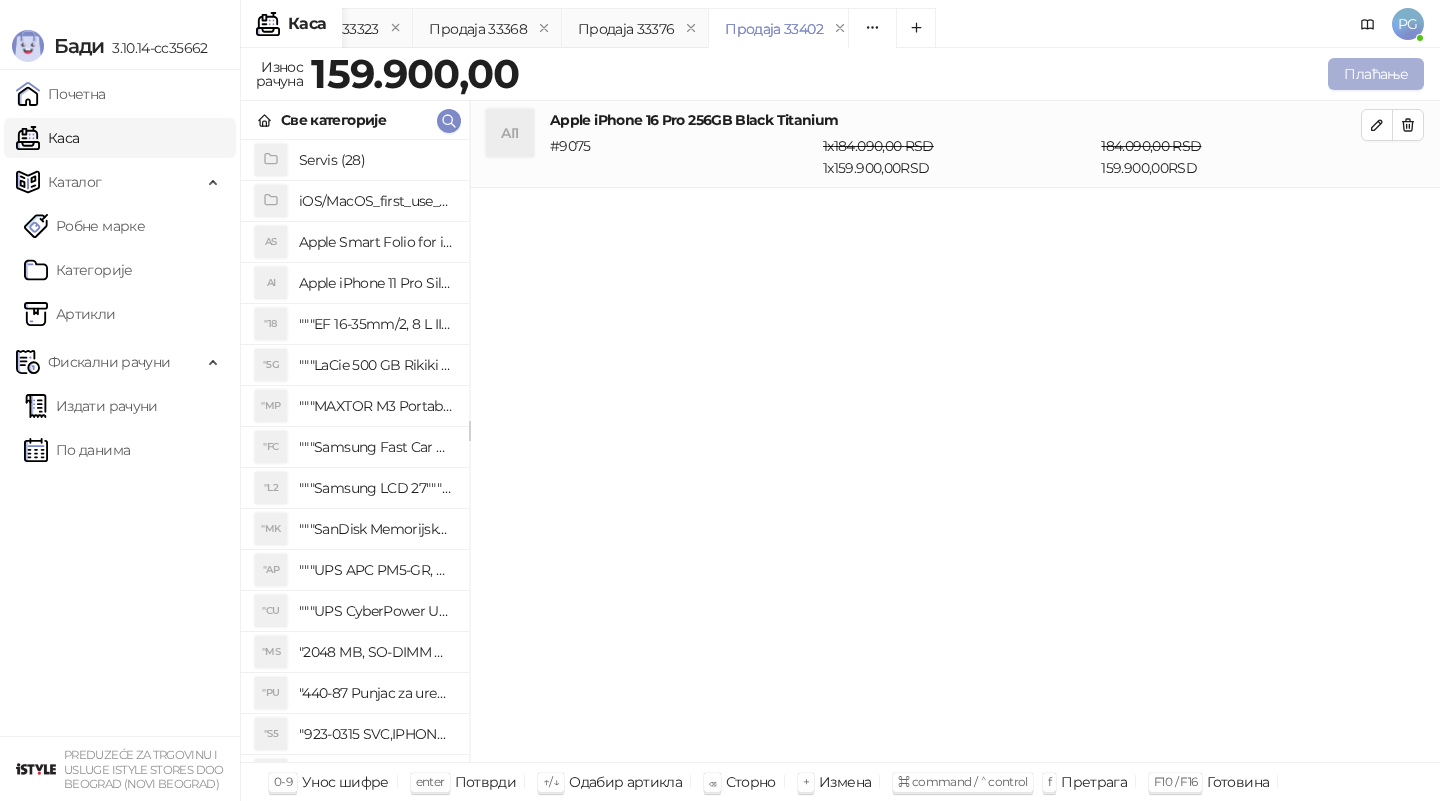 click on "Плаћање" at bounding box center (1376, 74) 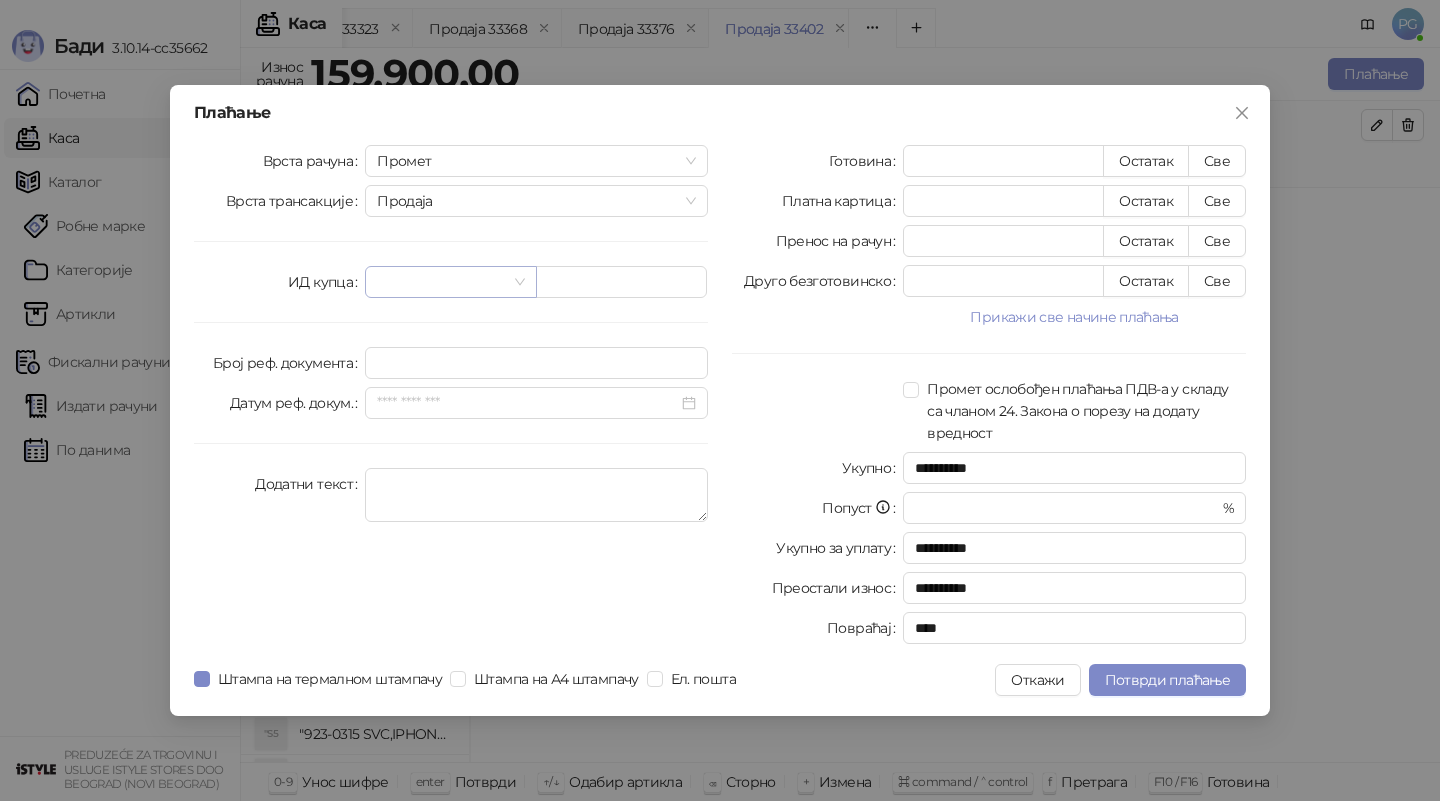 click at bounding box center [441, 282] 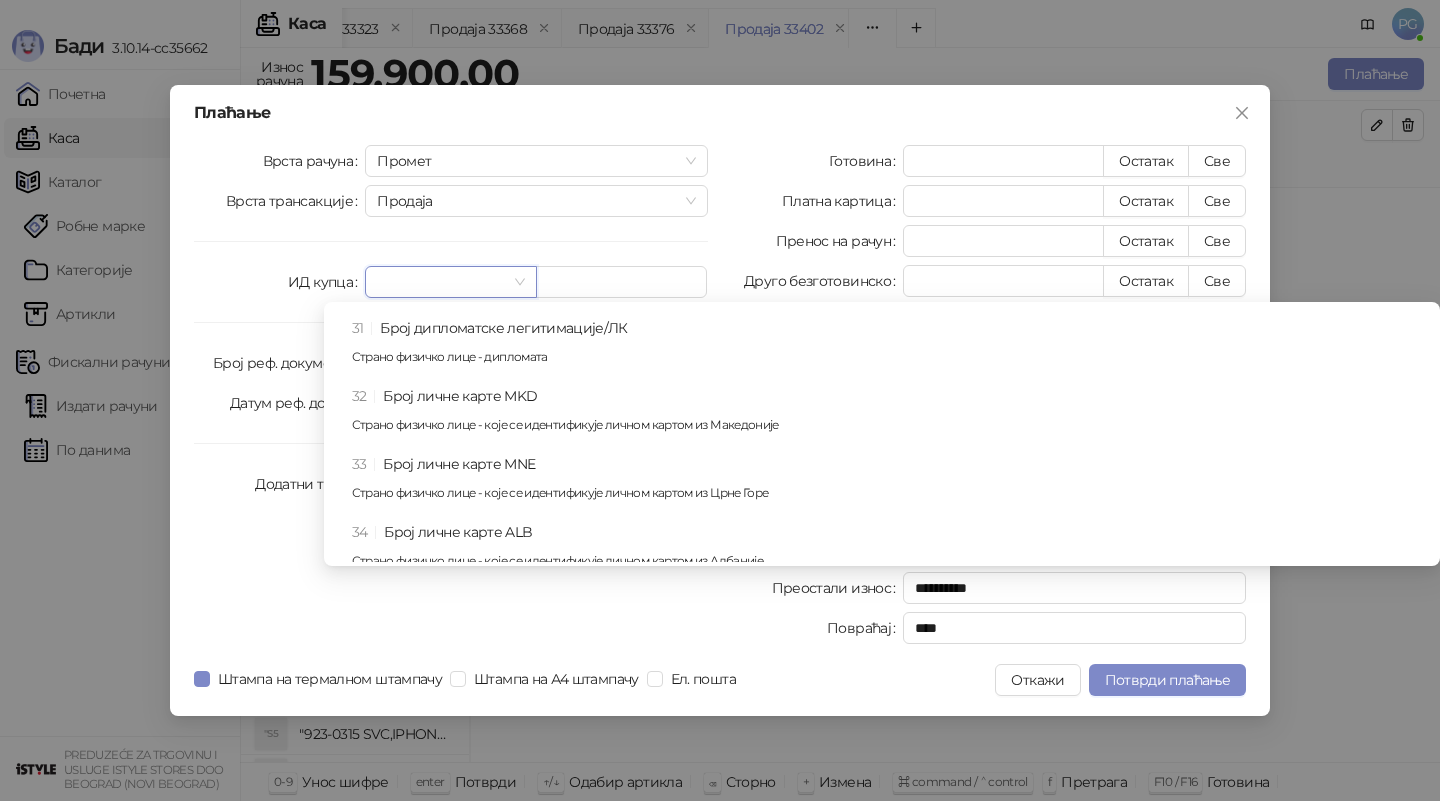 scroll, scrollTop: 985, scrollLeft: 0, axis: vertical 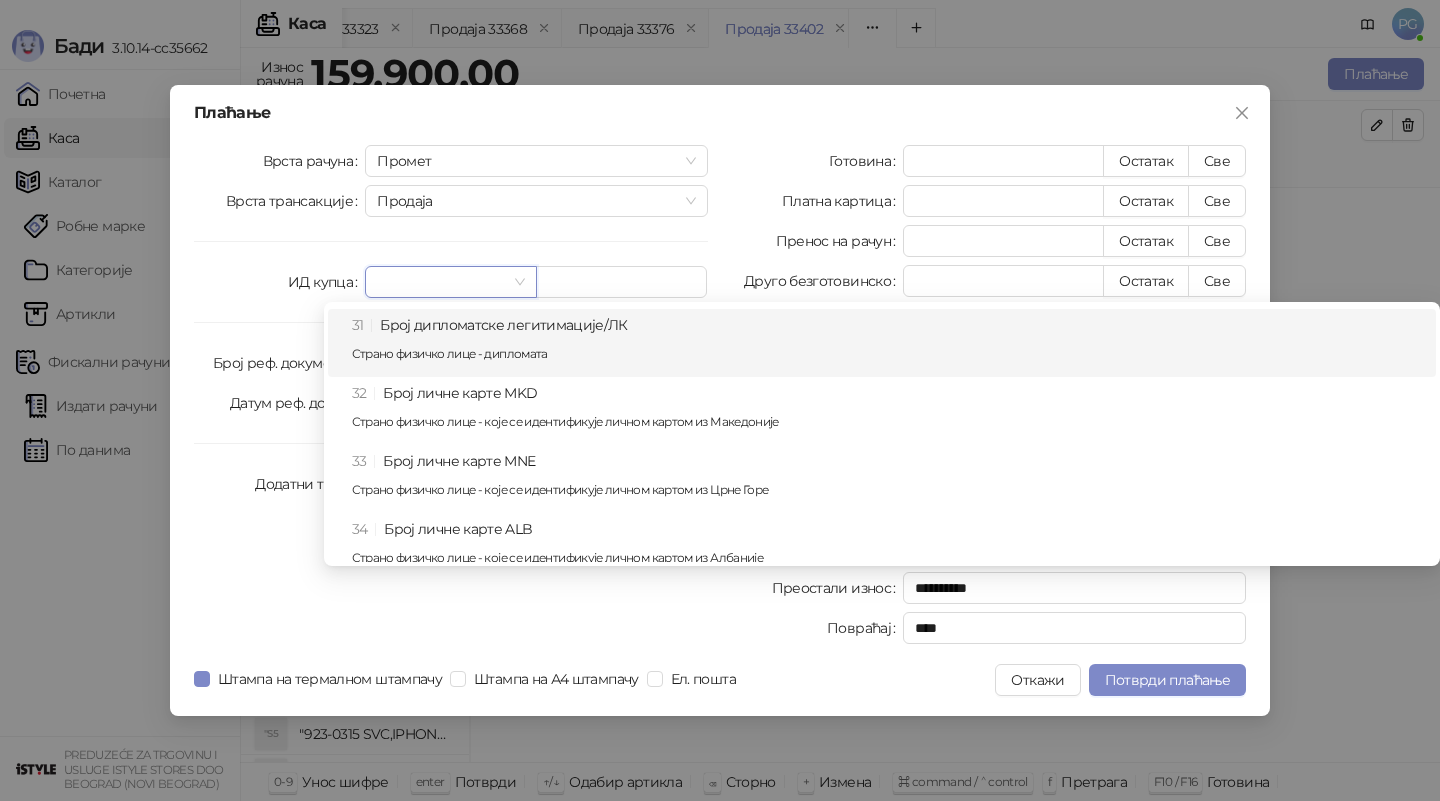 click on "[ID]" at bounding box center (888, 343) 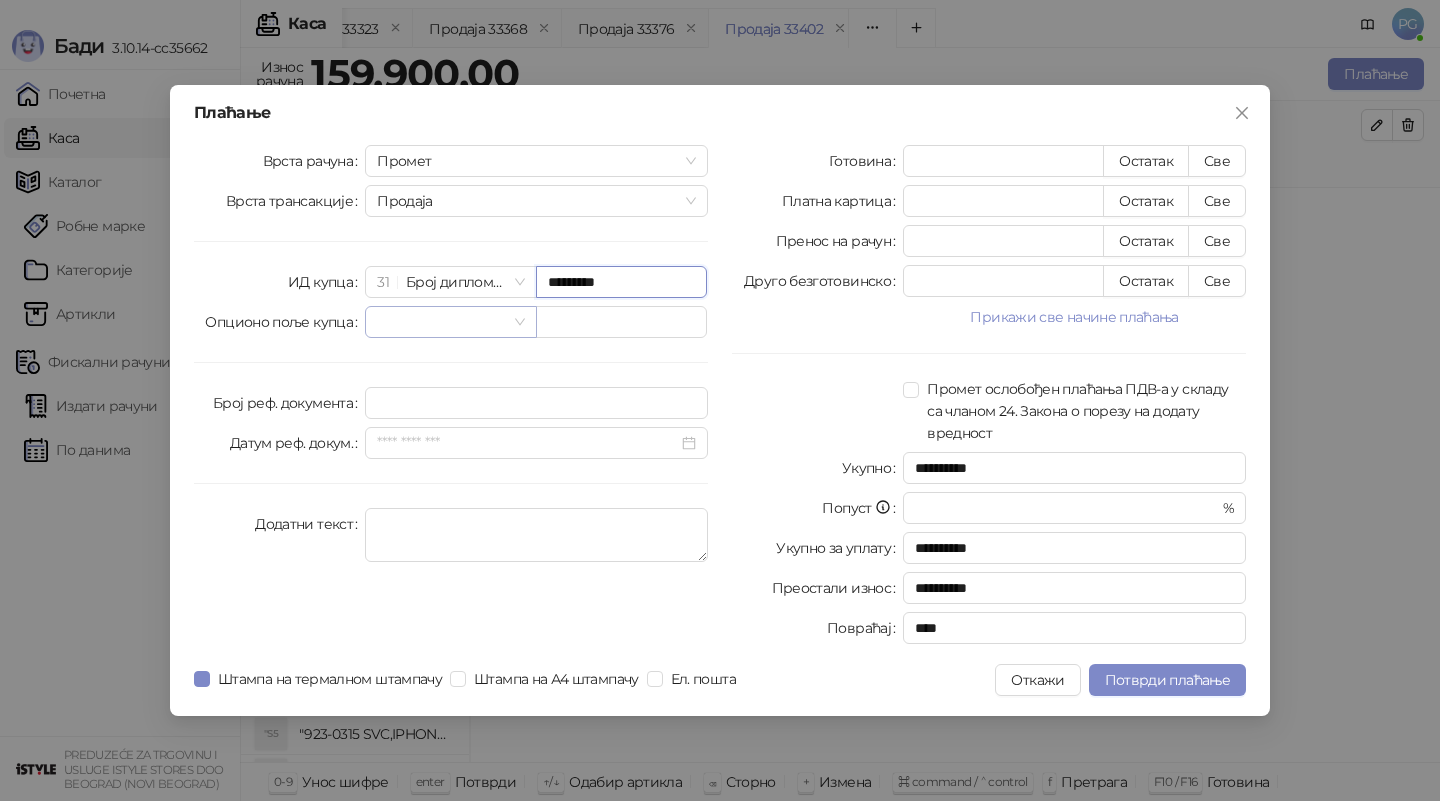 type on "*********" 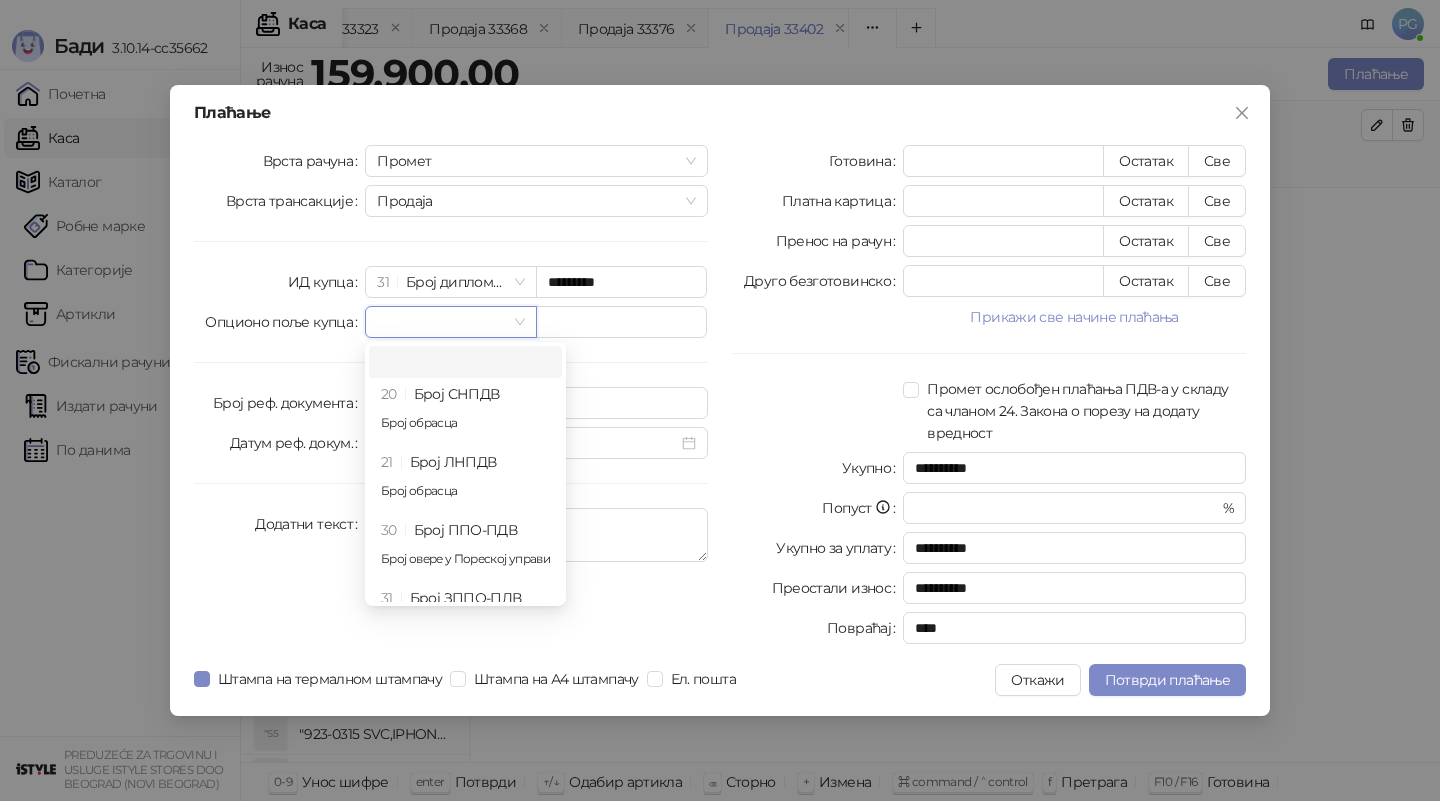 click at bounding box center (441, 322) 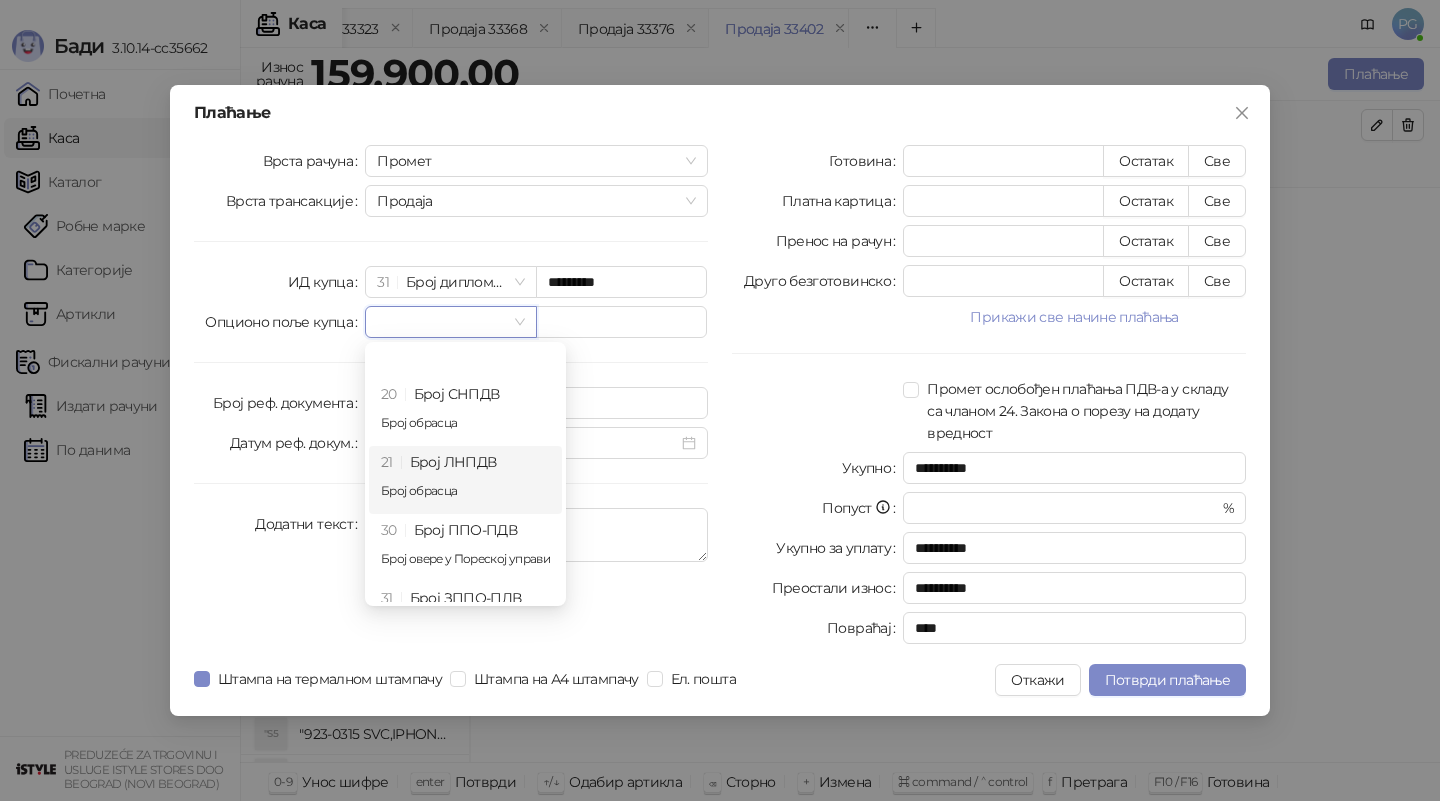 click on "21 Број ЛНПДВ Број обрасца" at bounding box center (465, 480) 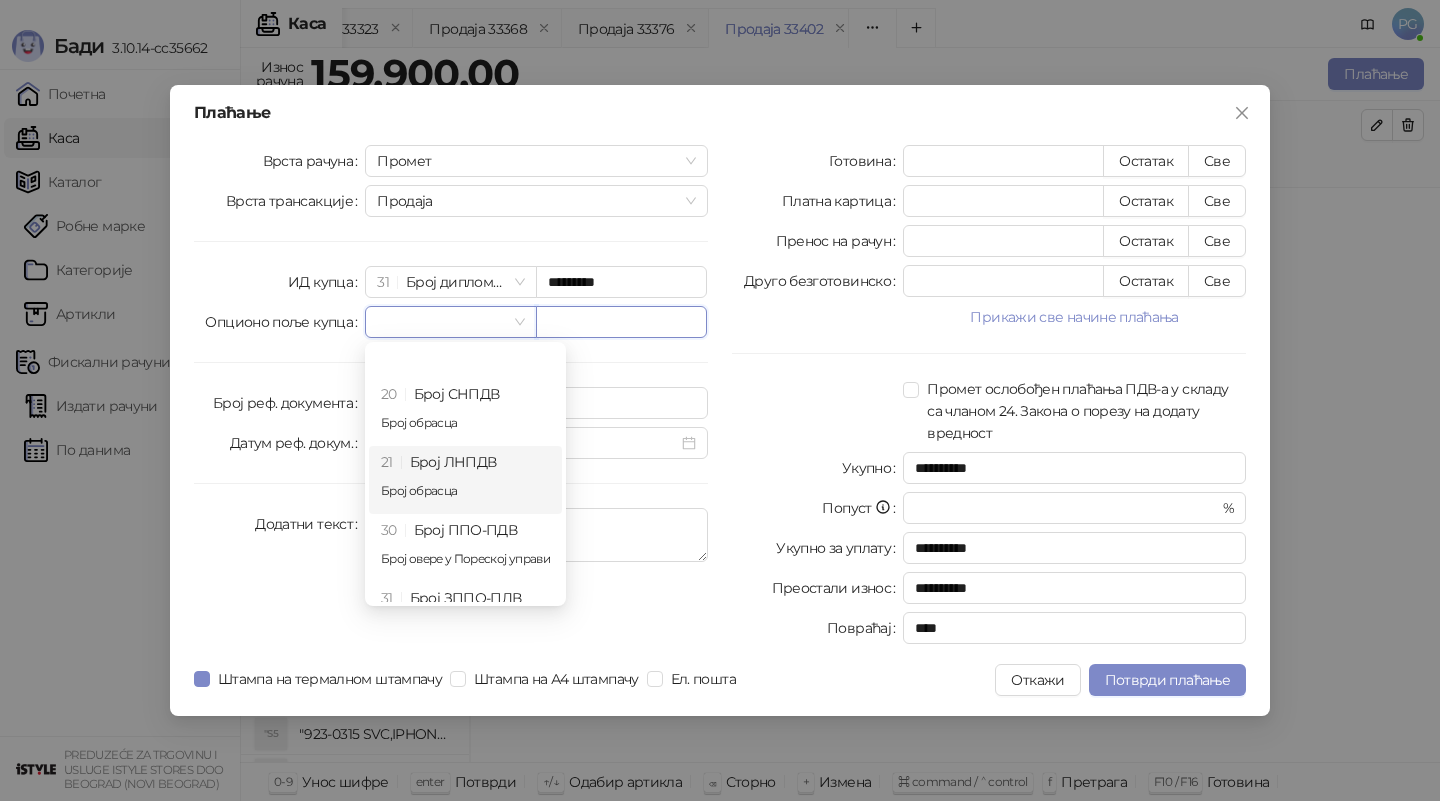 type on "**********" 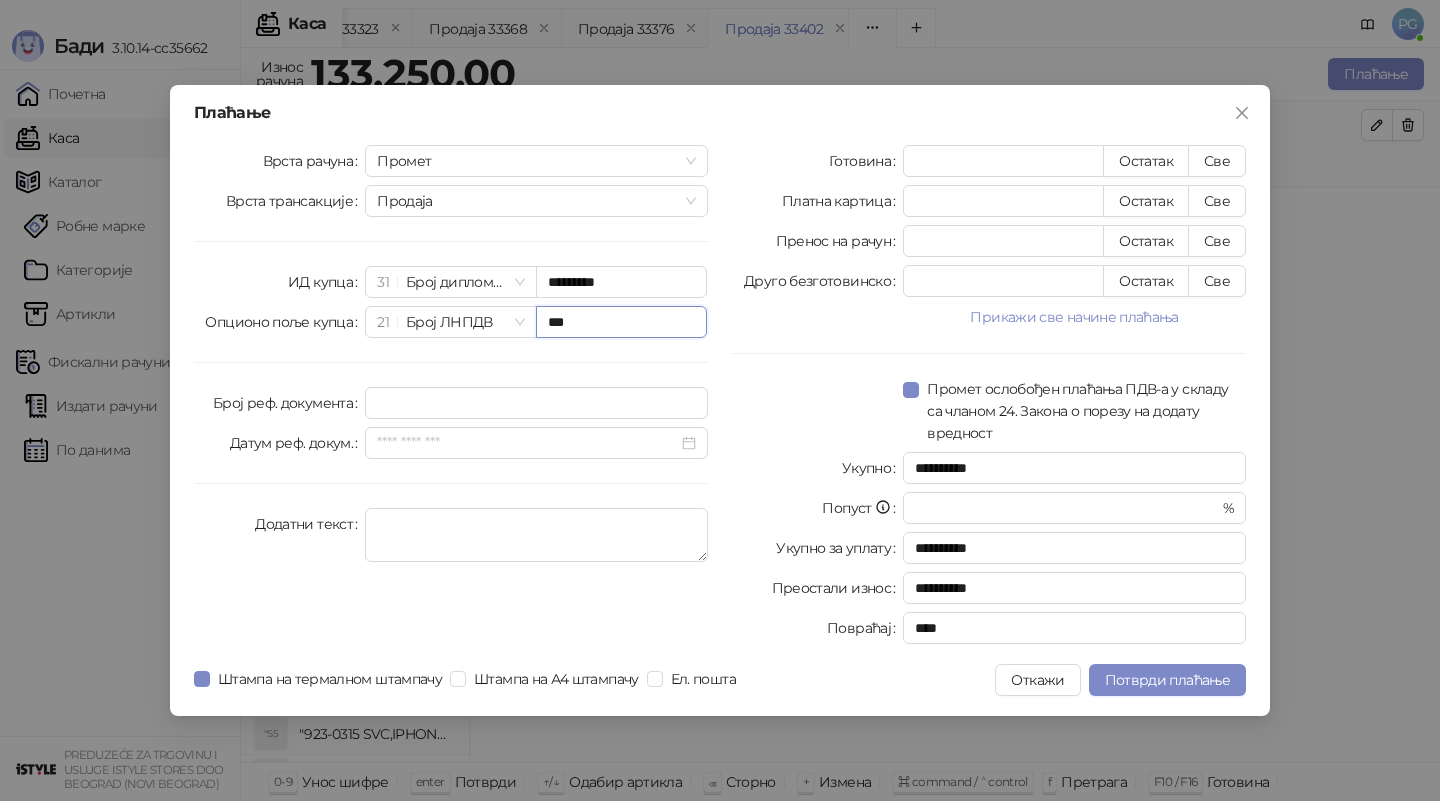 type on "***" 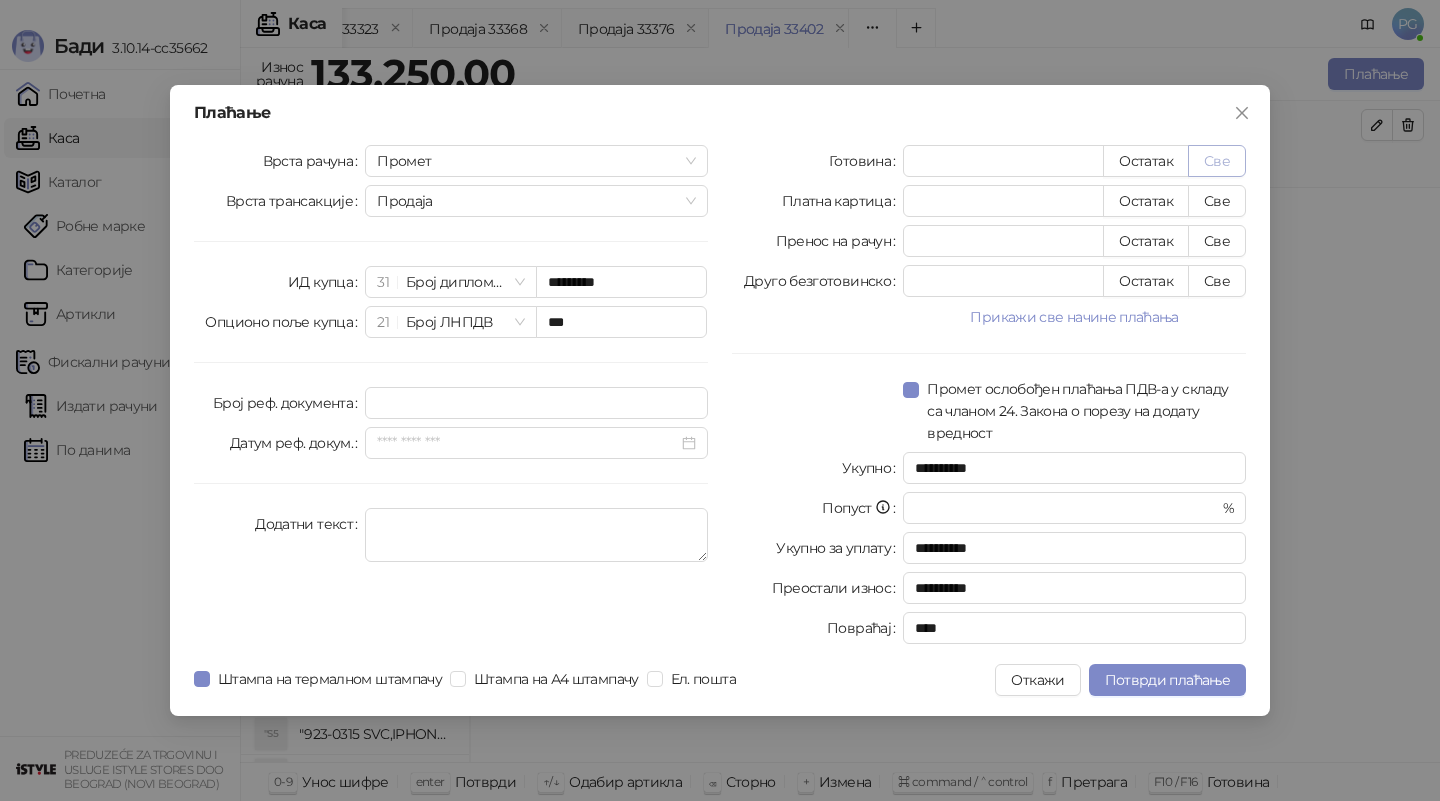 click on "Све" at bounding box center [1217, 161] 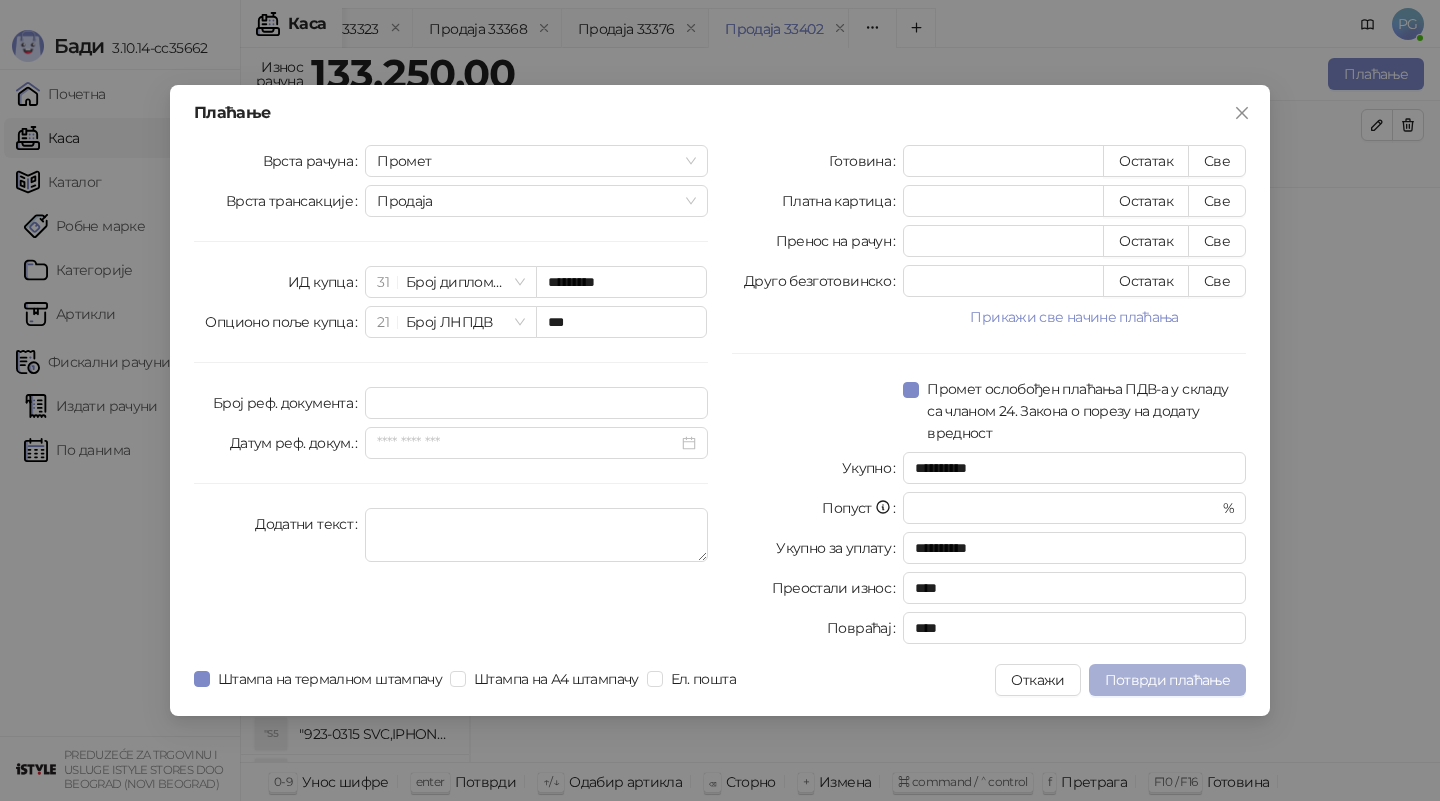 click on "Потврди плаћање" at bounding box center (1167, 680) 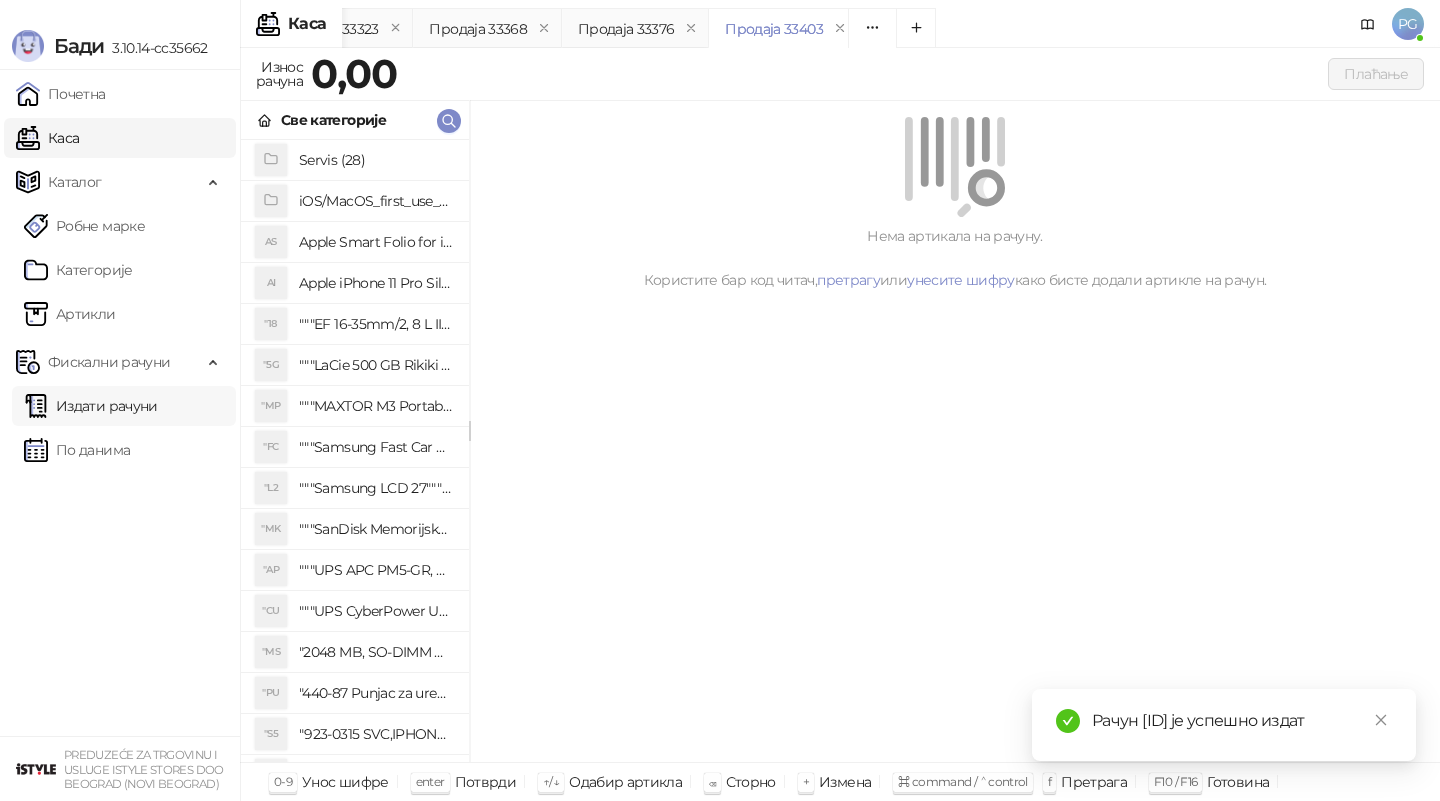 click on "Издати рачуни" at bounding box center [91, 406] 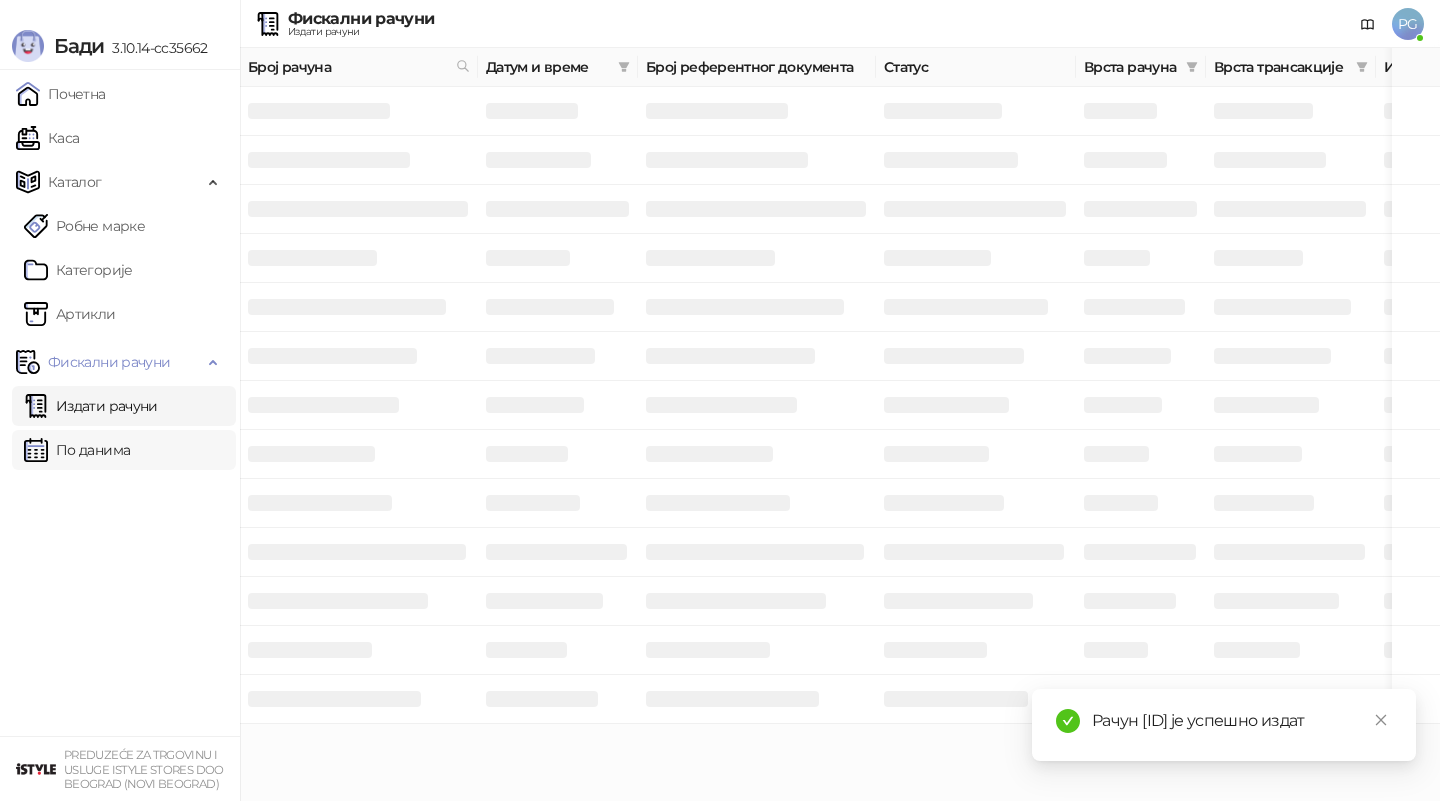 click on "По данима" at bounding box center [77, 450] 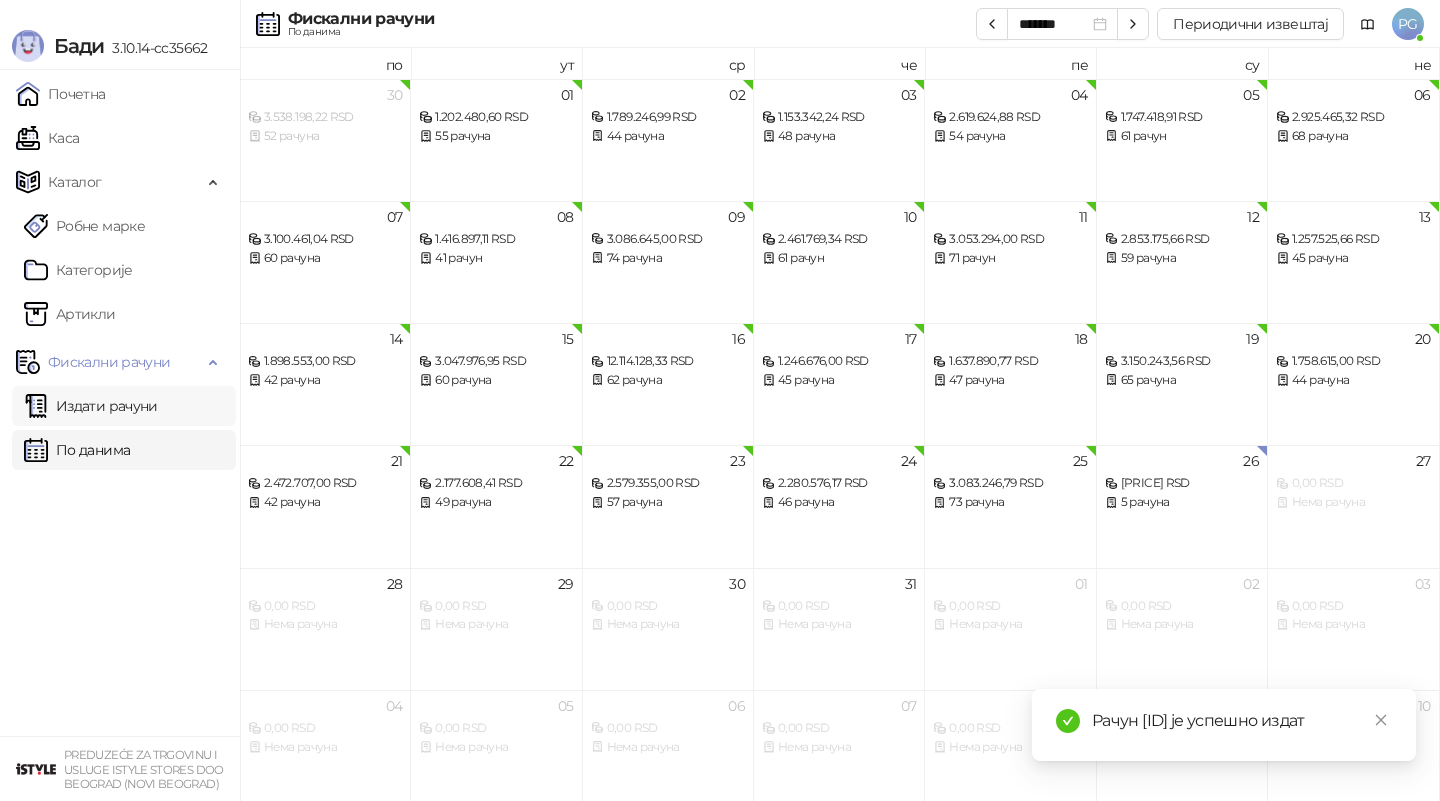 click on "Издати рачуни" at bounding box center [91, 406] 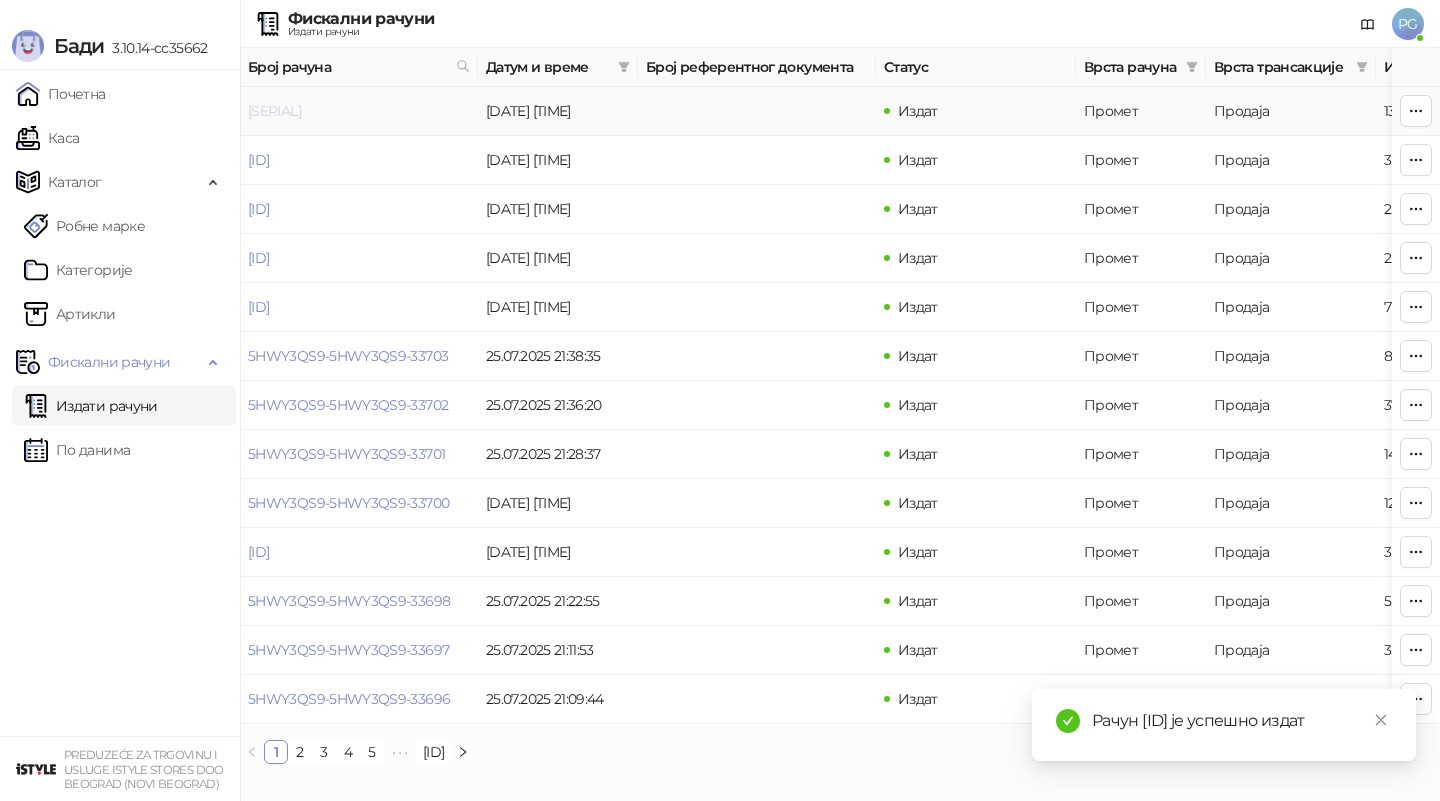 click on "[SERIAL]" at bounding box center (274, 111) 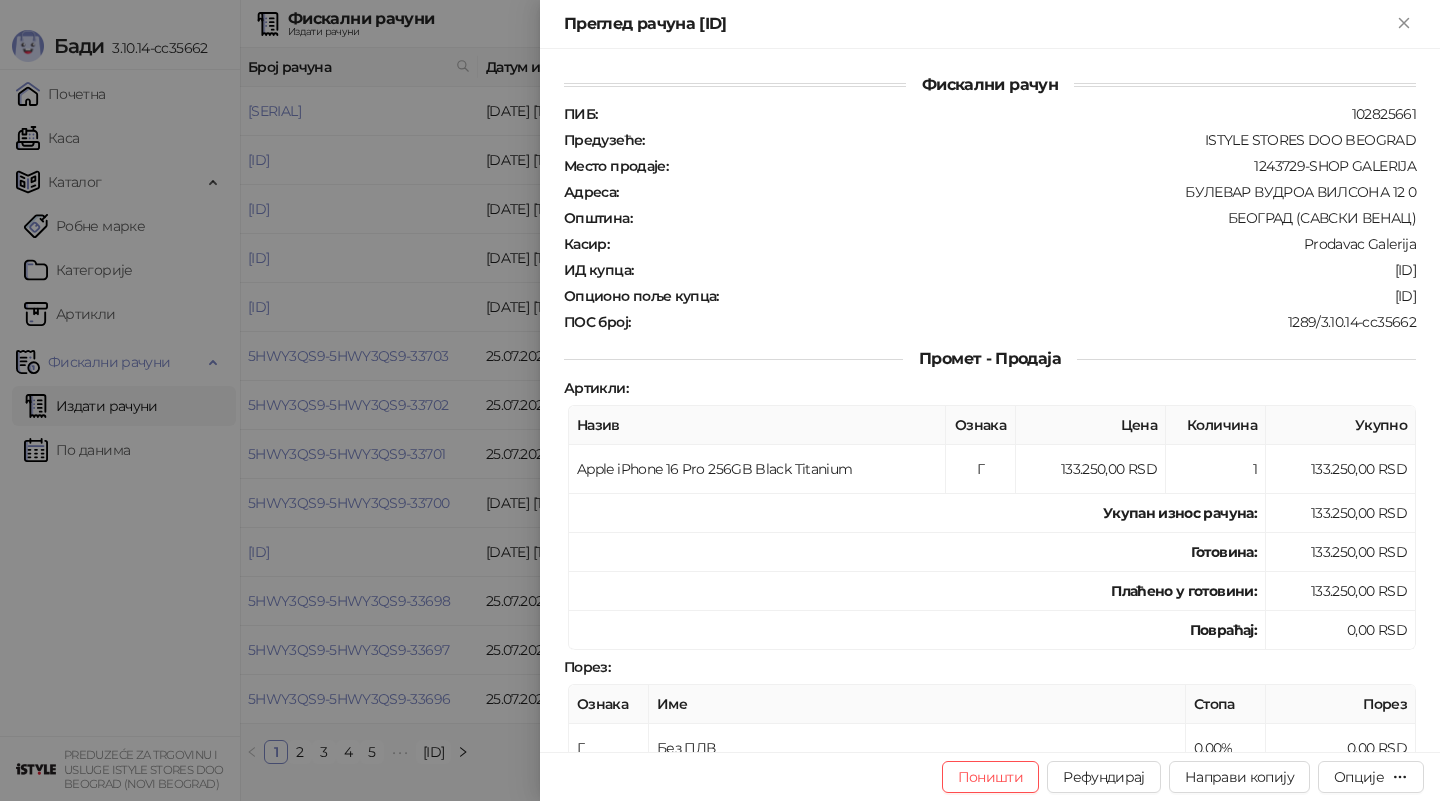 click at bounding box center [720, 400] 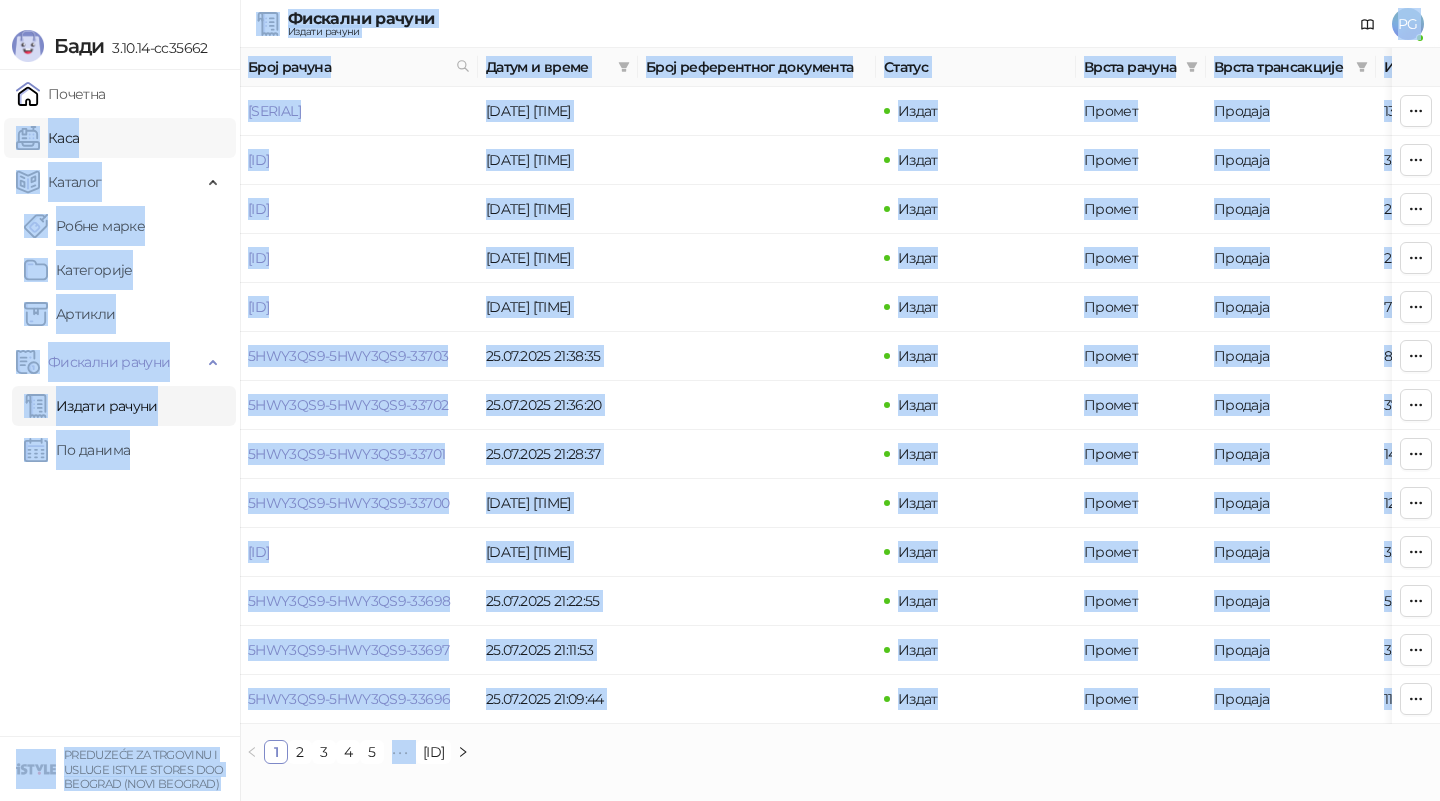 click on "Каса" at bounding box center (47, 138) 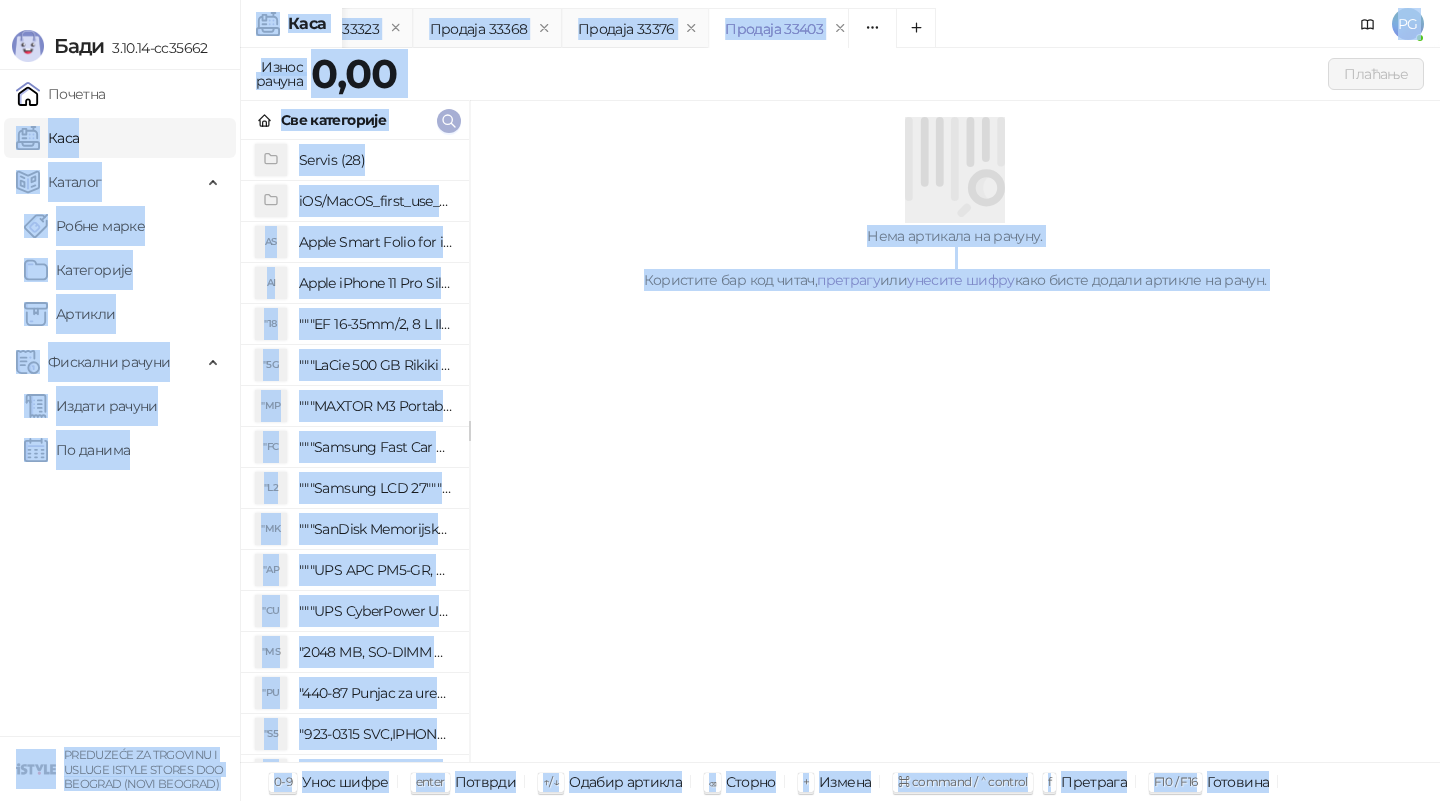 click at bounding box center [449, 121] 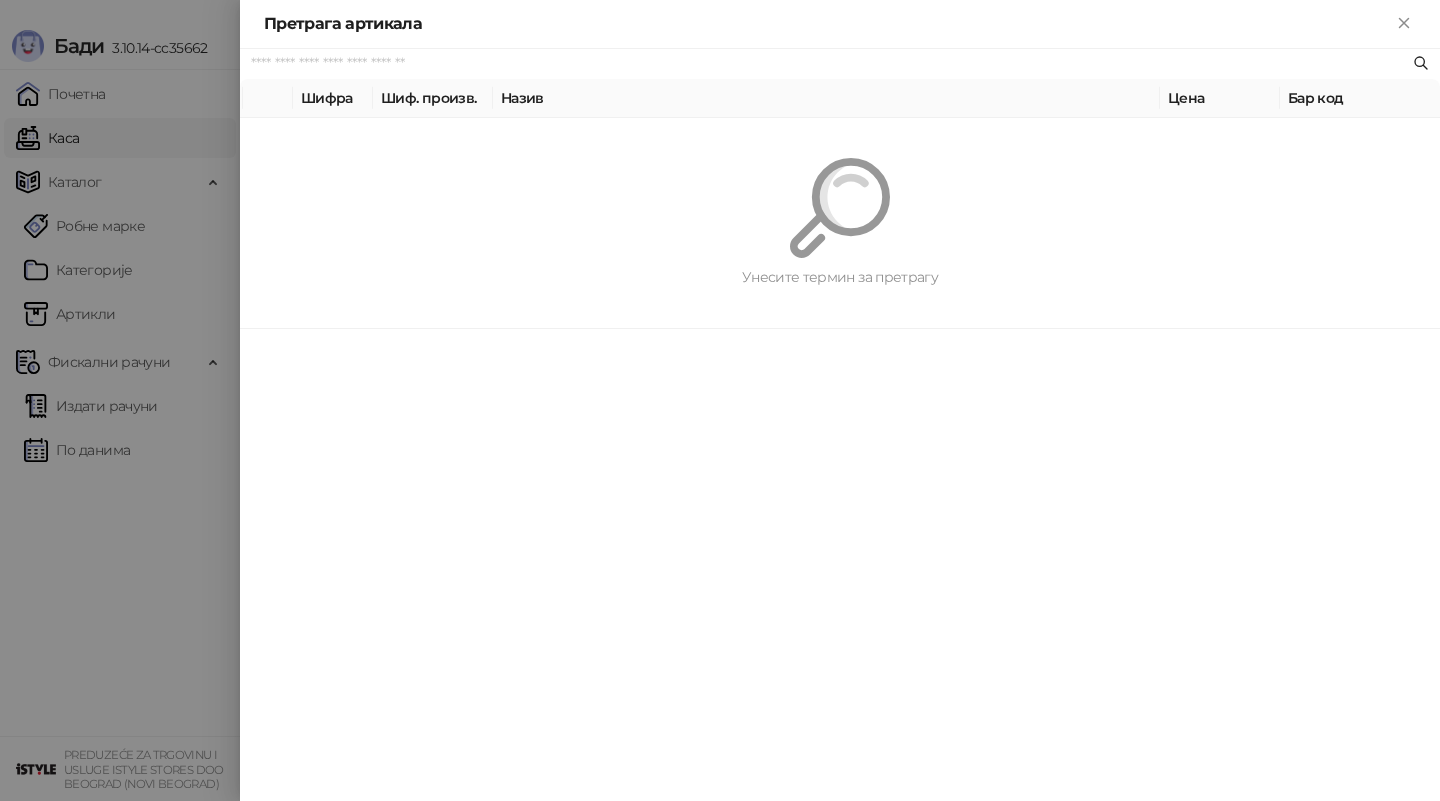 paste on "*********" 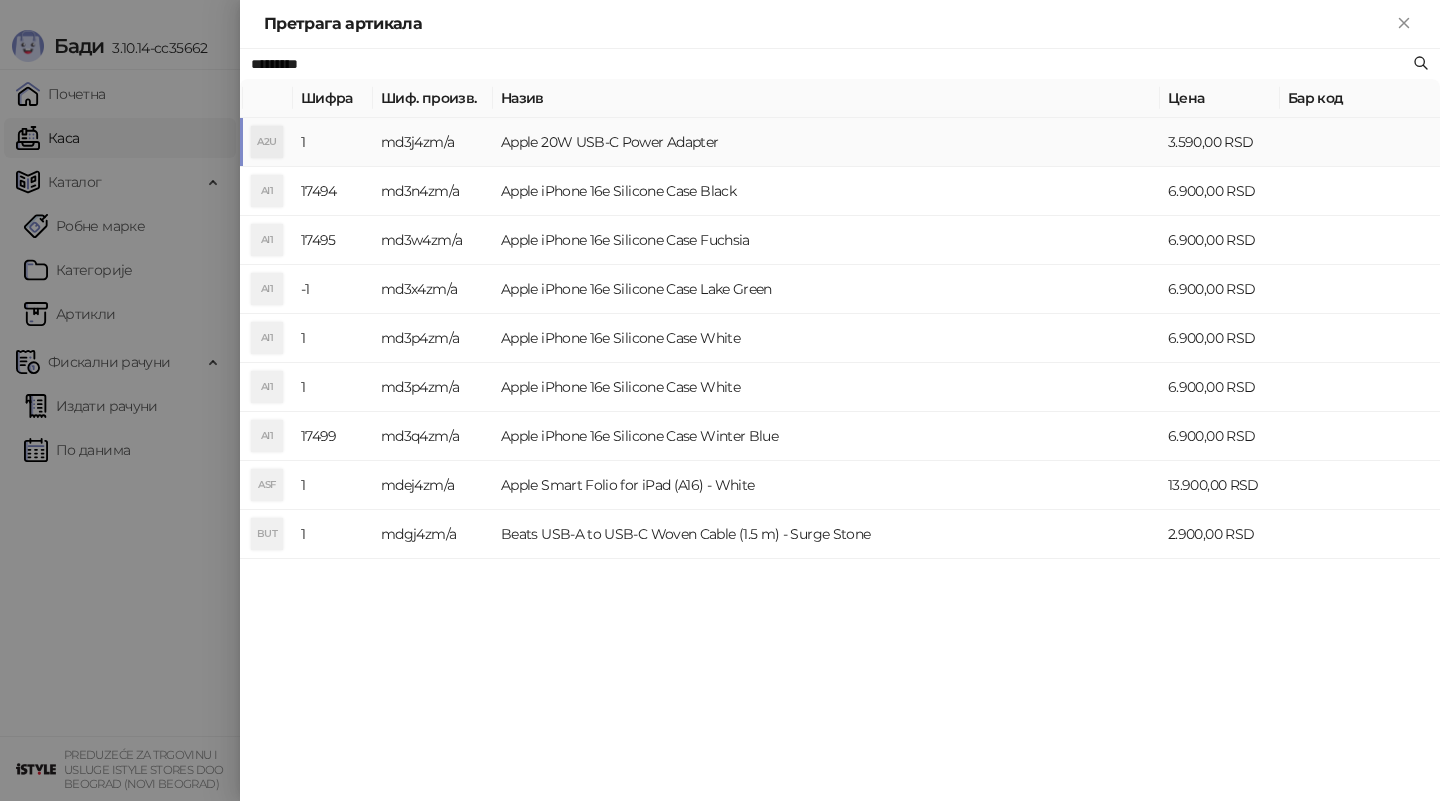 click on "md3j4zm/a" at bounding box center [433, 142] 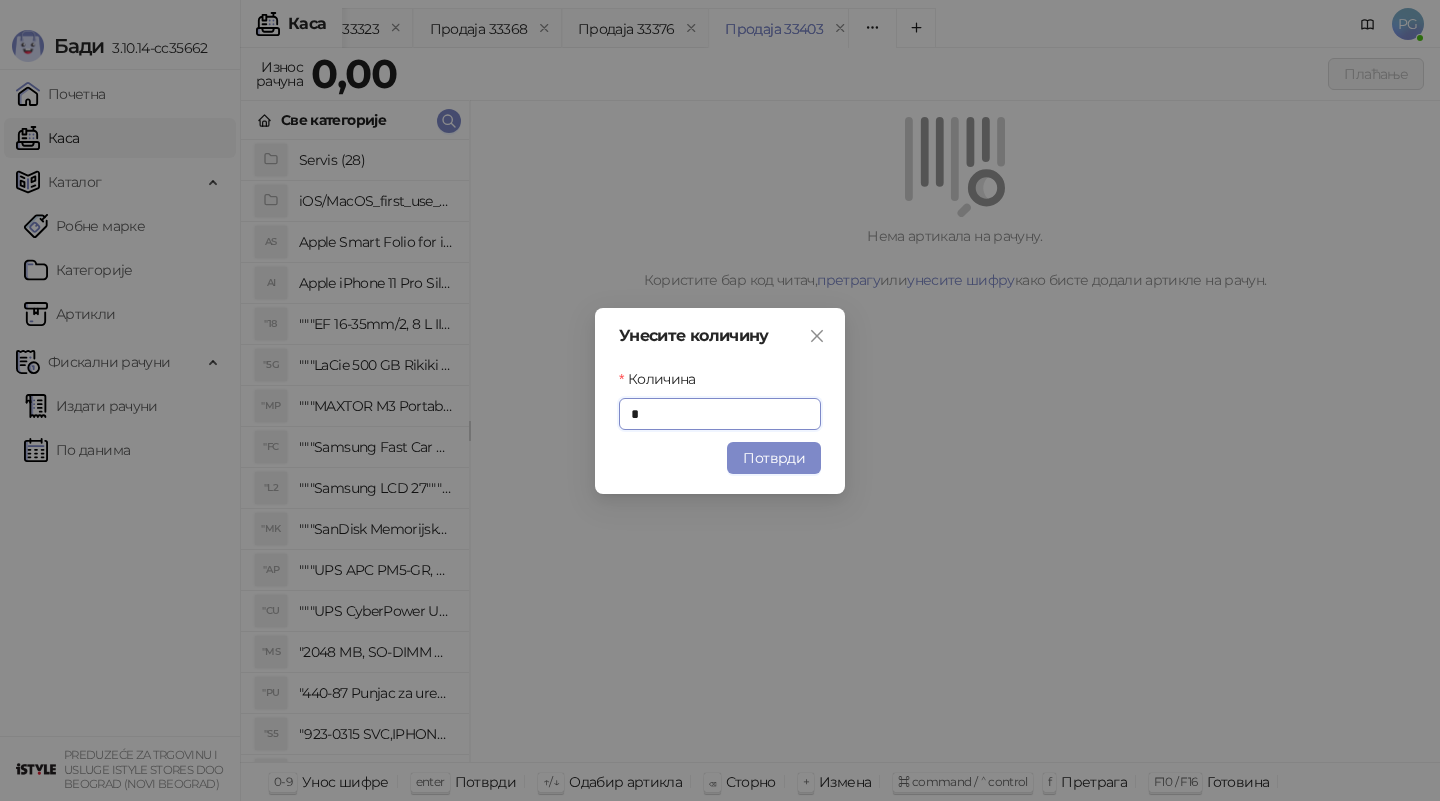 click on "Унесите количину Количина * Потврди" at bounding box center (720, 401) 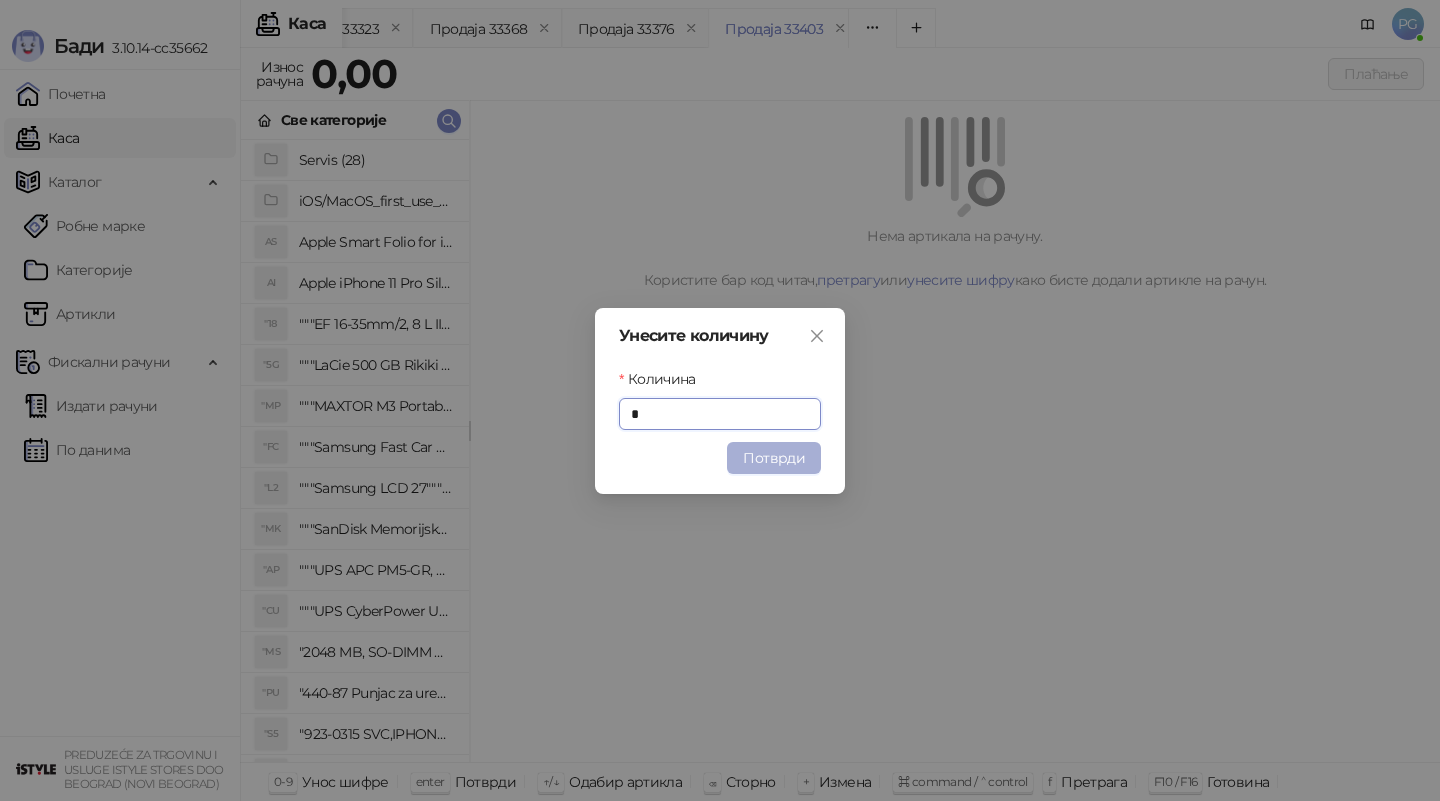 click on "Потврди" at bounding box center [774, 458] 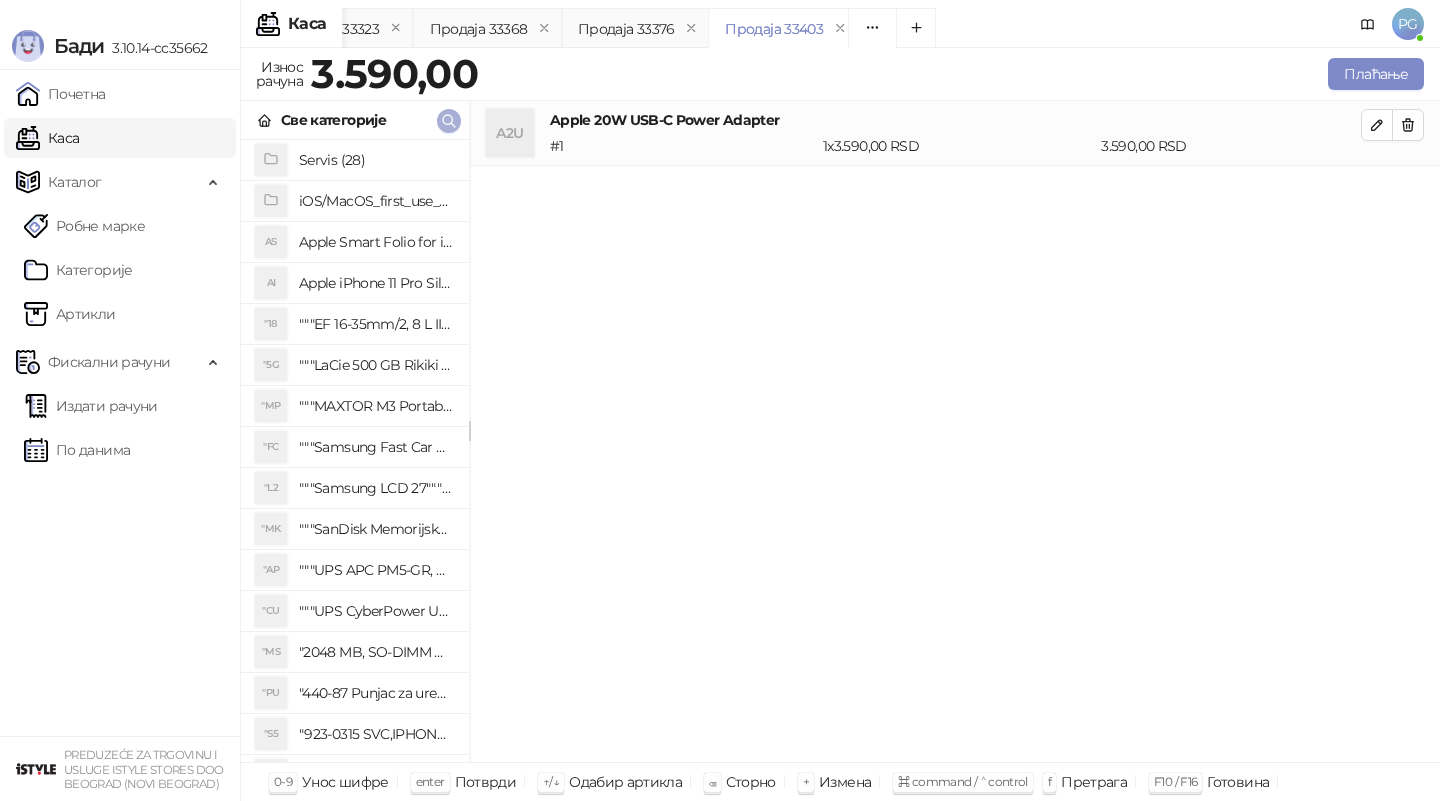 click at bounding box center [449, 120] 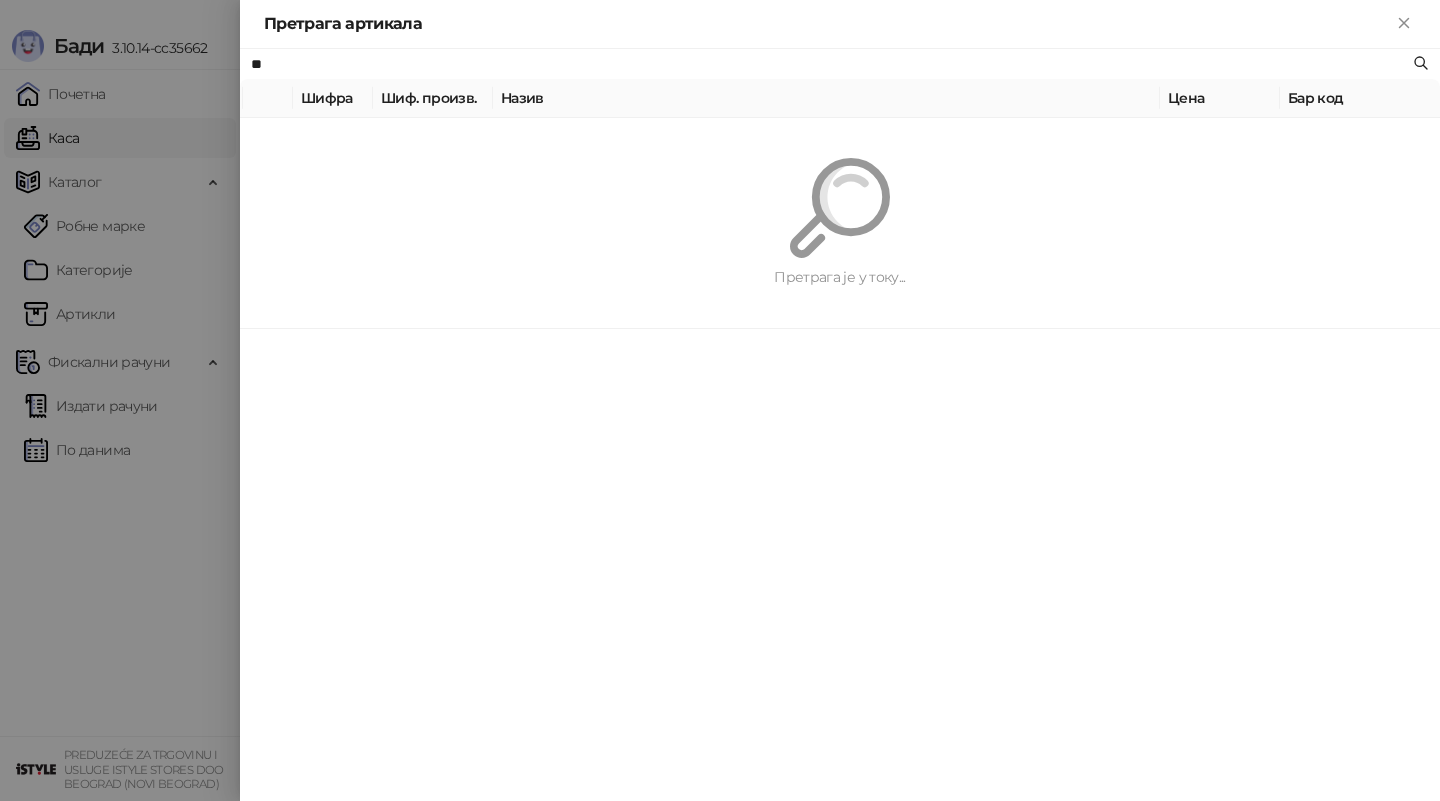 type on "*" 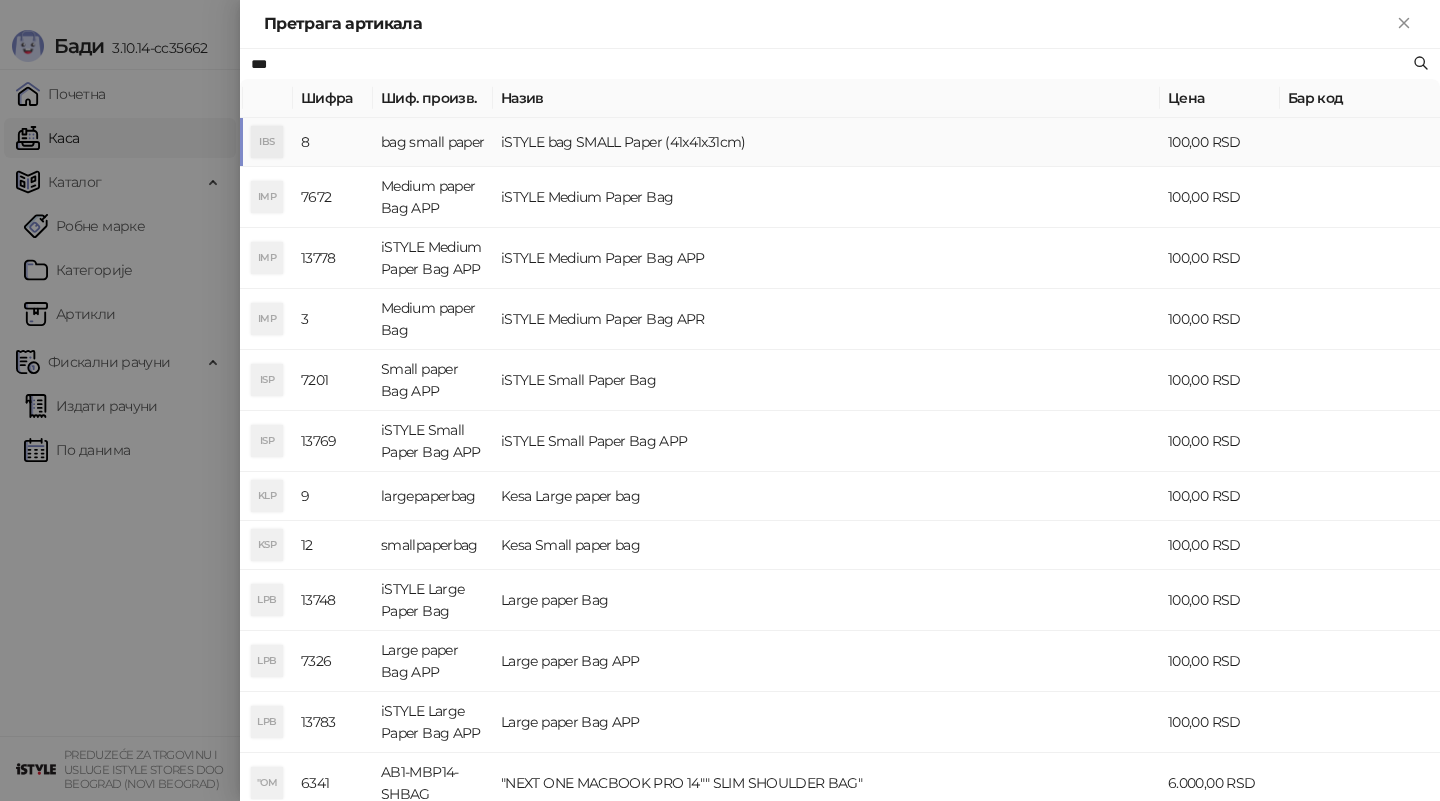 type on "***" 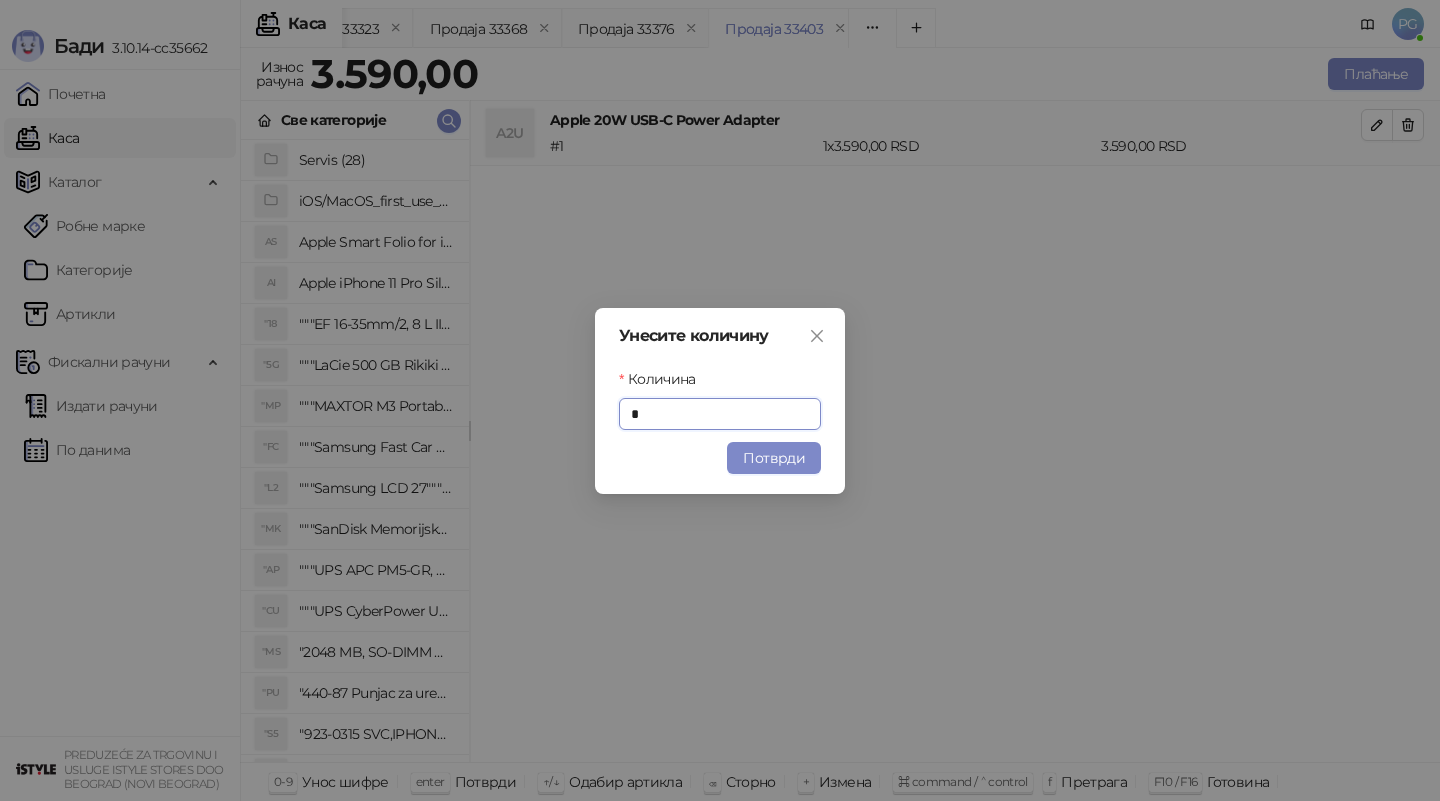click on "Унесите количину Количина * Потврди" at bounding box center [720, 401] 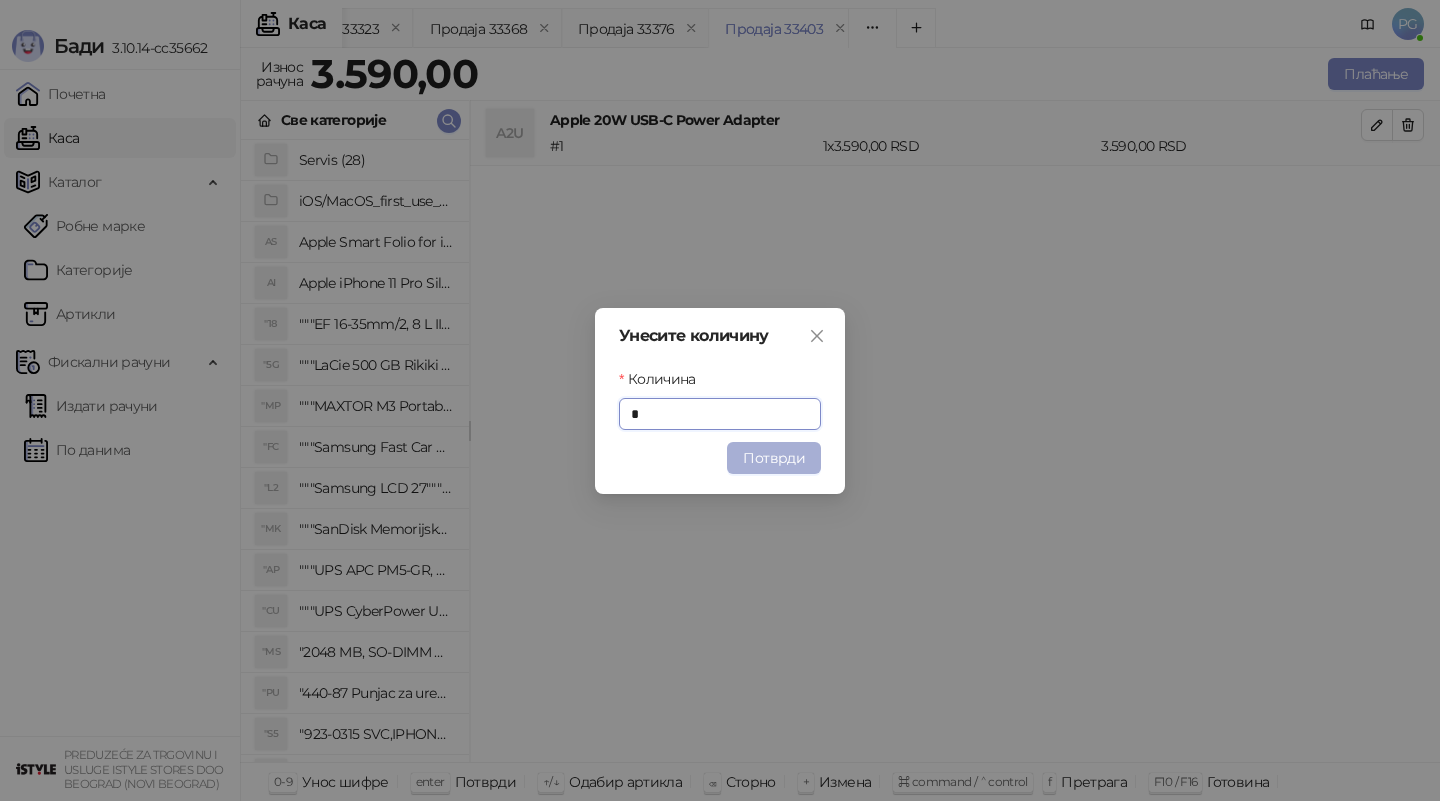 click on "Потврди" at bounding box center [774, 458] 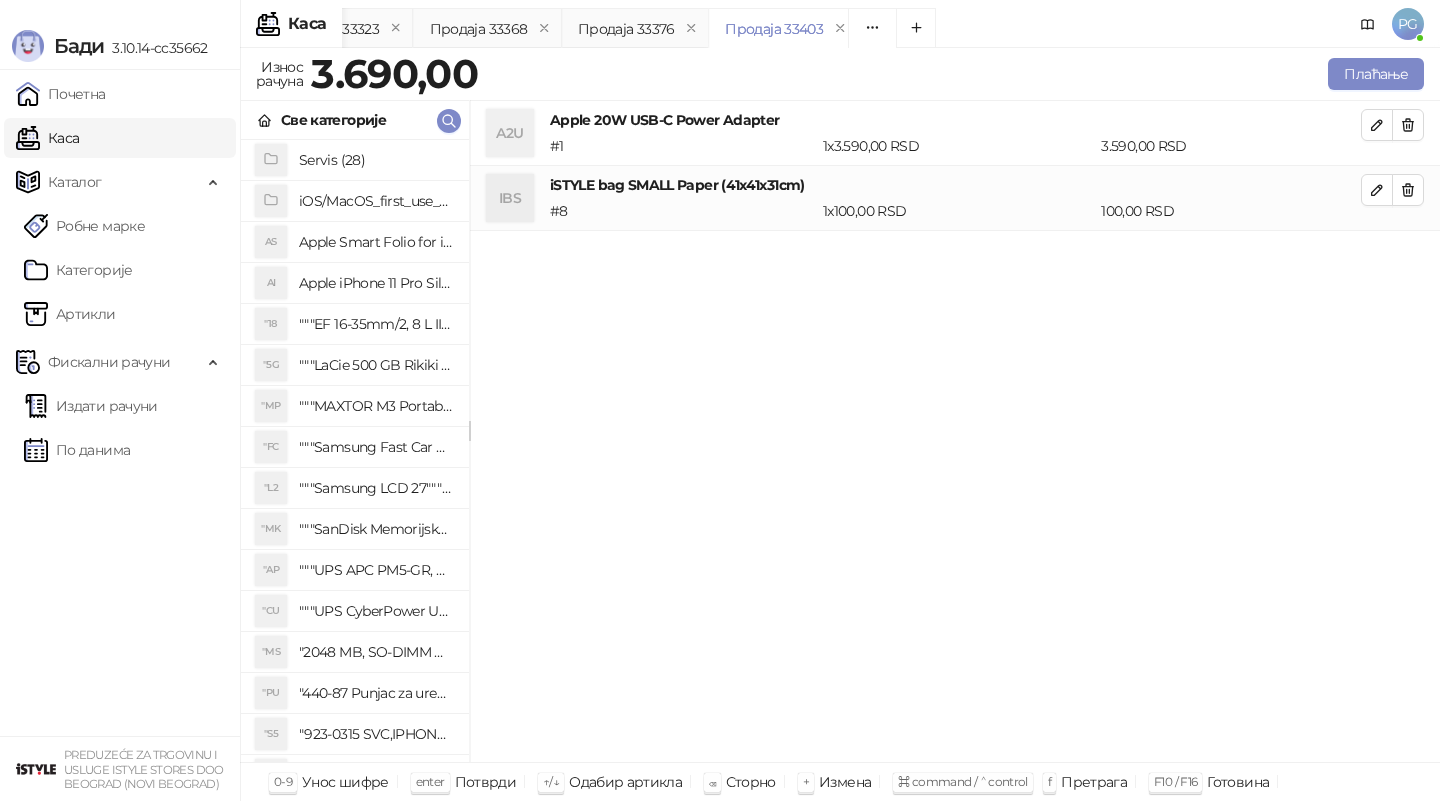 click on "Унесите количину Количина * Потврди" at bounding box center (720, 400) 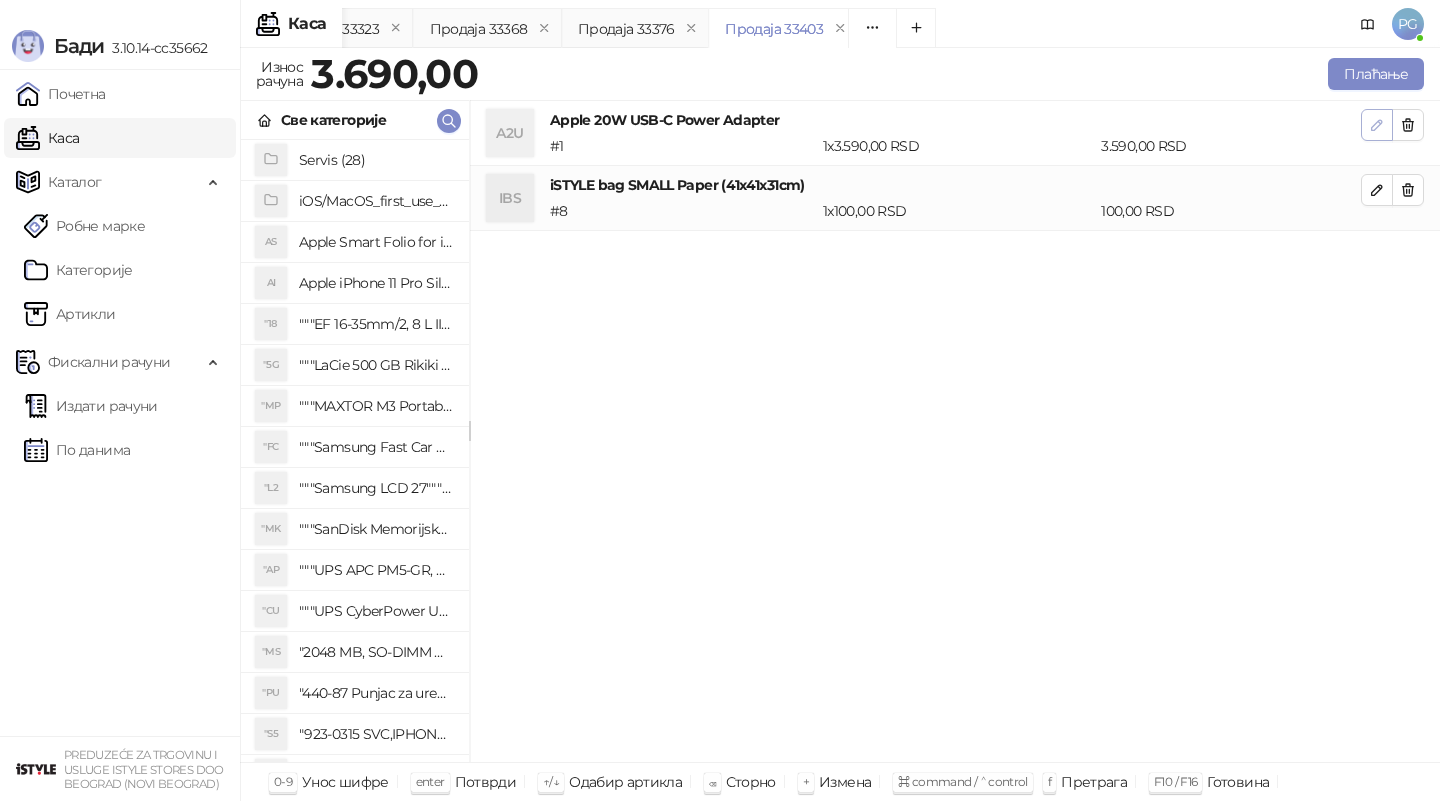 click at bounding box center [1377, 125] 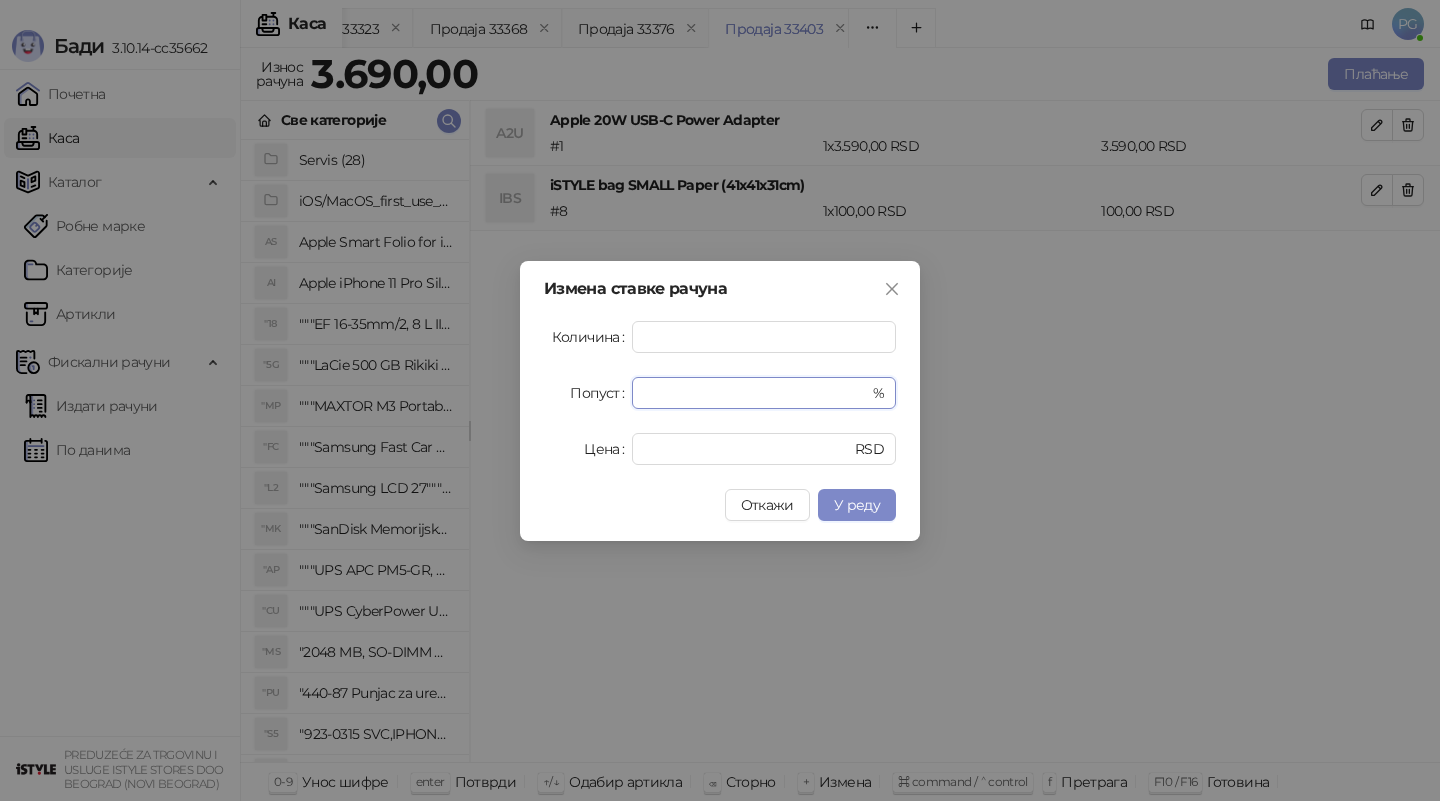 drag, startPoint x: 666, startPoint y: 404, endPoint x: 511, endPoint y: 384, distance: 156.285 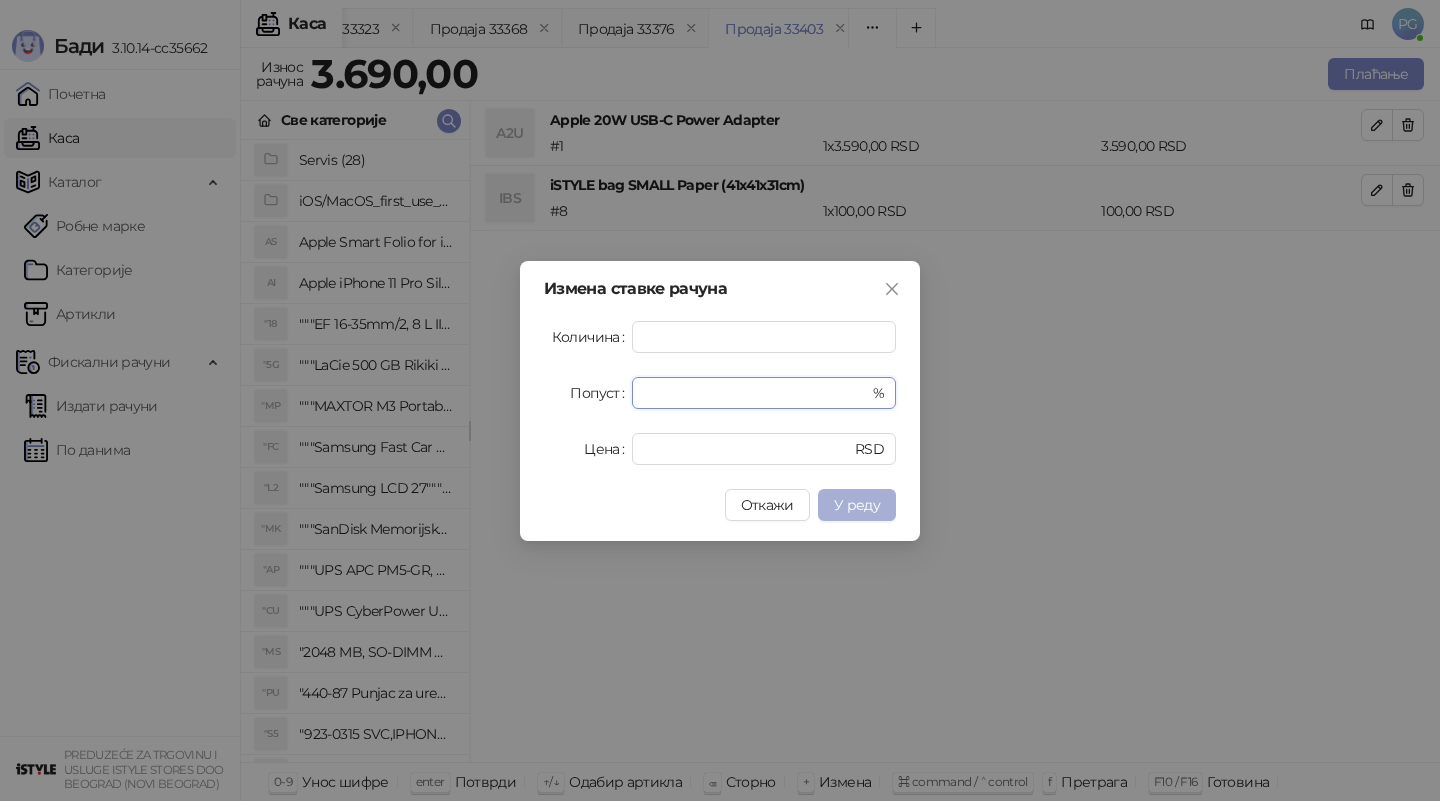 type on "******" 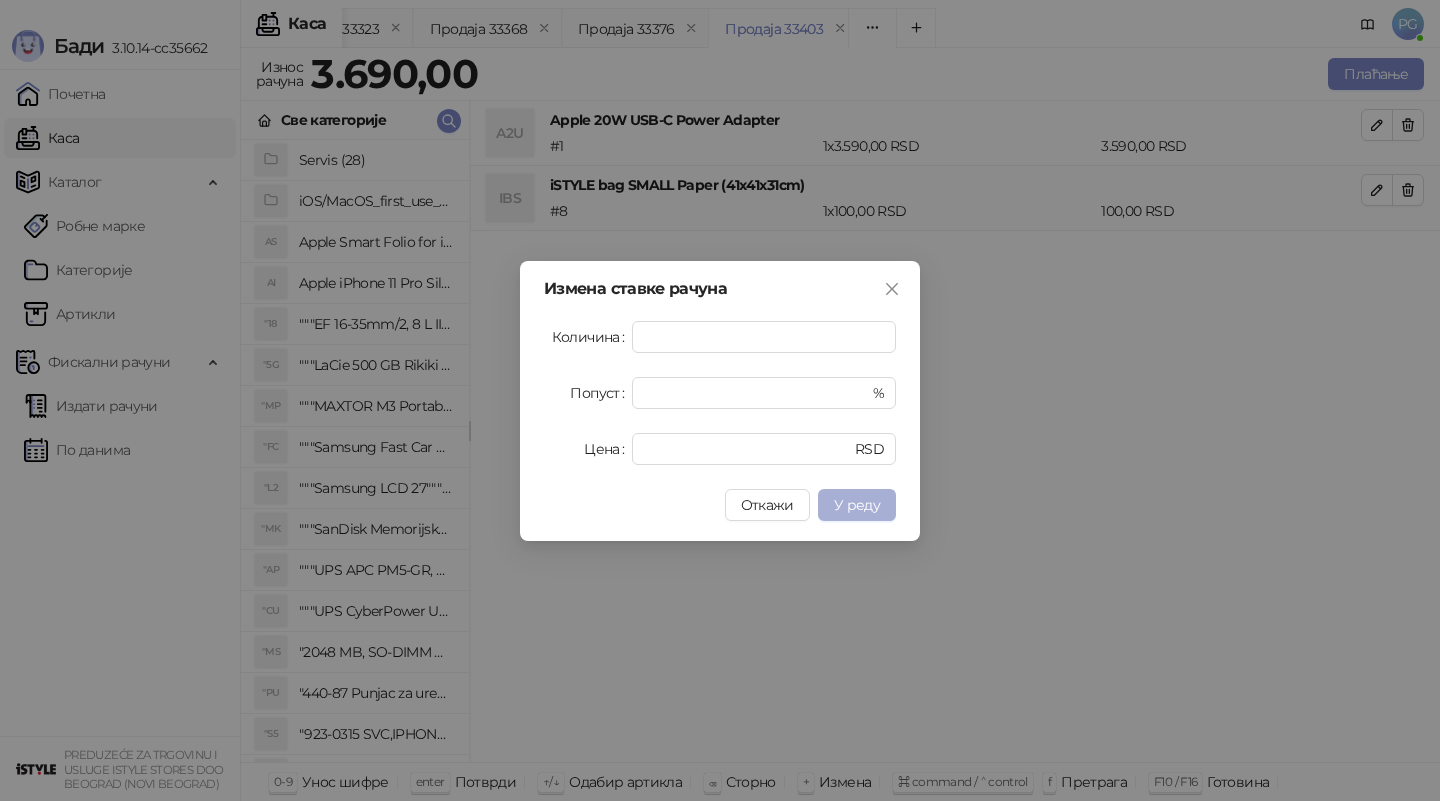 click on "У реду" at bounding box center (857, 505) 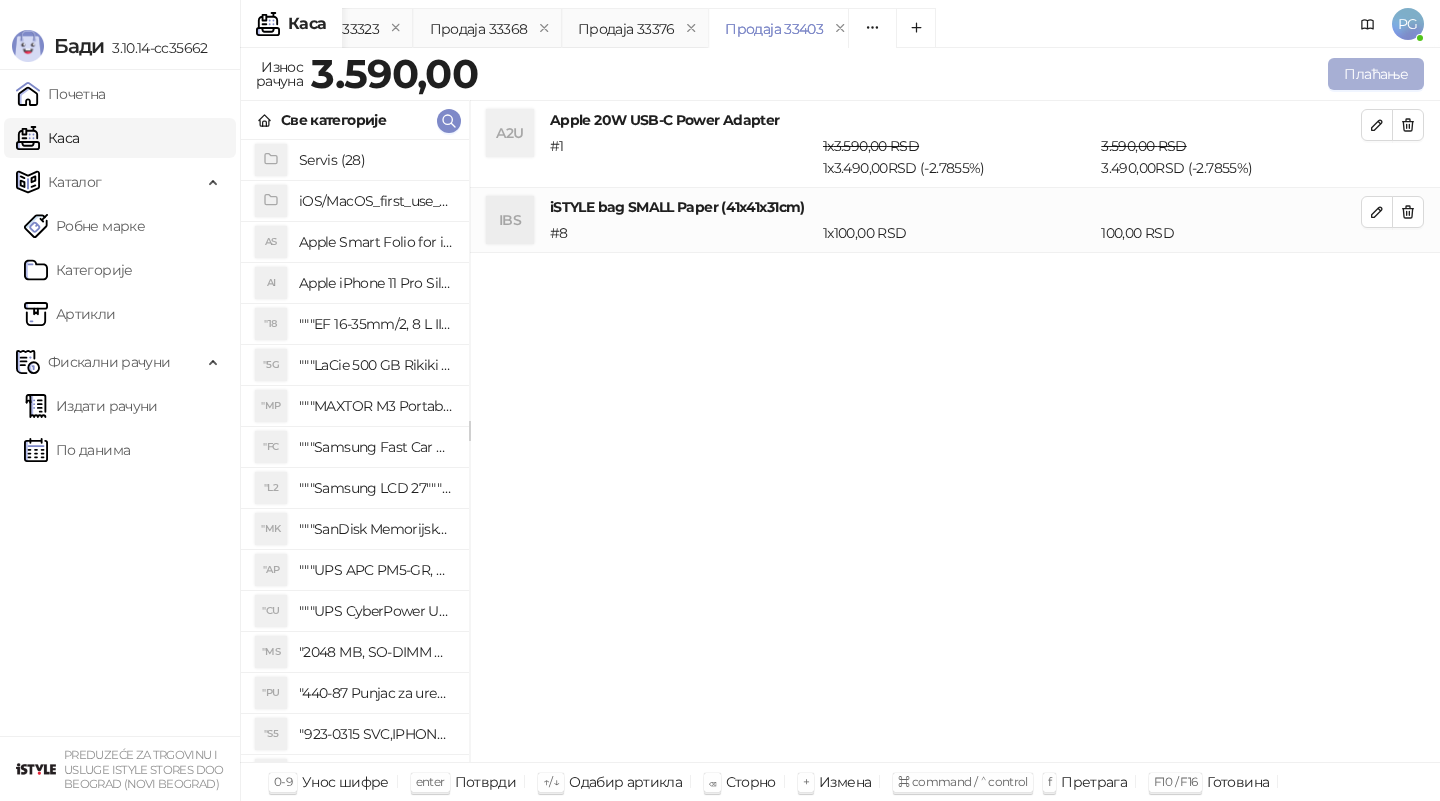 click on "Плаћање" at bounding box center (1376, 74) 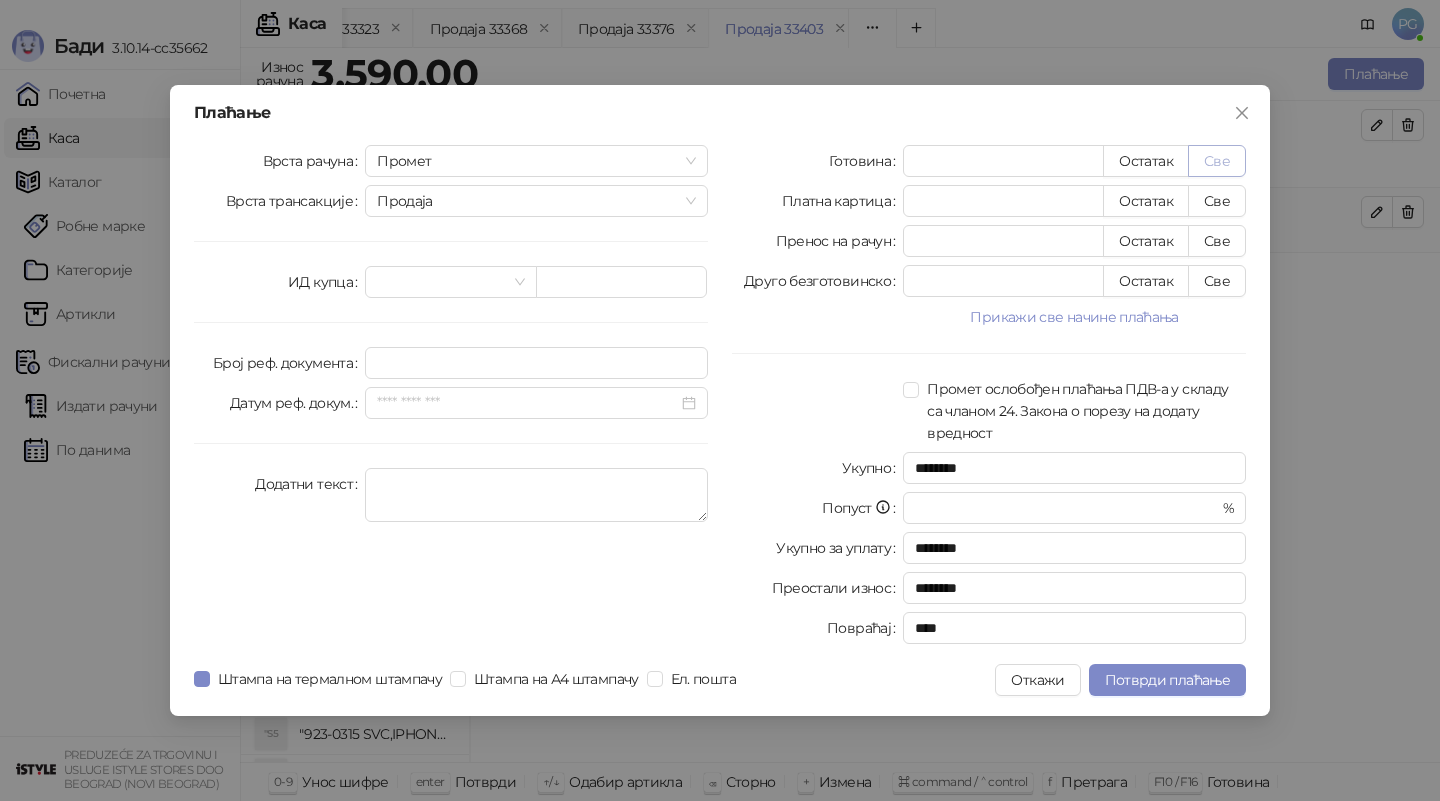 click on "Све" at bounding box center [1217, 161] 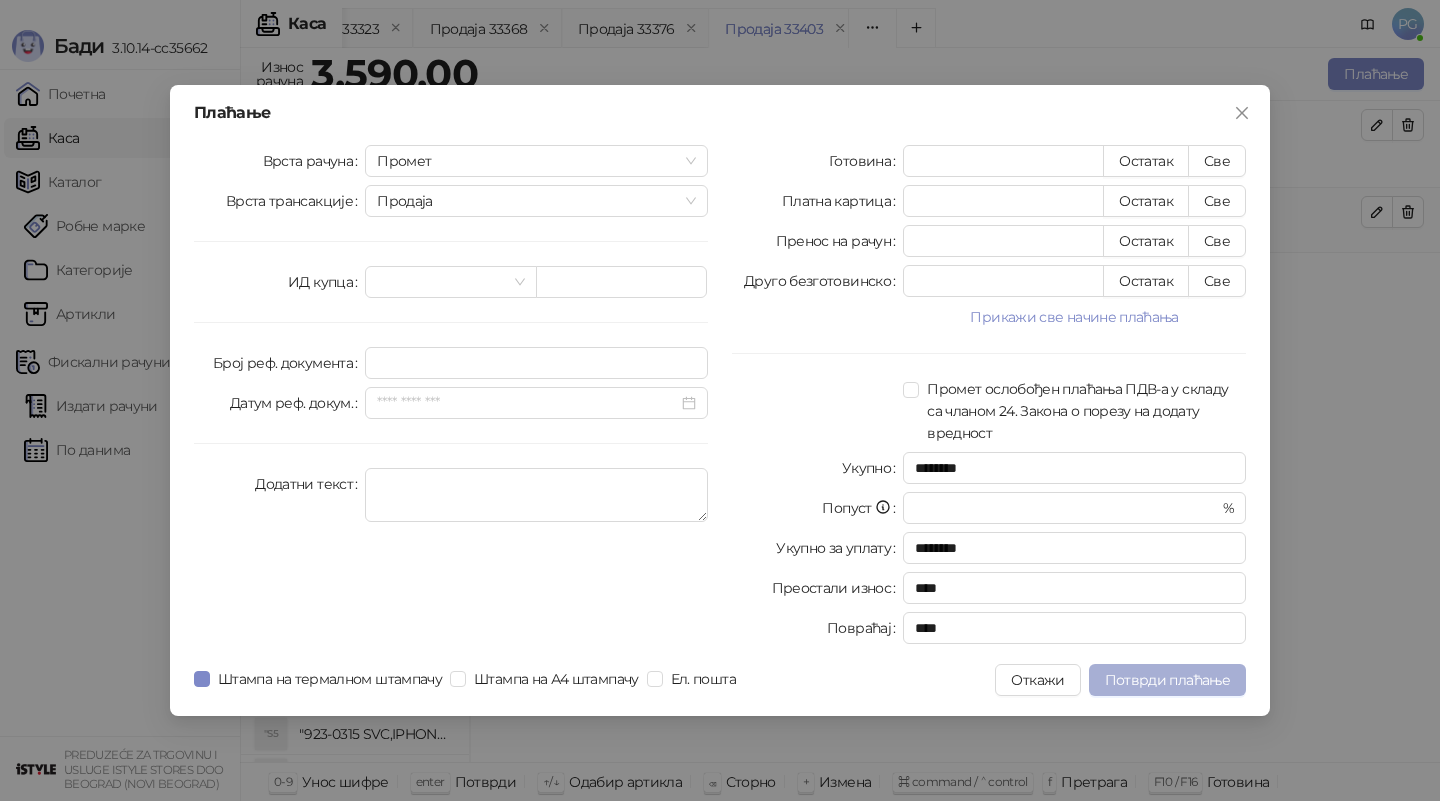 click on "Потврди плаћање" at bounding box center [1167, 680] 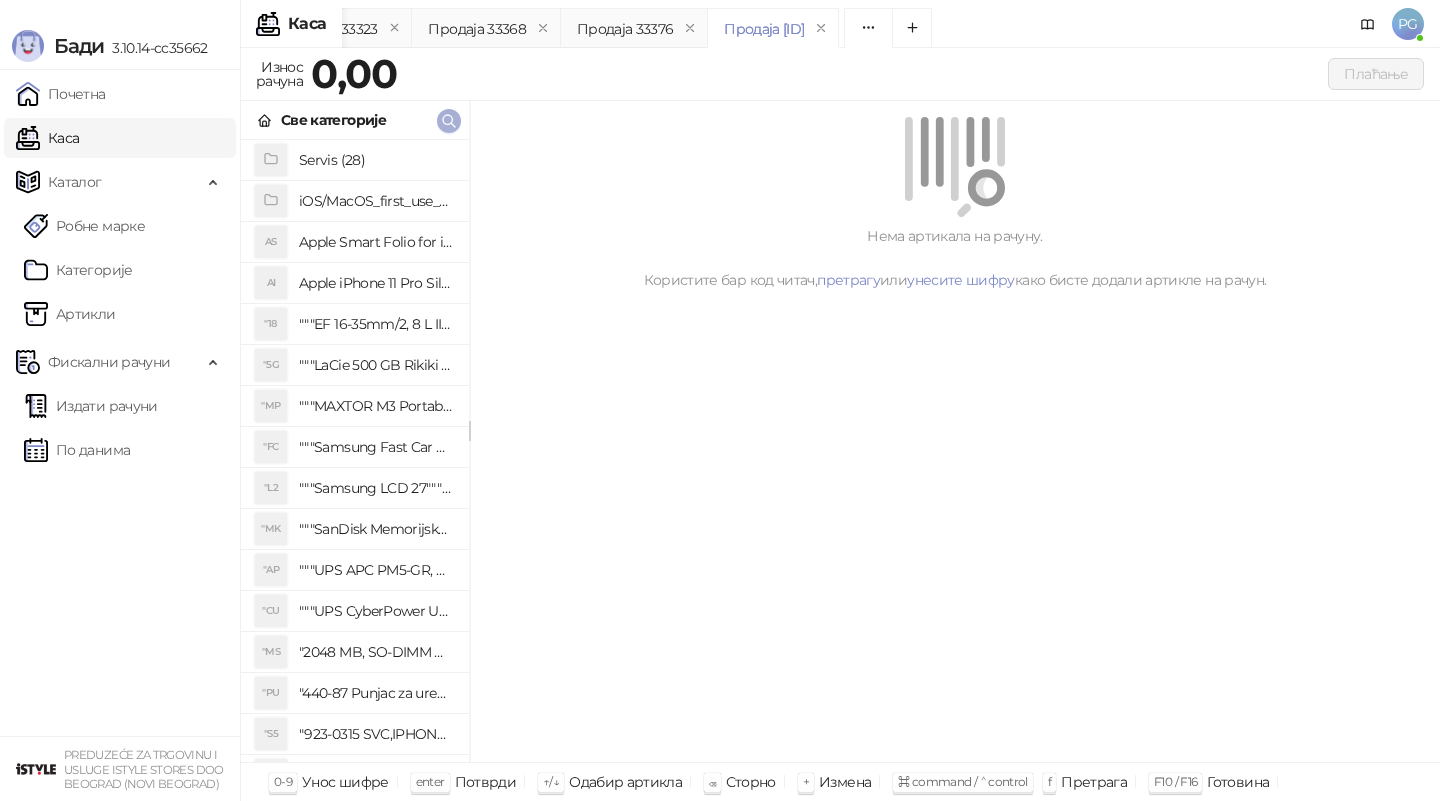 click 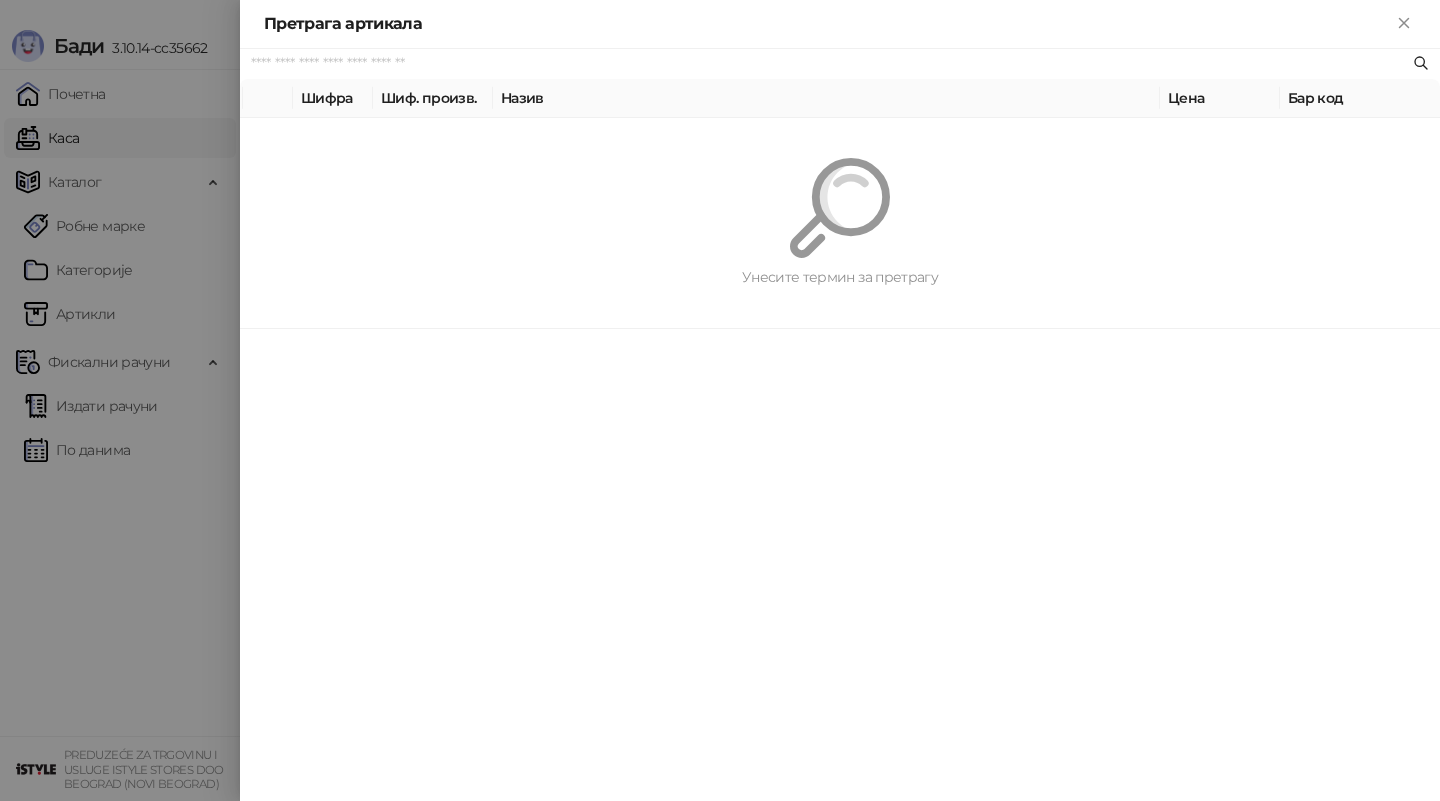 paste on "*********" 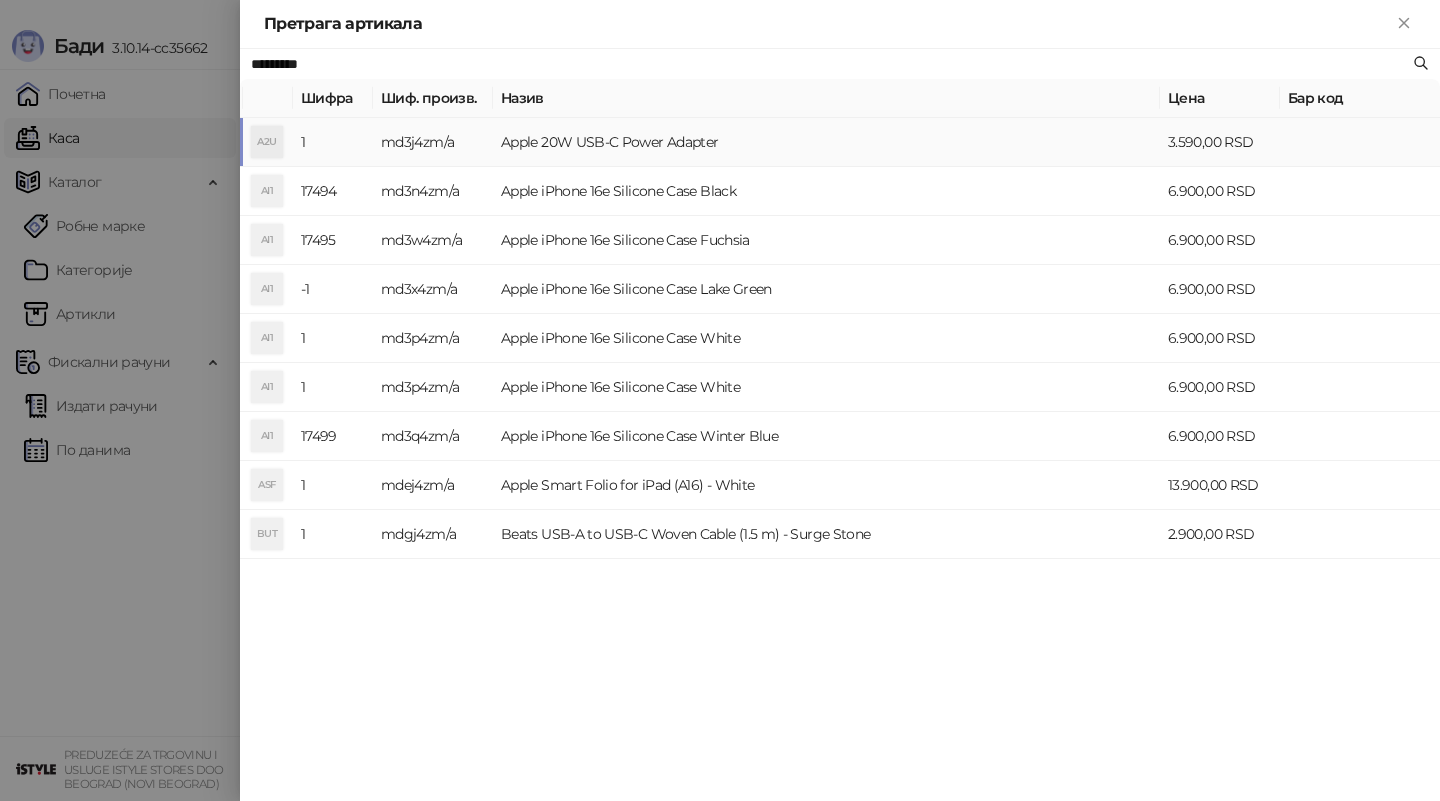 click on "md3j4zm/a" at bounding box center (433, 142) 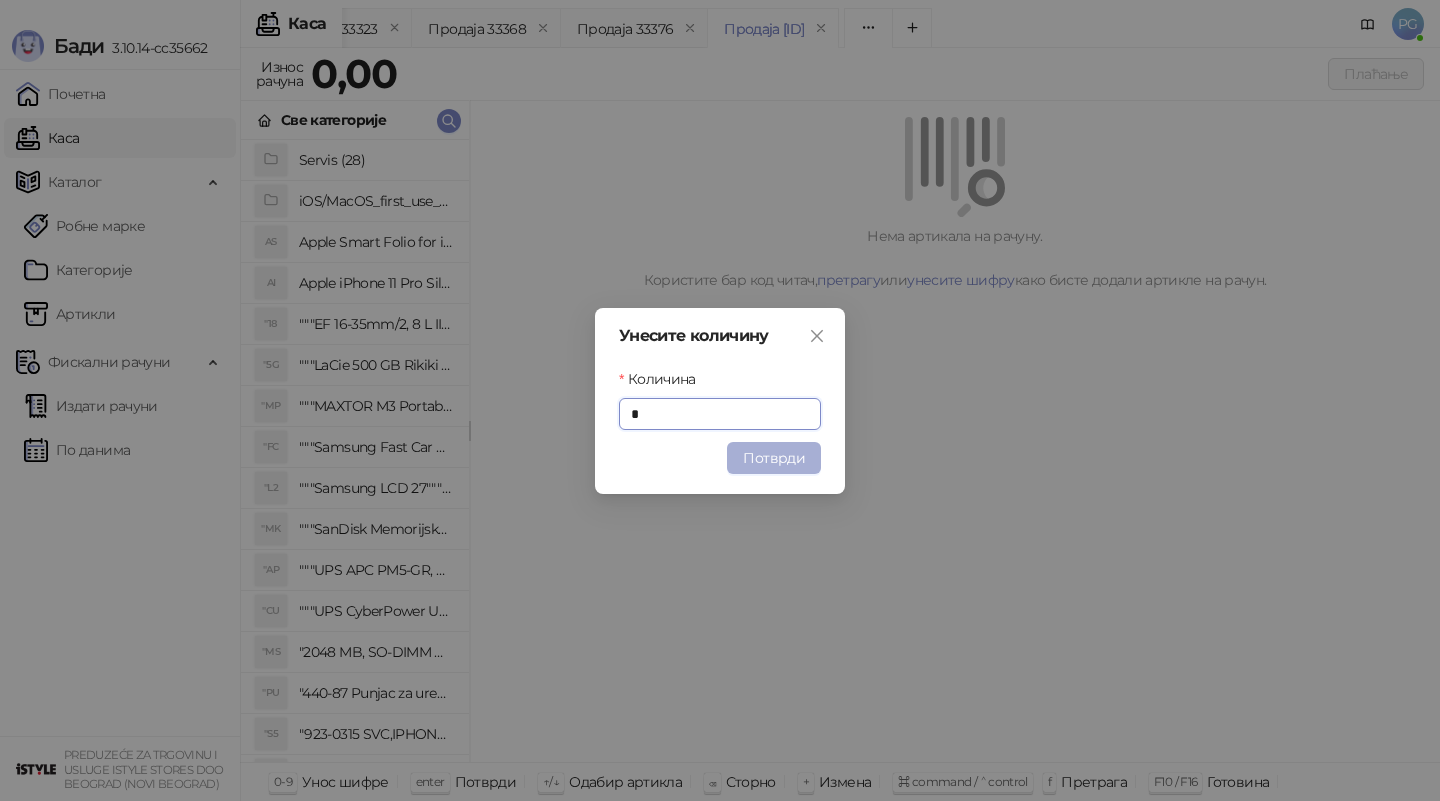click on "Потврди" at bounding box center (774, 458) 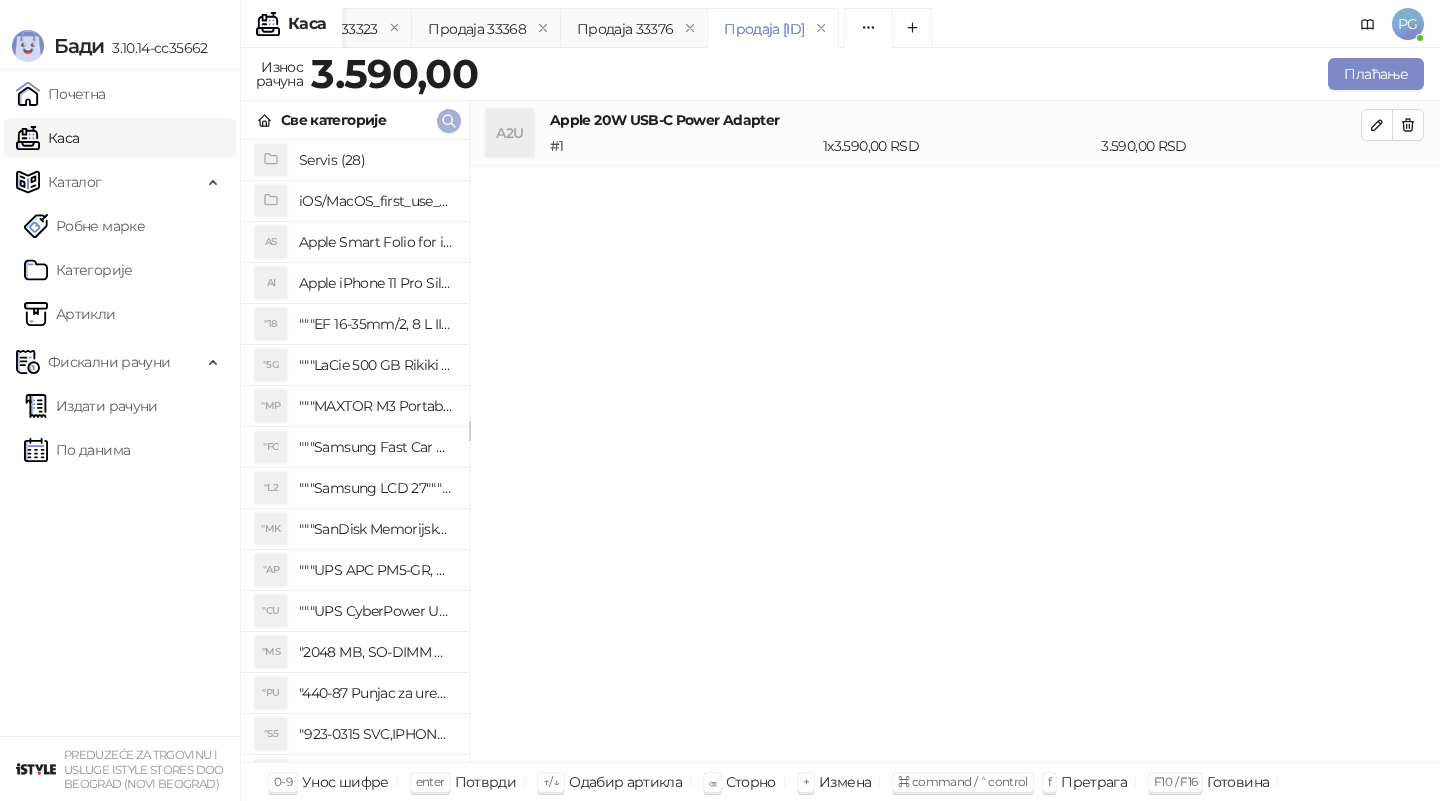 click at bounding box center (449, 121) 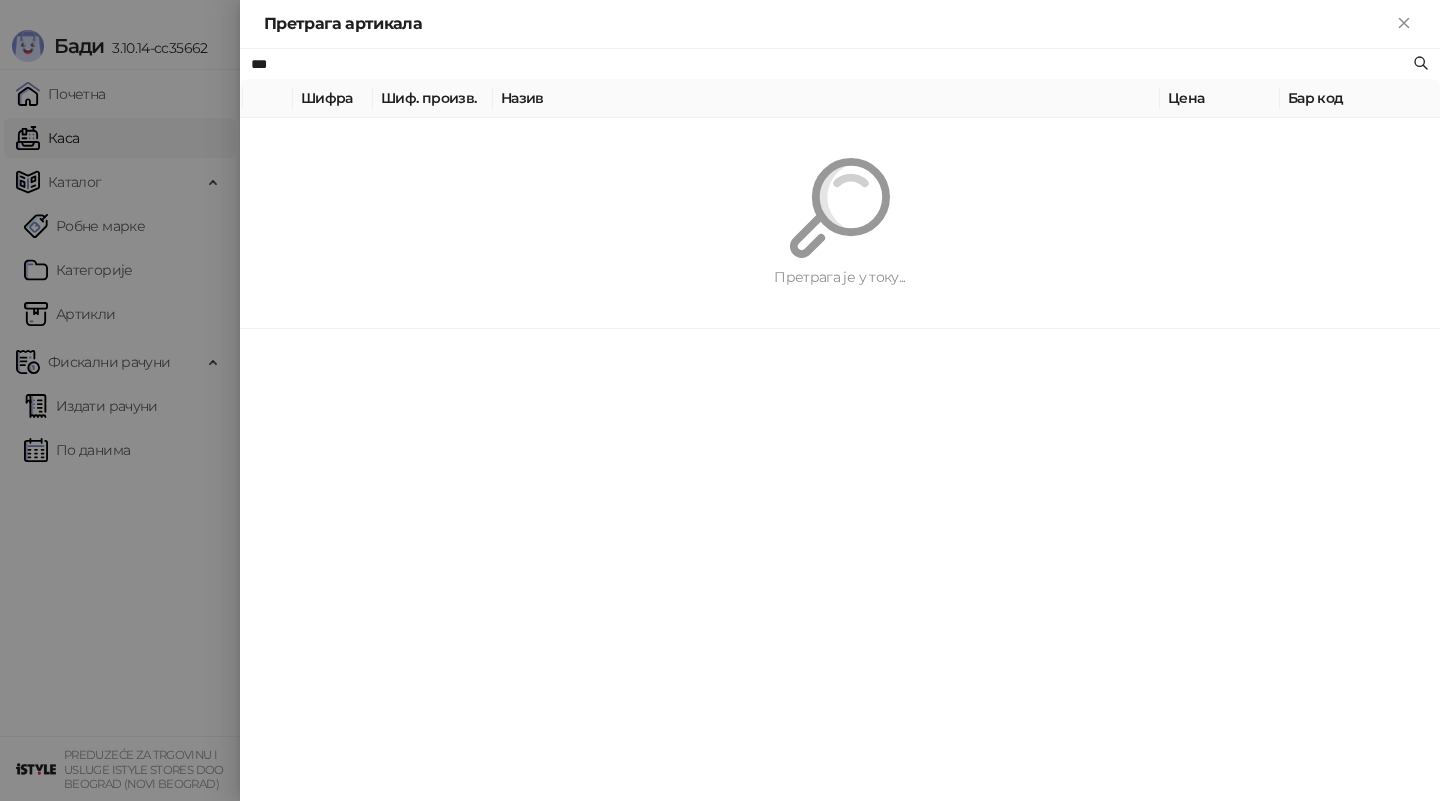 type on "***" 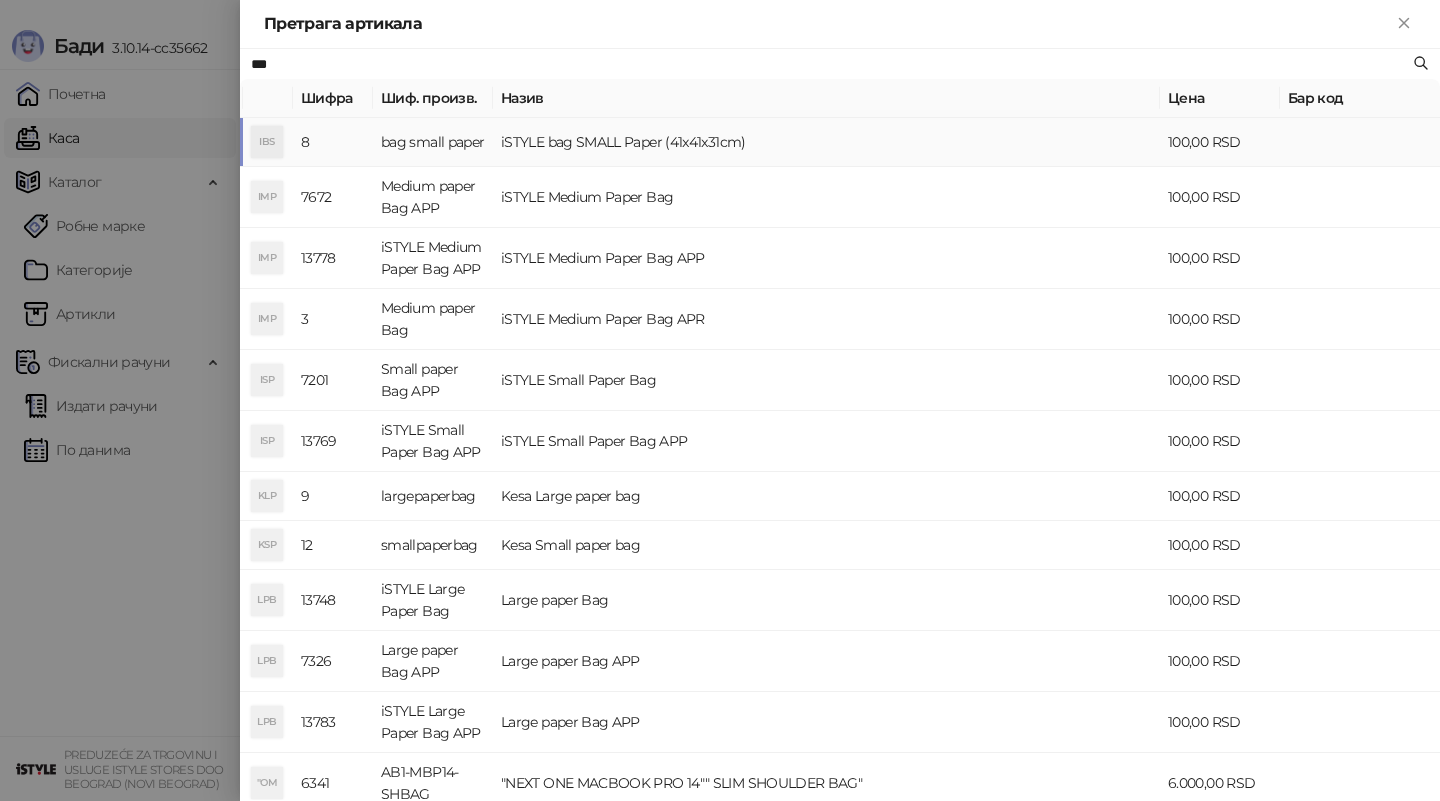 click on "bag small paper" at bounding box center [433, 142] 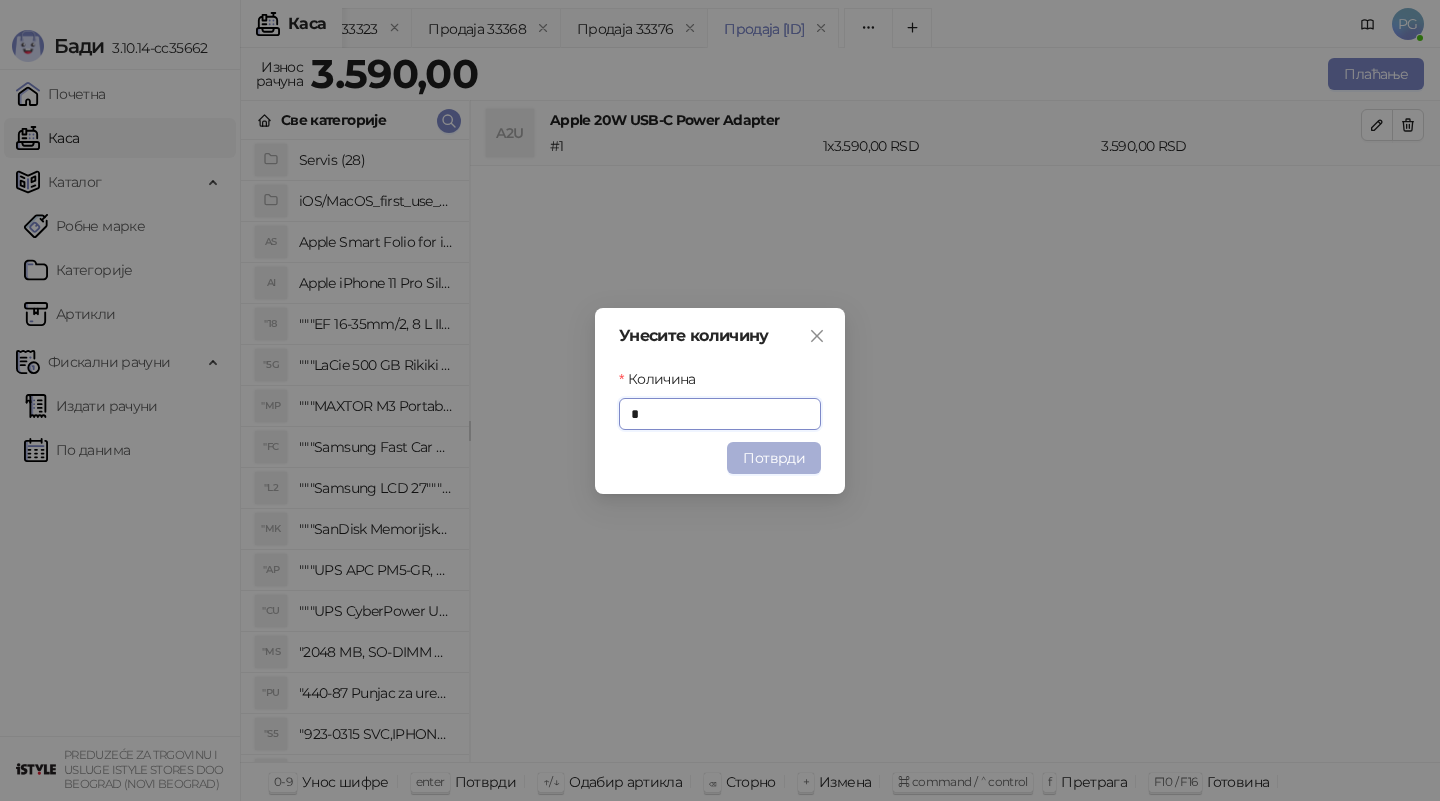 click on "Потврди" at bounding box center [774, 458] 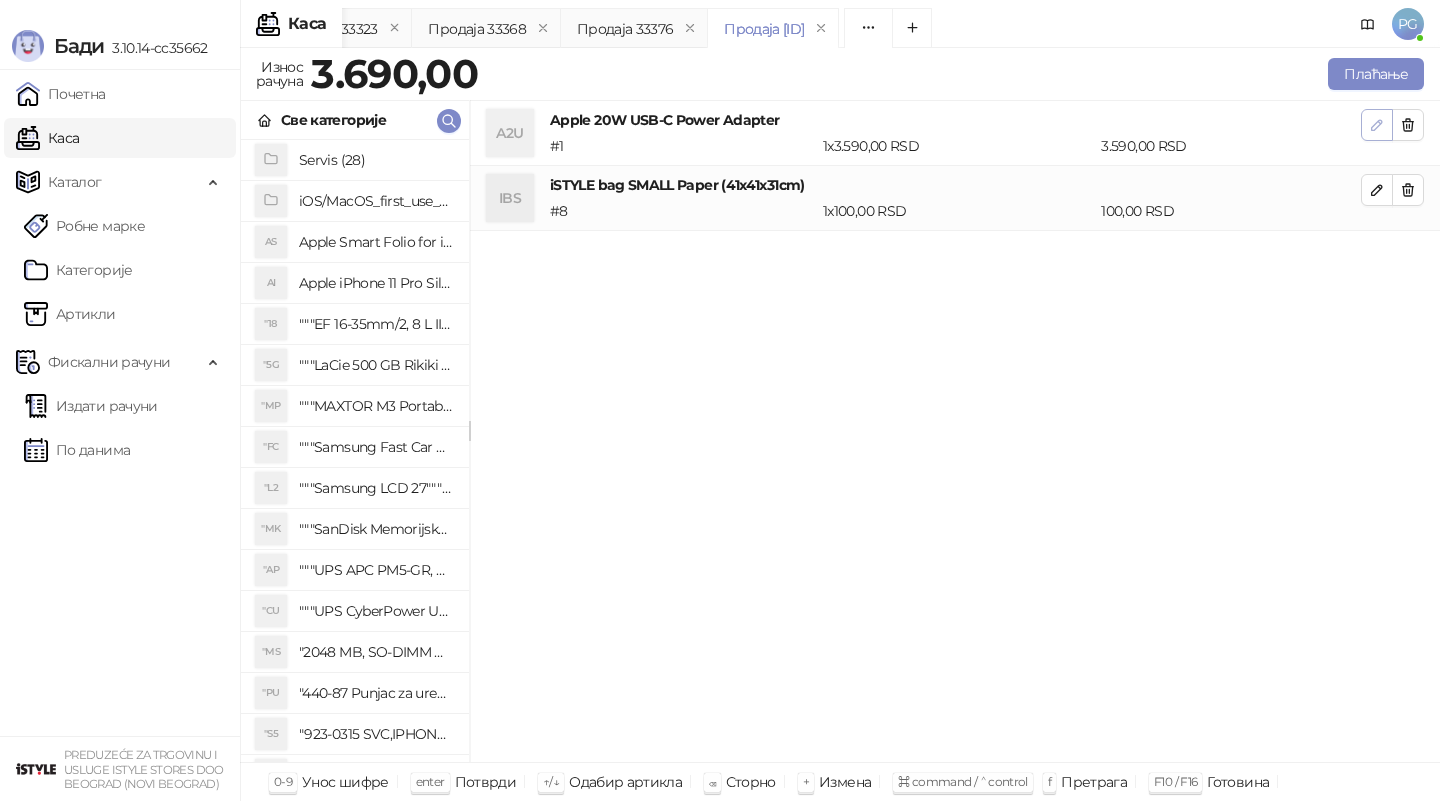 click 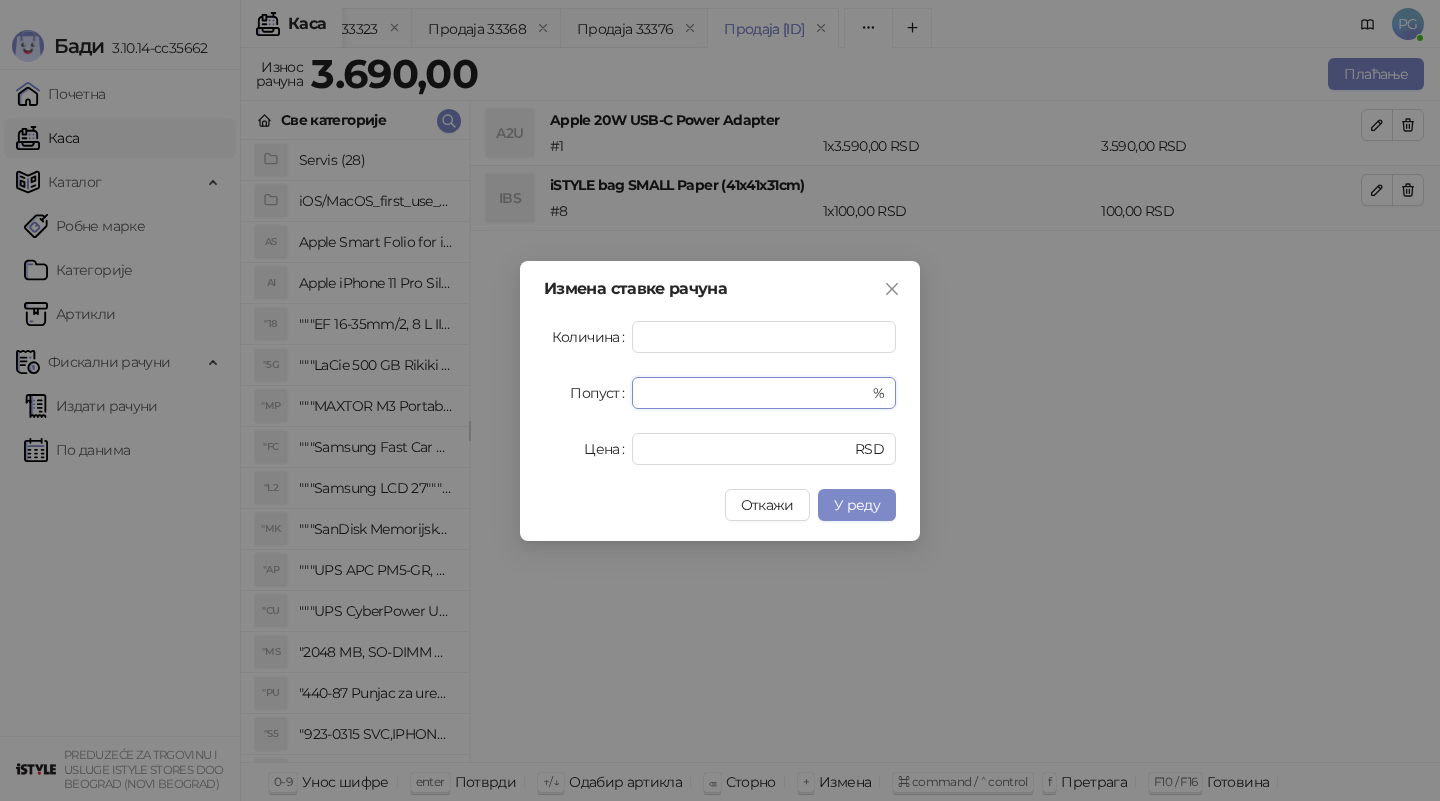 drag, startPoint x: 665, startPoint y: 386, endPoint x: 607, endPoint y: 381, distance: 58.21512 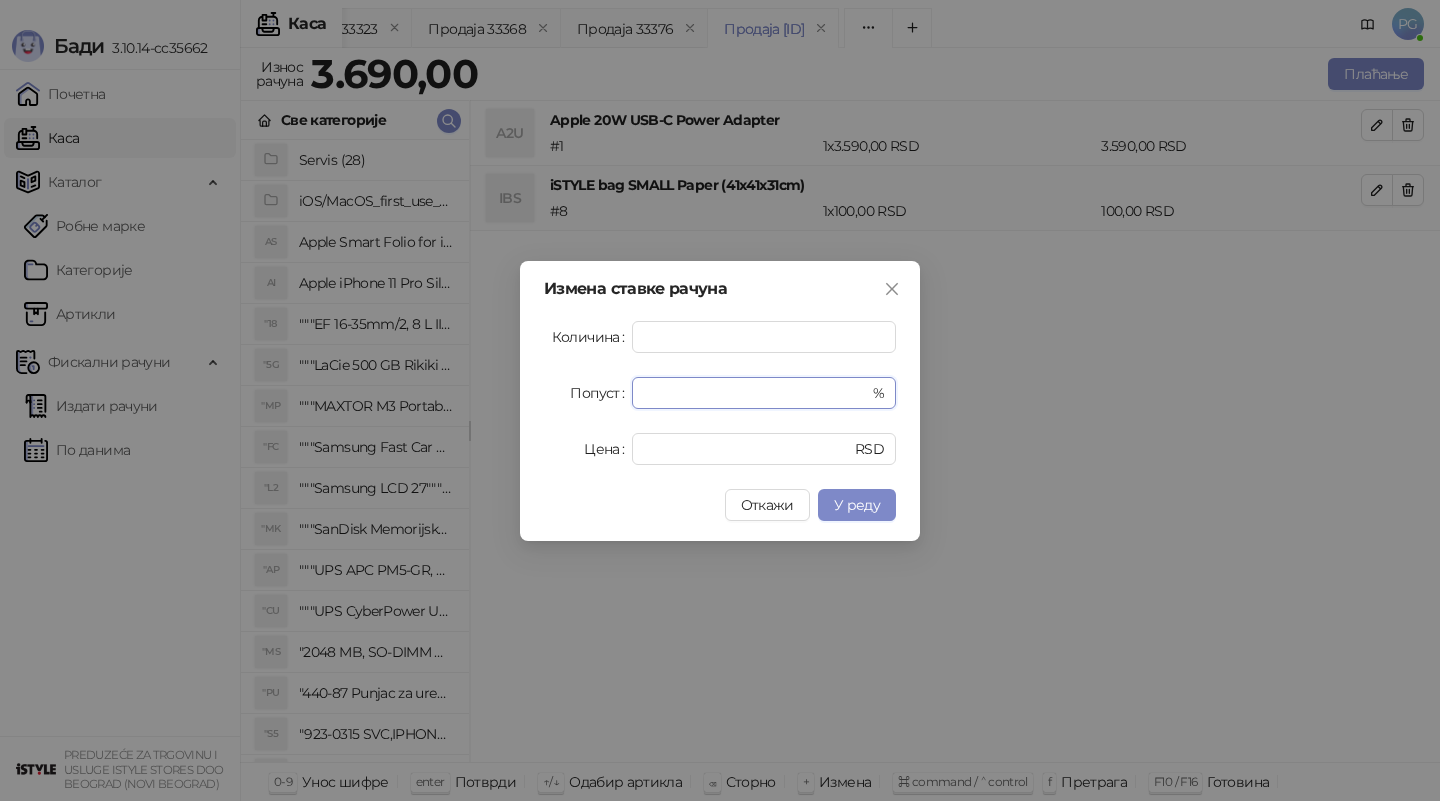 drag, startPoint x: 656, startPoint y: 397, endPoint x: 590, endPoint y: 387, distance: 66.75328 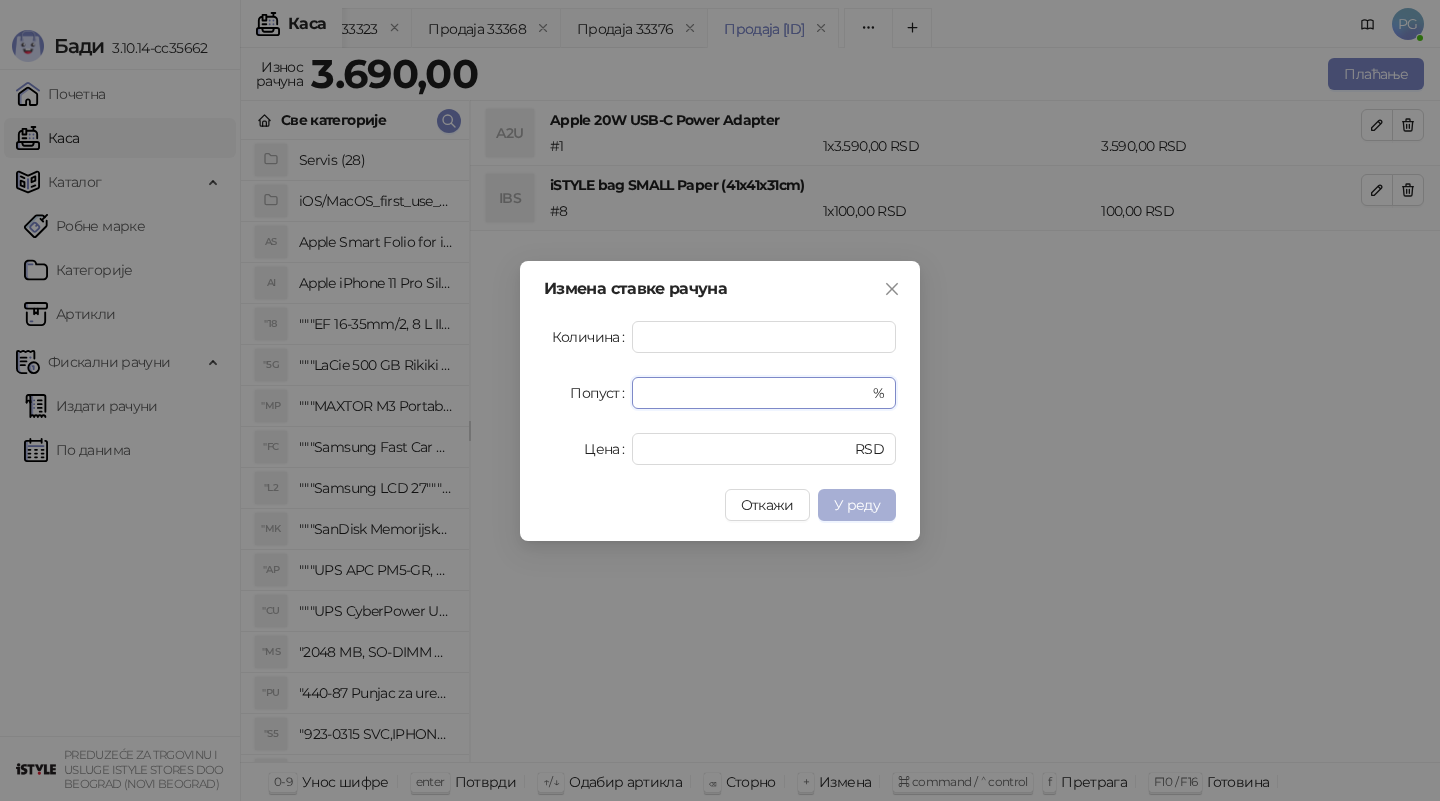type on "******" 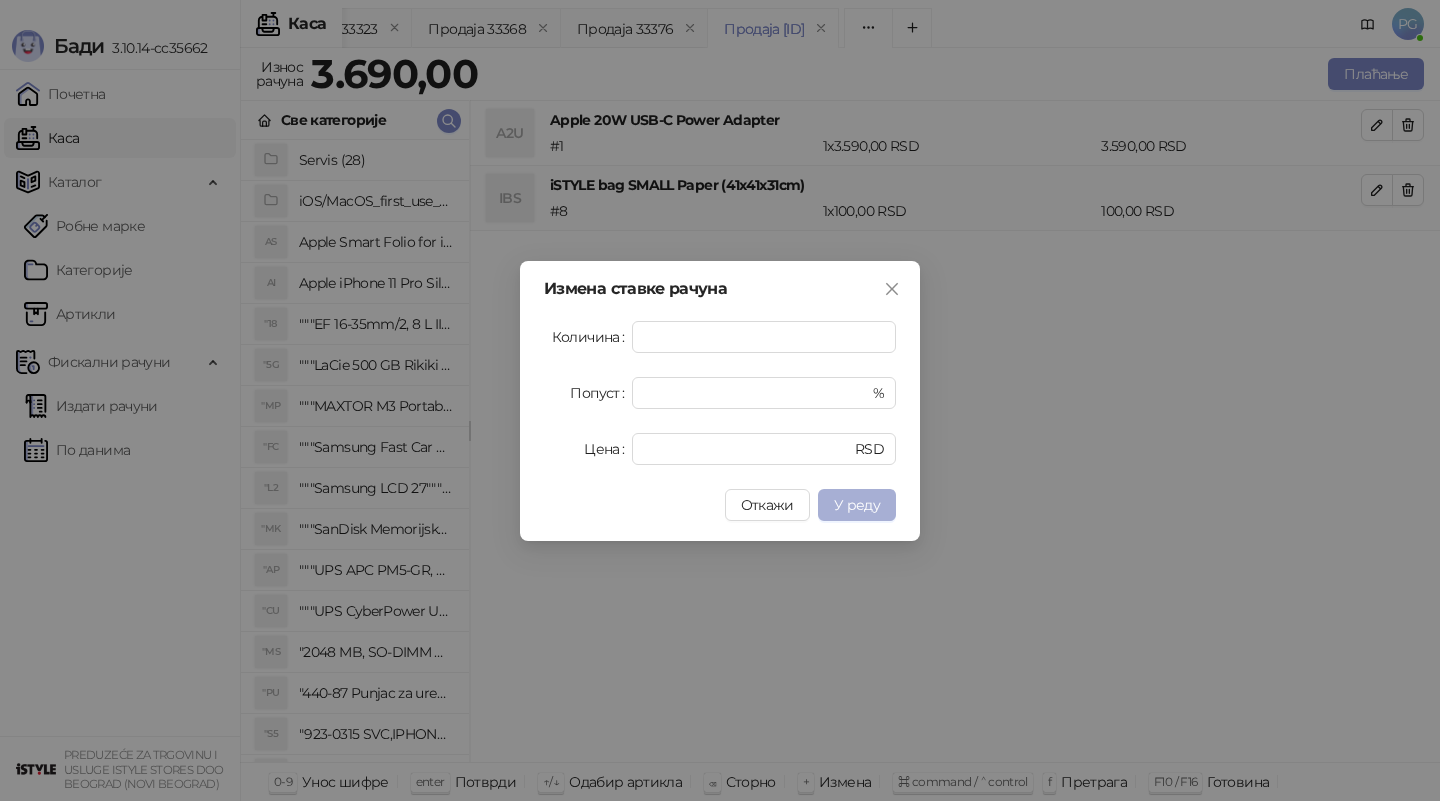 click on "У реду" at bounding box center [857, 505] 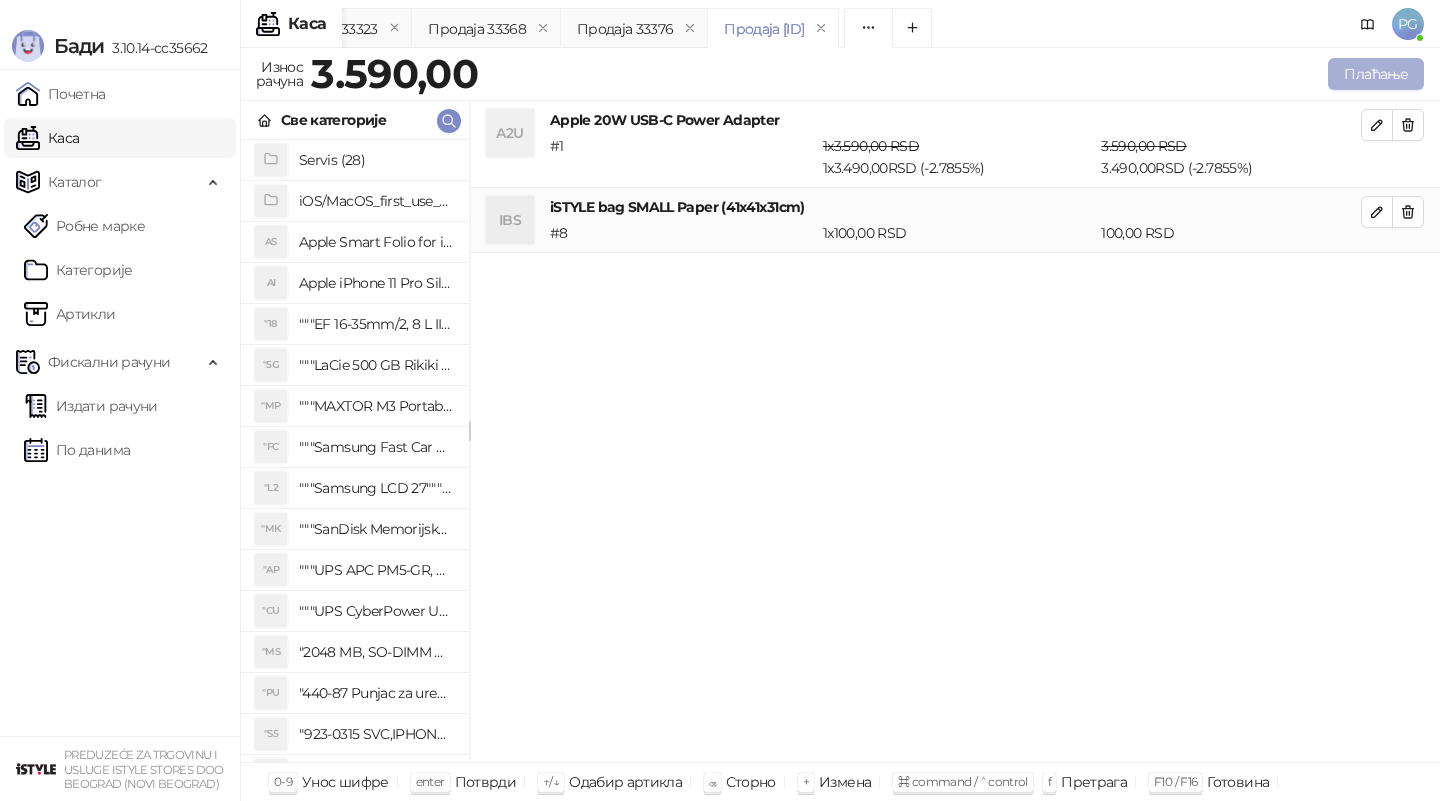 click on "Плаћање" at bounding box center (1376, 74) 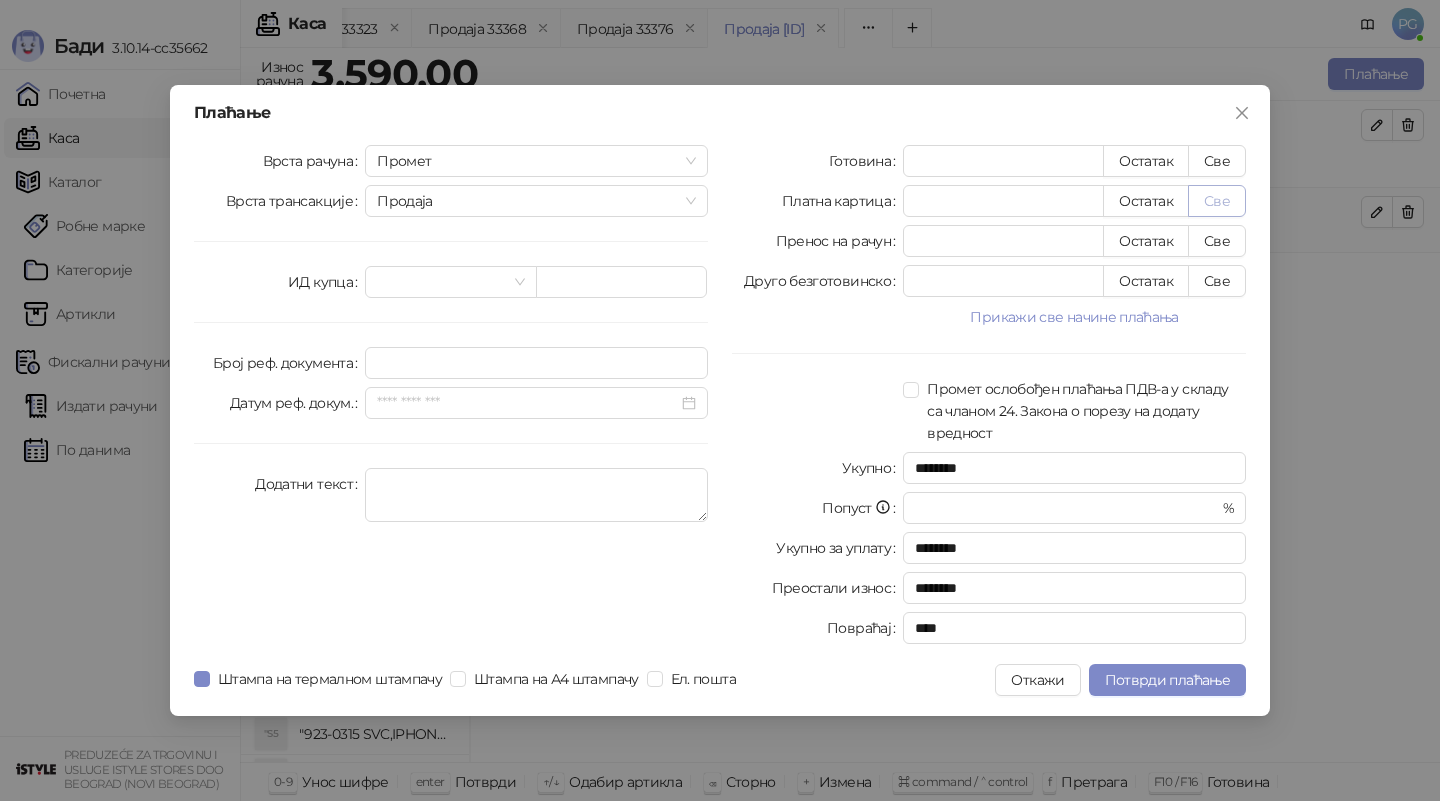 click on "Све" at bounding box center [1217, 201] 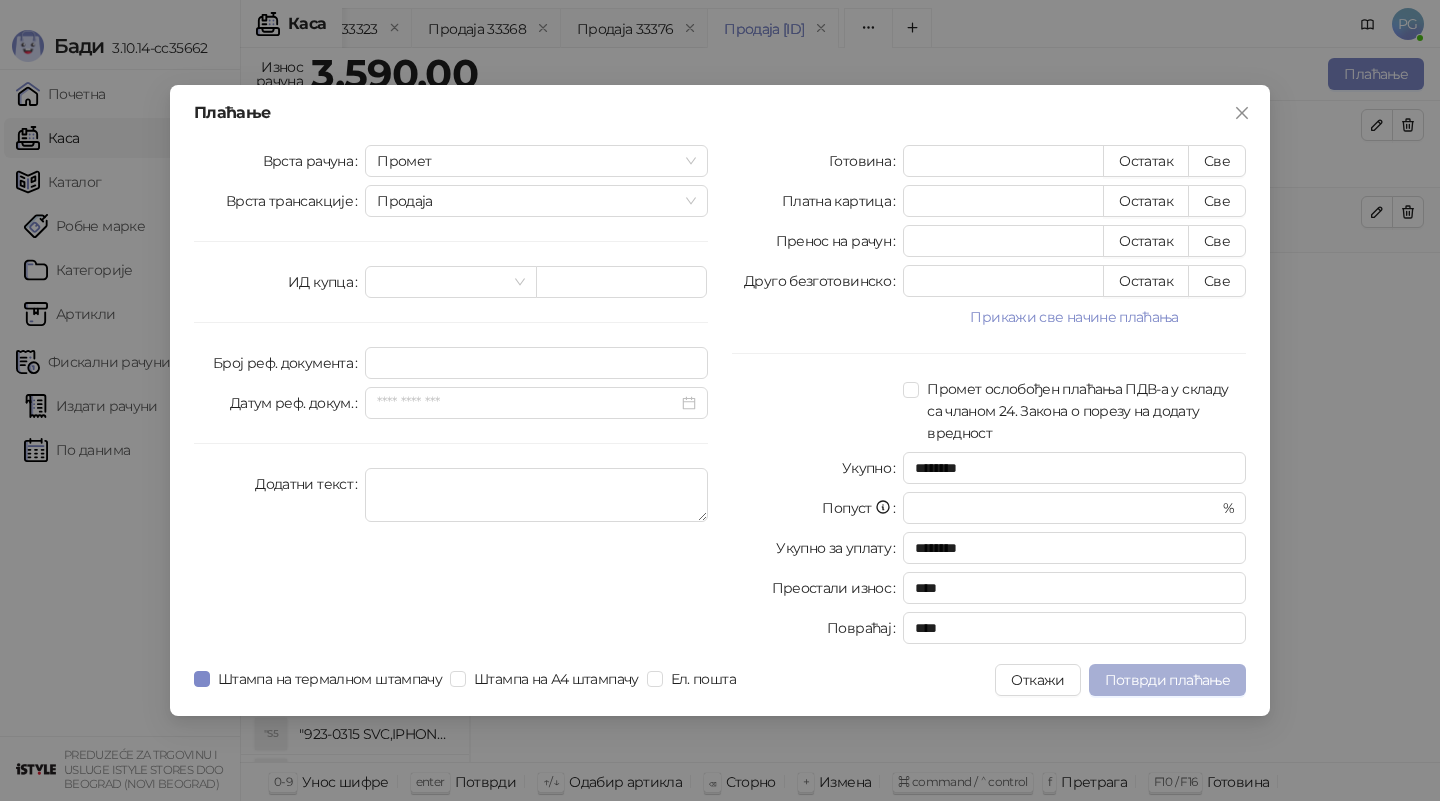 click on "Потврди плаћање" at bounding box center [1167, 680] 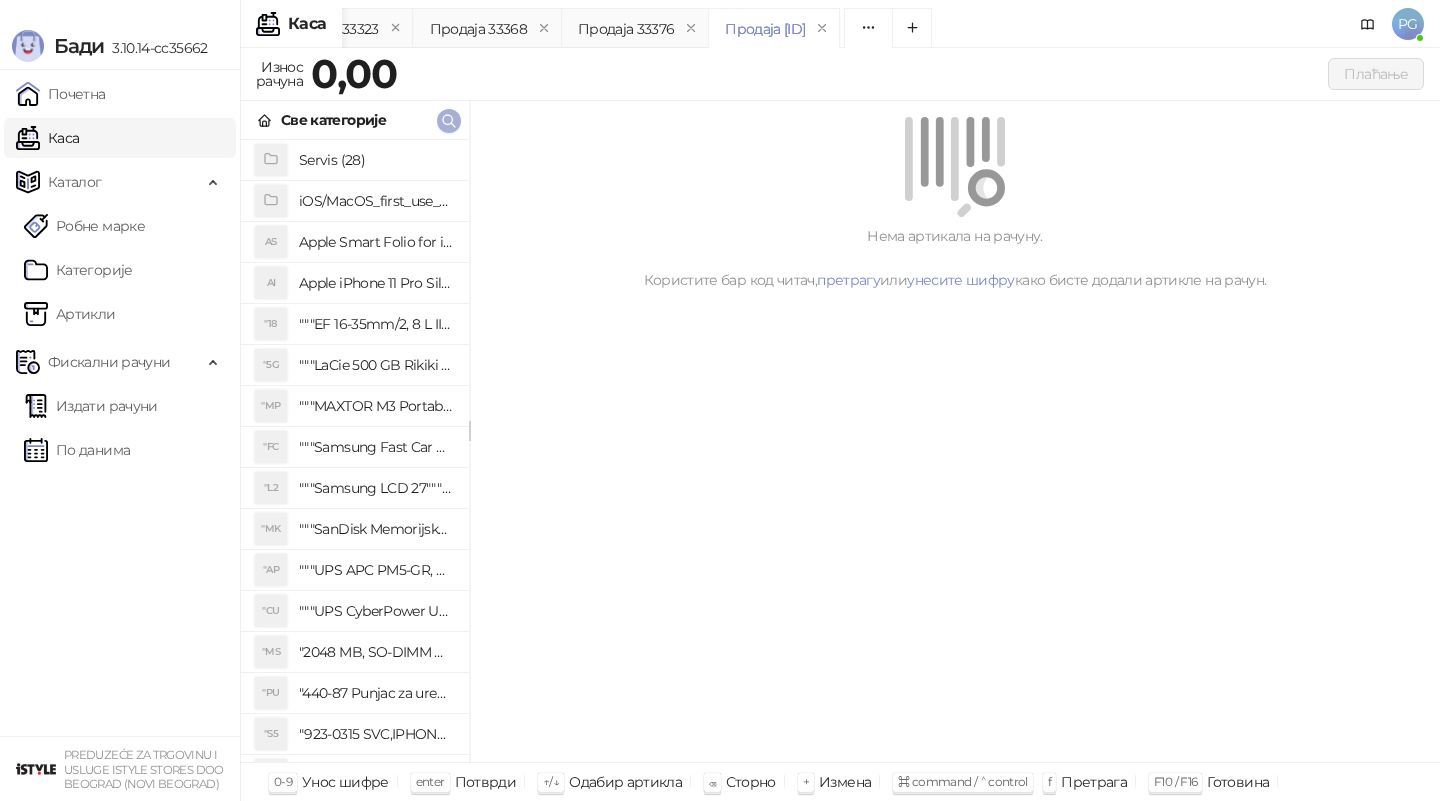 click 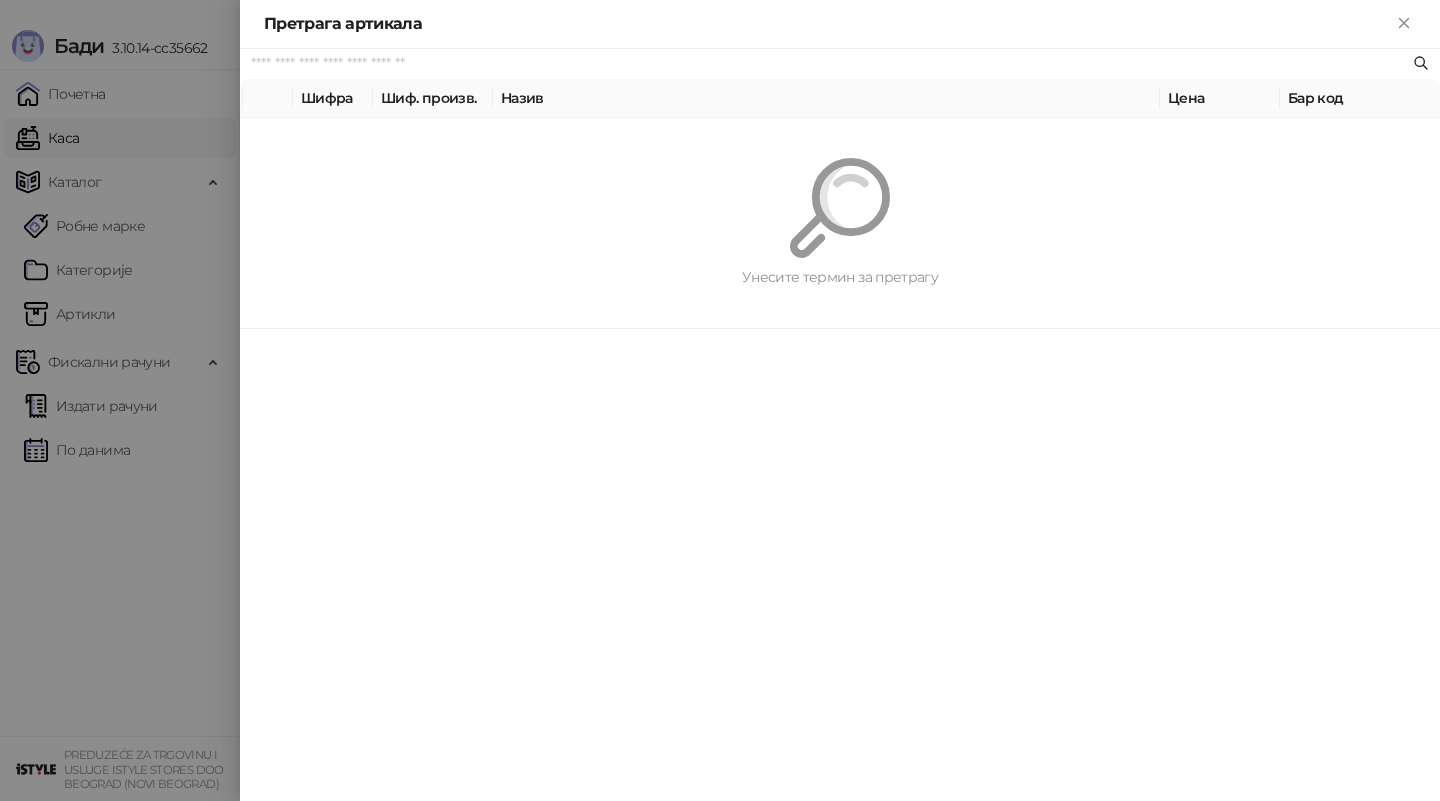 paste on "*********" 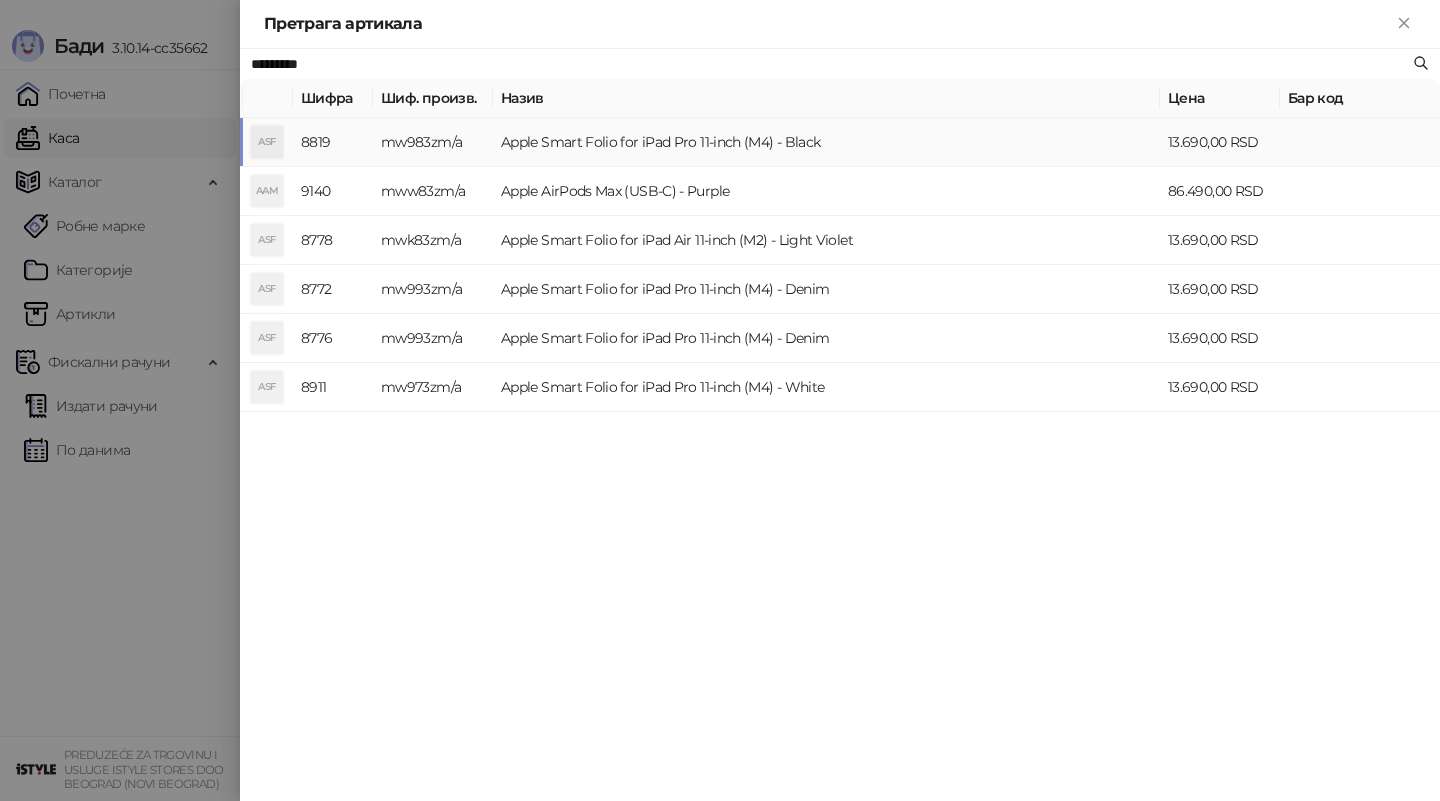 click on "mw983zm/a" at bounding box center [433, 142] 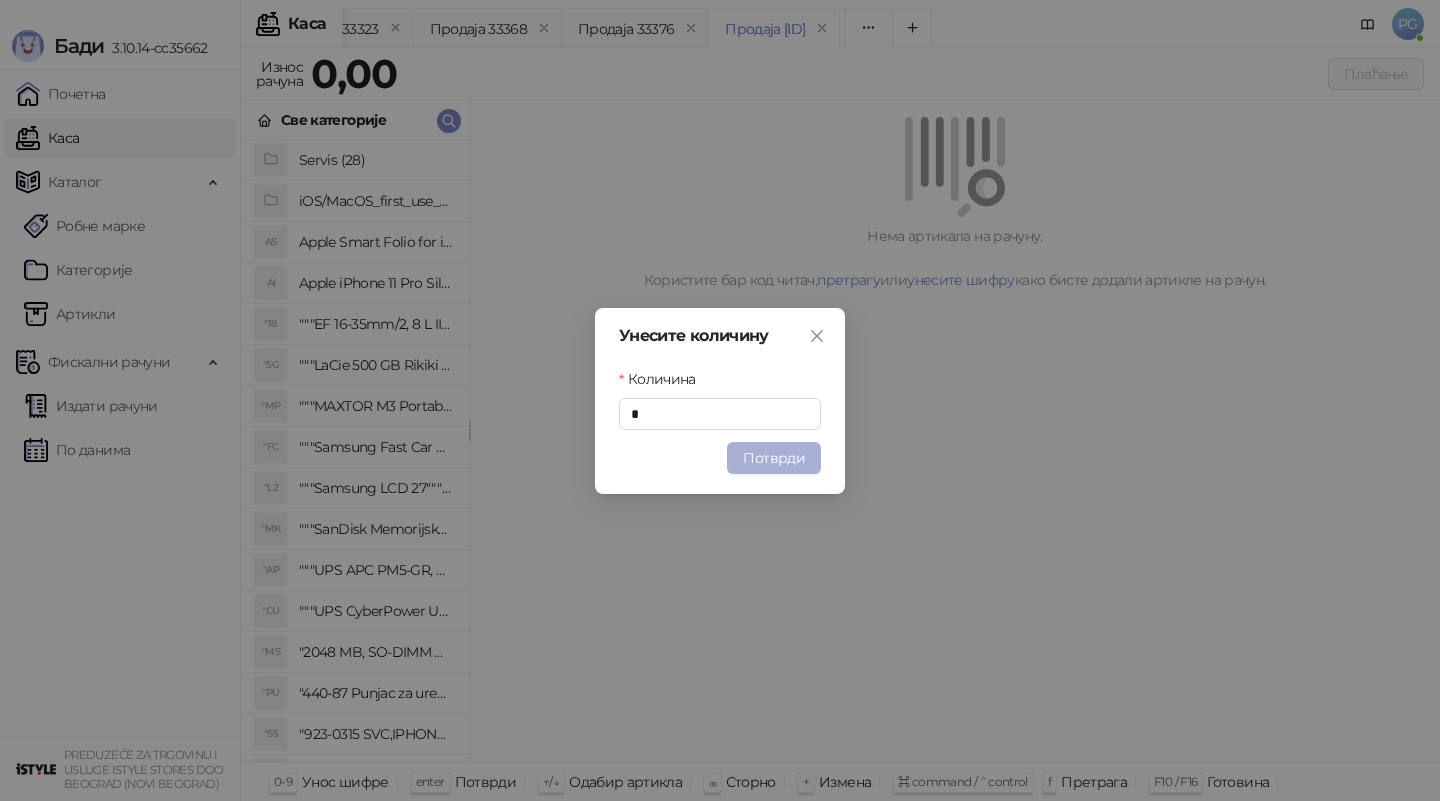 click on "Потврди" at bounding box center [774, 458] 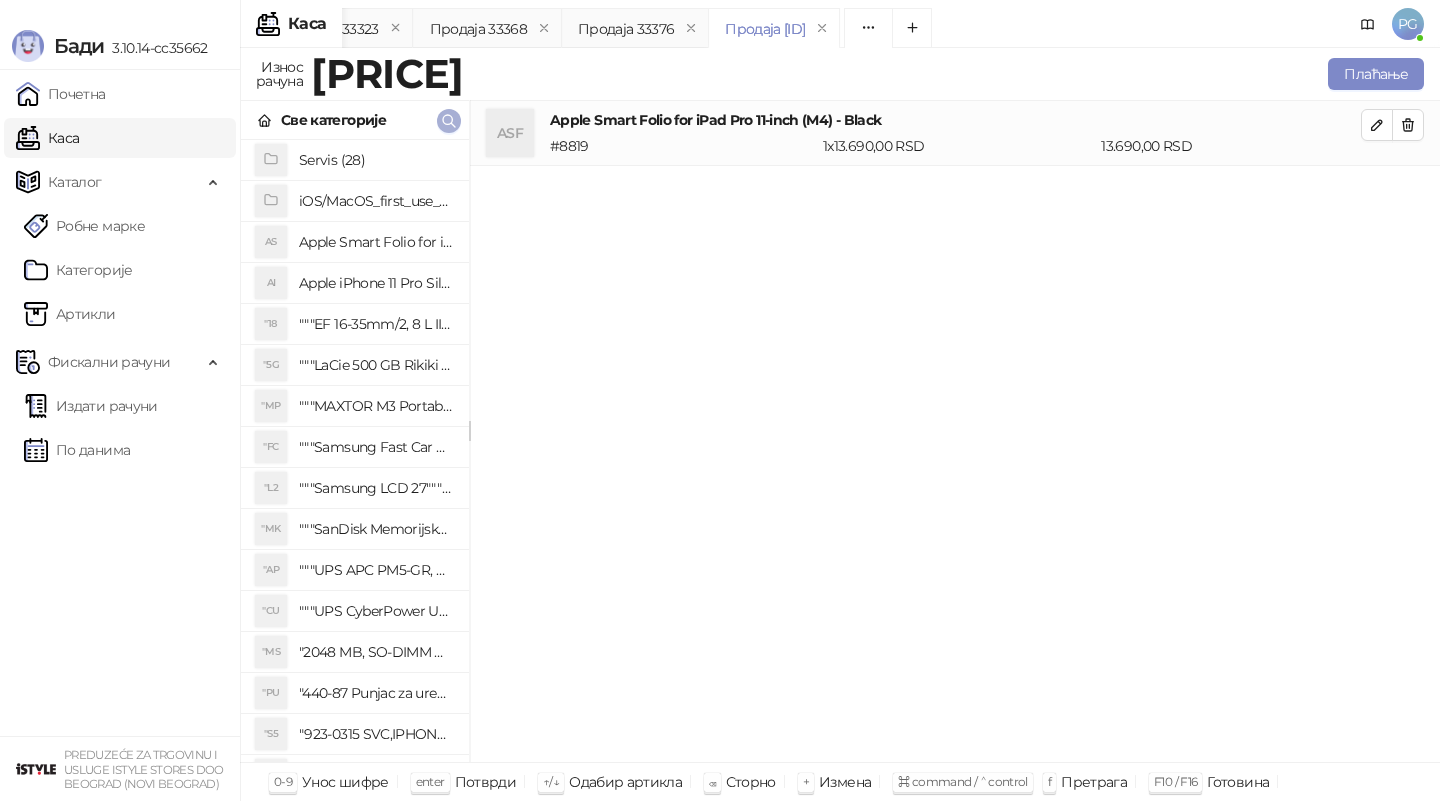 click 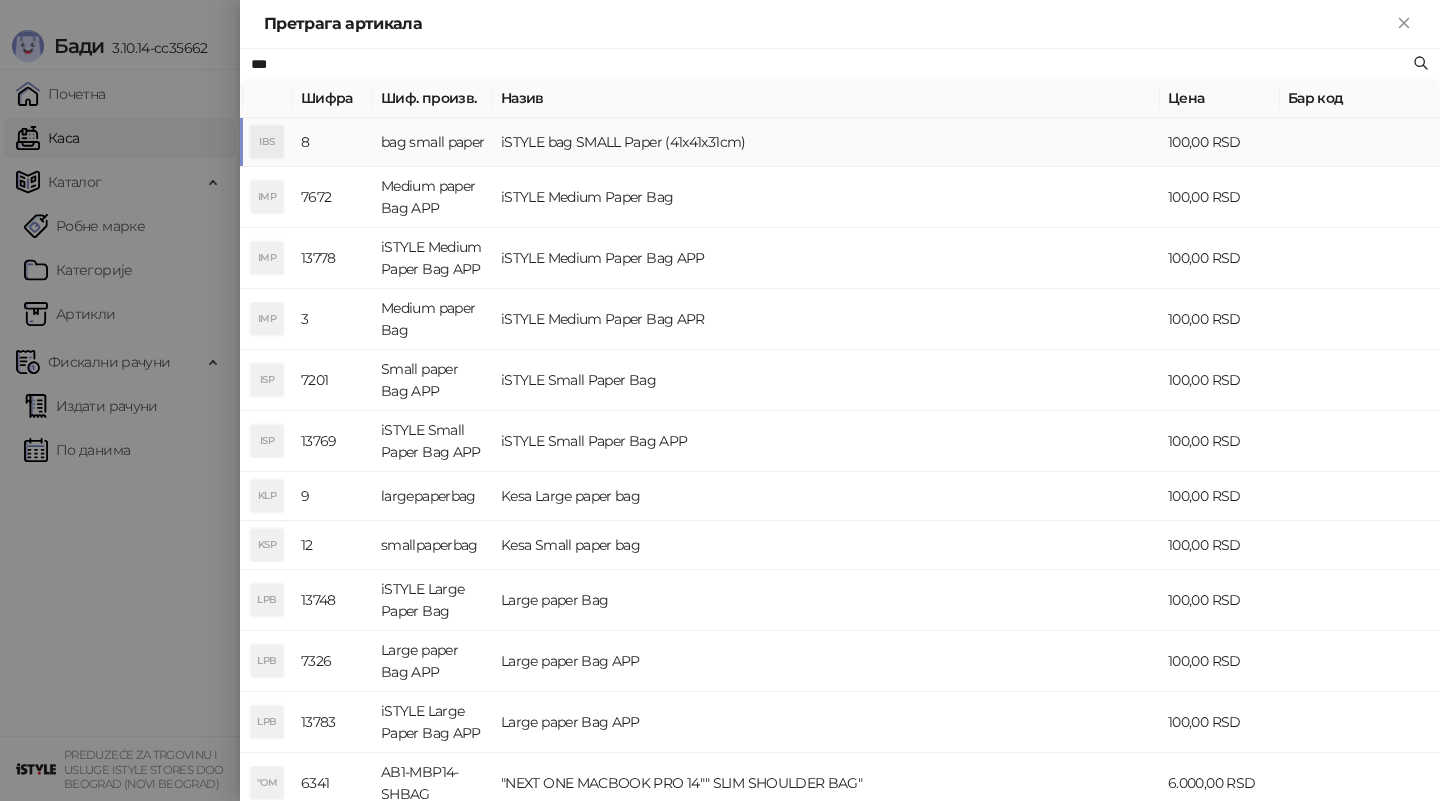 type on "***" 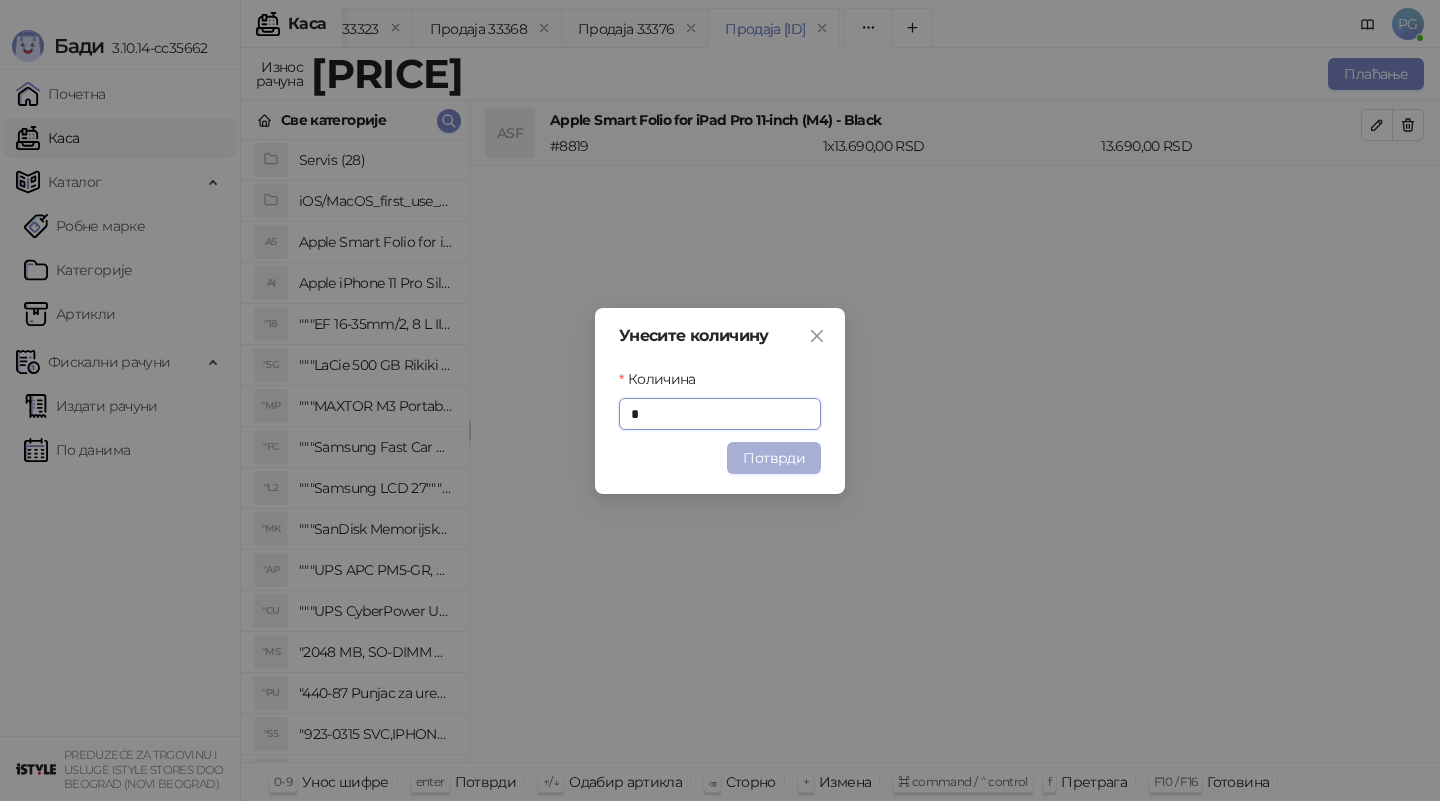 click on "Потврди" at bounding box center (774, 458) 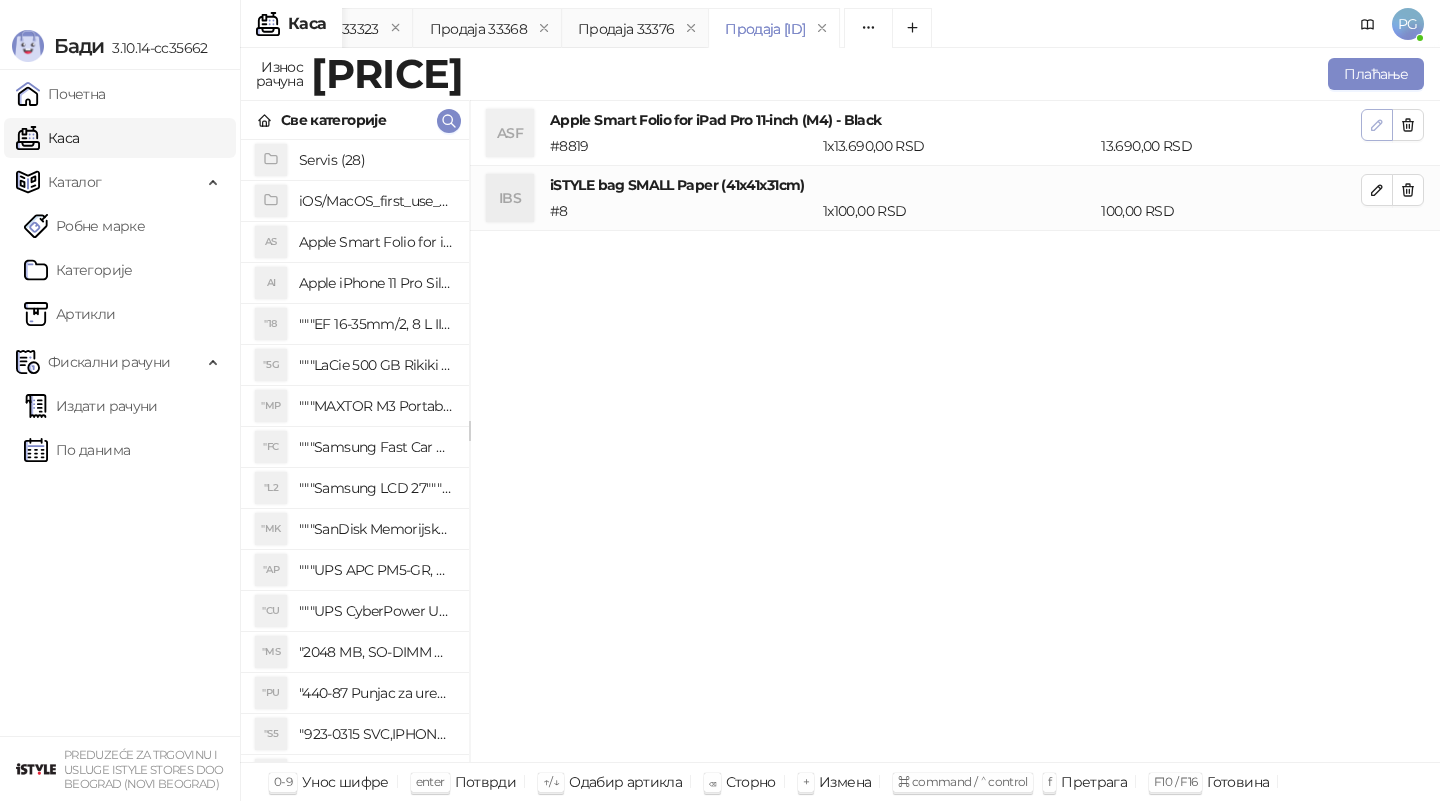 click at bounding box center [1377, 125] 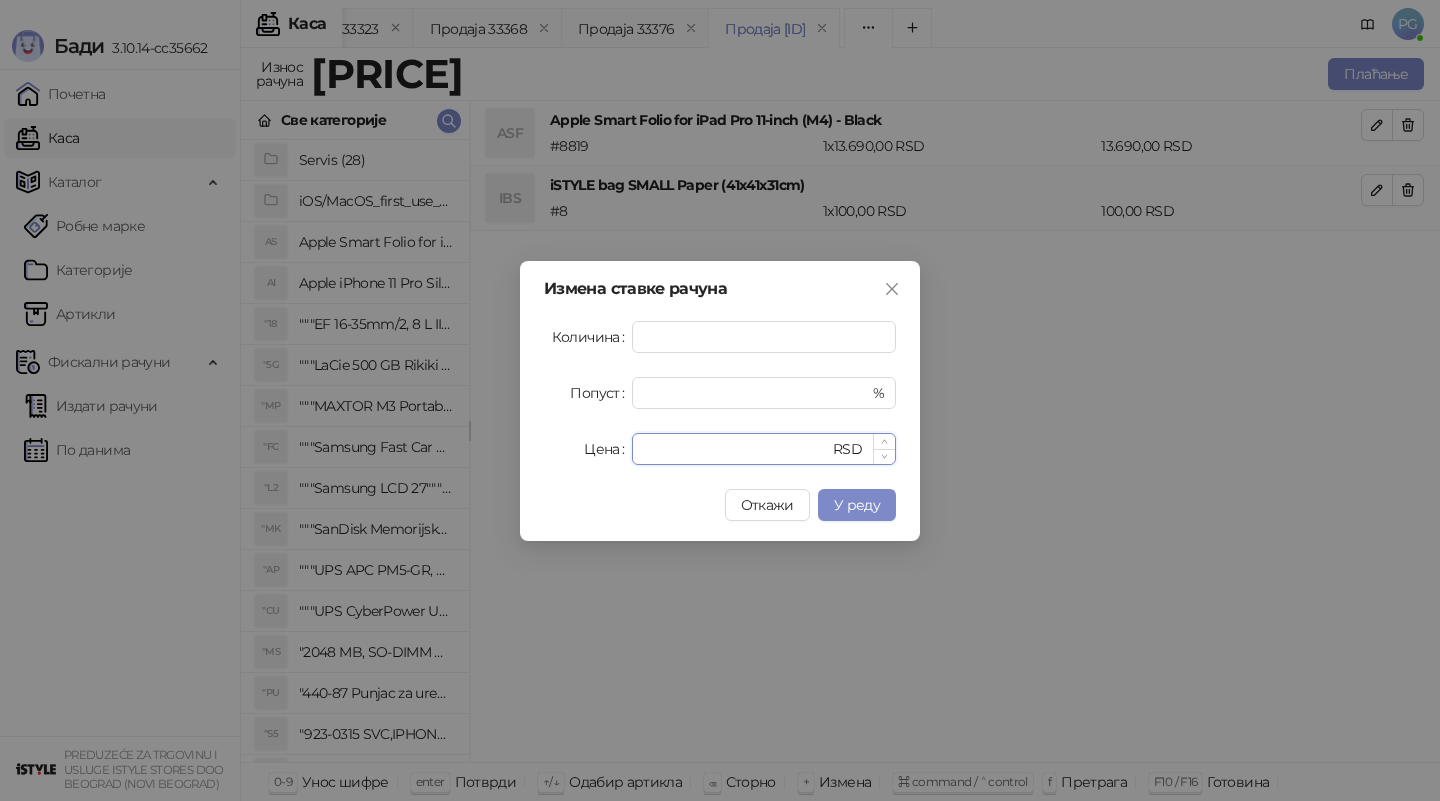 click on "*****" at bounding box center (736, 449) 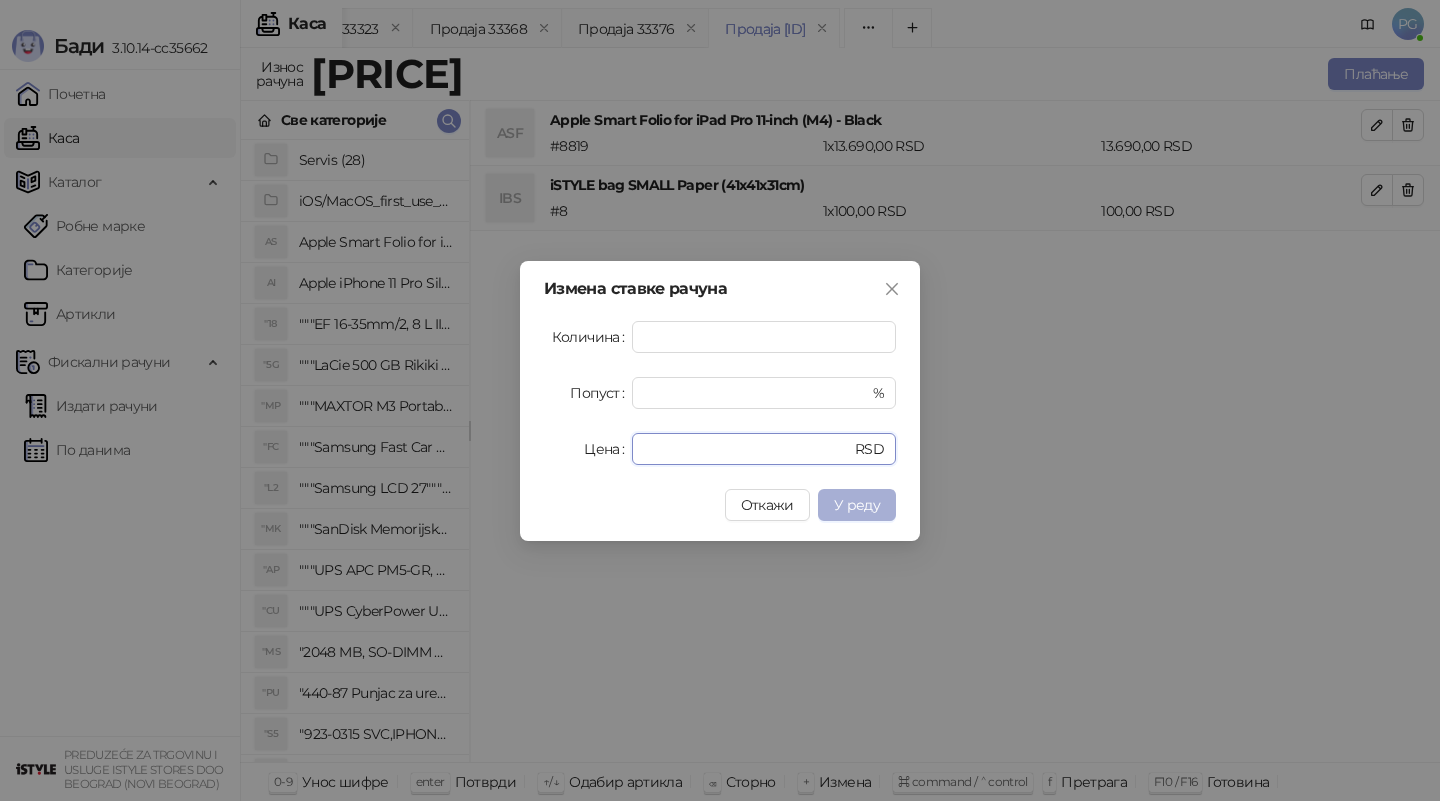 type on "*****" 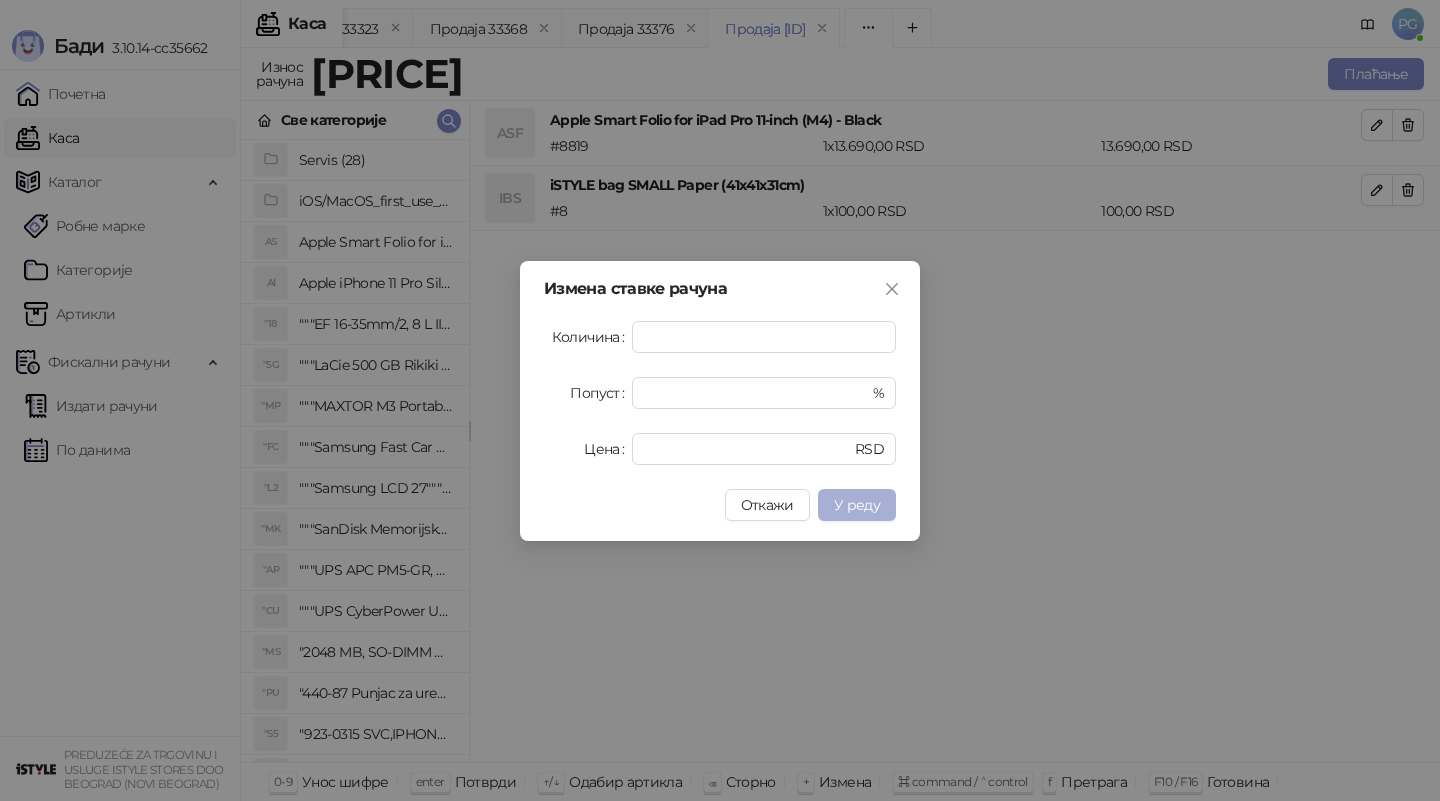 click on "У реду" at bounding box center (857, 505) 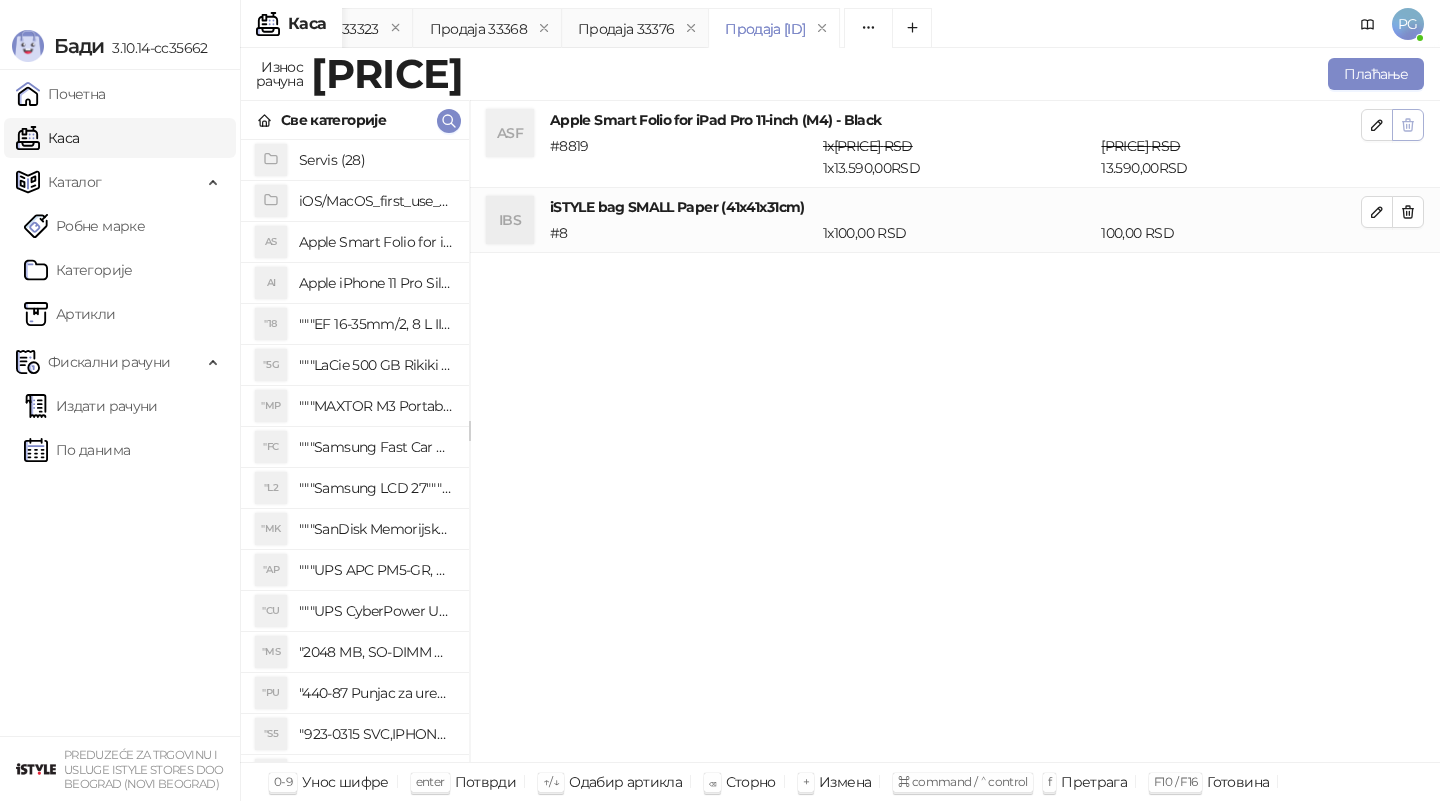 click at bounding box center (1408, 125) 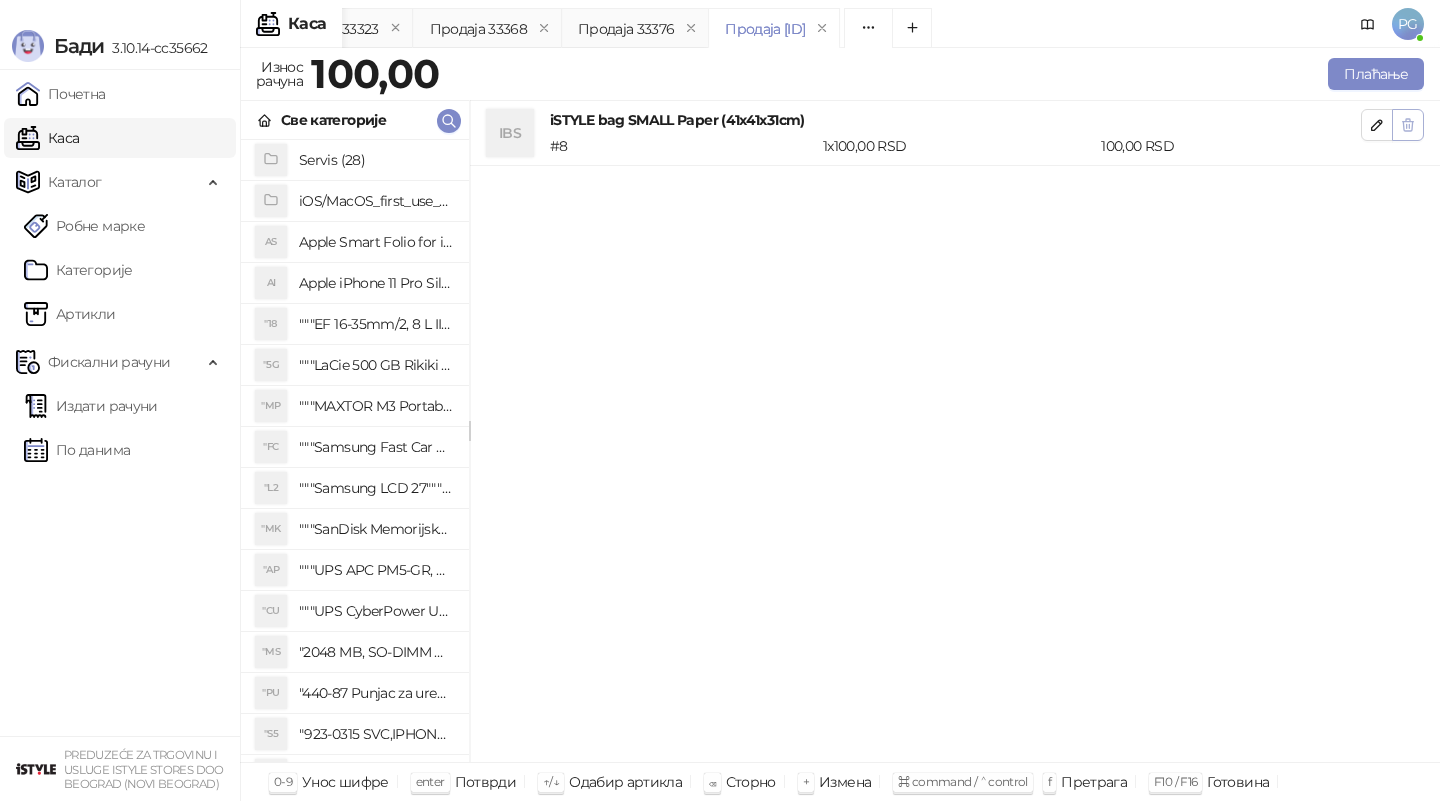 click 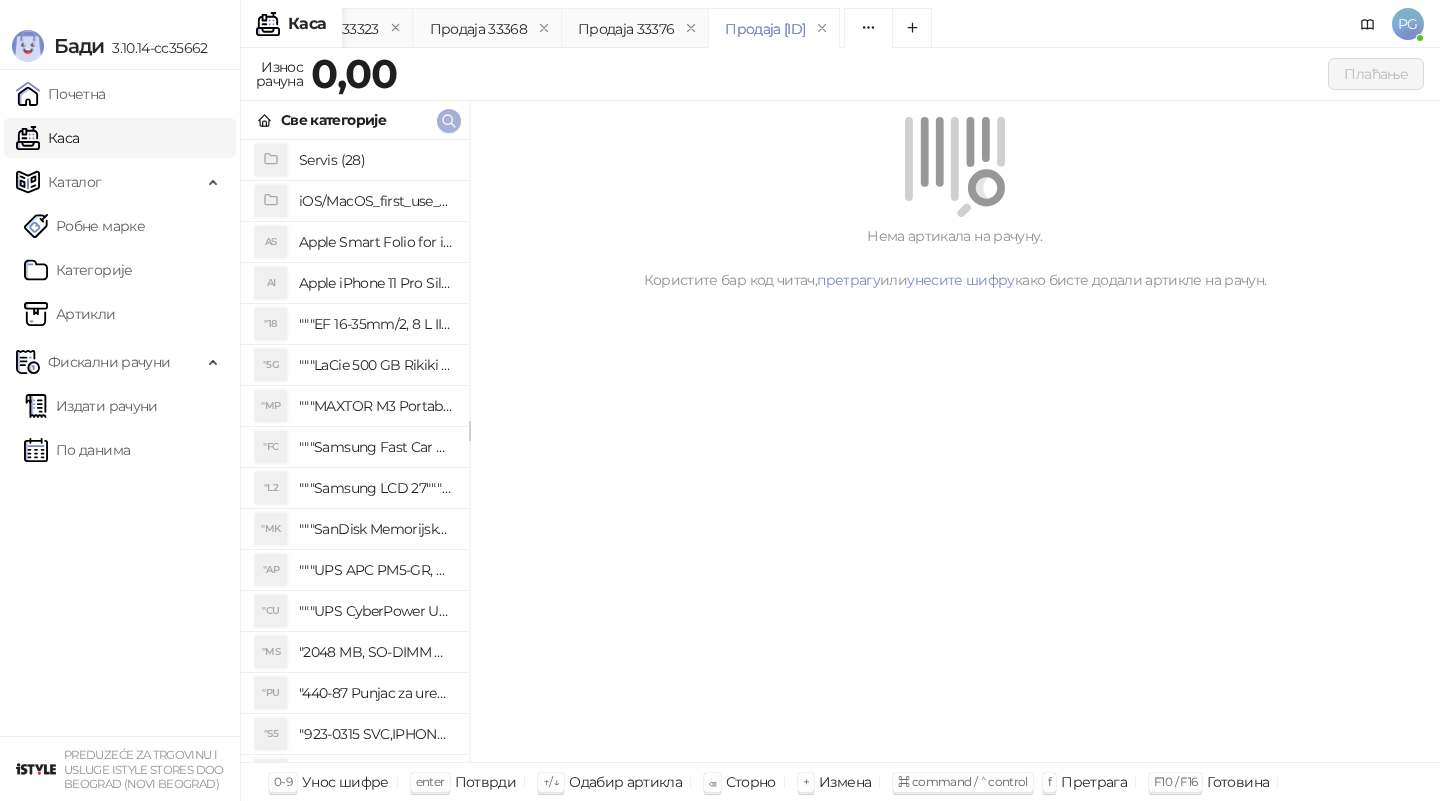 click 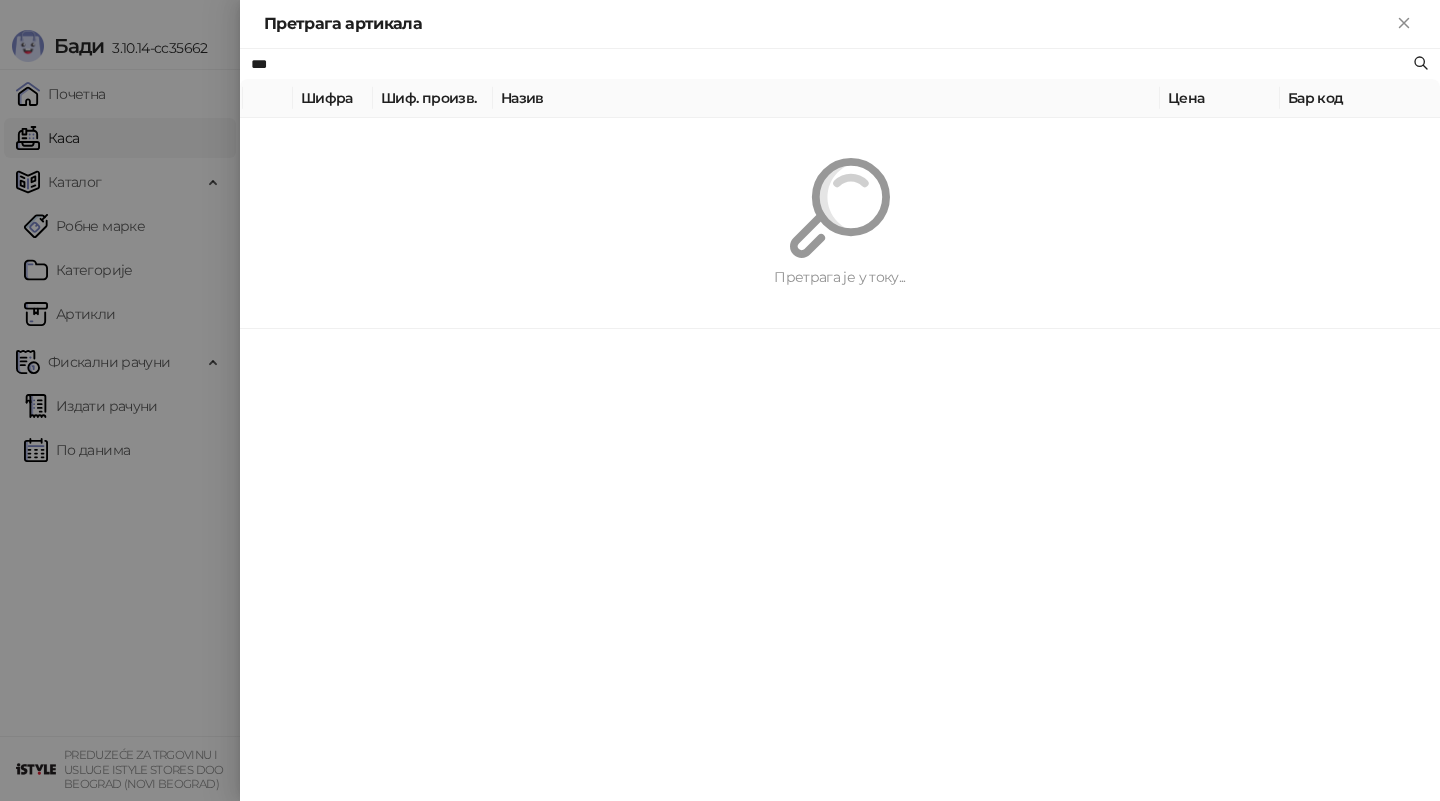 paste on "**********" 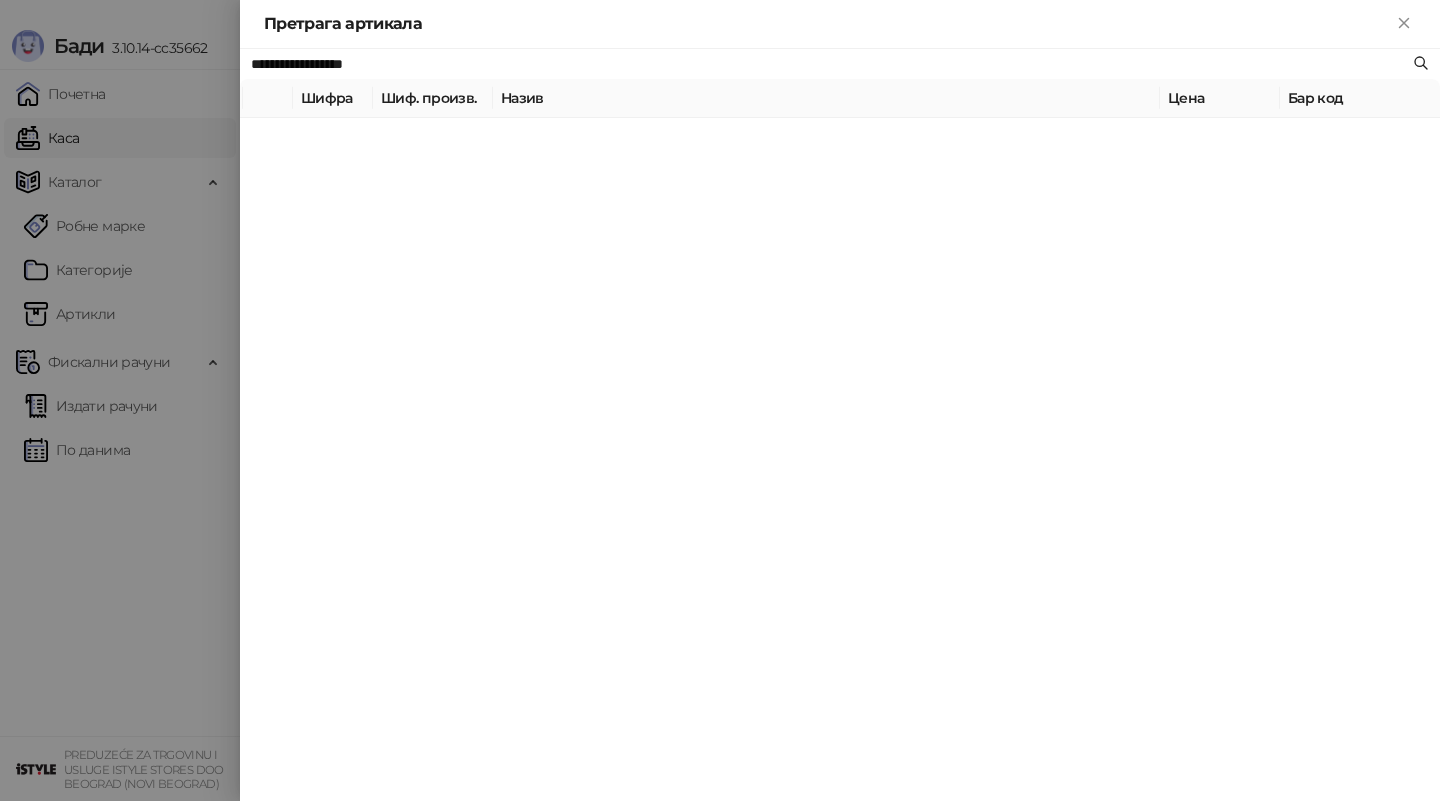 type on "**********" 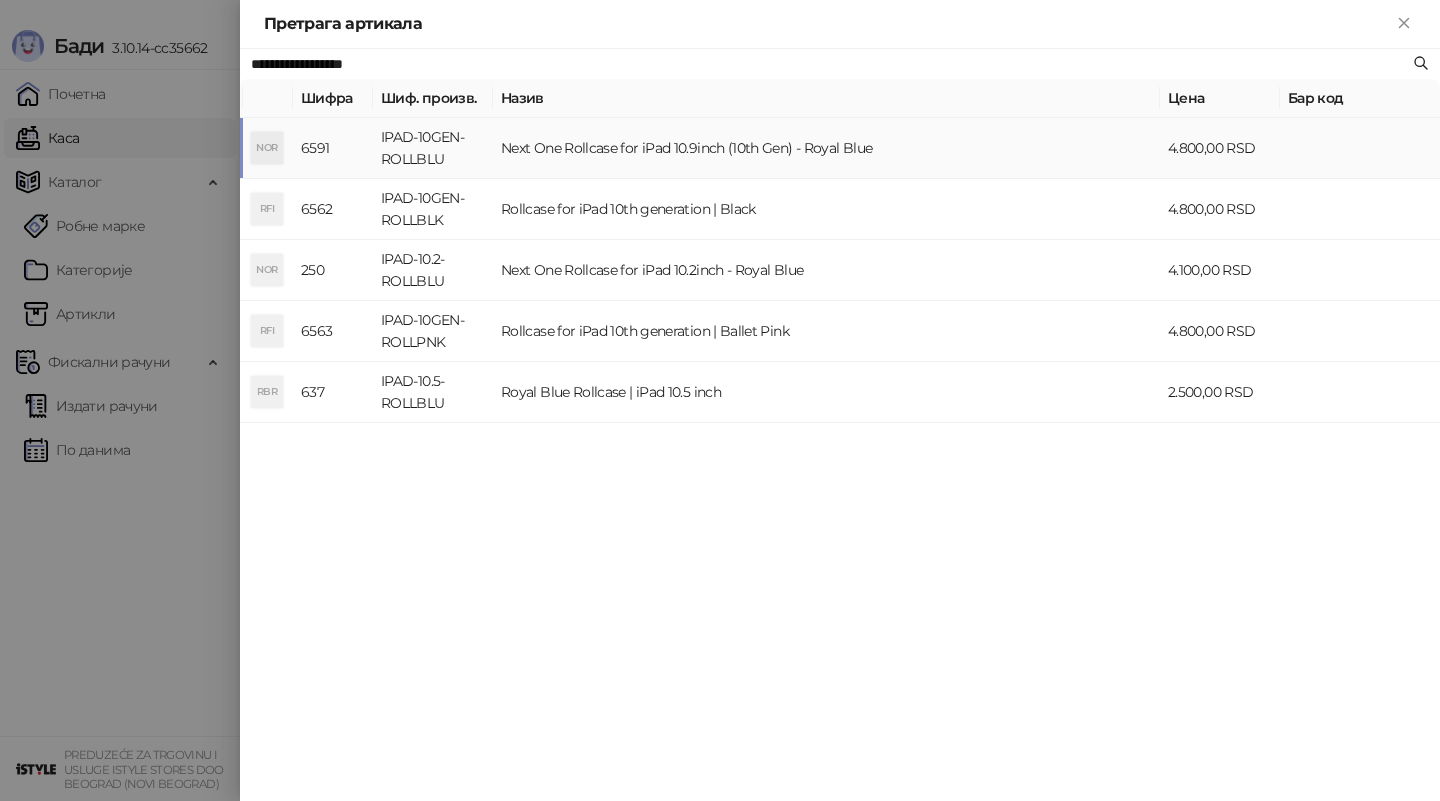 click on "IPAD-10GEN-ROLLBLU" at bounding box center (433, 148) 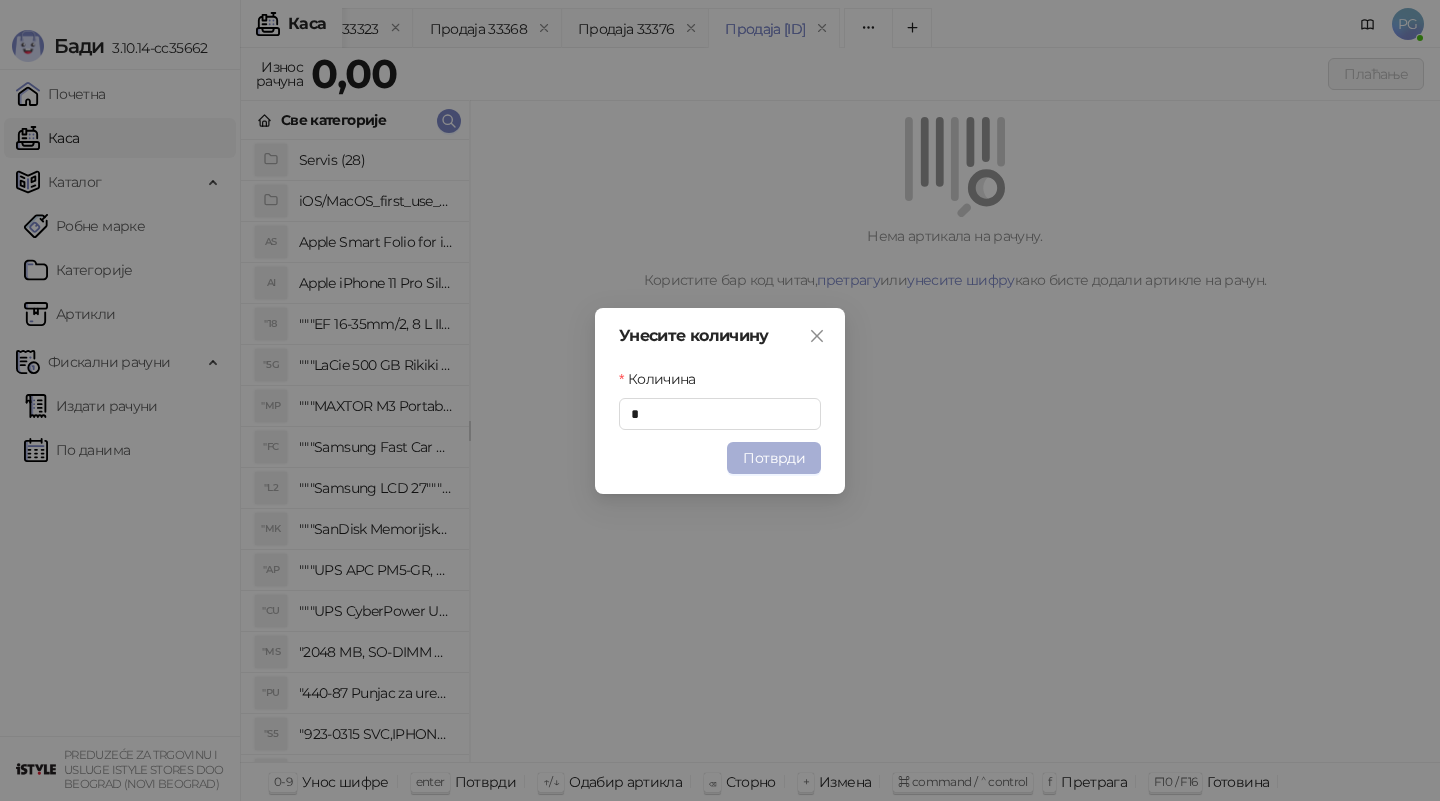 click on "Потврди" at bounding box center [774, 458] 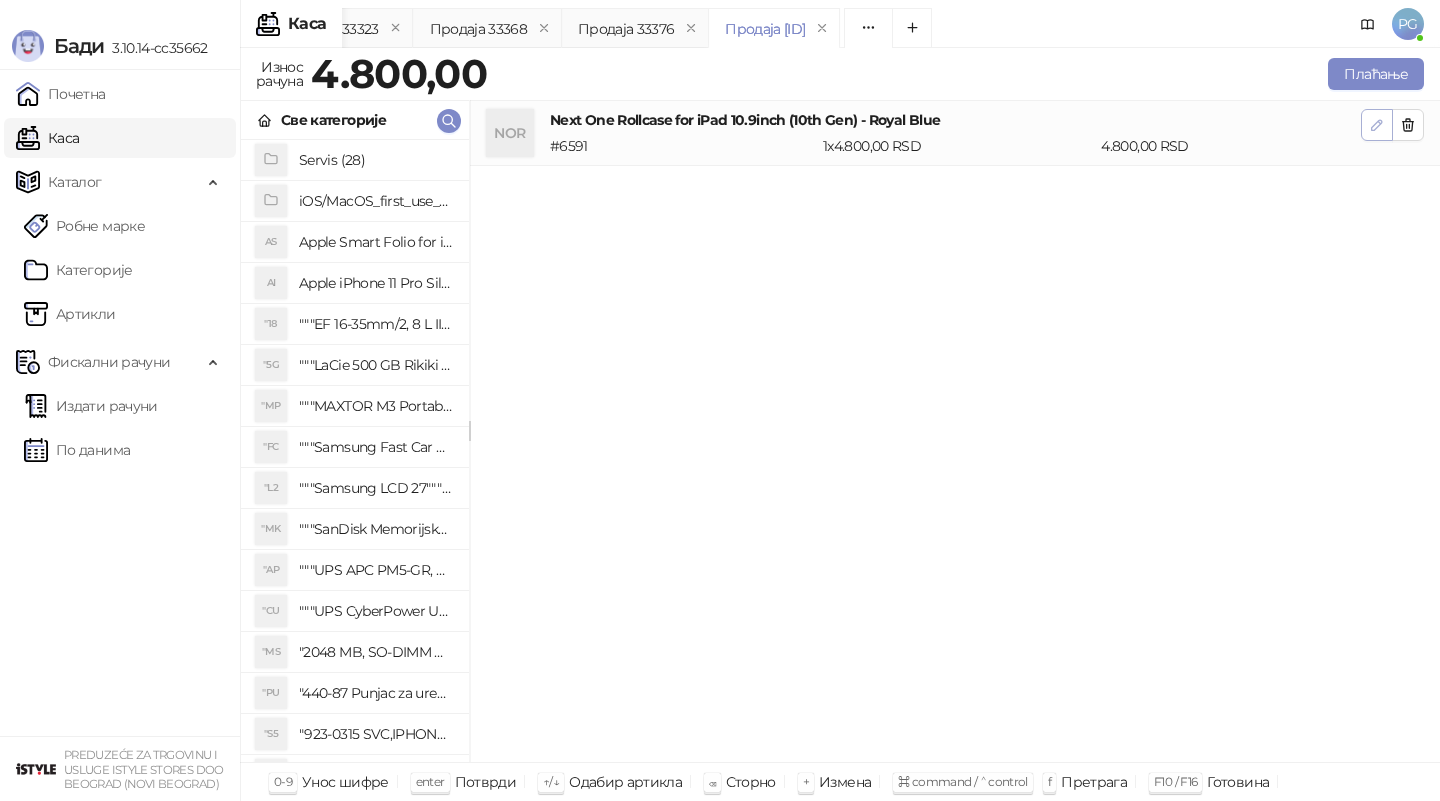 click at bounding box center (1377, 125) 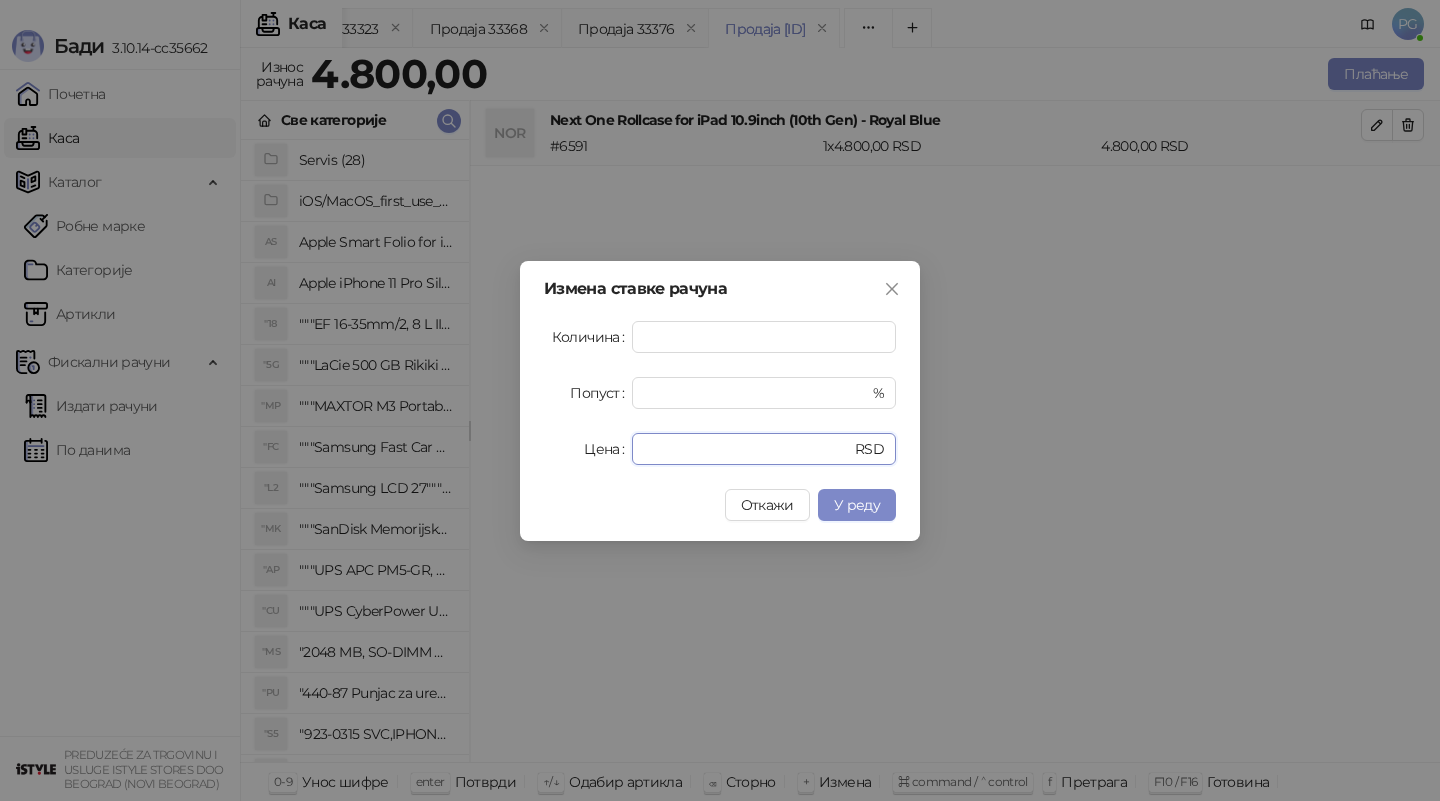 drag, startPoint x: 684, startPoint y: 448, endPoint x: 444, endPoint y: 448, distance: 240 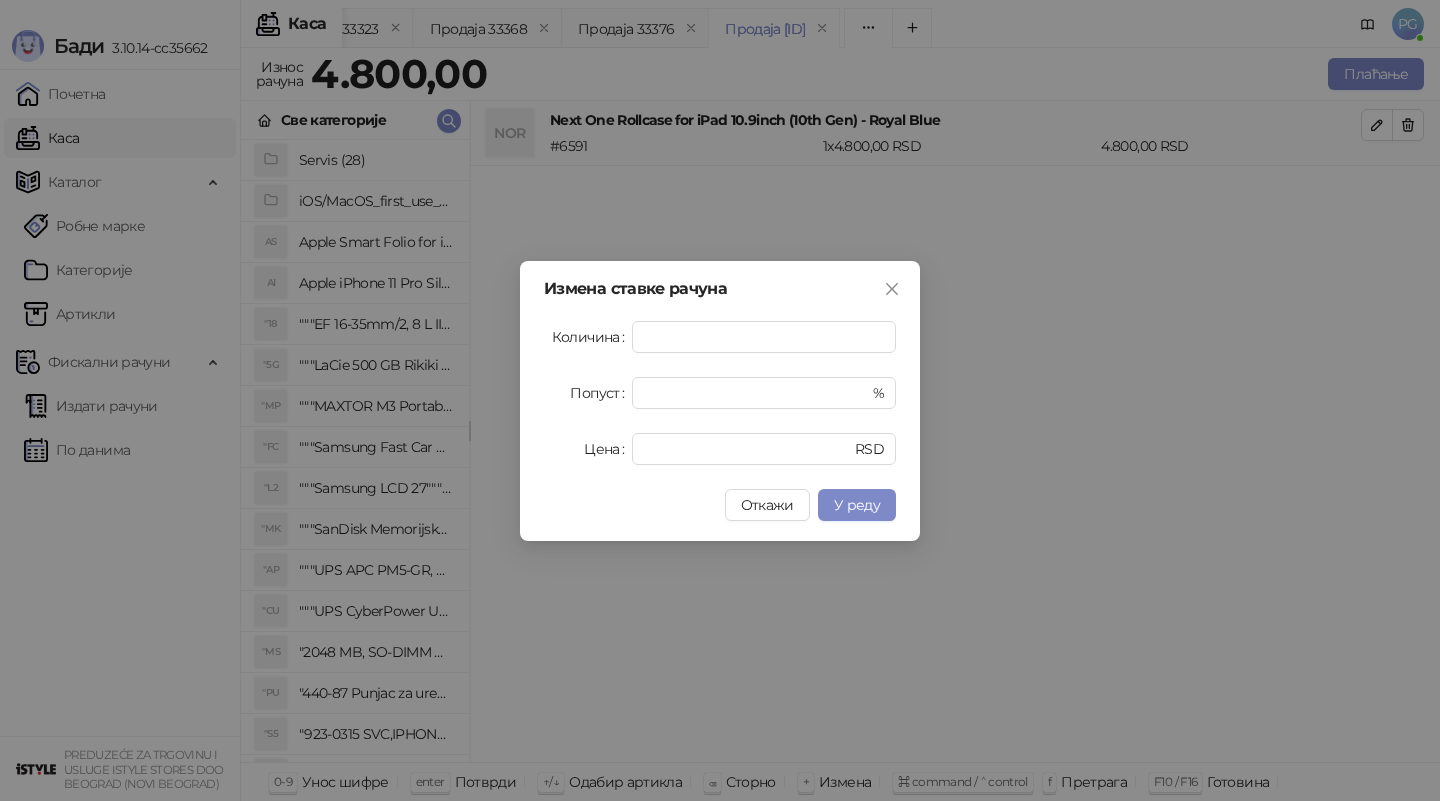 click on "Измена ставке рачуна Количина * Попуст * % Цена * RSD Откажи У реду" at bounding box center [720, 401] 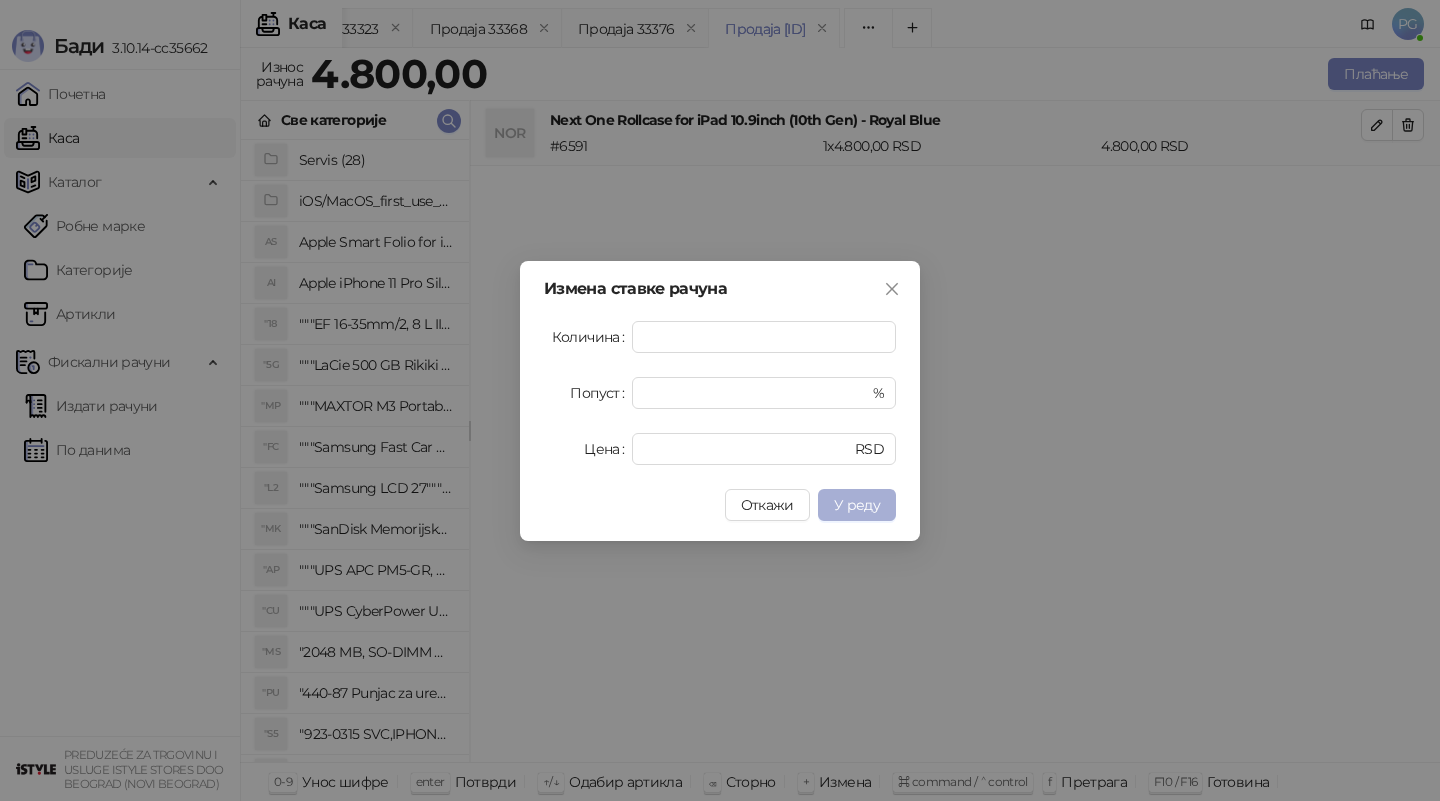 click on "У реду" at bounding box center (857, 505) 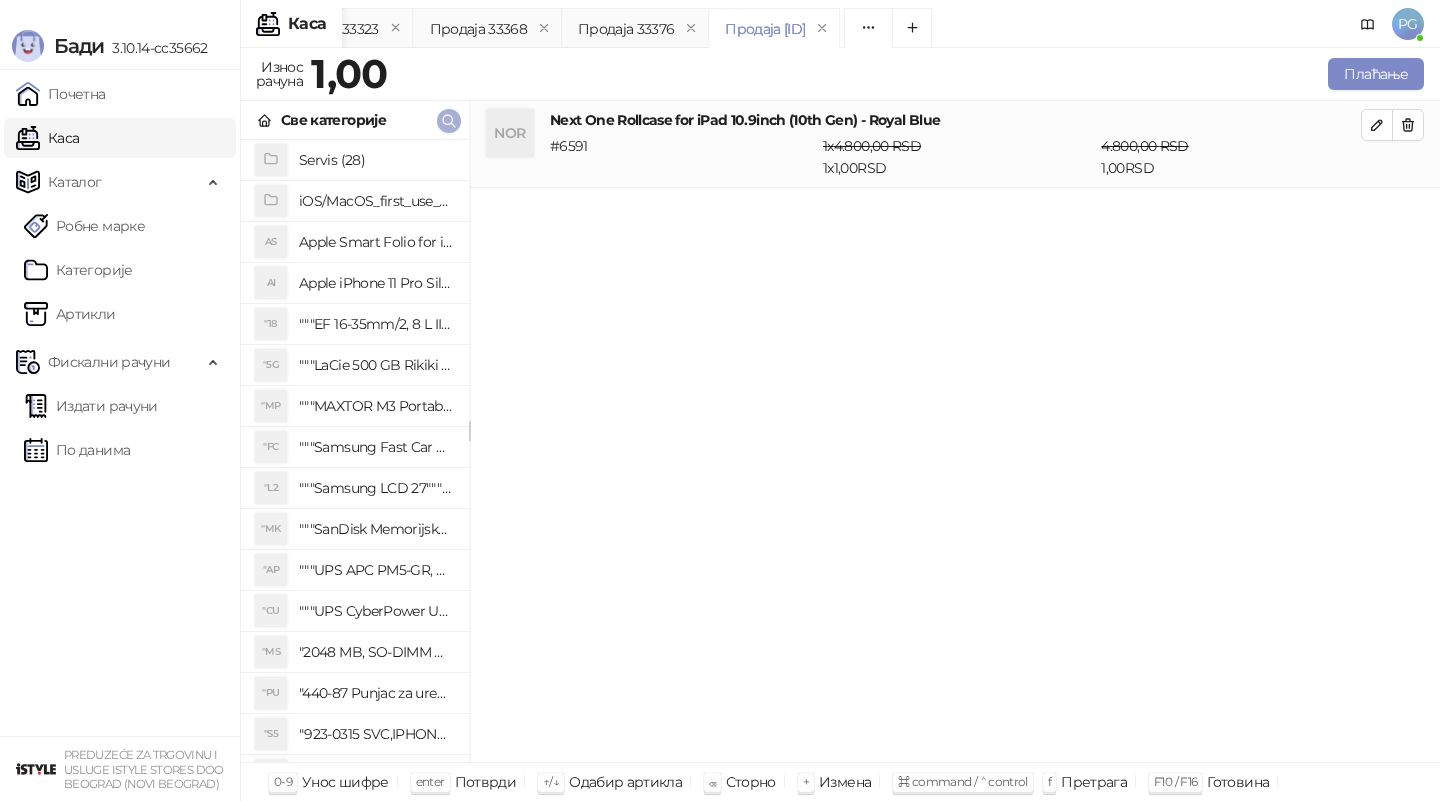 click at bounding box center (449, 120) 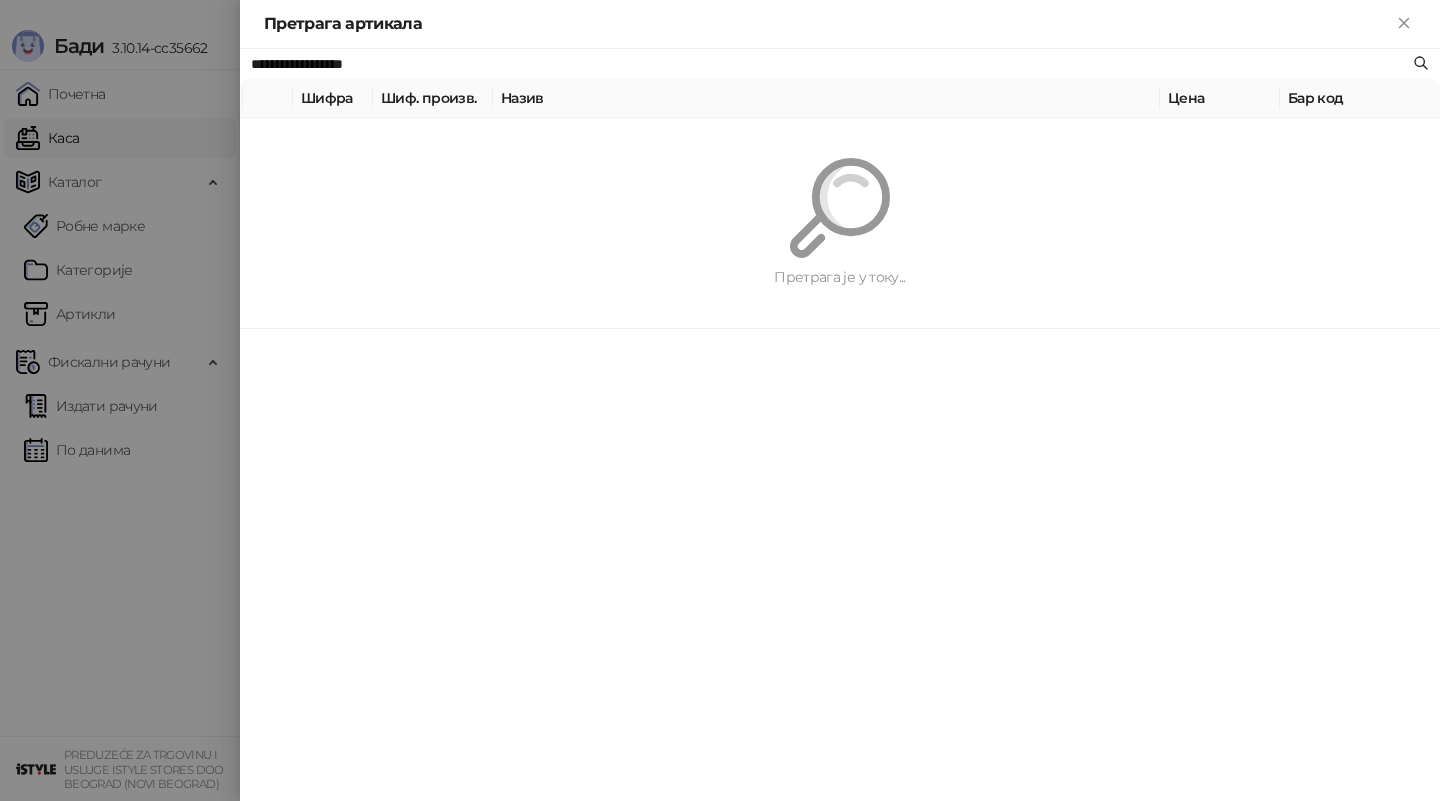 paste on "*****" 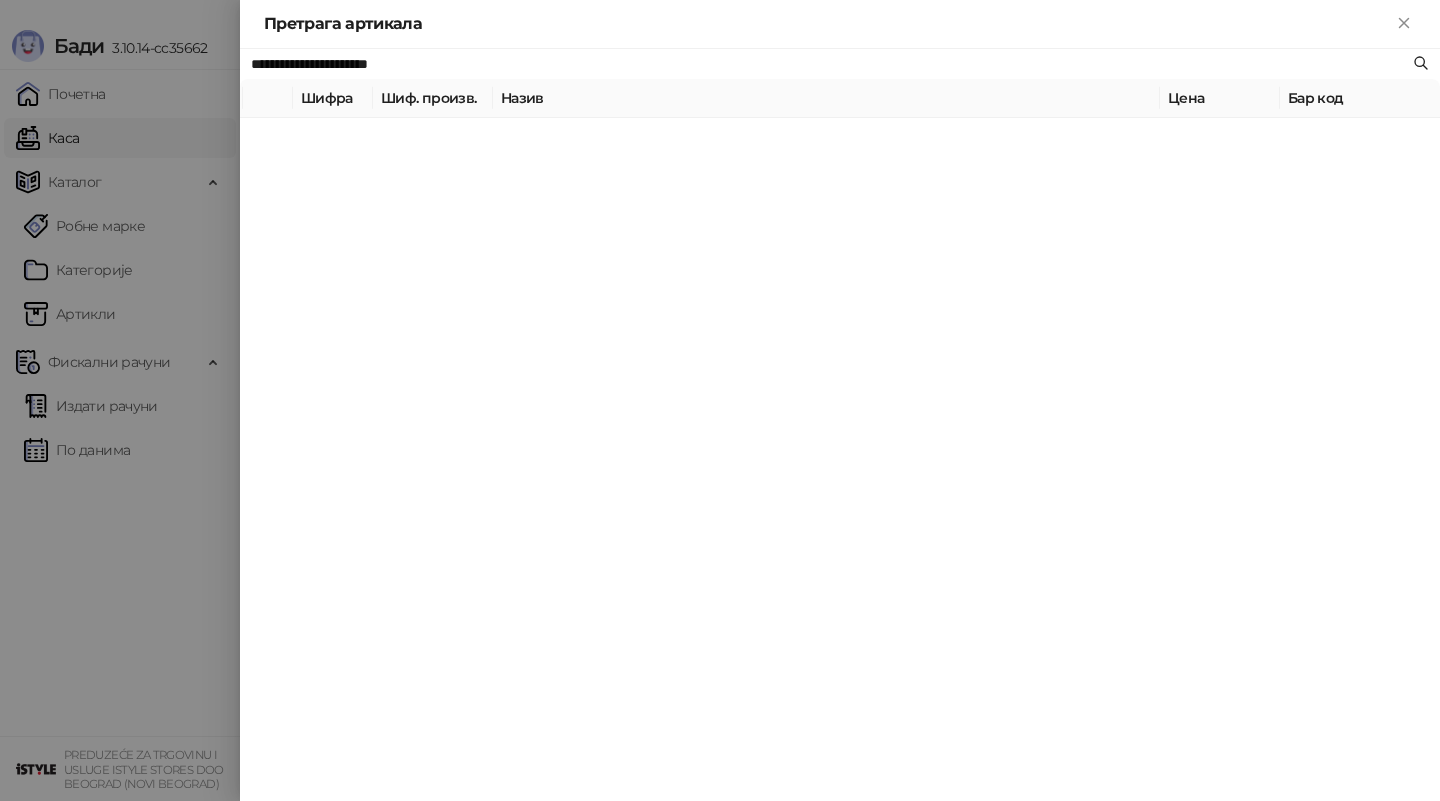 type on "**********" 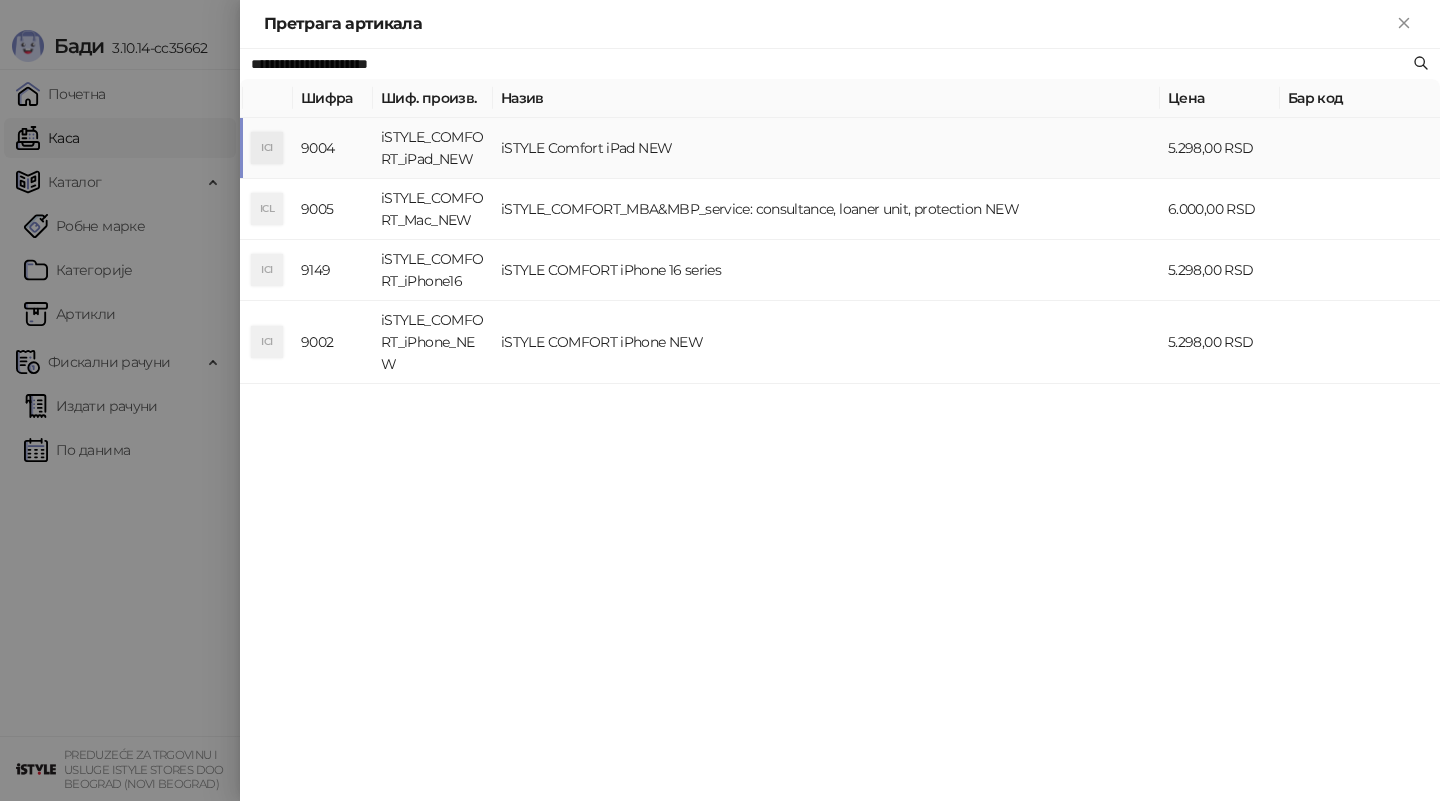 click on "iSTYLE_COMFORT_iPad_NEW" at bounding box center (433, 148) 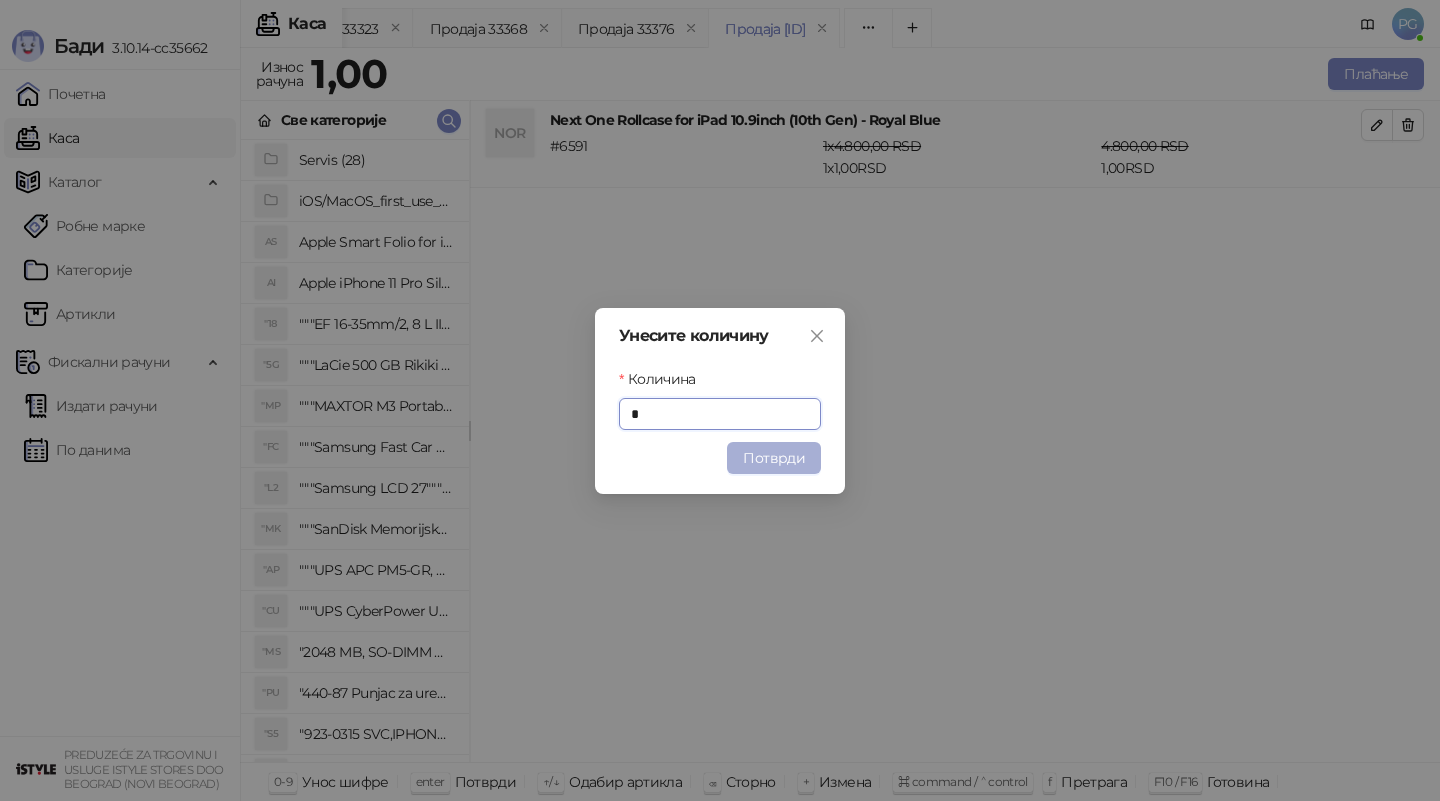 click on "Потврди" at bounding box center (774, 458) 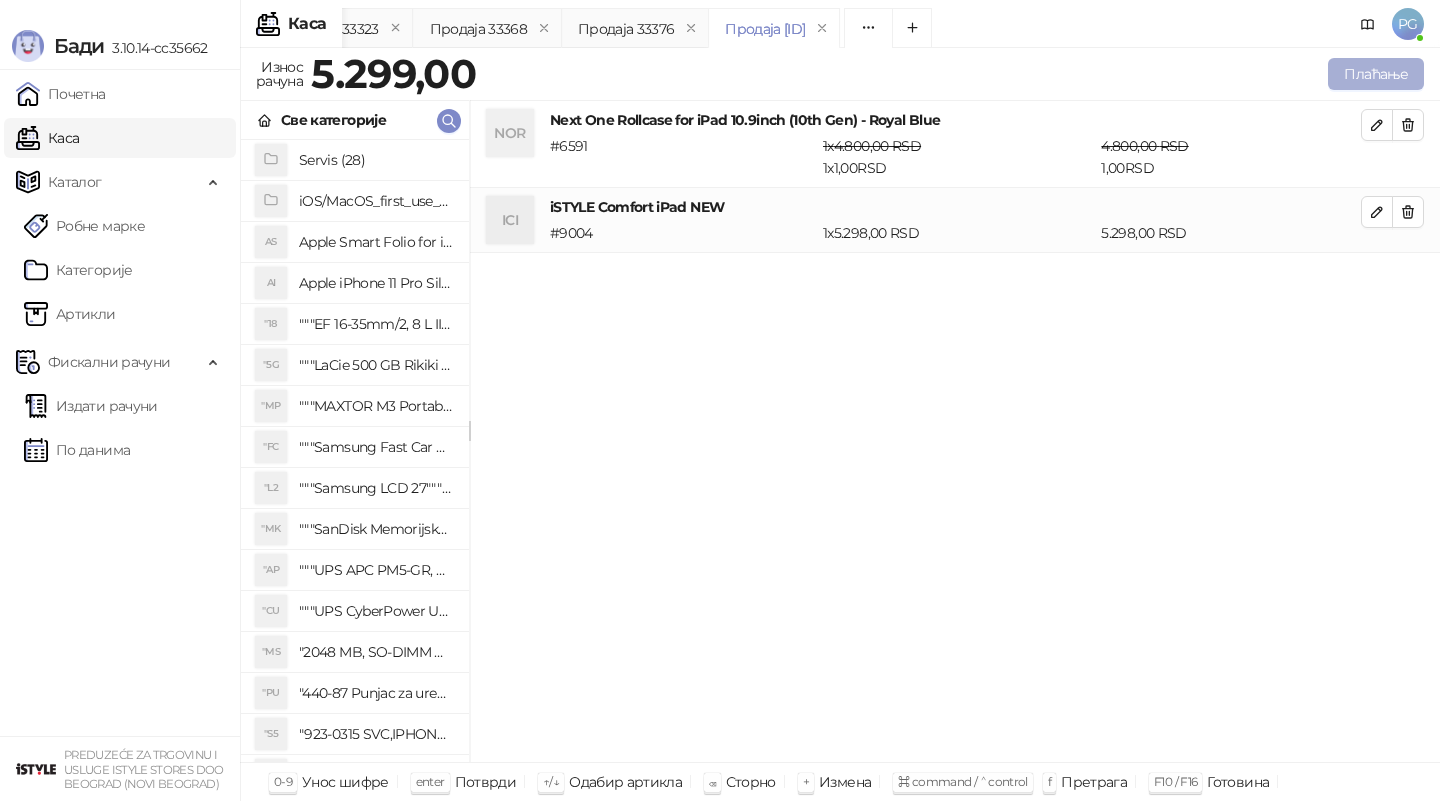 click on "Плаћање" at bounding box center (1376, 74) 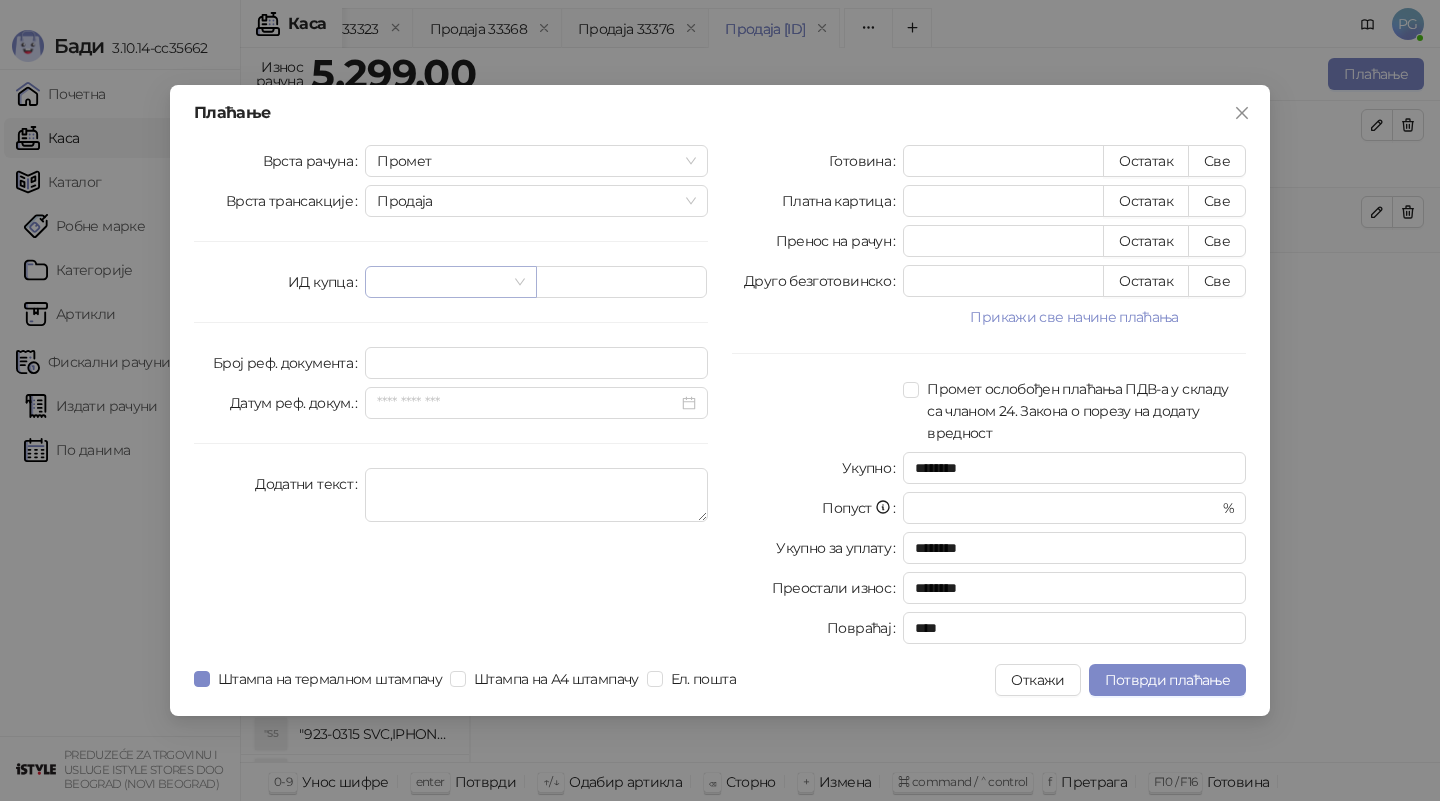 click at bounding box center (441, 282) 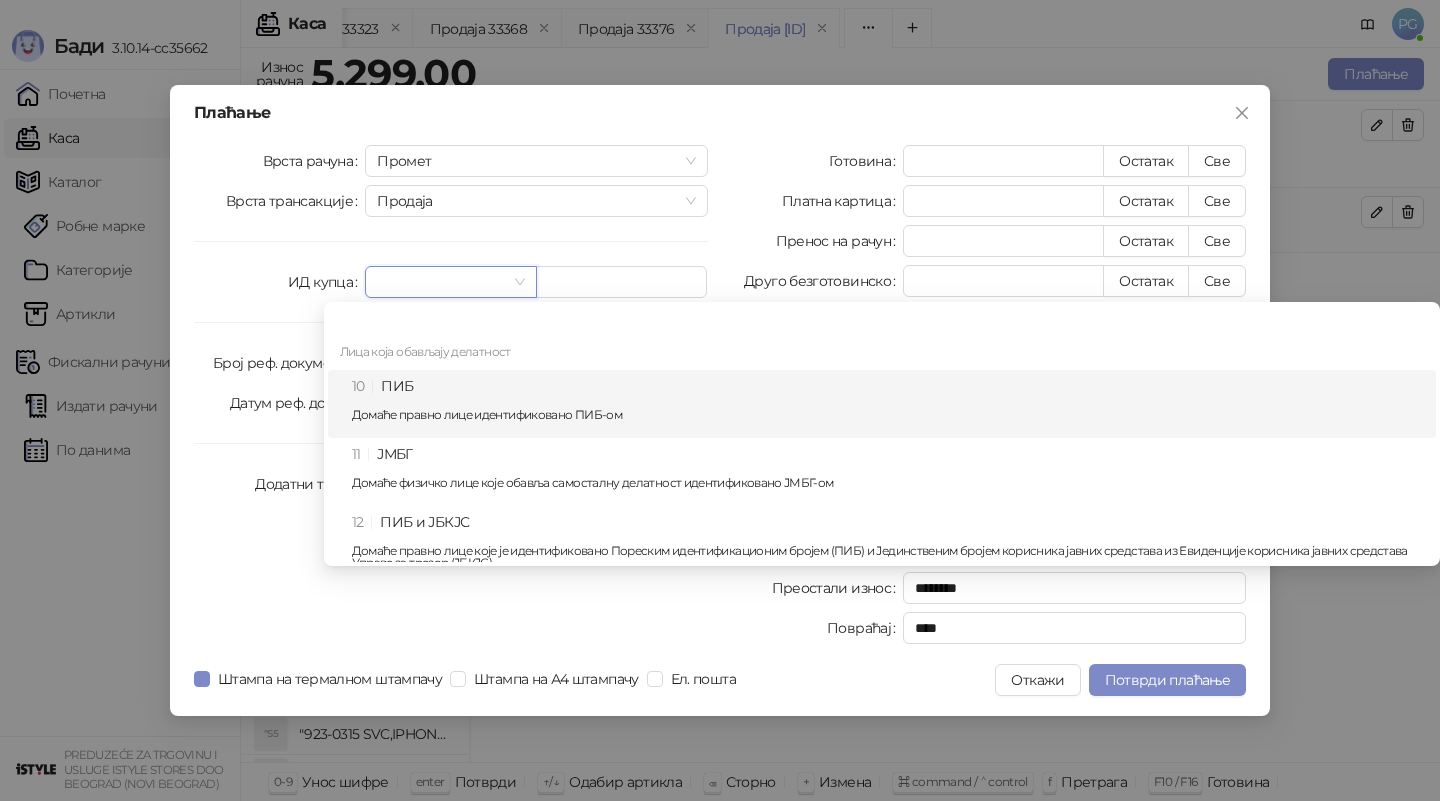 click on "10 ПИБ Домаће правно лице идентификовано ПИБ-ом" at bounding box center [888, 404] 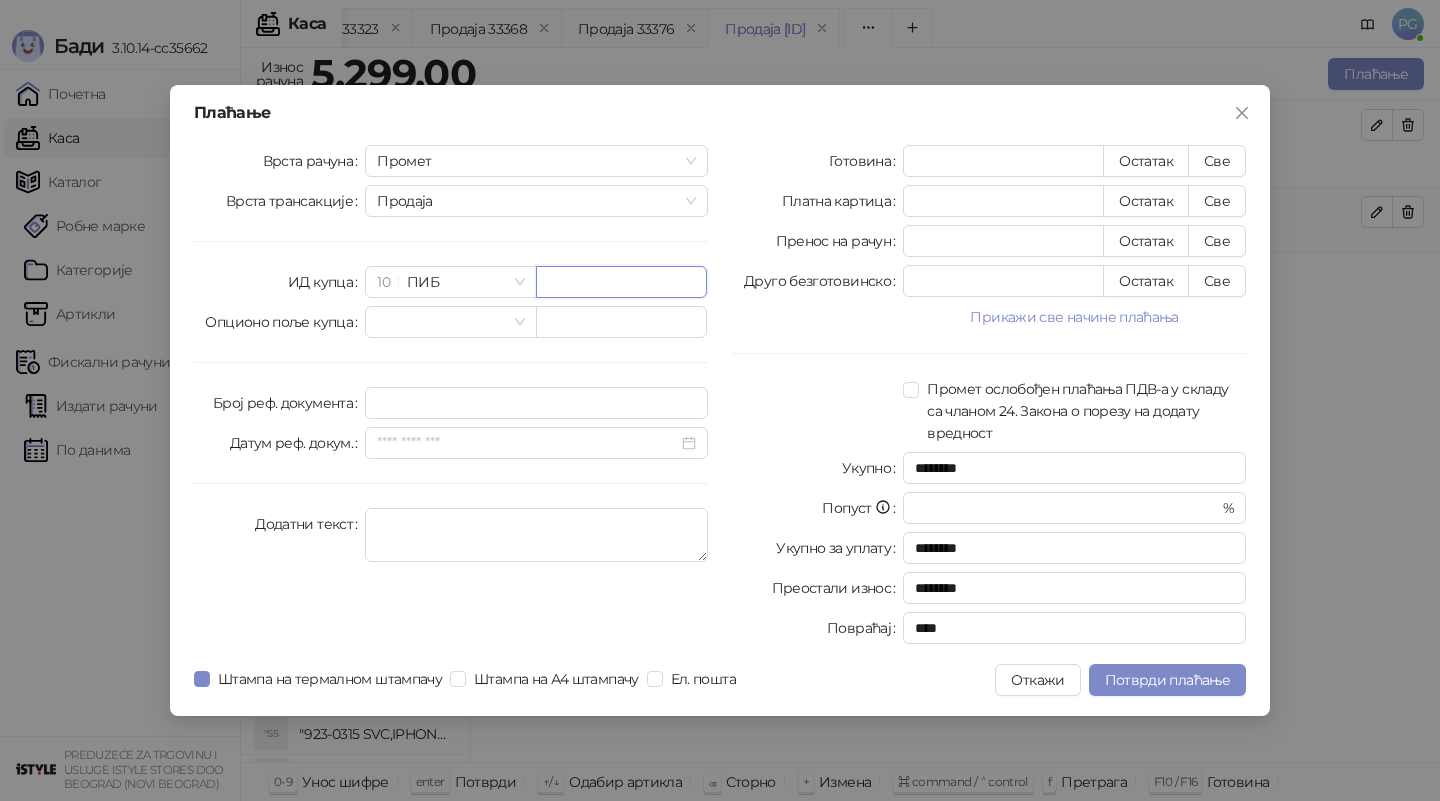 paste on "*********" 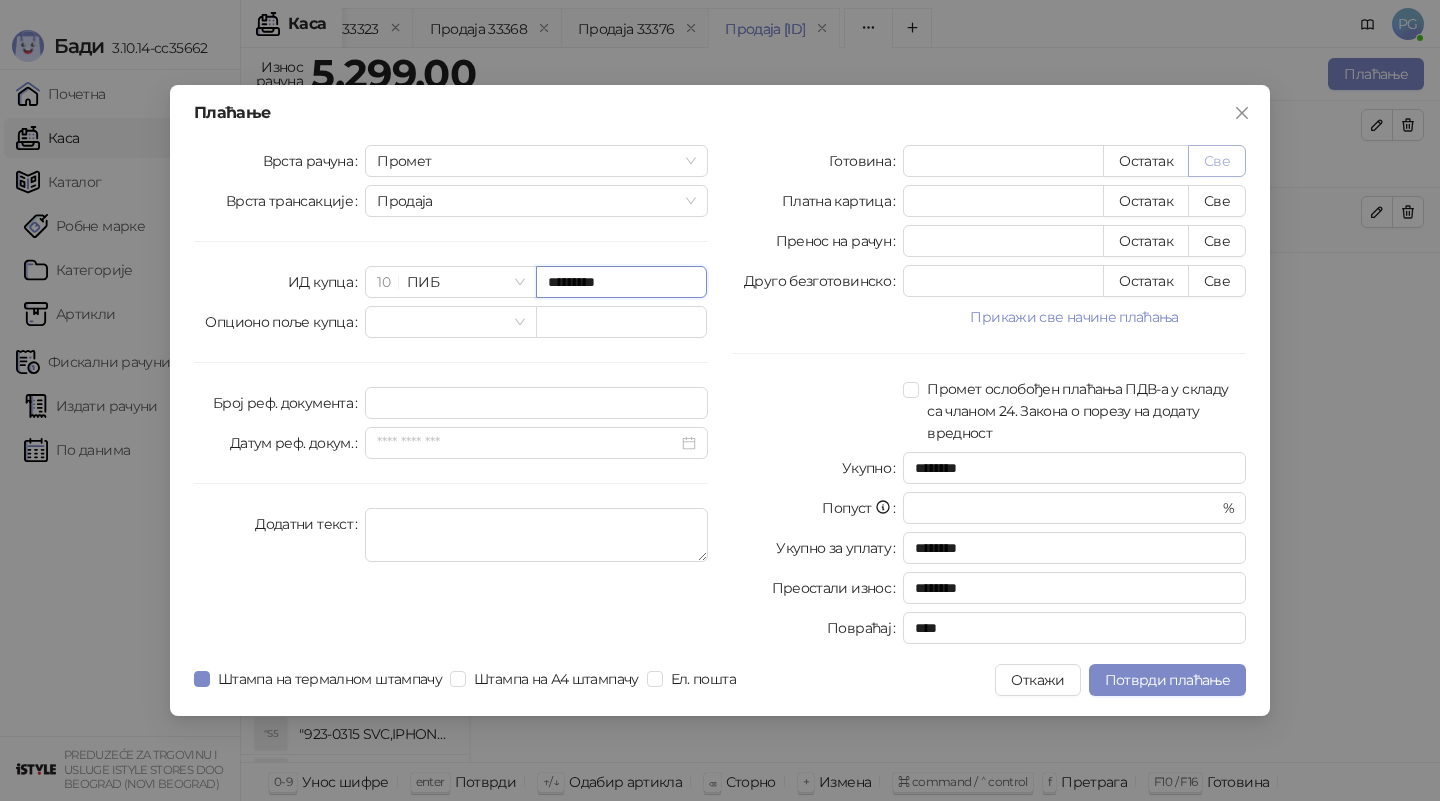 type on "*********" 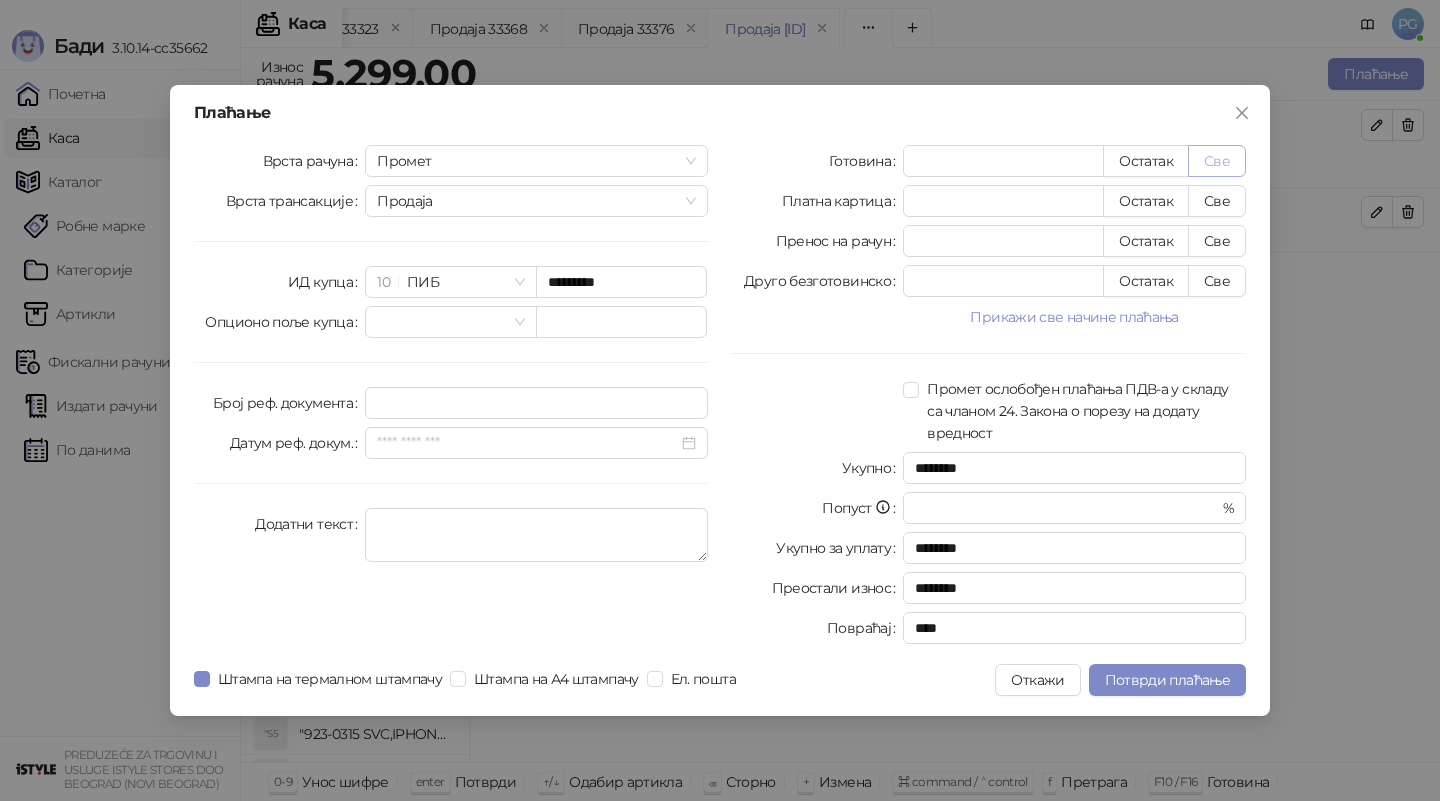 click on "Све" at bounding box center (1217, 161) 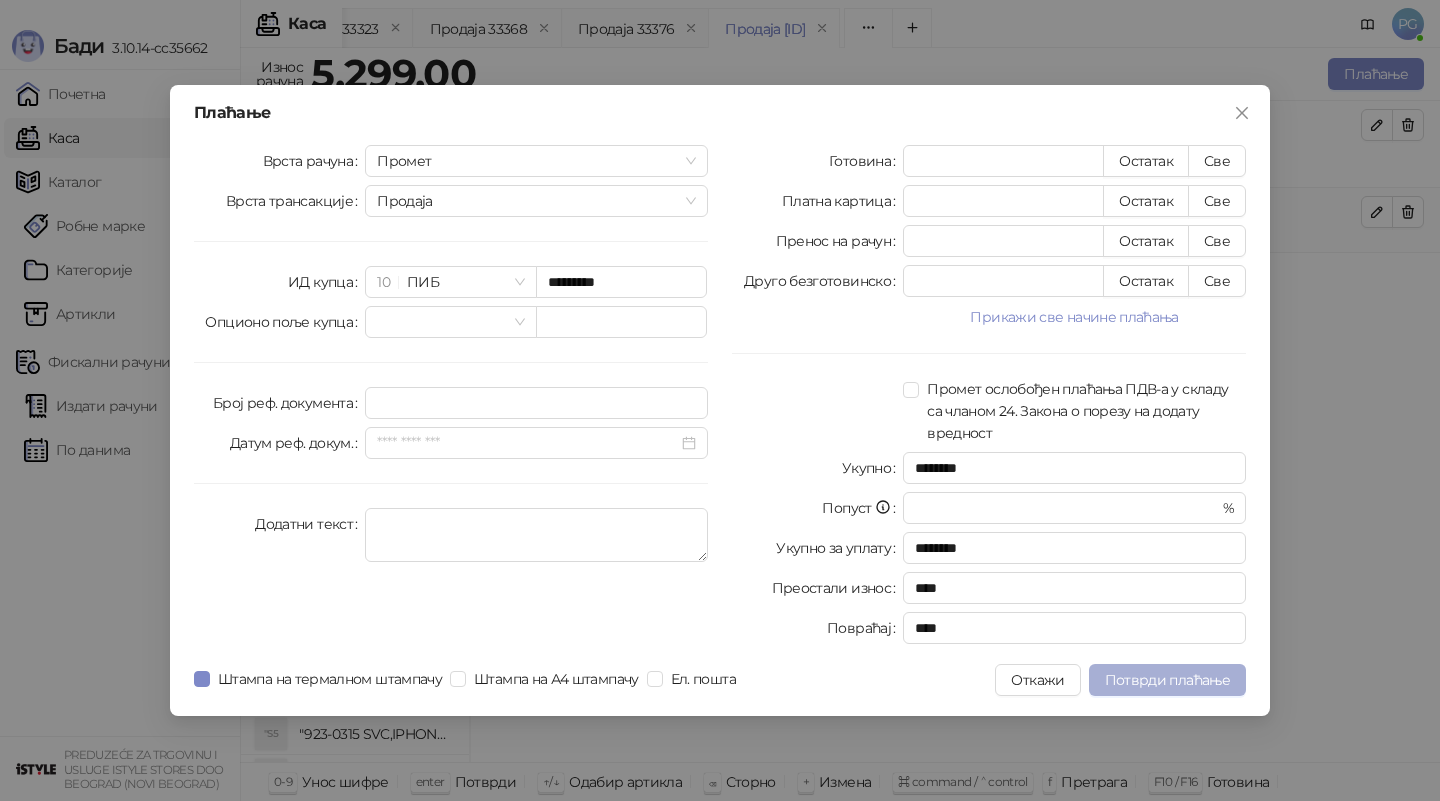 click on "Потврди плаћање" at bounding box center [1167, 680] 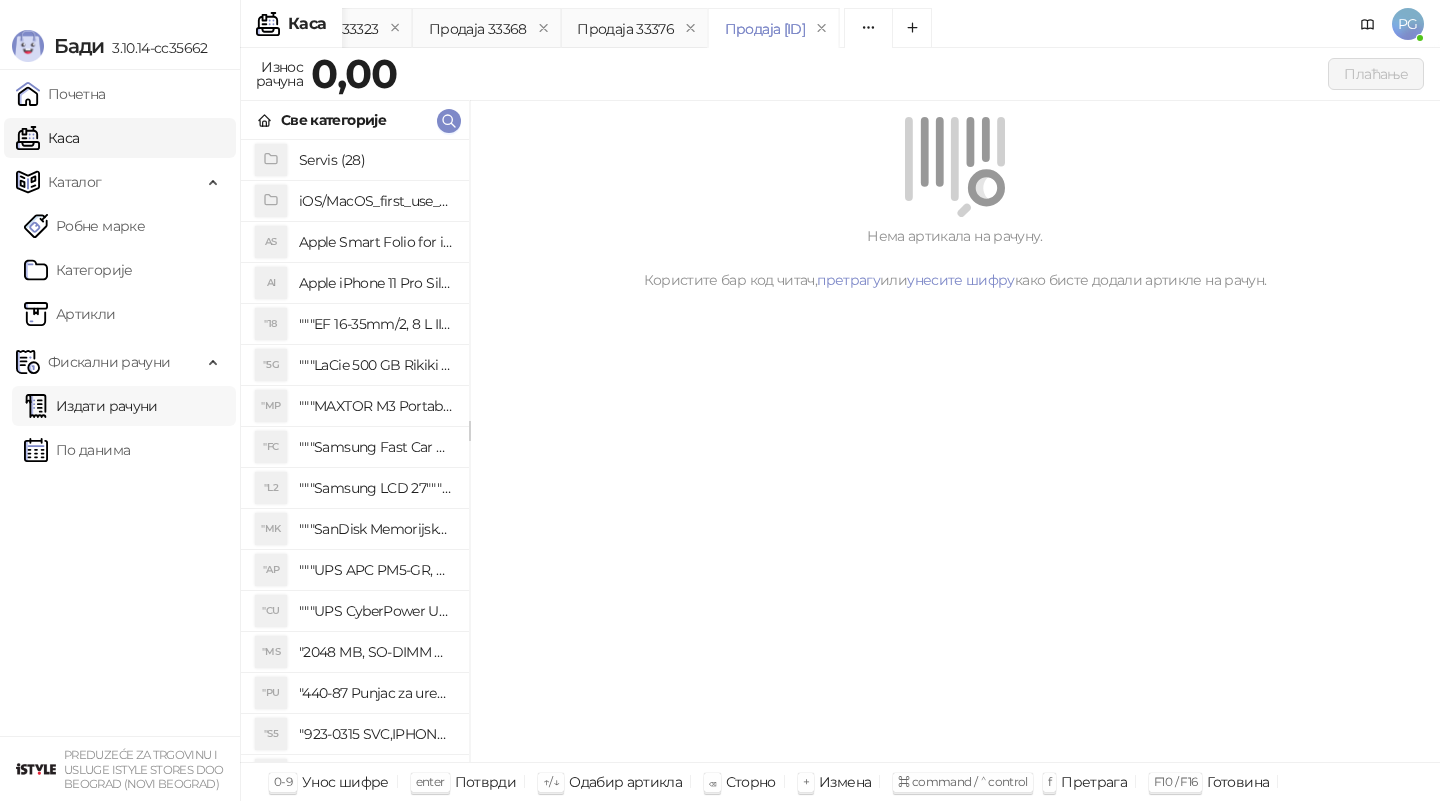 click on "Издати рачуни" at bounding box center [91, 406] 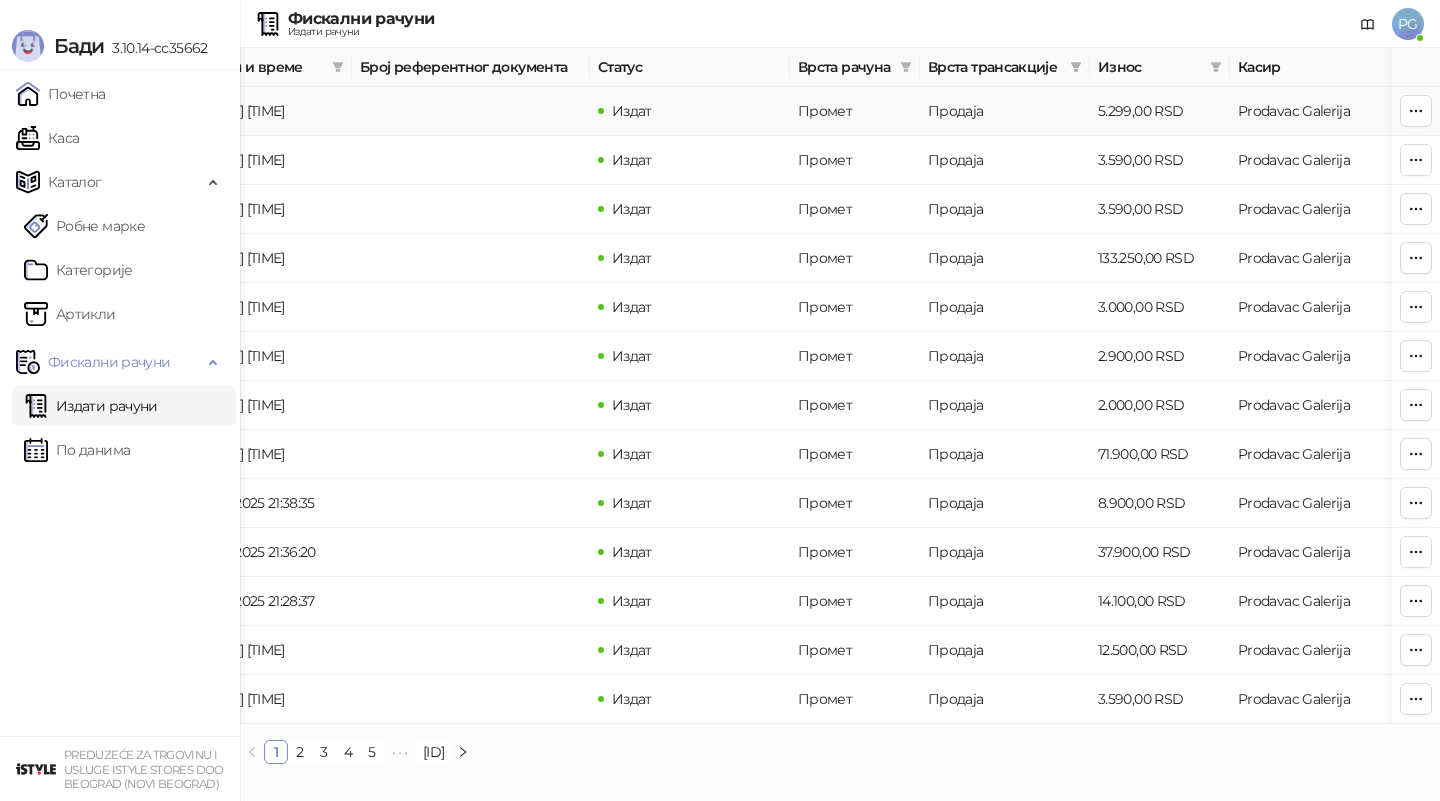 scroll, scrollTop: 0, scrollLeft: 292, axis: horizontal 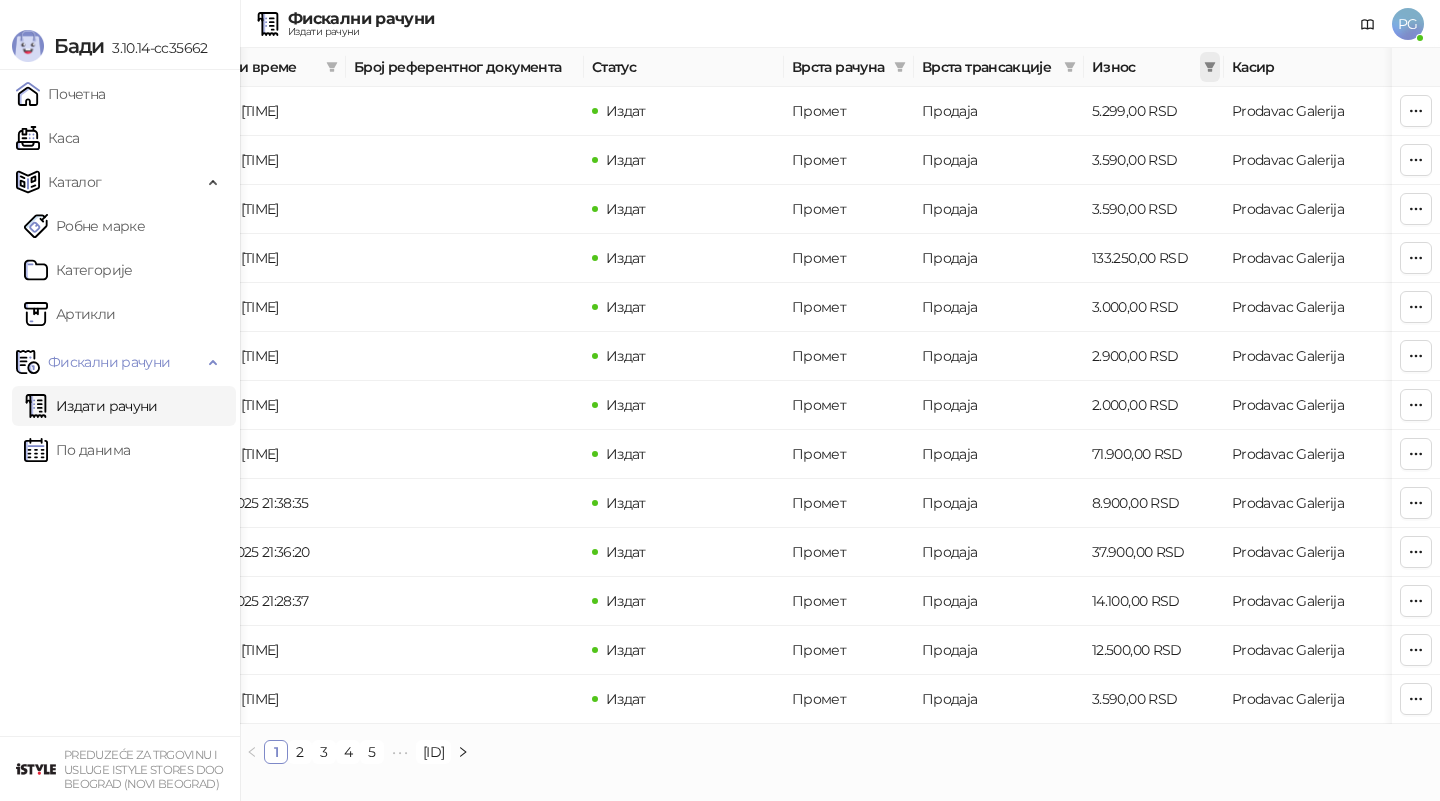 click 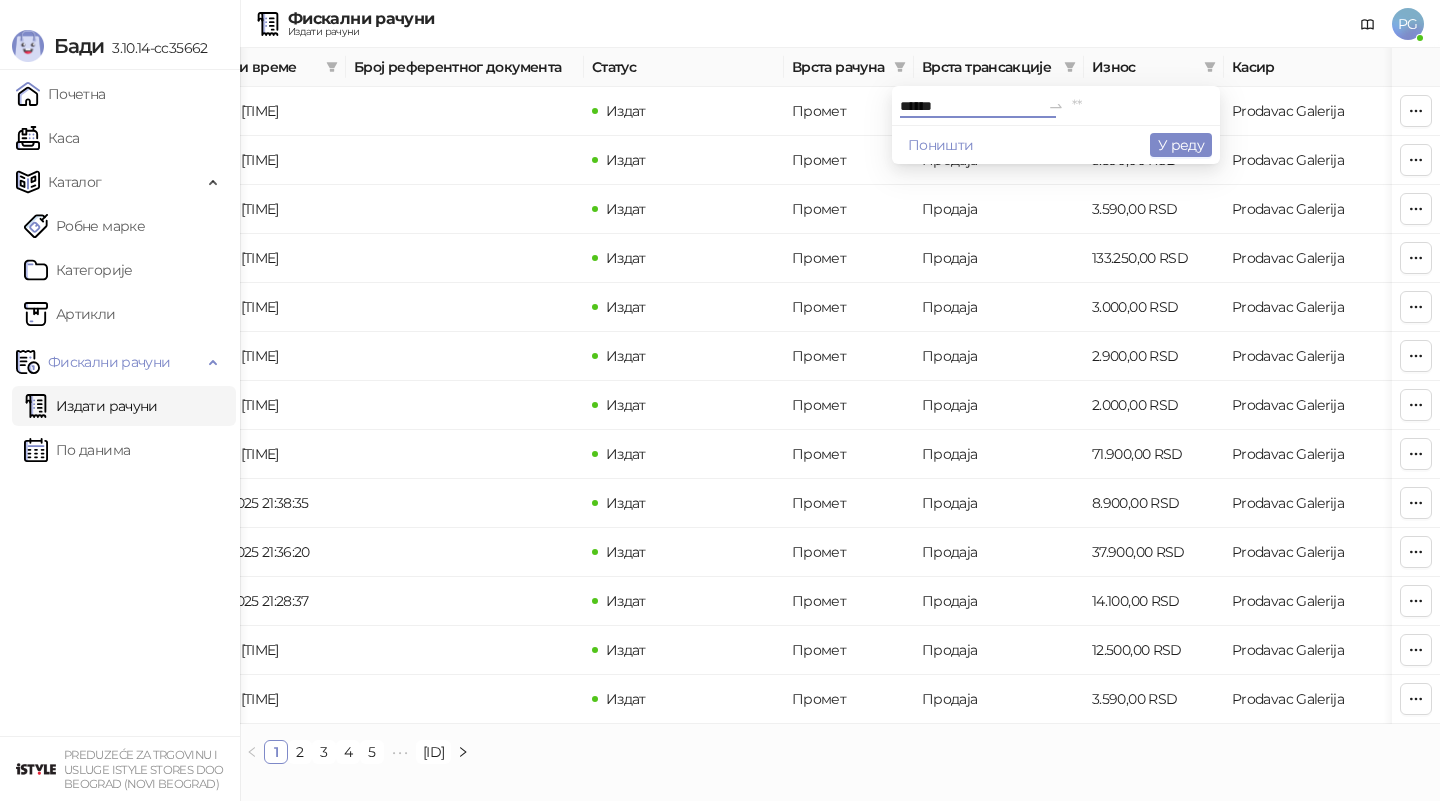 type on "******" 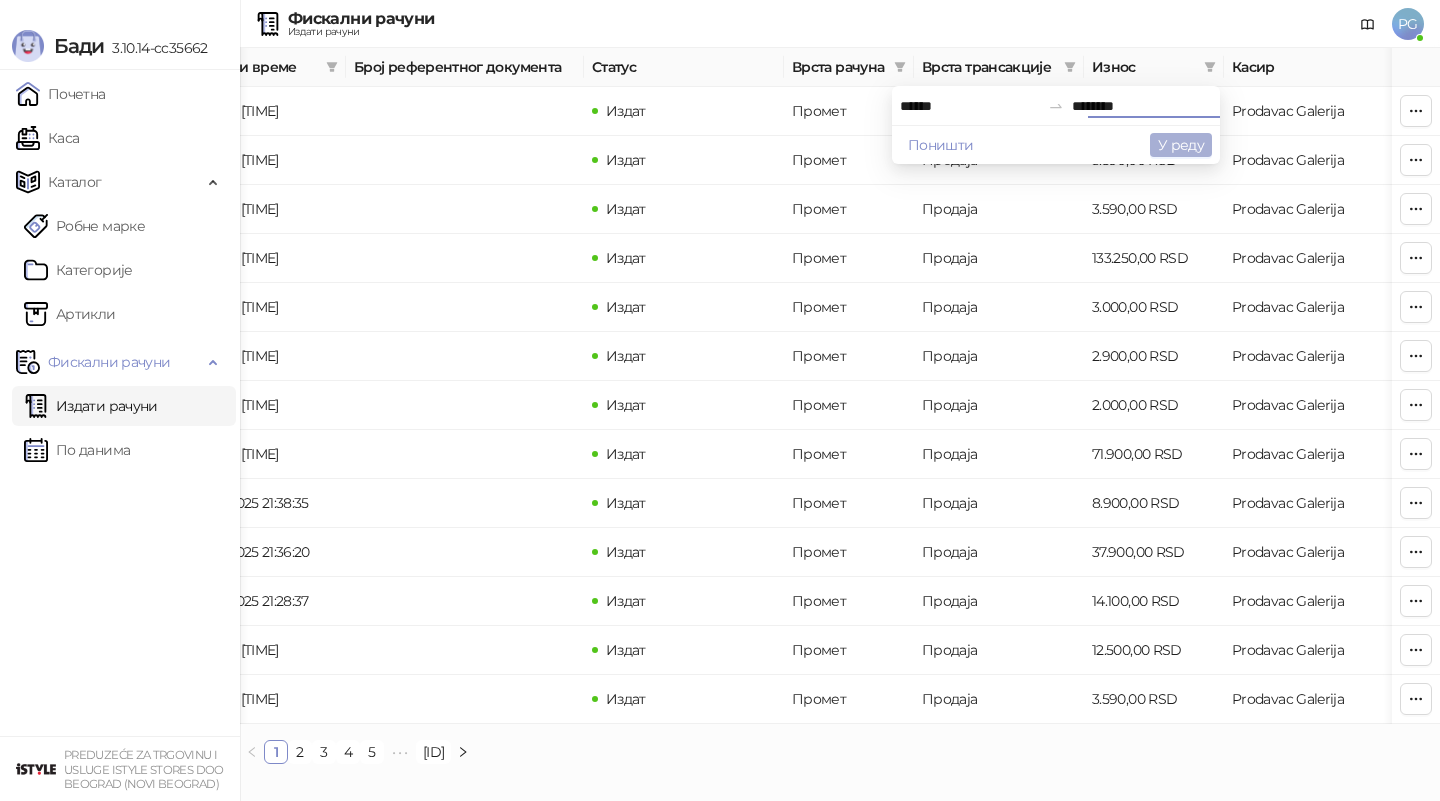 type on "********" 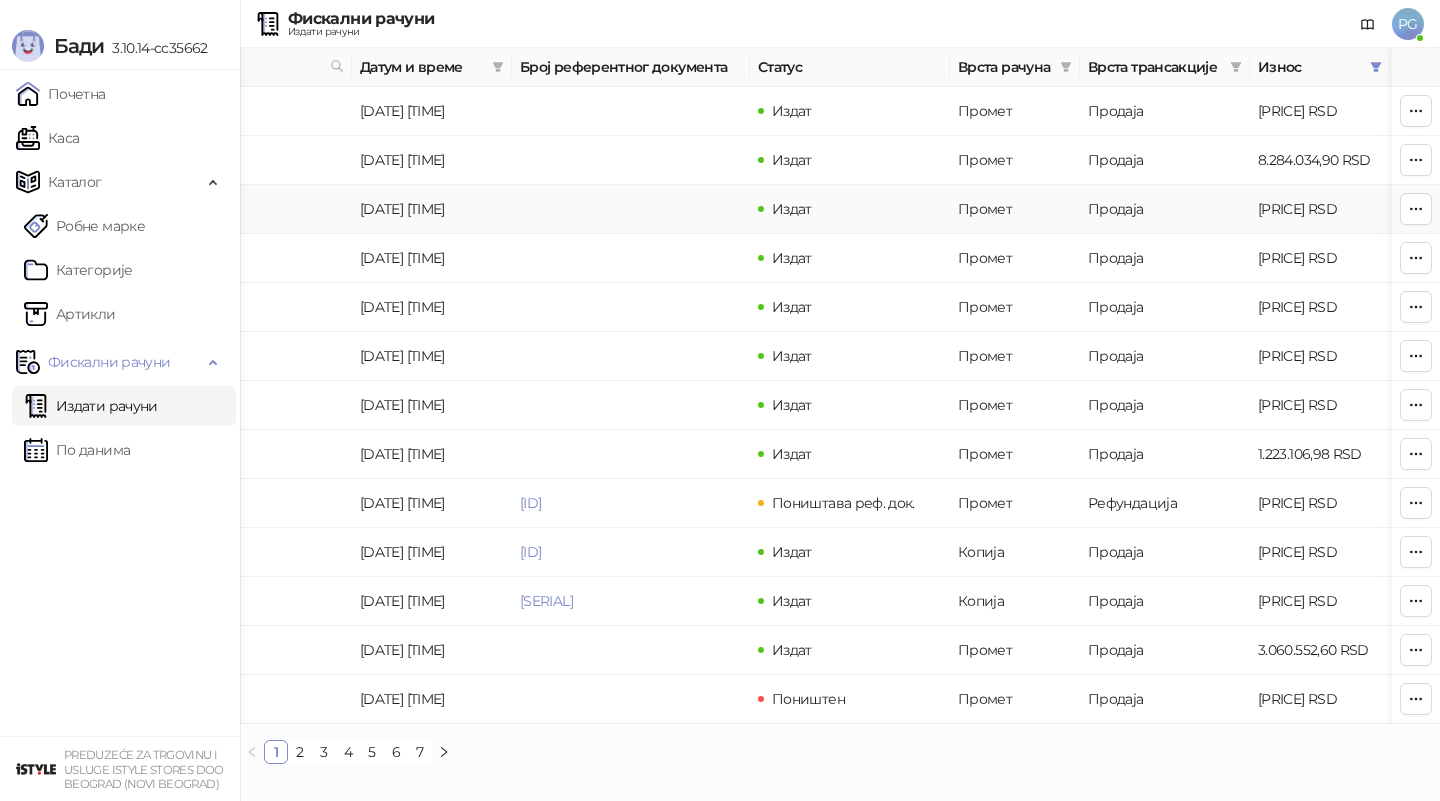 scroll, scrollTop: 0, scrollLeft: 80, axis: horizontal 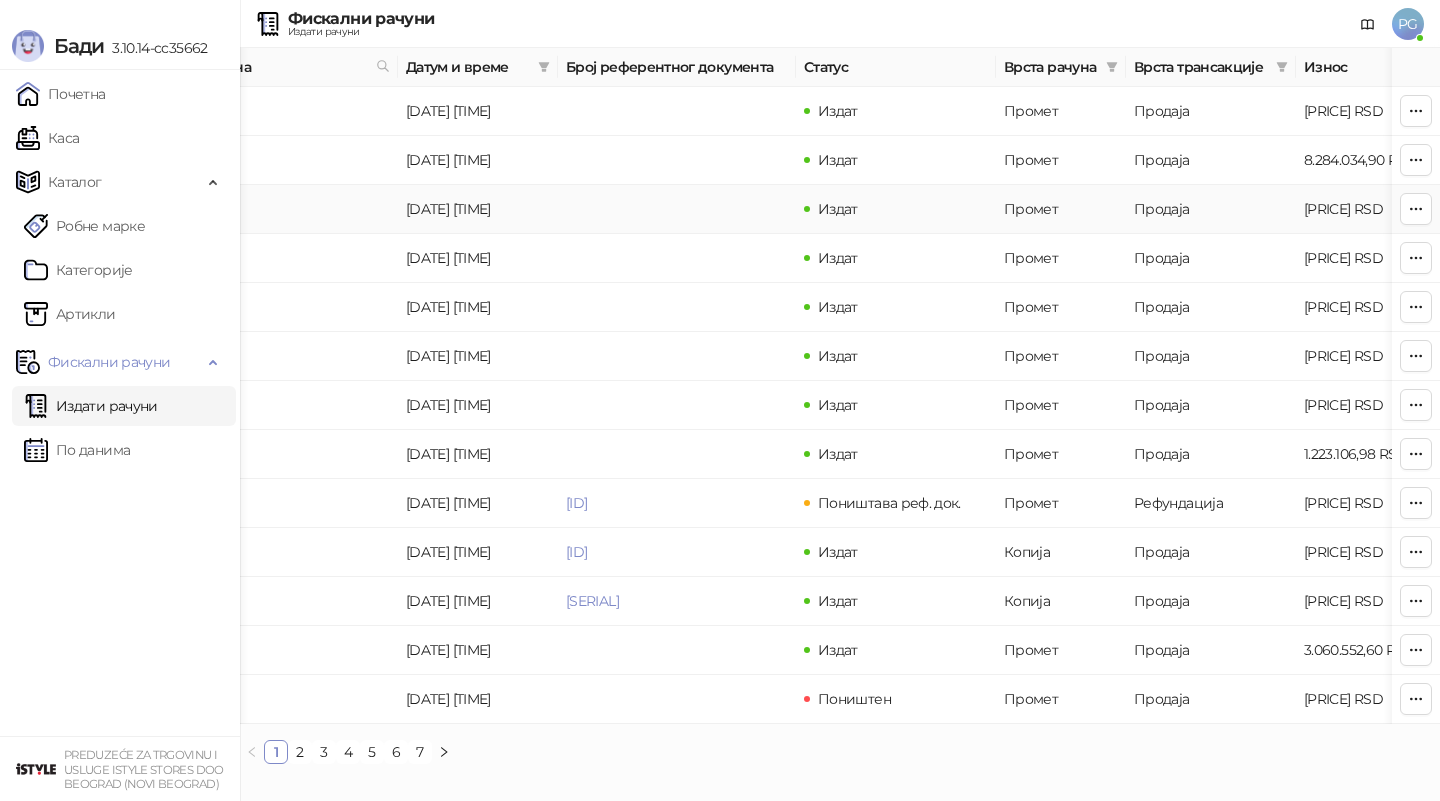 click on "[ID]" at bounding box center [178, 209] 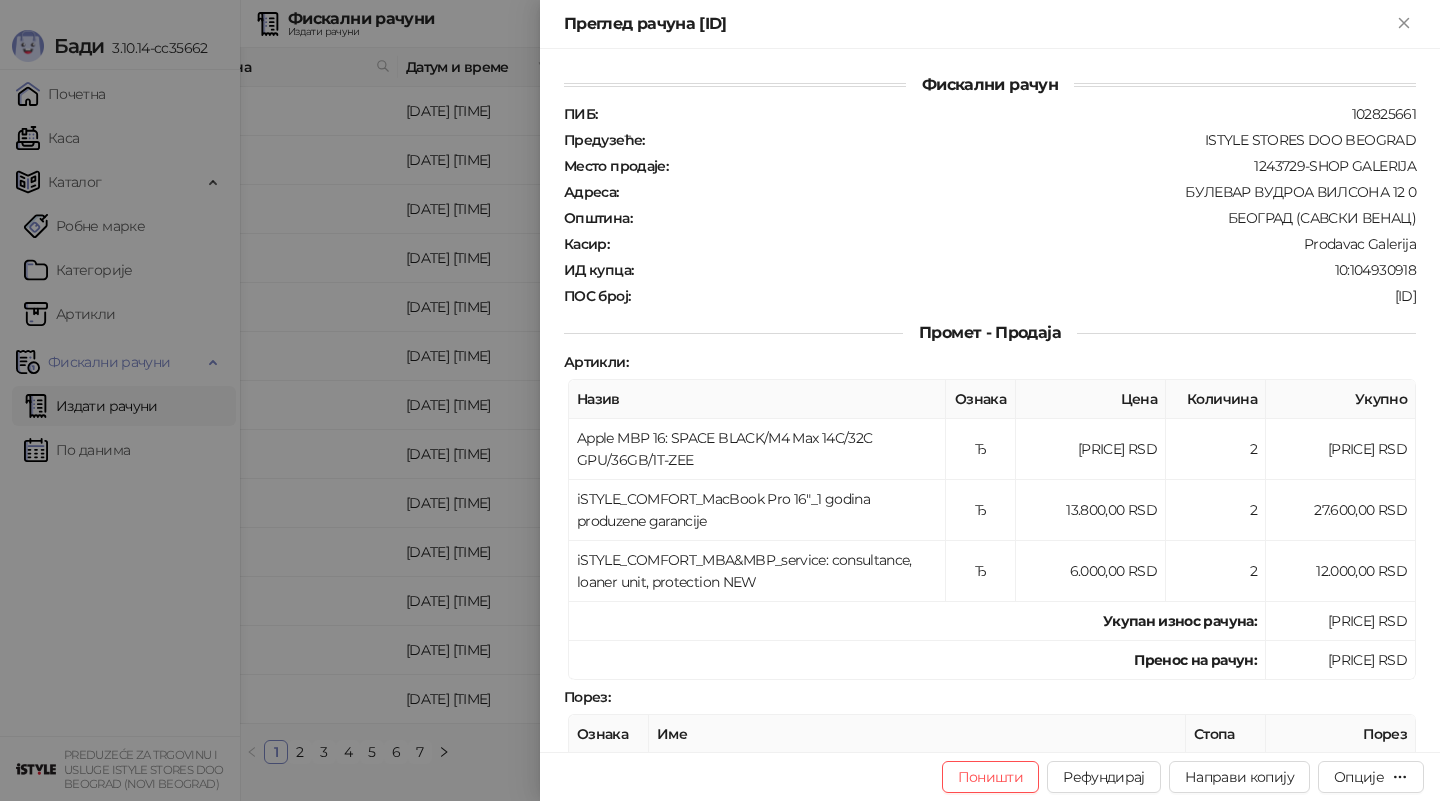 click at bounding box center [720, 400] 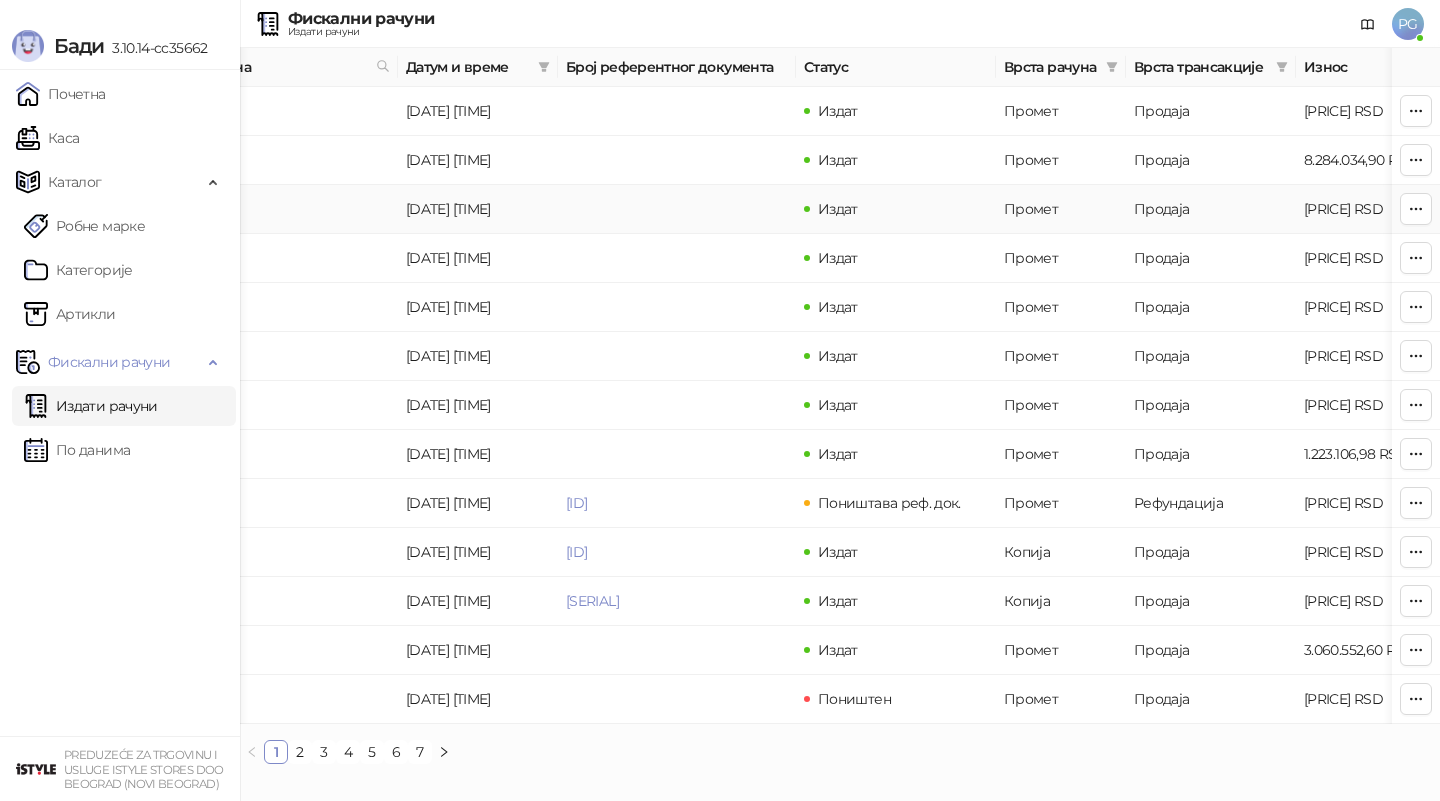 click on "[ID]" at bounding box center (178, 209) 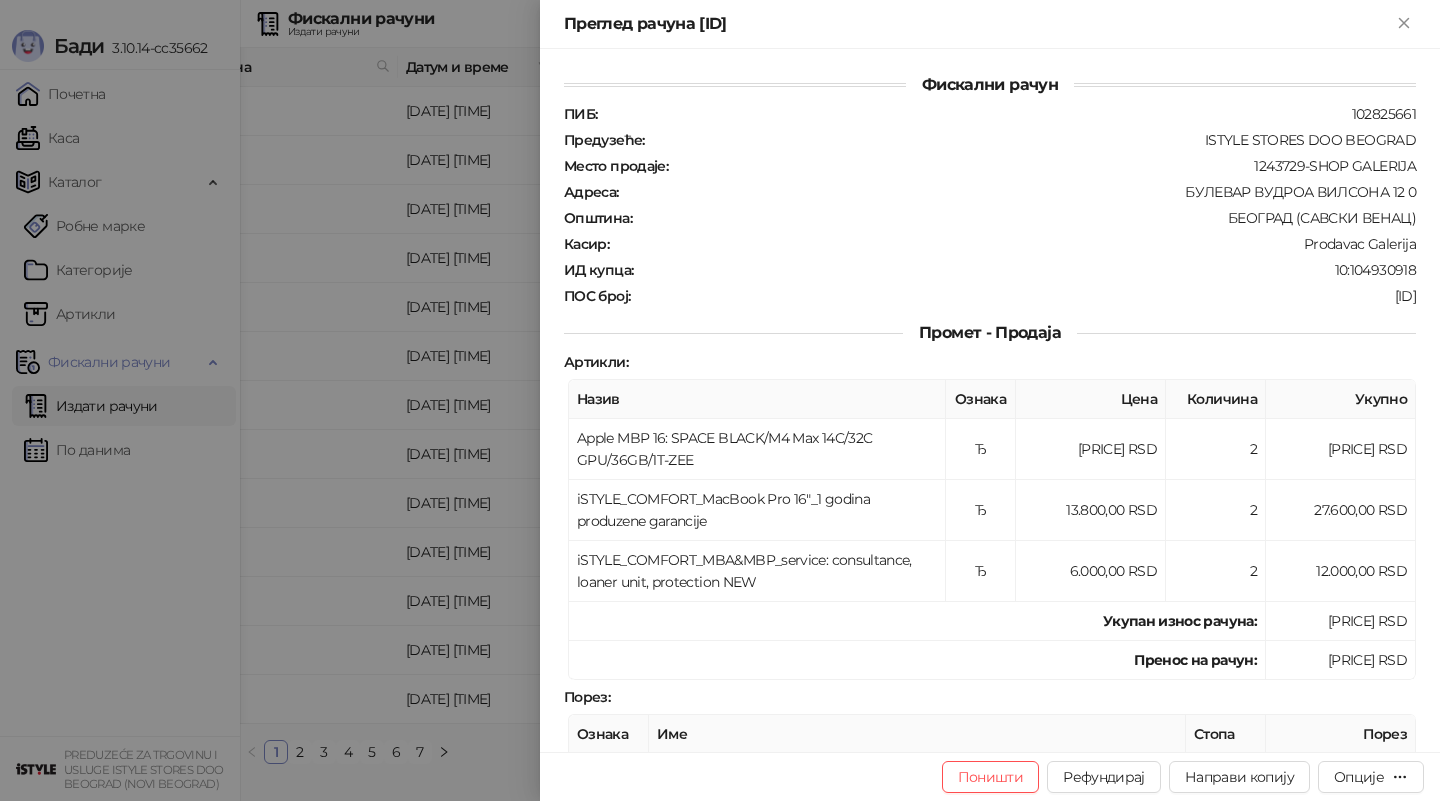click at bounding box center [720, 400] 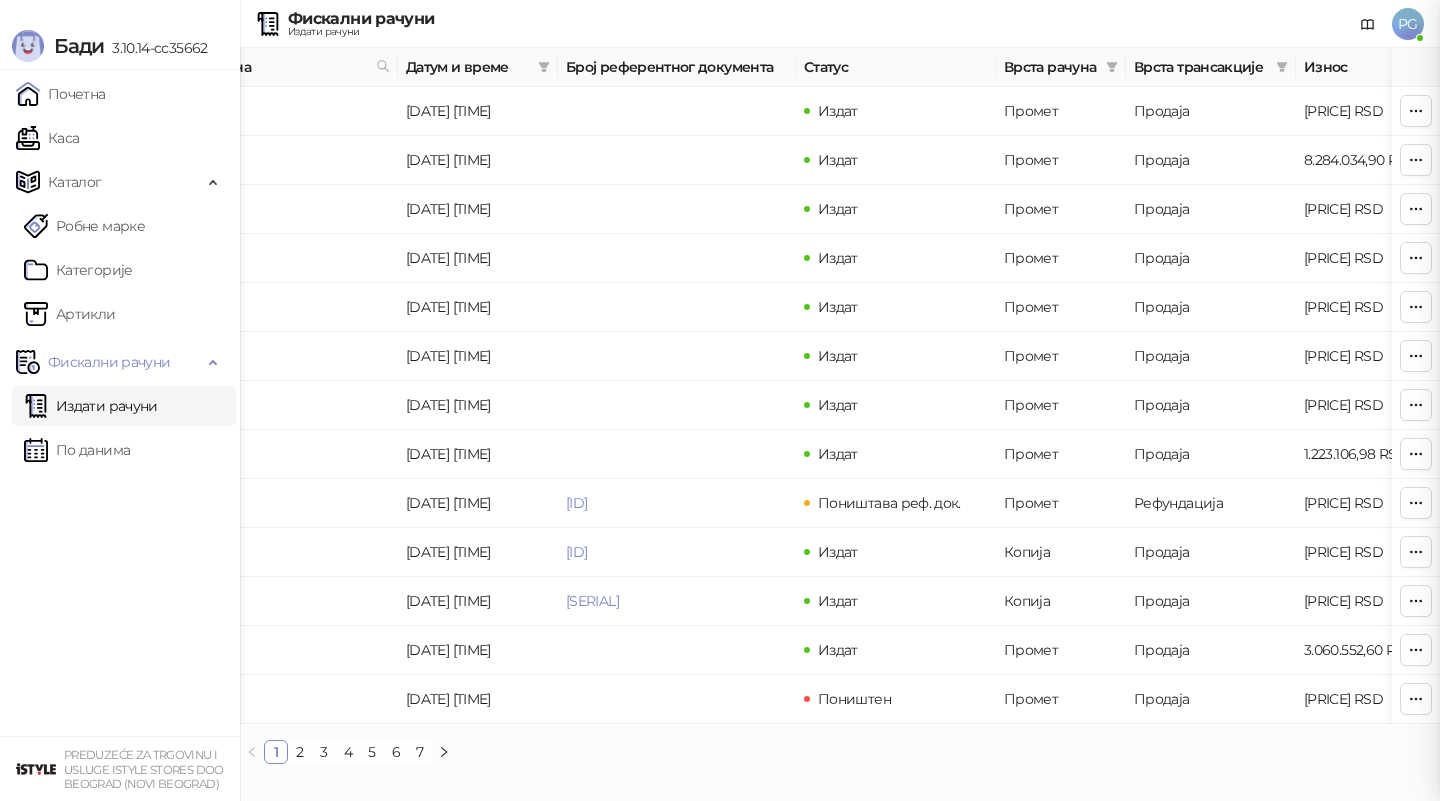 click on "Каса" at bounding box center [47, 138] 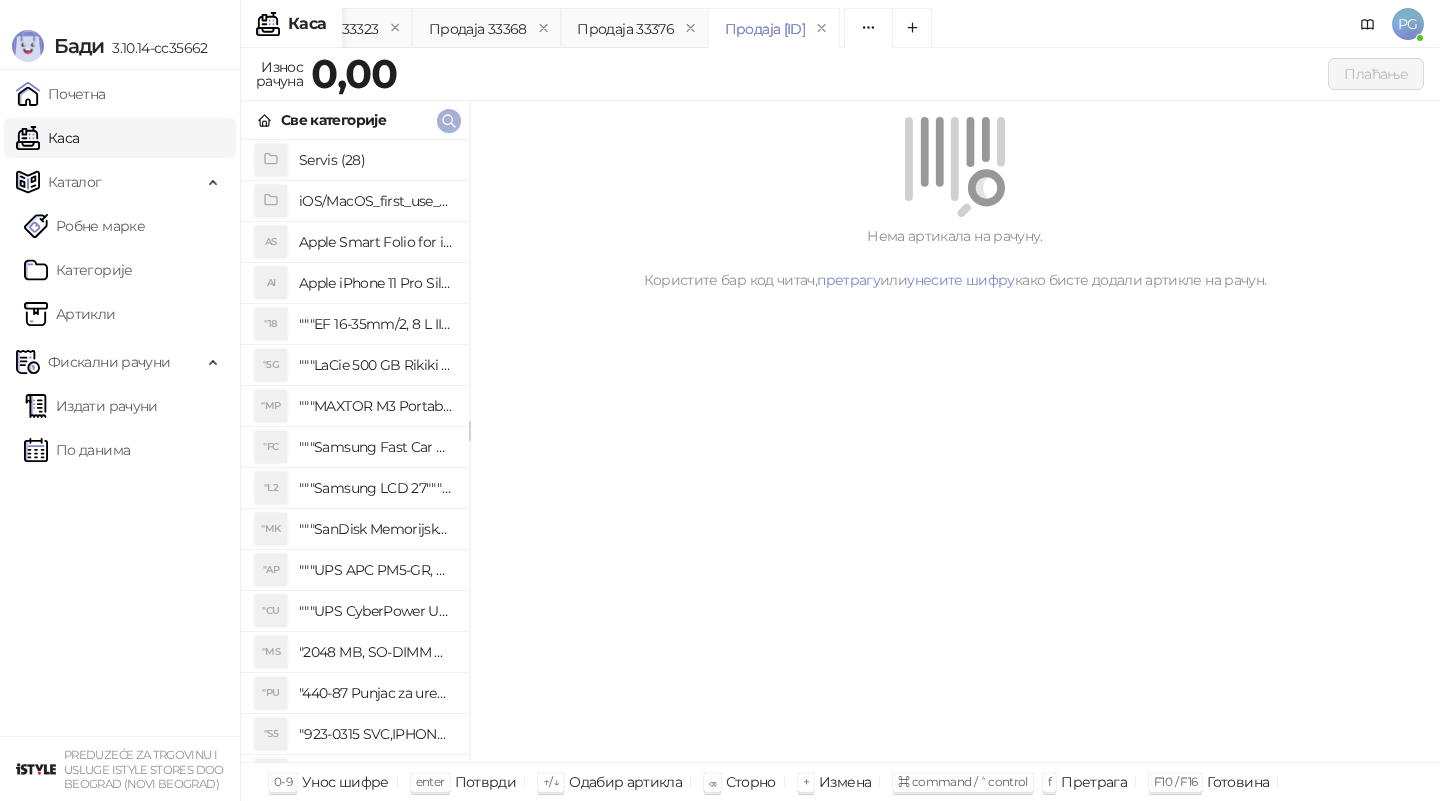click 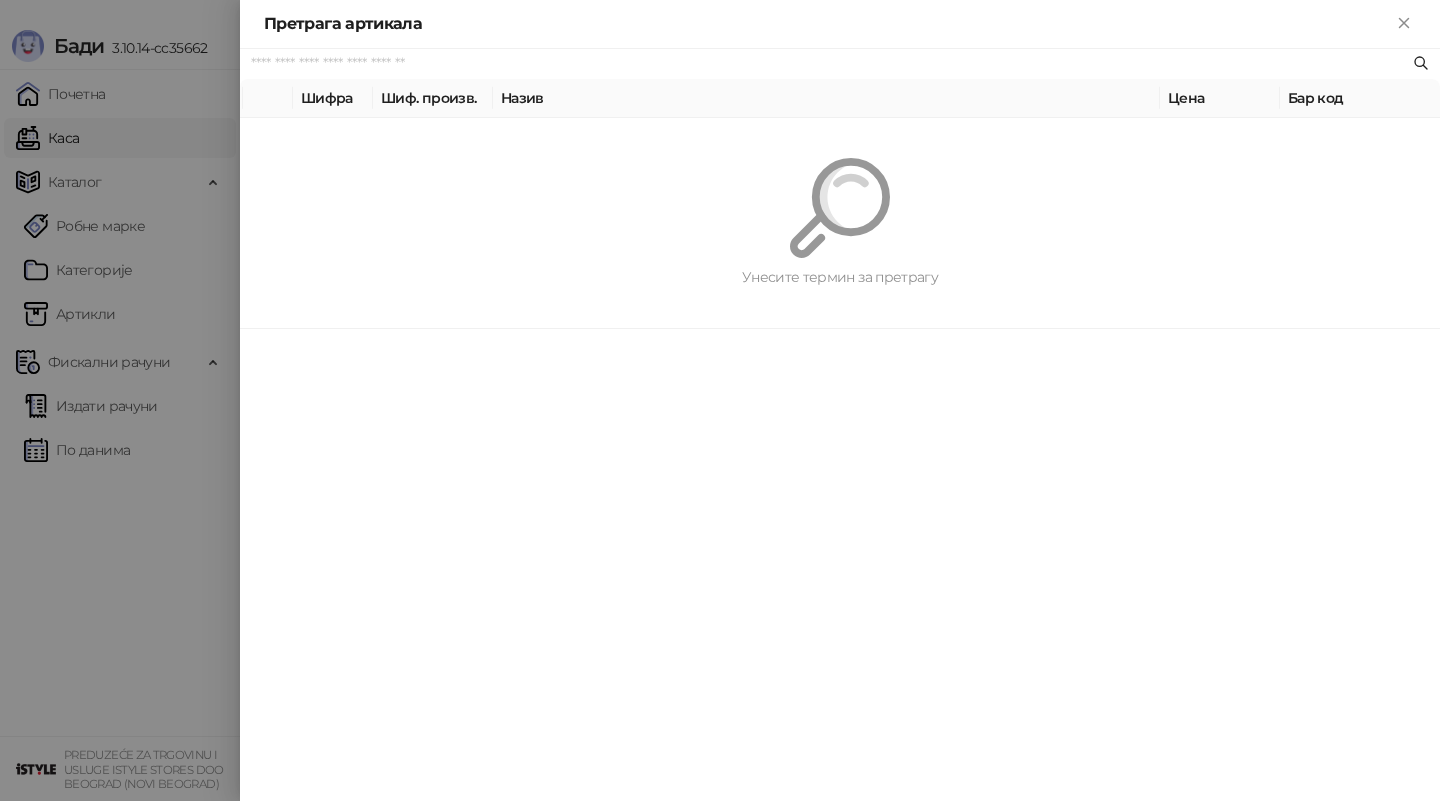 paste on "**********" 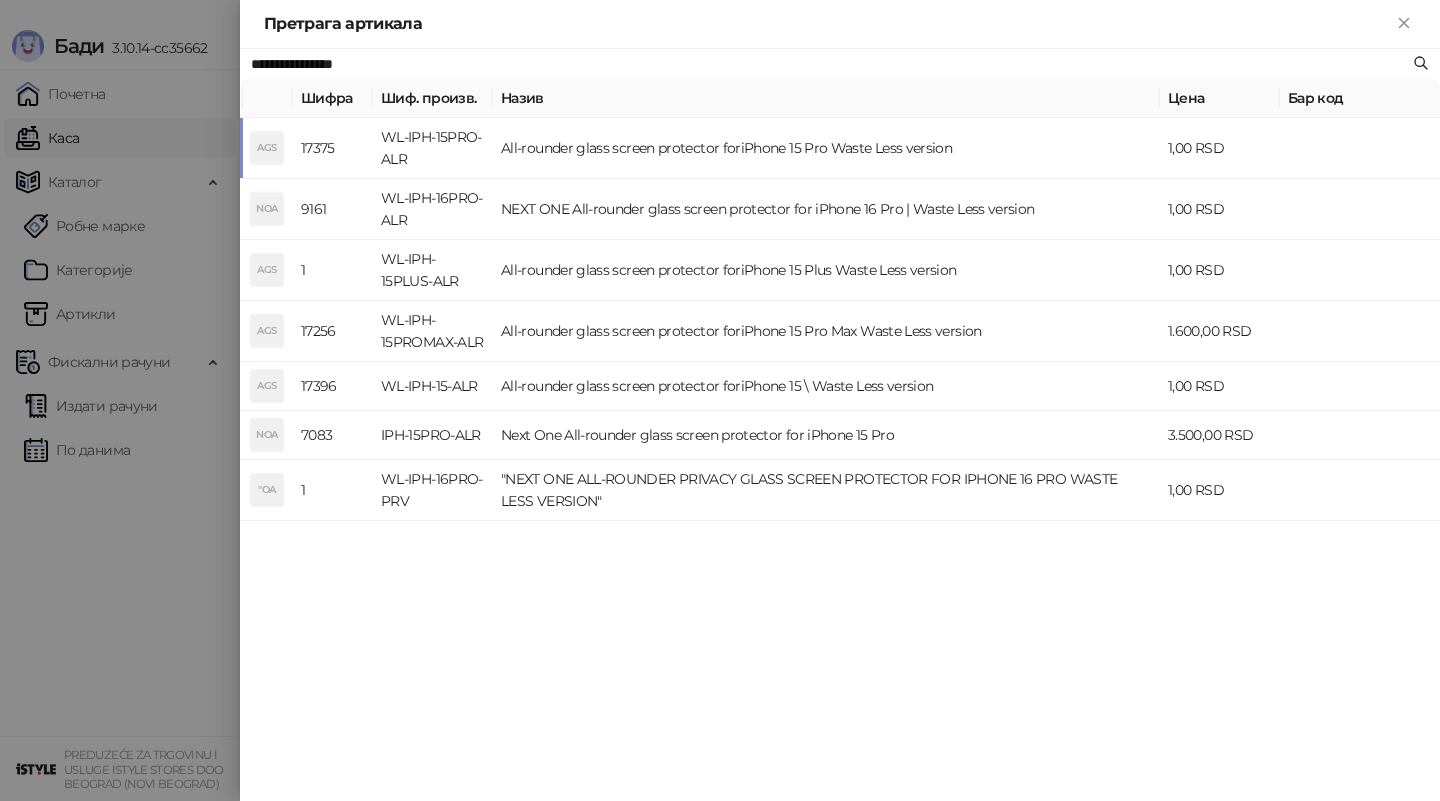click on "WL-IPH-15PRO-ALR" at bounding box center [433, 148] 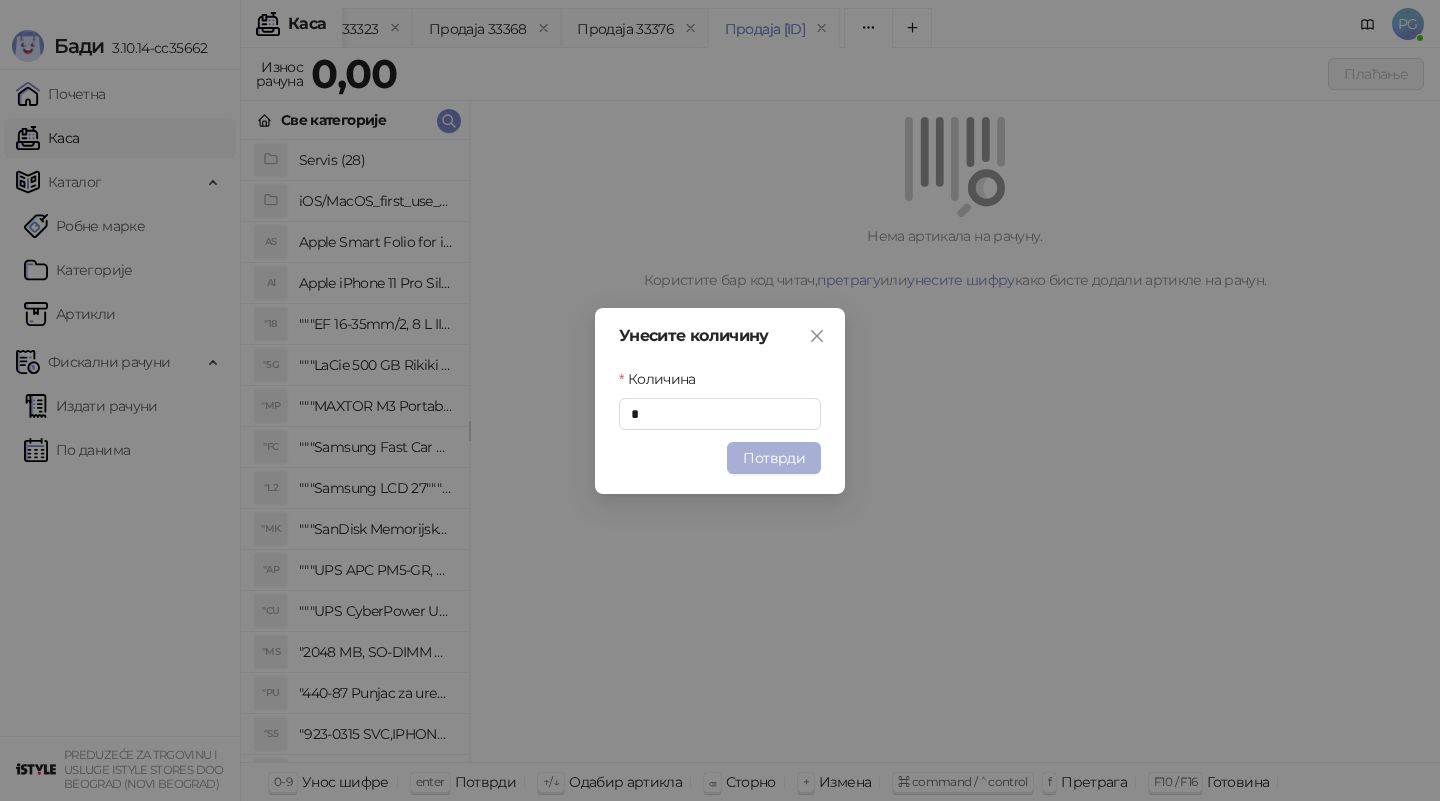 click on "Потврди" at bounding box center (774, 458) 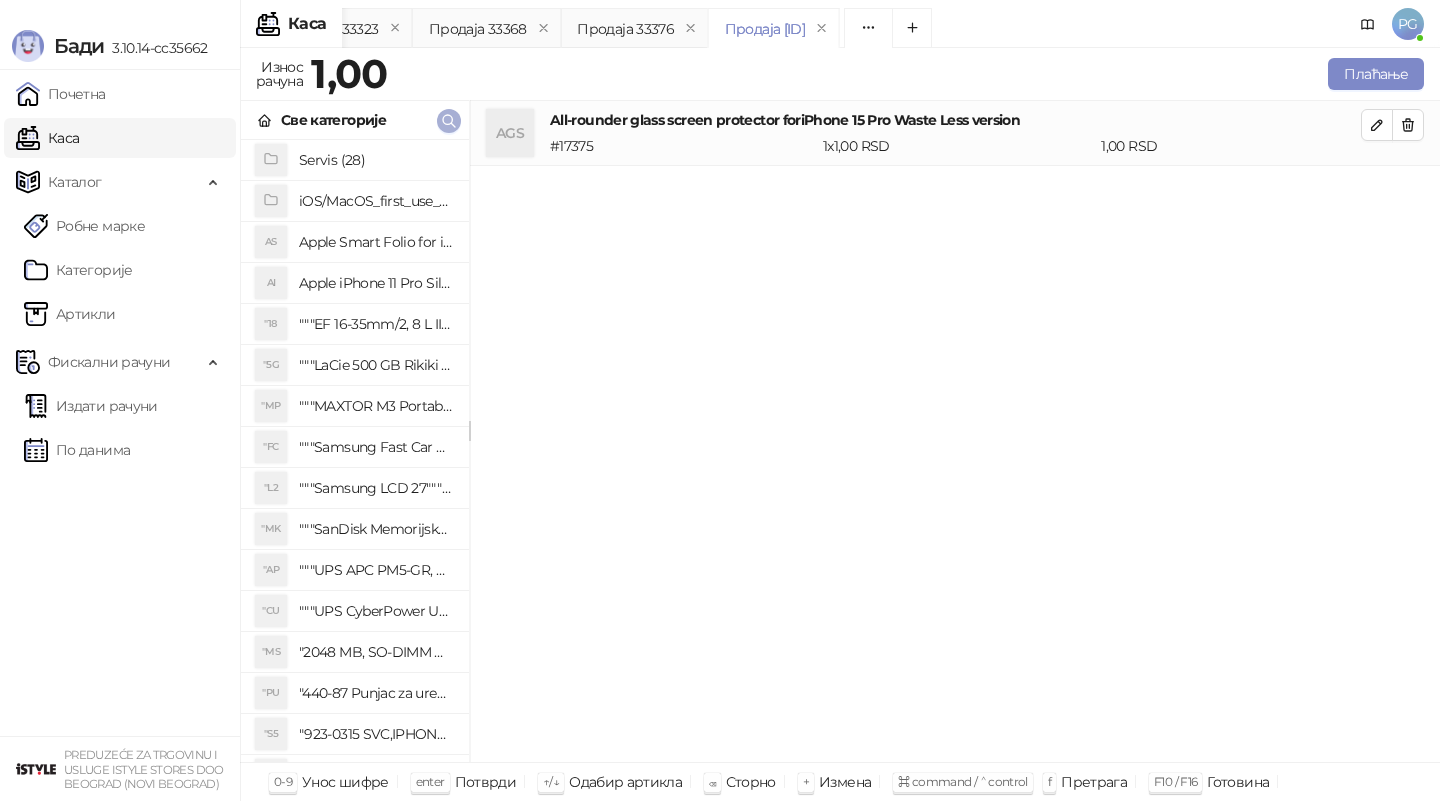 click 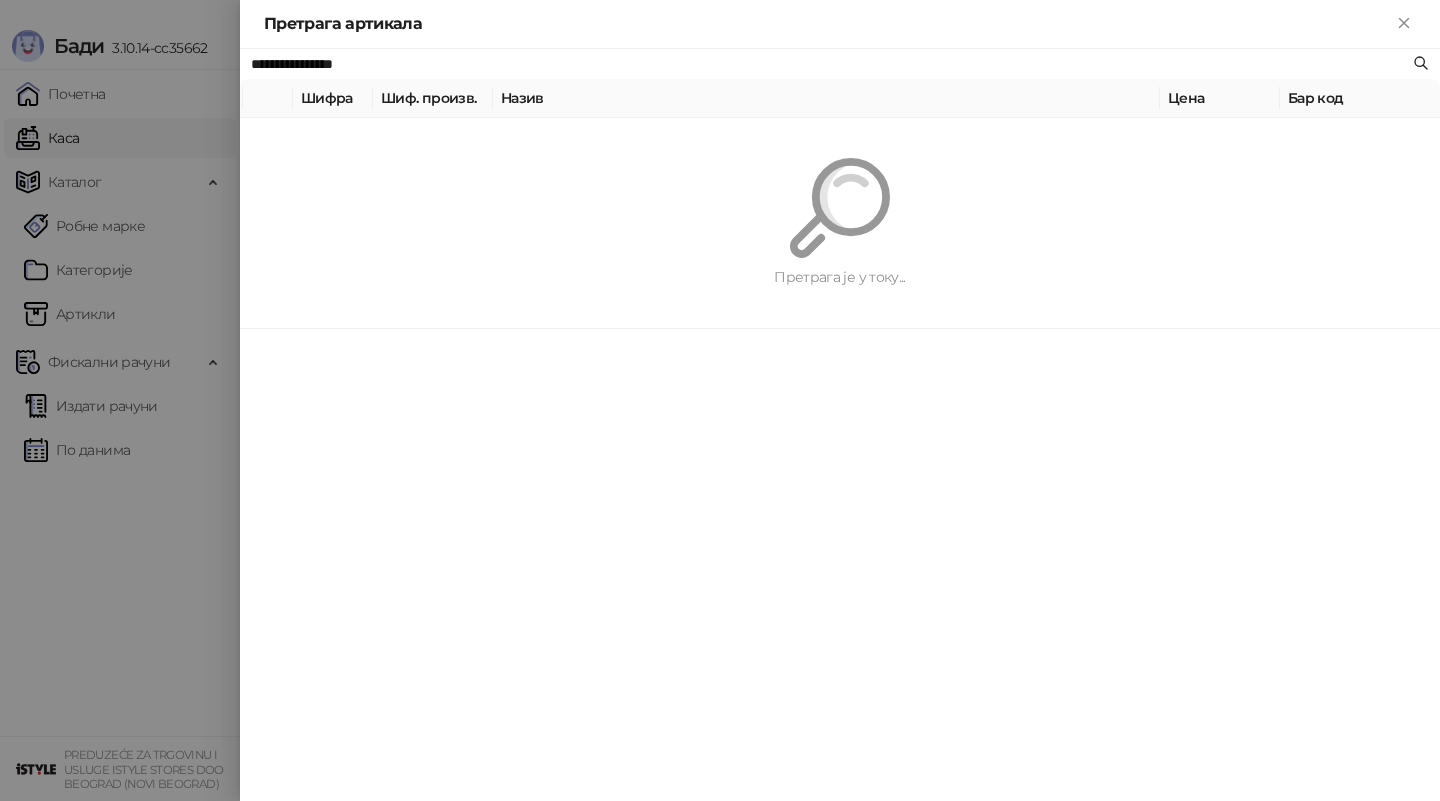 paste on "*********" 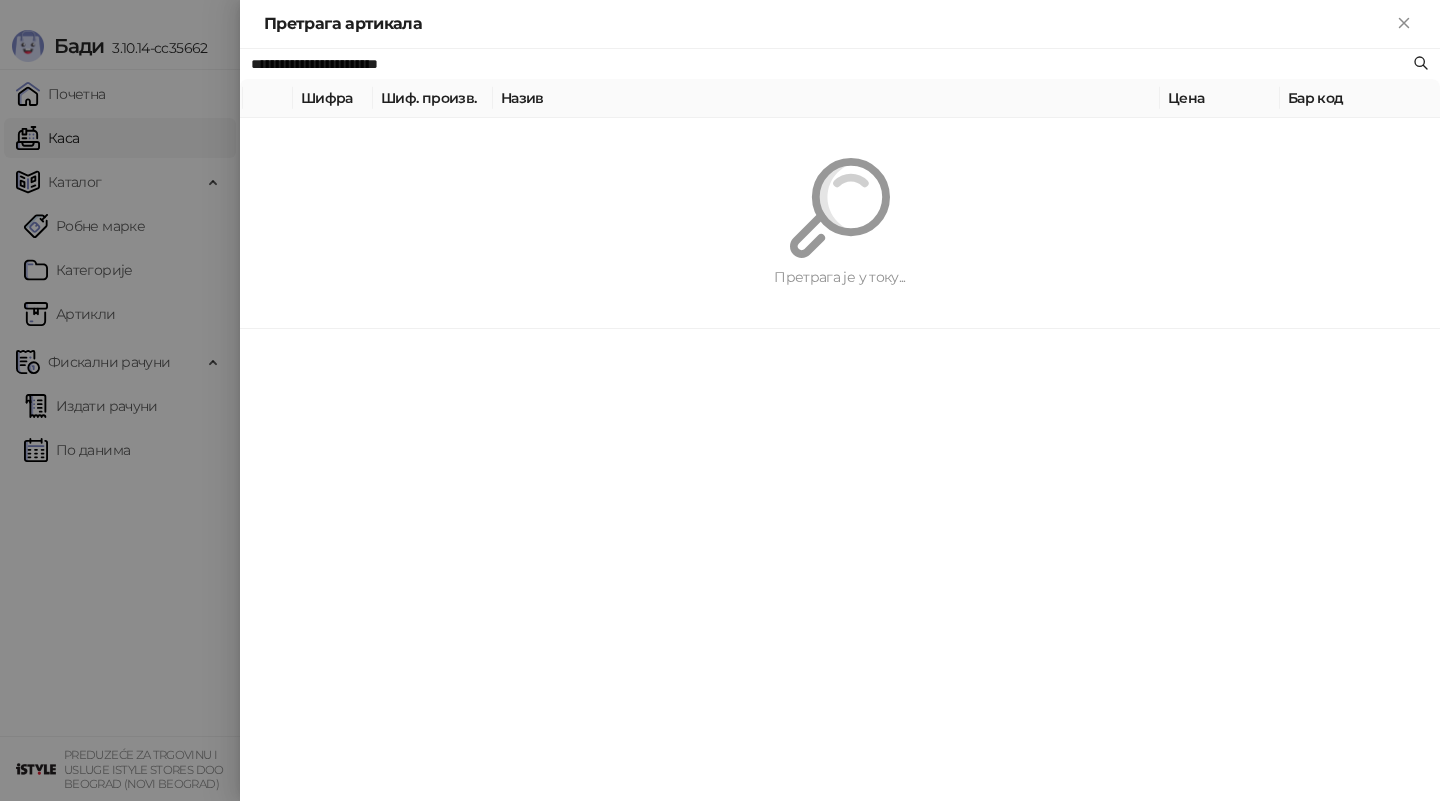 type on "**********" 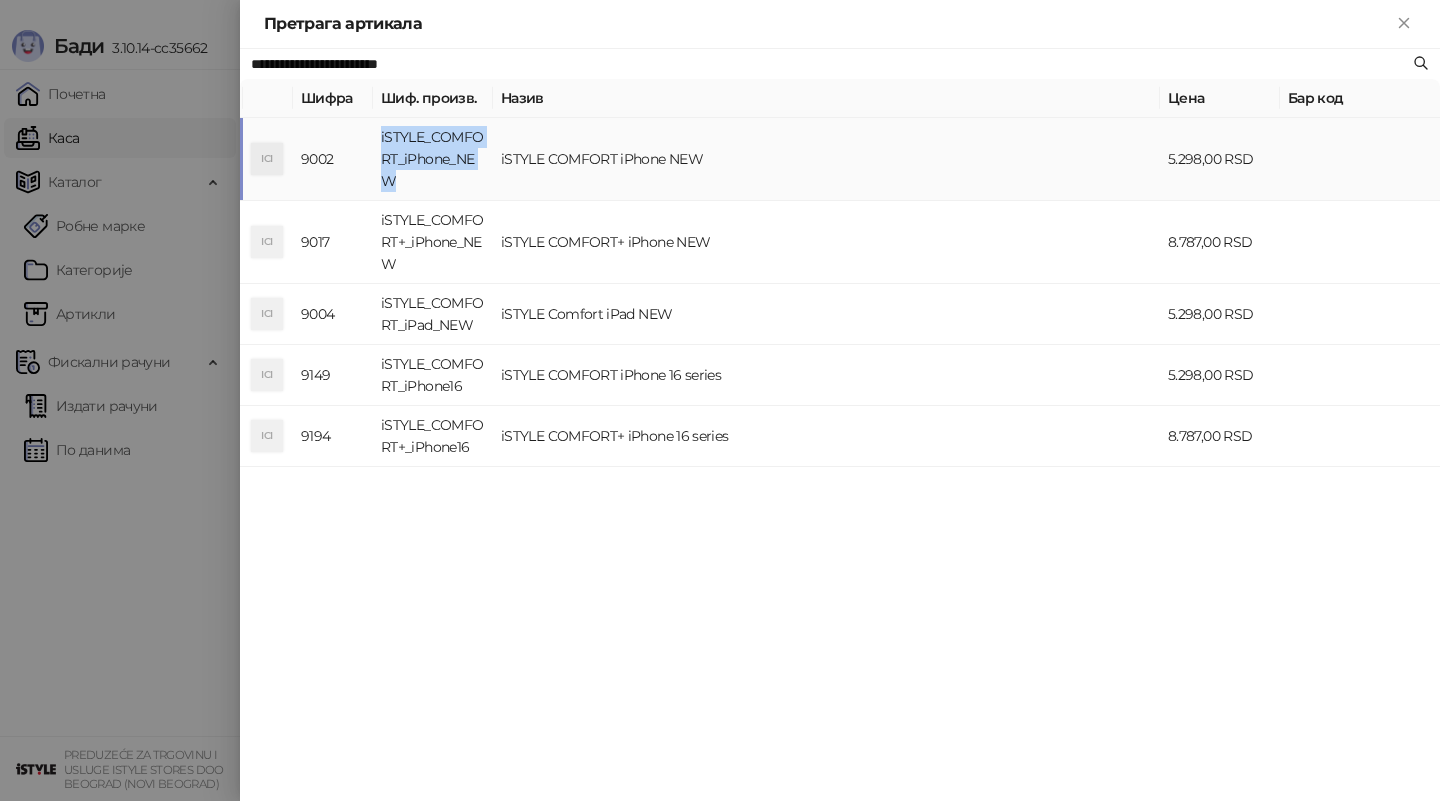 click on "iSTYLE_COMFORT_iPhone_NEW" at bounding box center [433, 159] 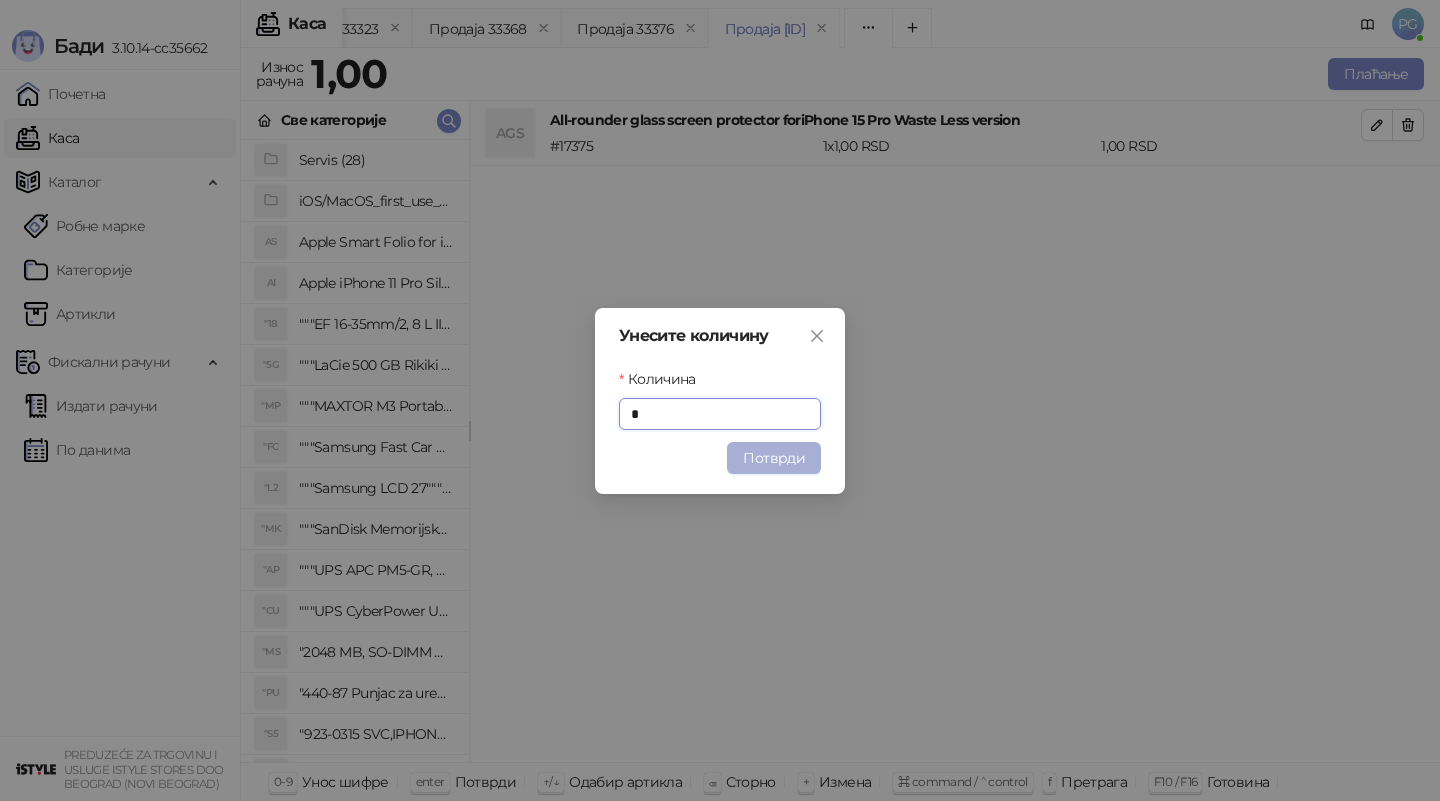 click on "Потврди" at bounding box center (774, 458) 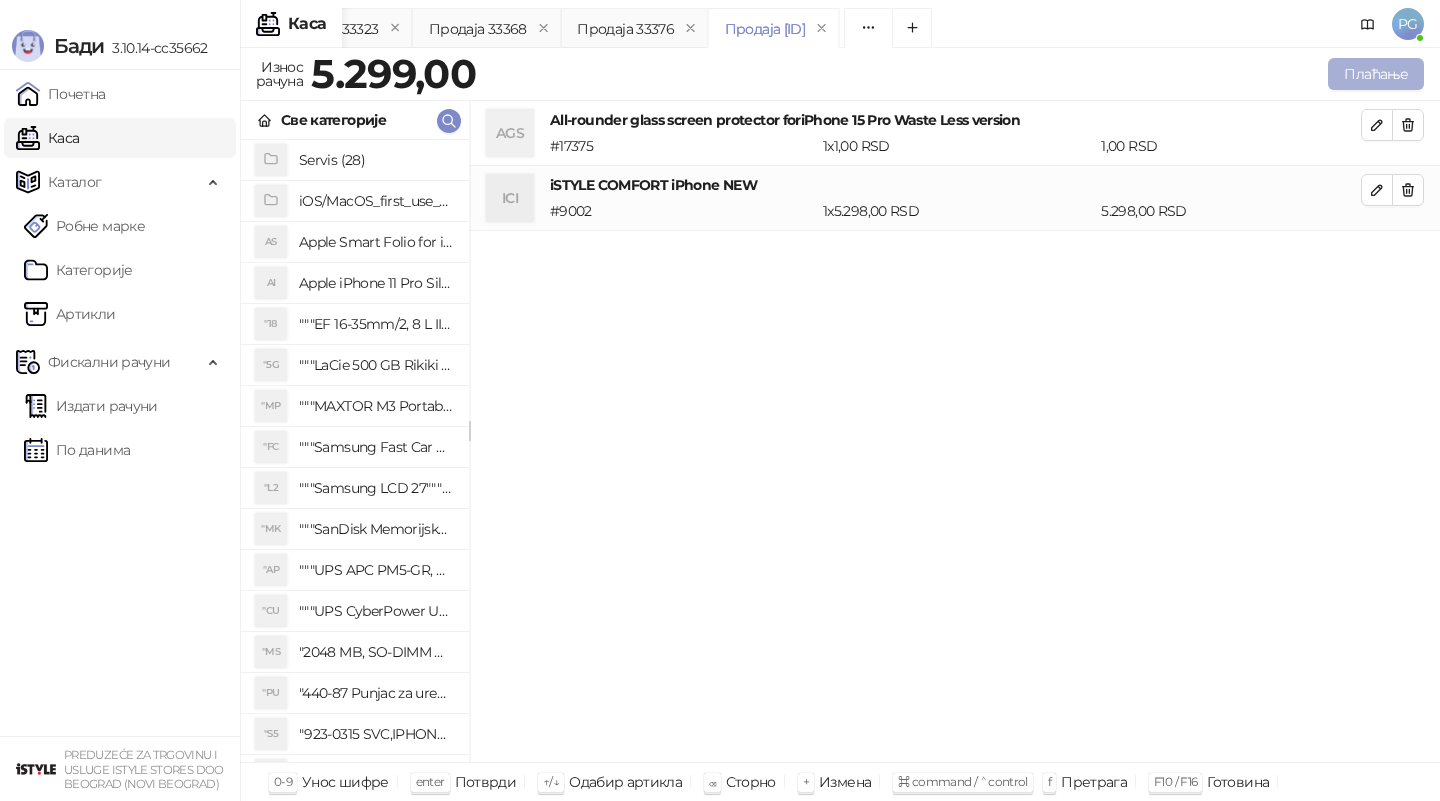 click on "Плаћање" at bounding box center (1376, 74) 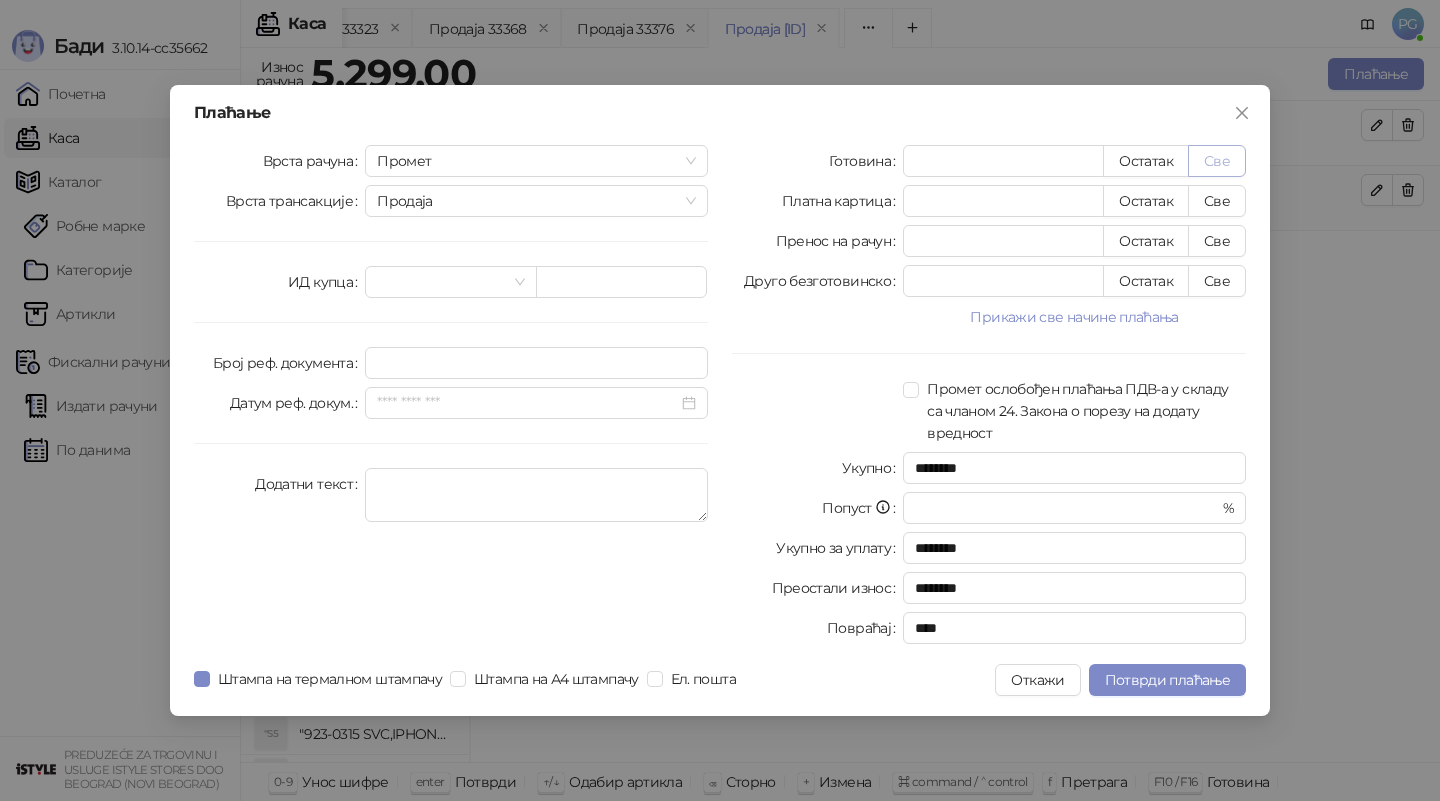 click on "Све" at bounding box center (1217, 161) 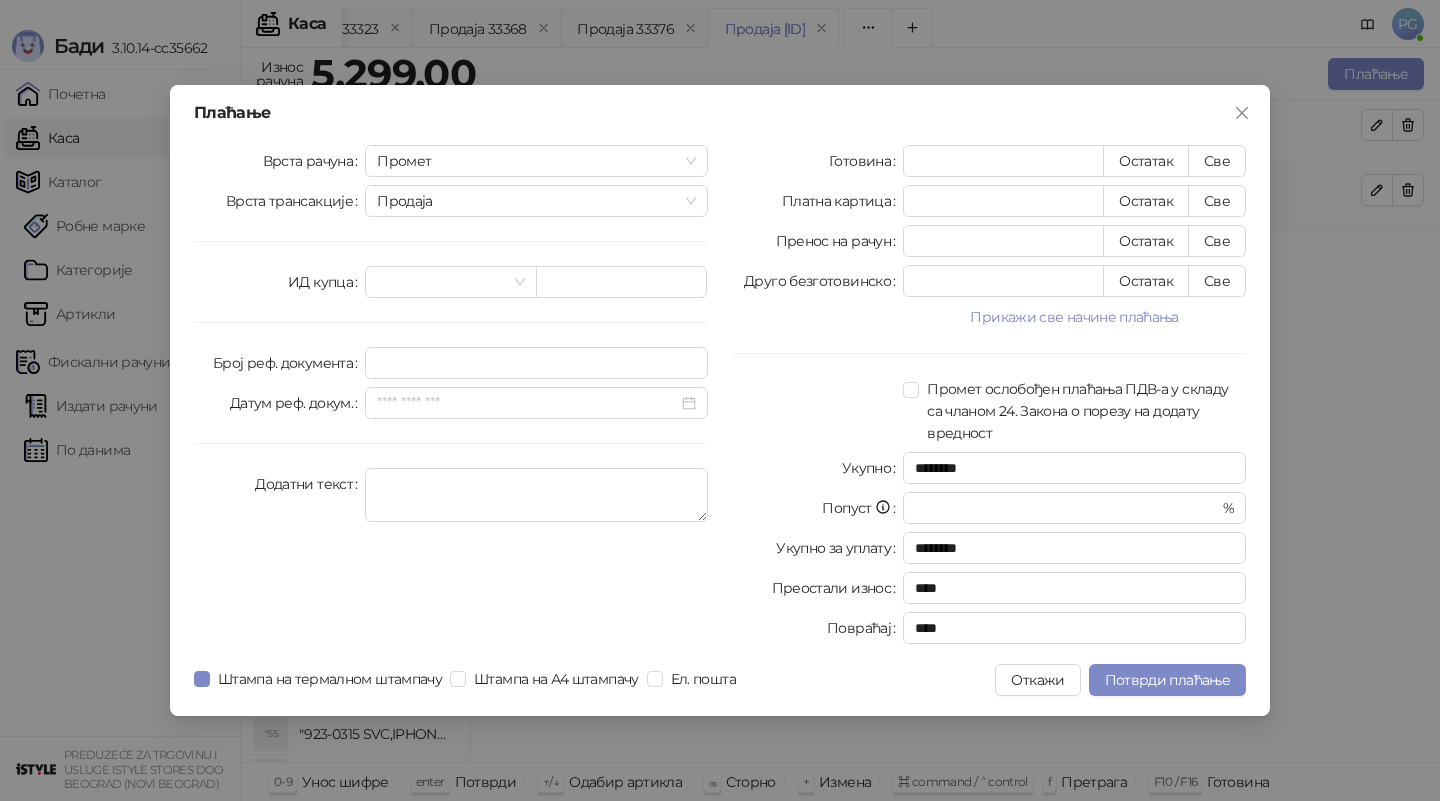 drag, startPoint x: 1226, startPoint y: 149, endPoint x: 1226, endPoint y: 449, distance: 300 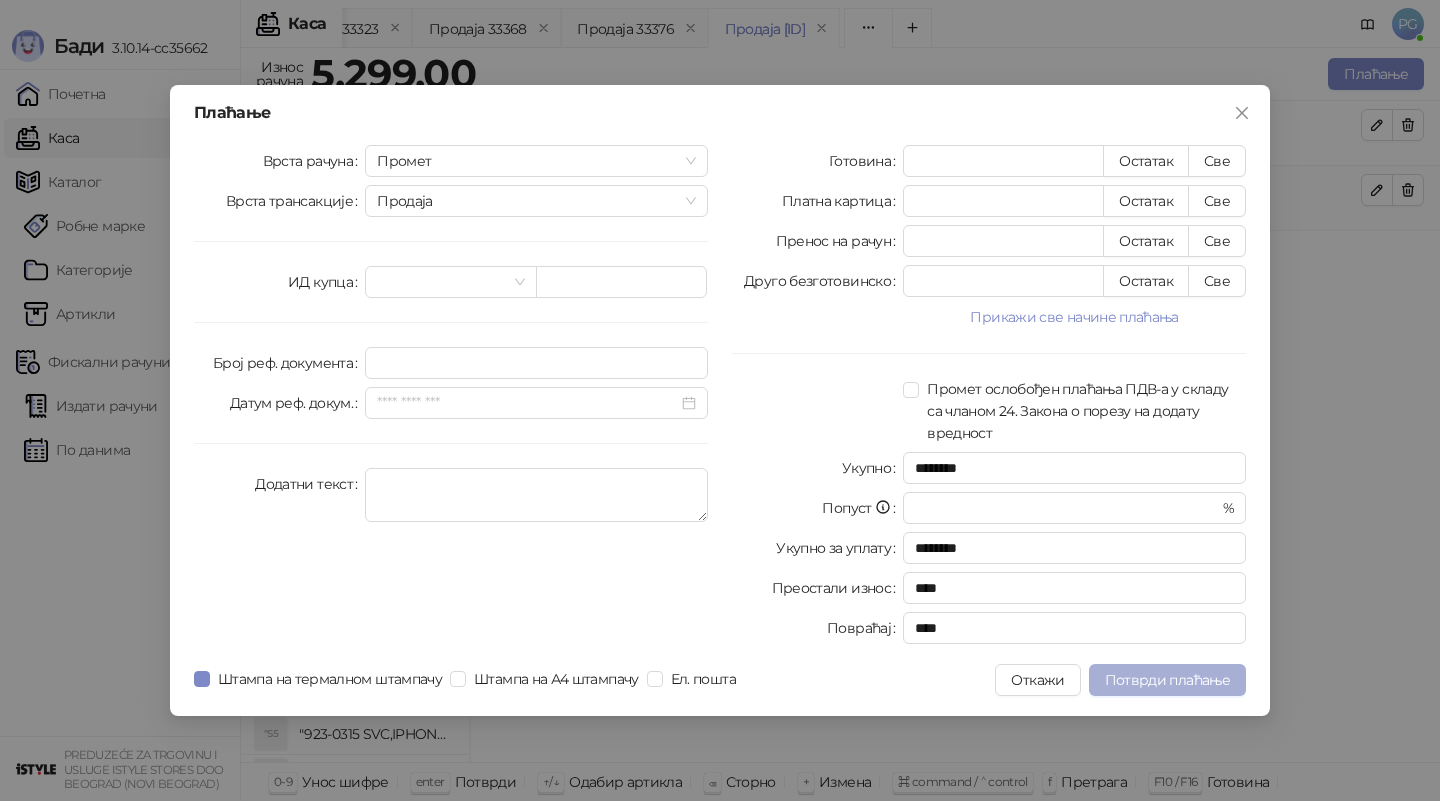 click on "Потврди плаћање" at bounding box center (1167, 680) 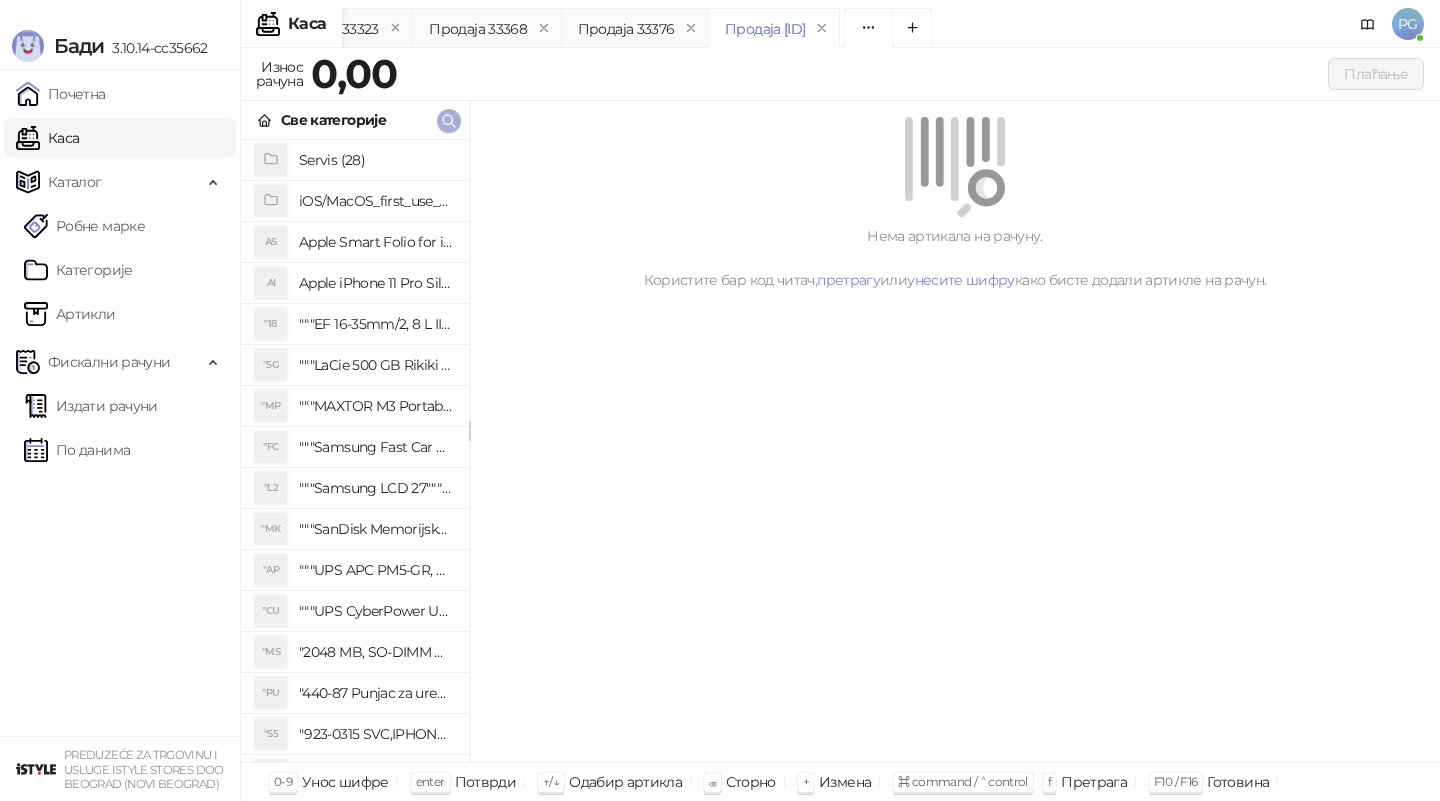click 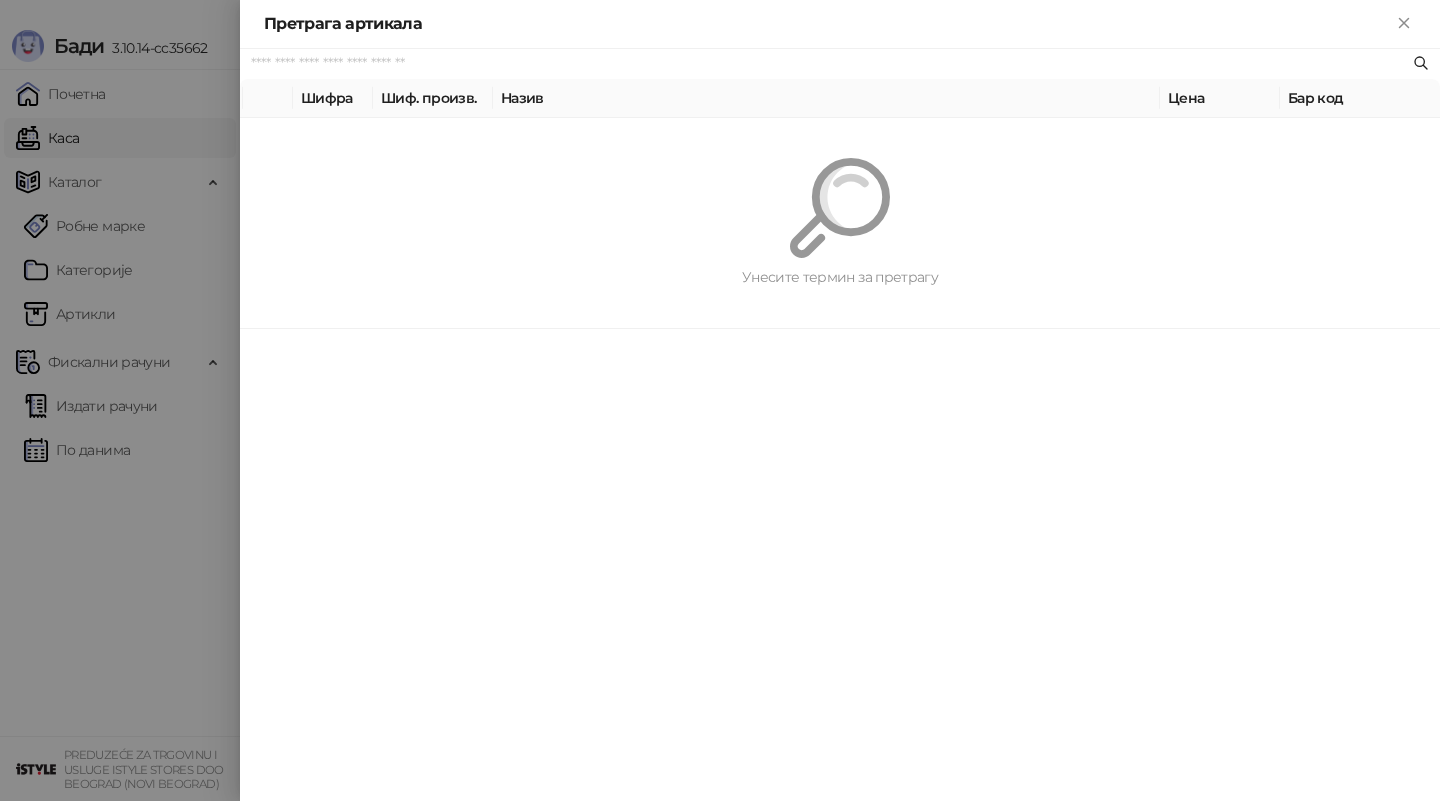 paste on "*********" 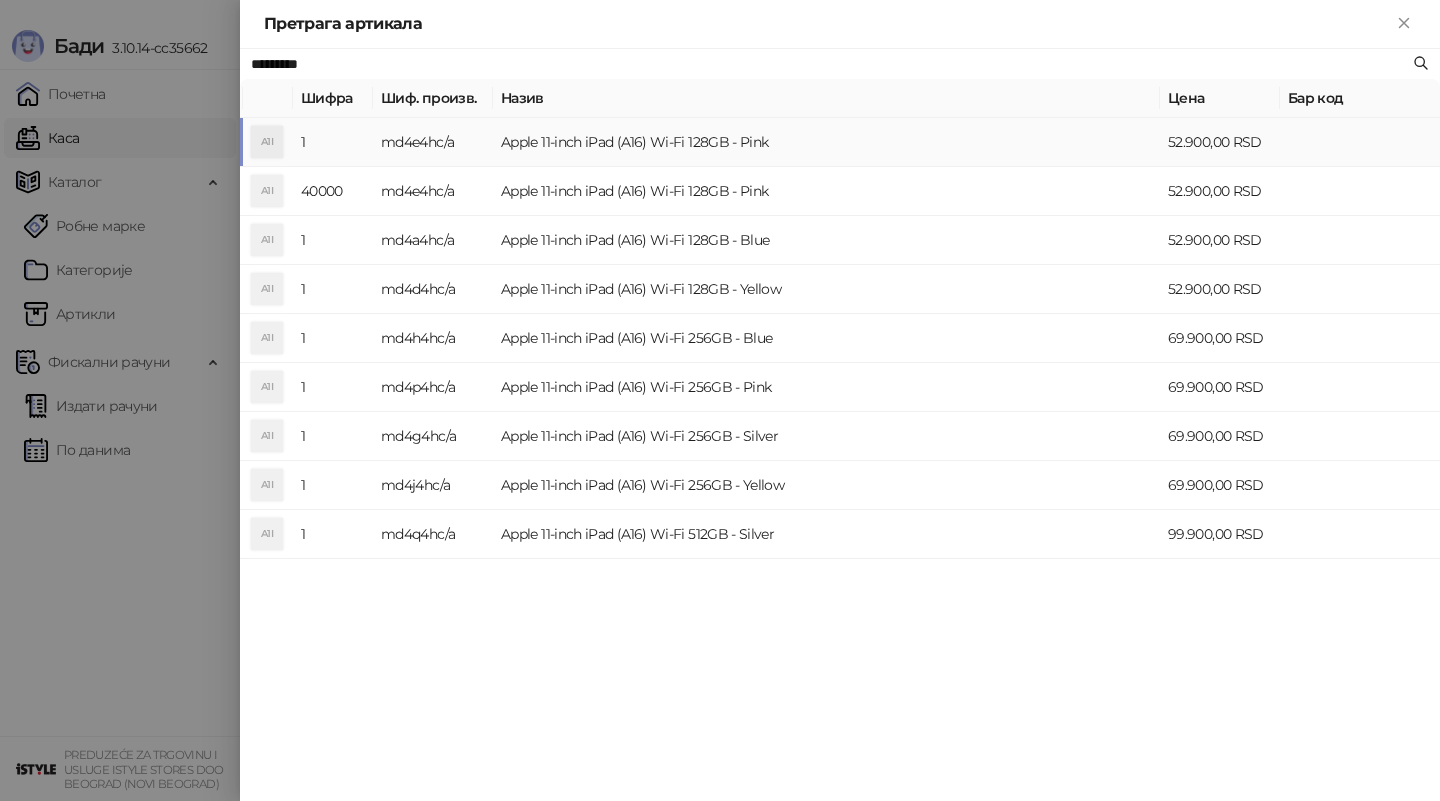 type on "*********" 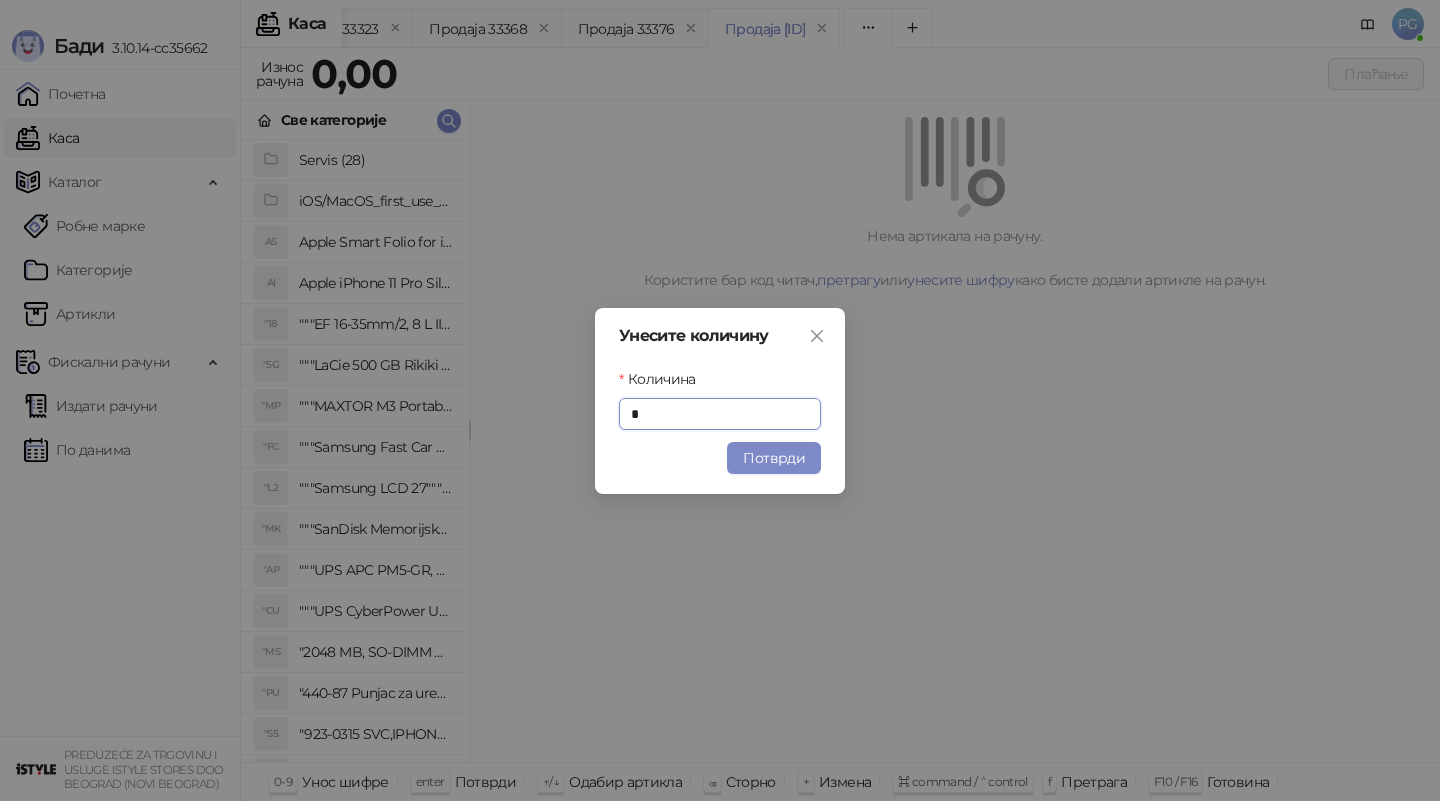 click on "Потврди" at bounding box center (774, 458) 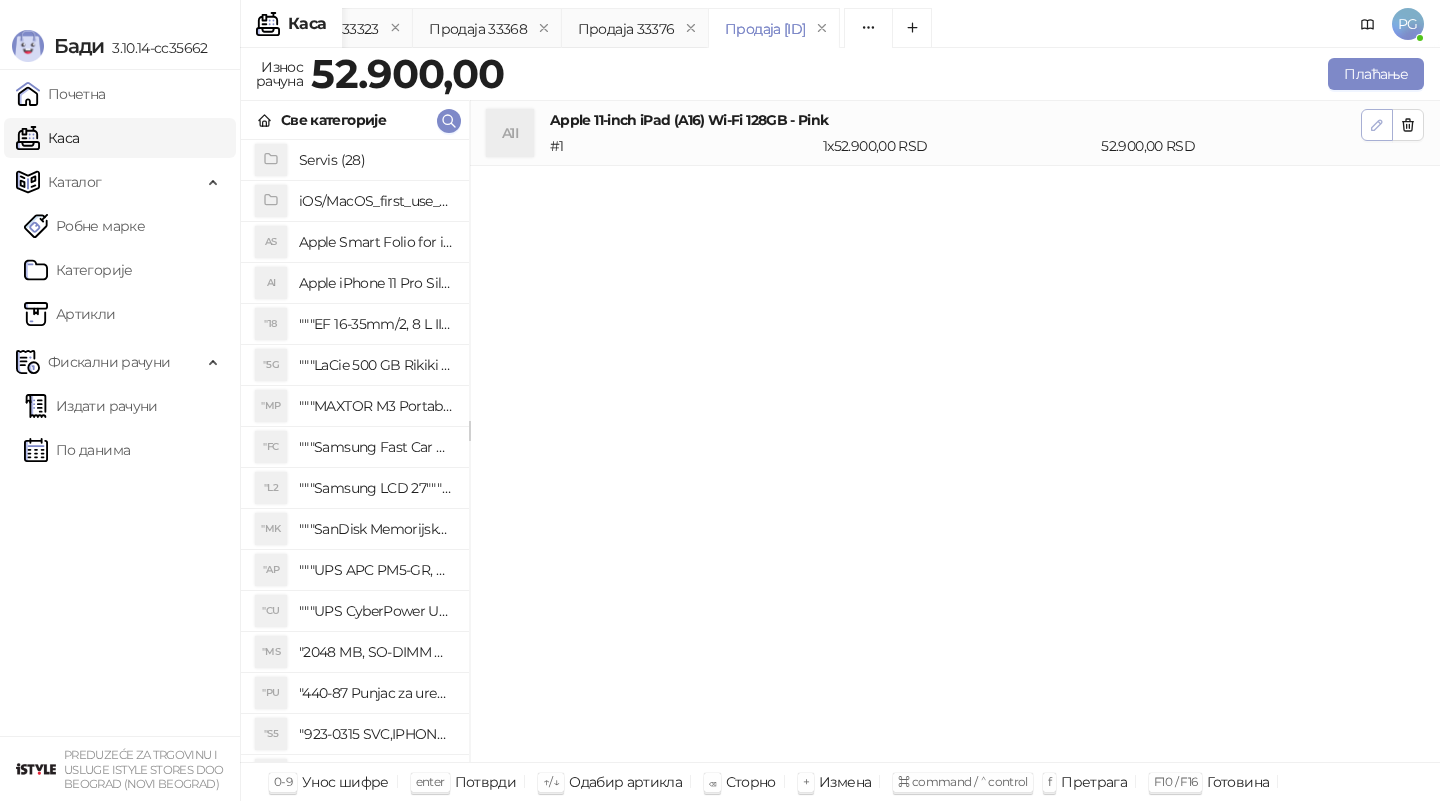 click at bounding box center (1377, 125) 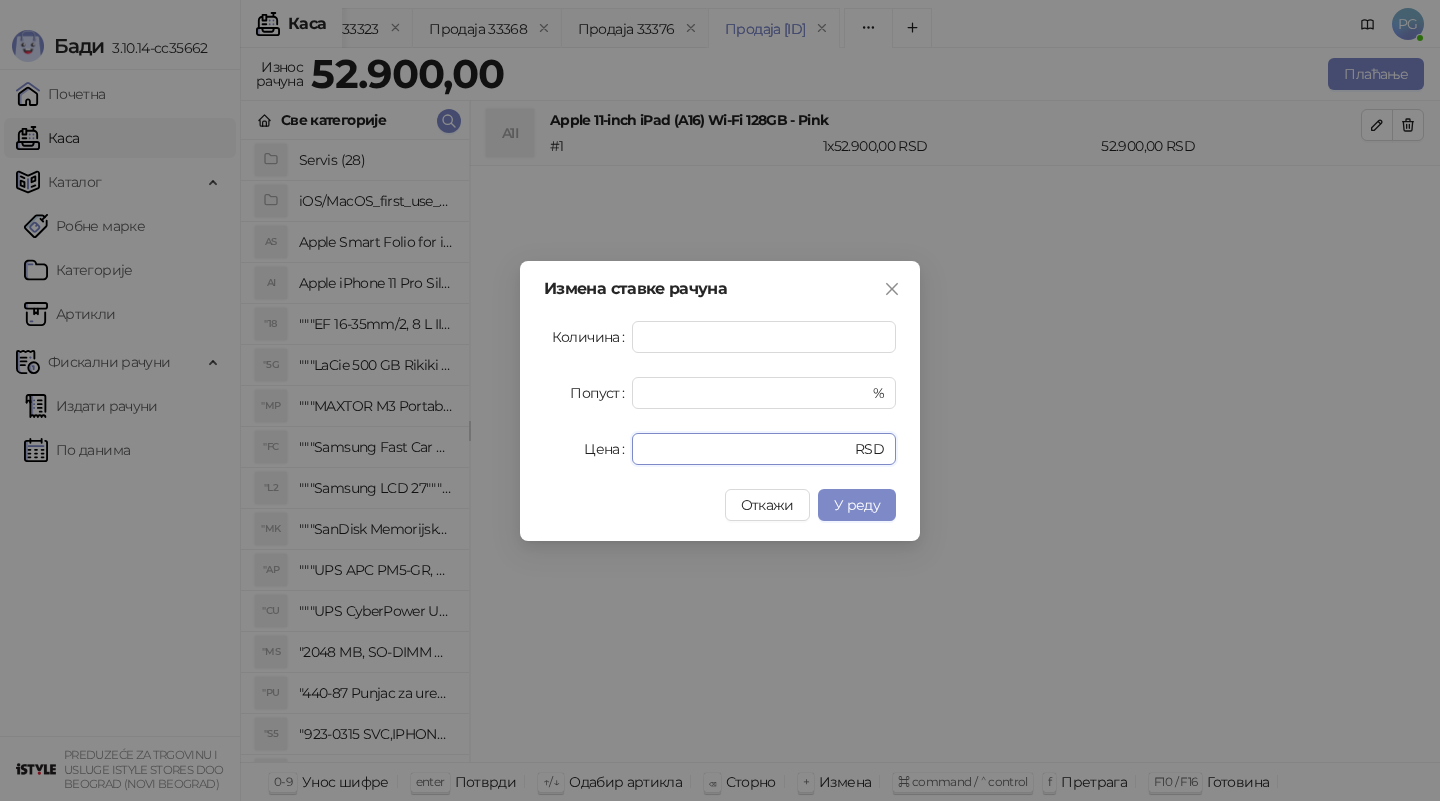 drag, startPoint x: 702, startPoint y: 442, endPoint x: 475, endPoint y: 442, distance: 227 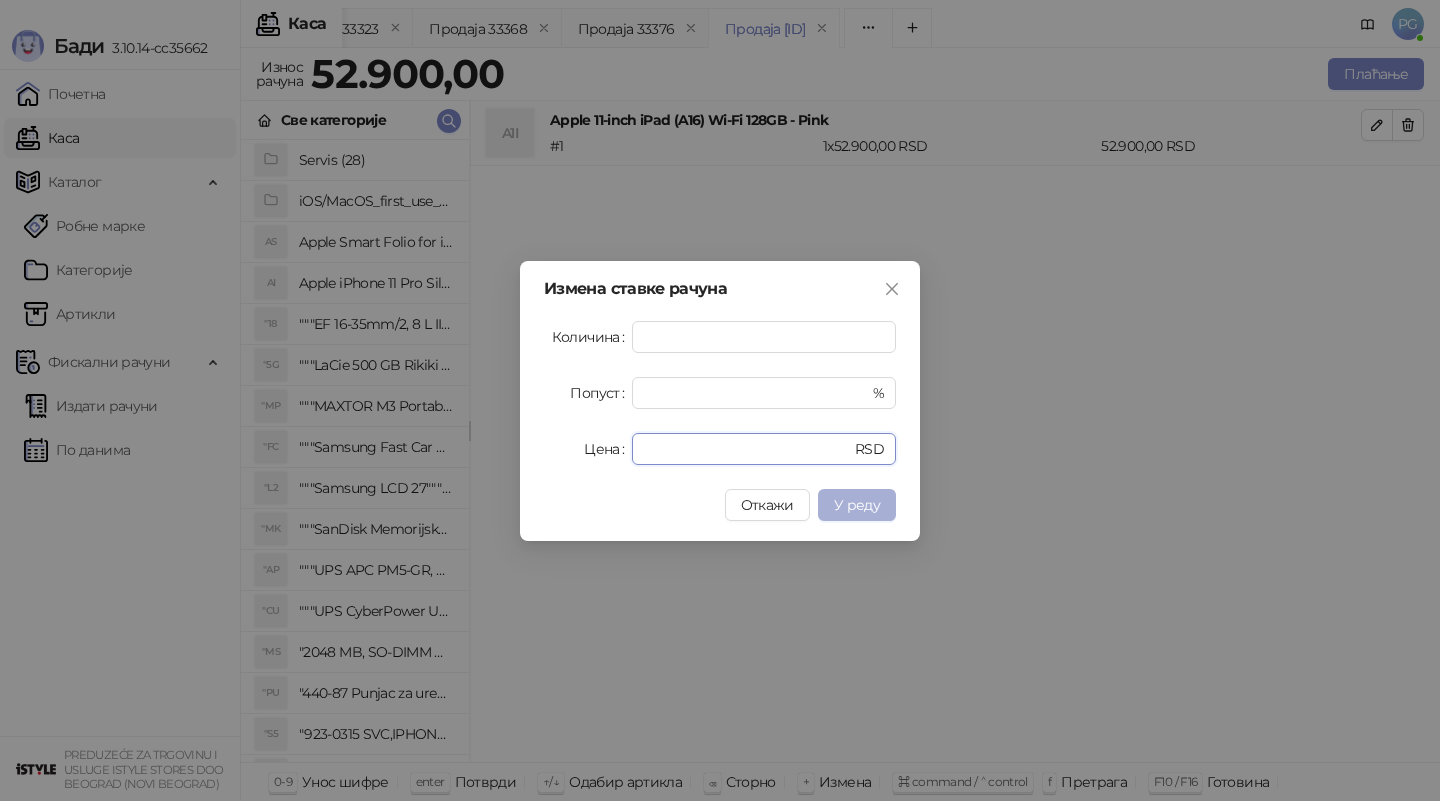 type on "*****" 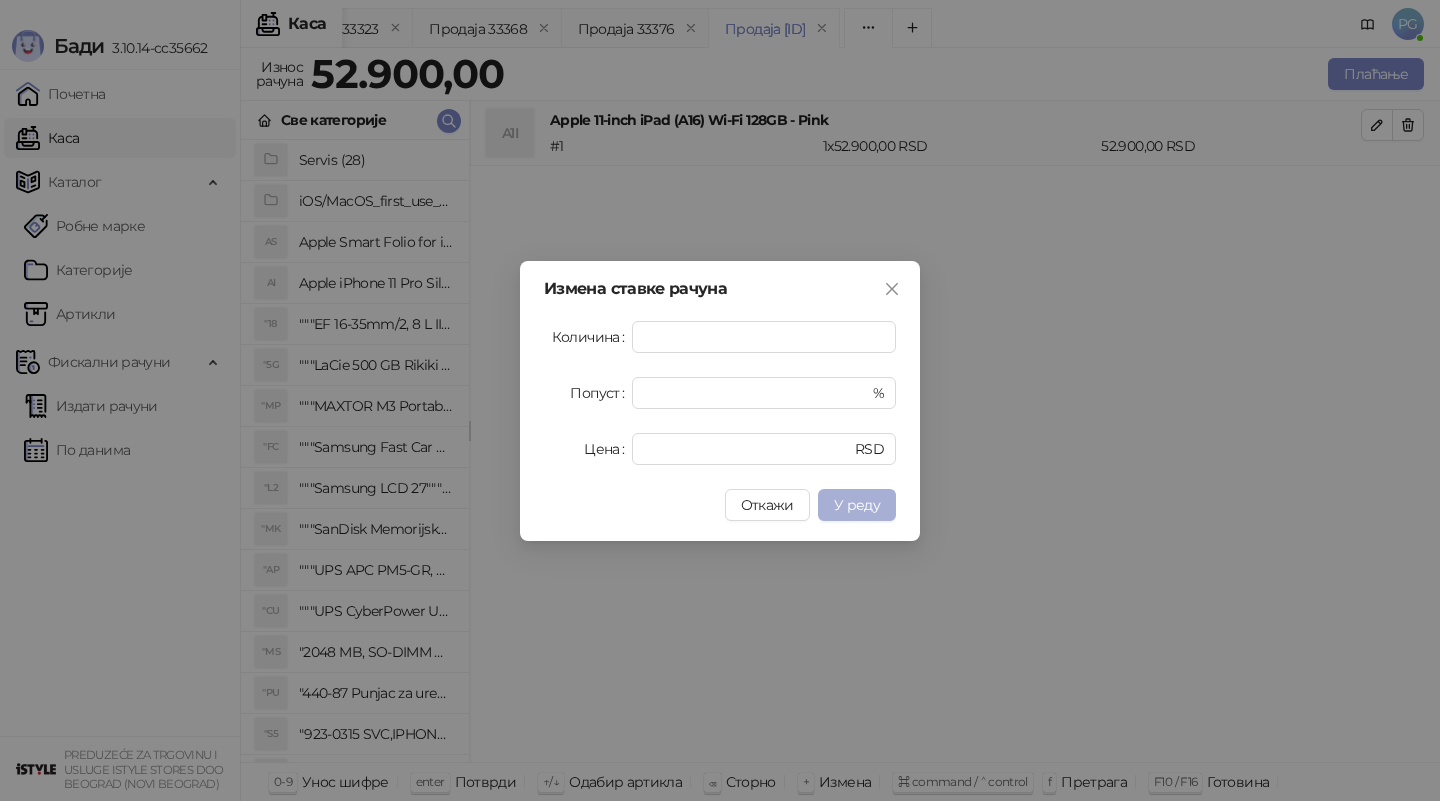click on "У реду" at bounding box center [857, 505] 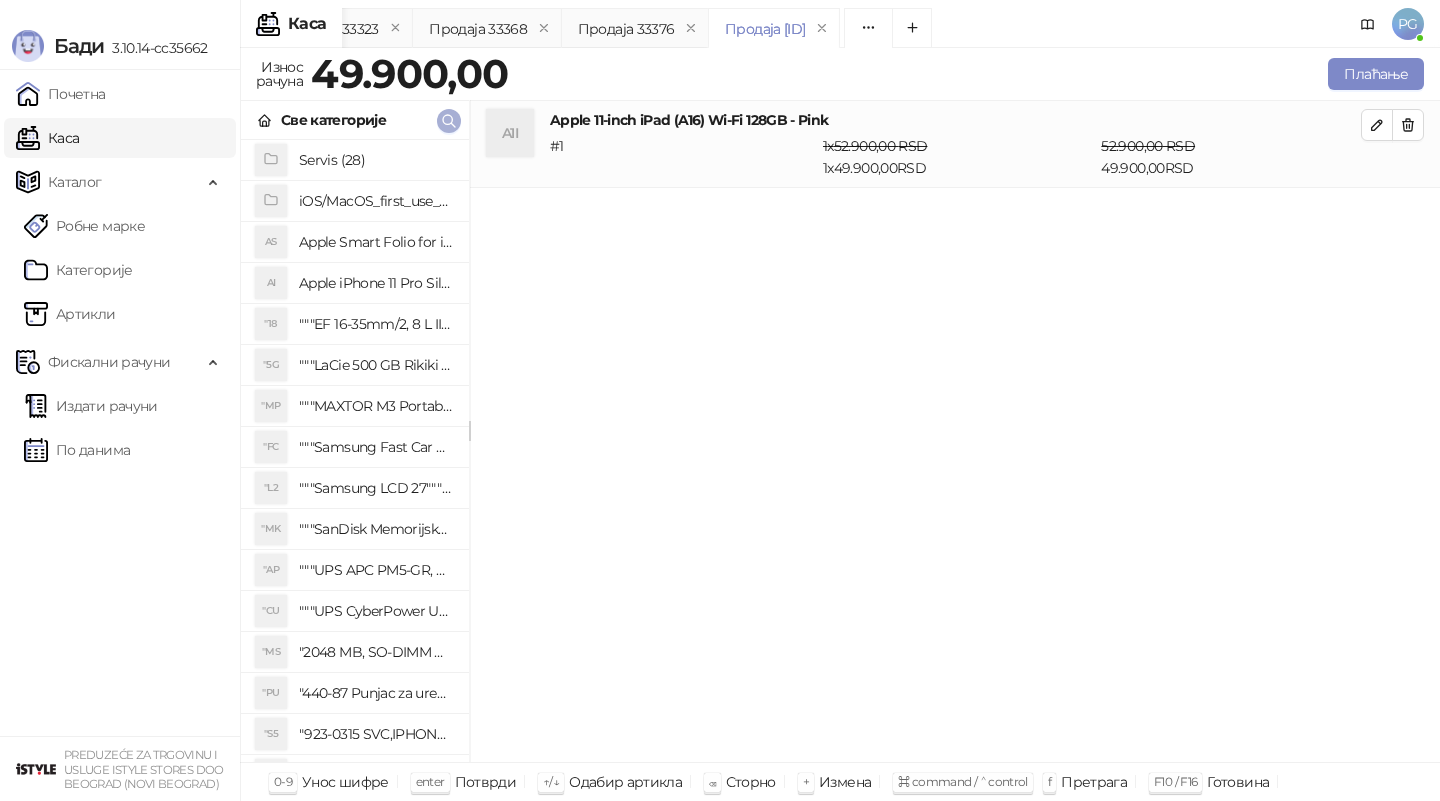 click 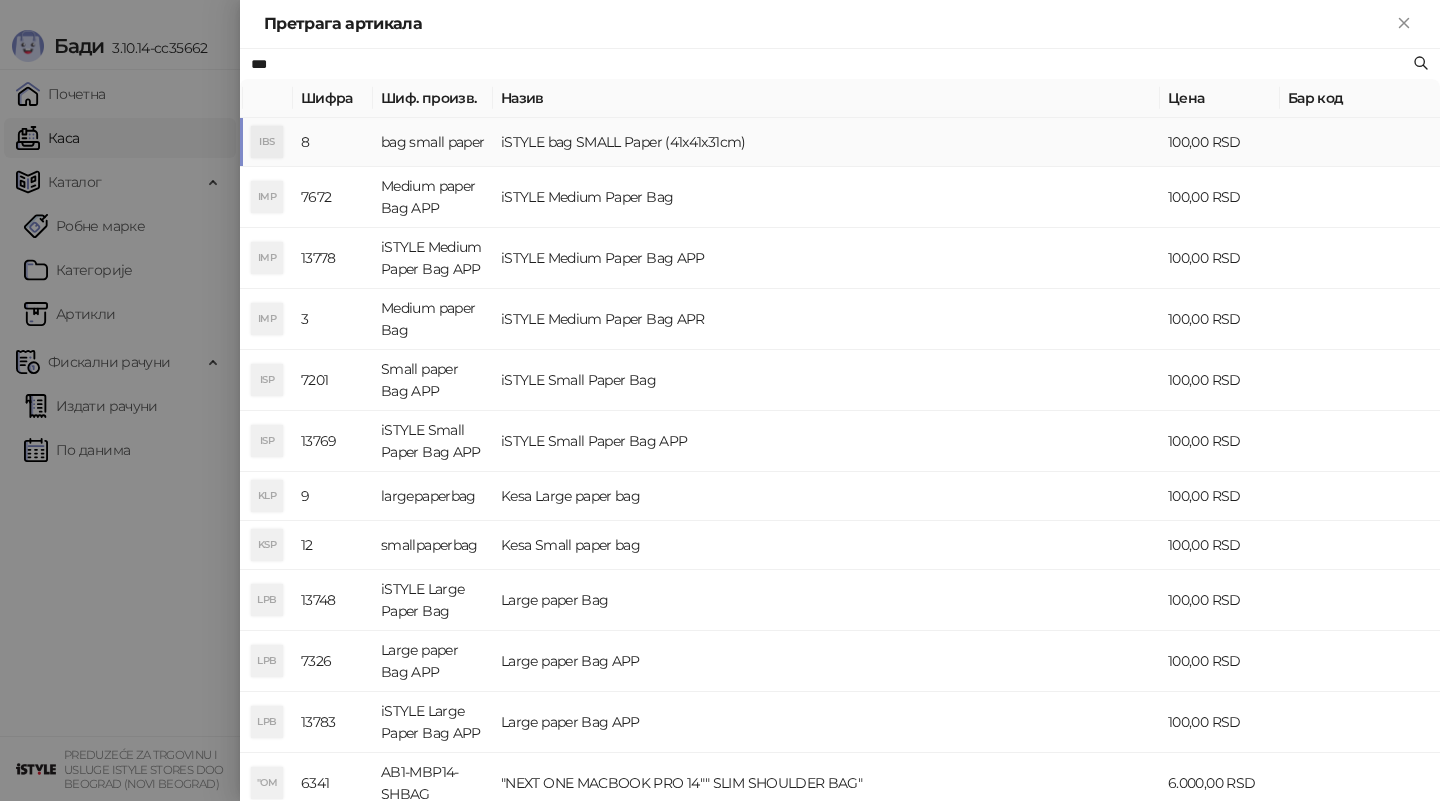 type on "***" 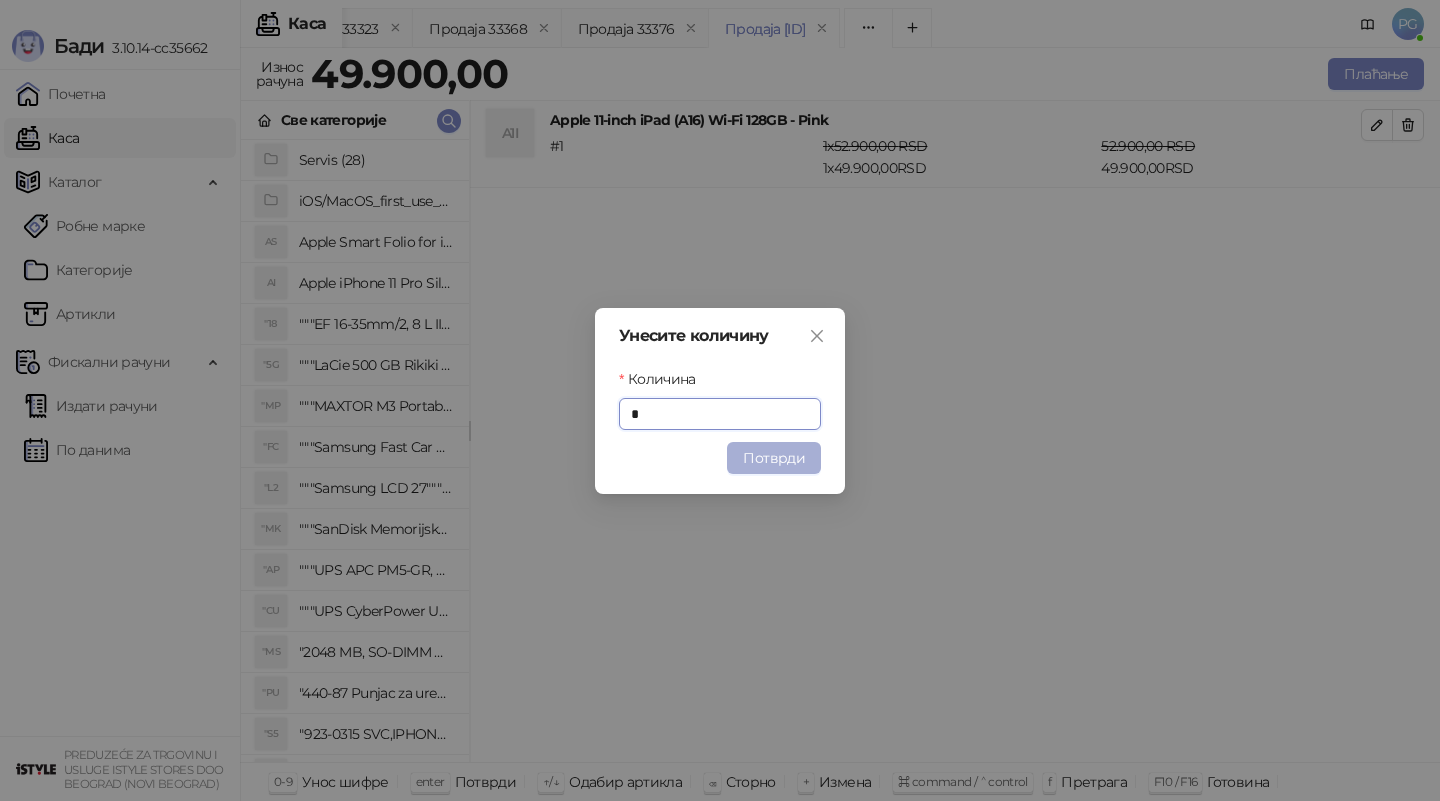 click on "Потврди" at bounding box center (774, 458) 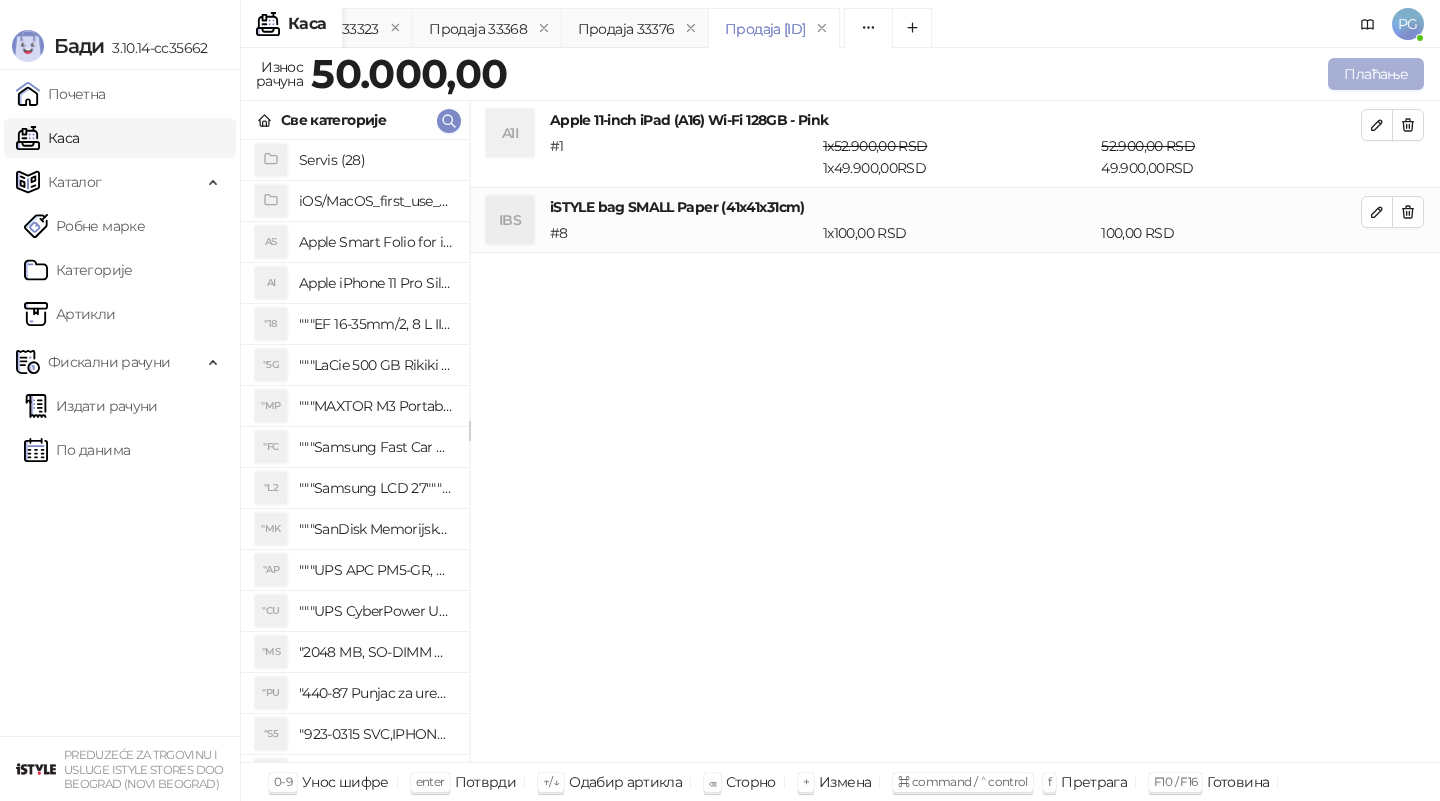 click on "Плаћање" at bounding box center (1376, 74) 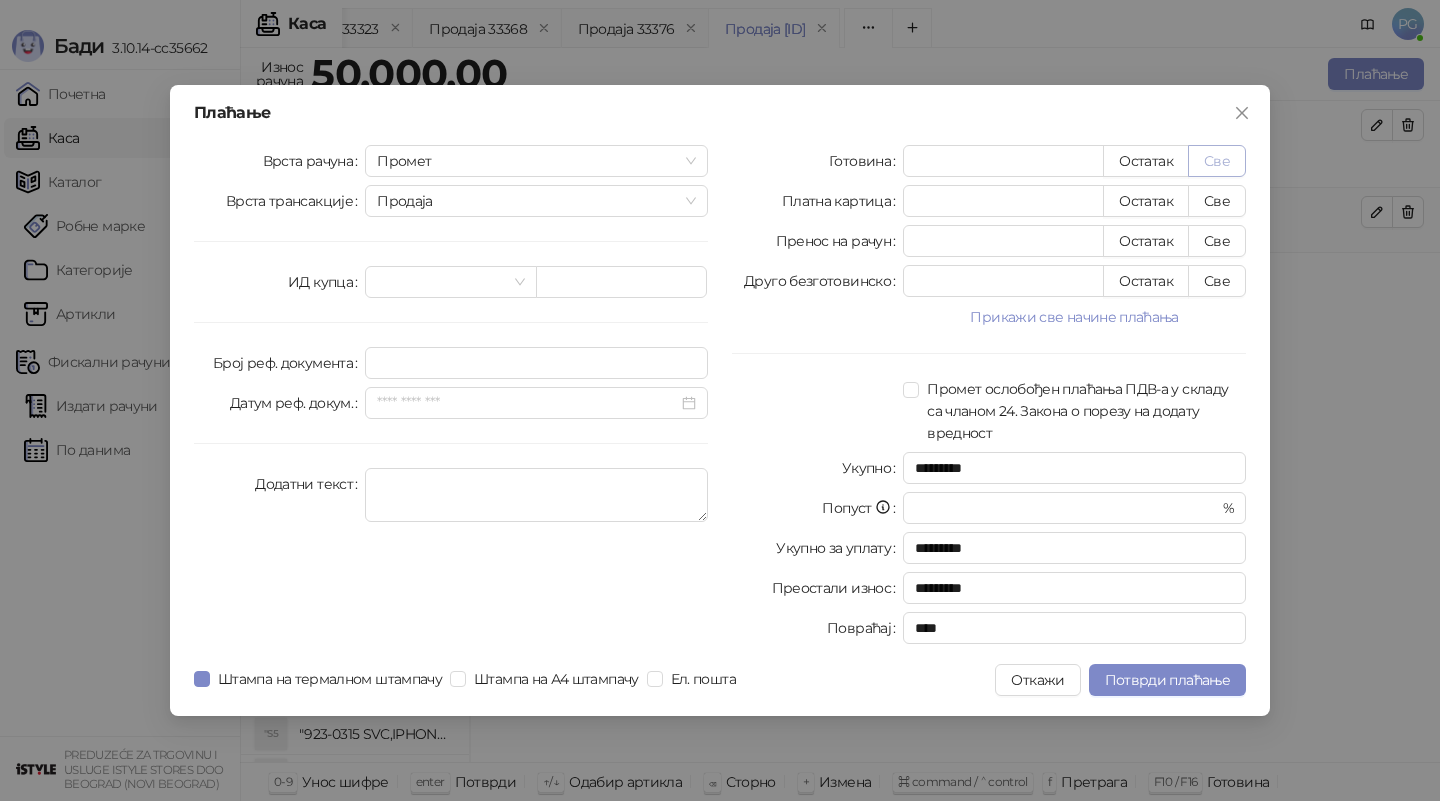 click on "Све" at bounding box center (1217, 161) 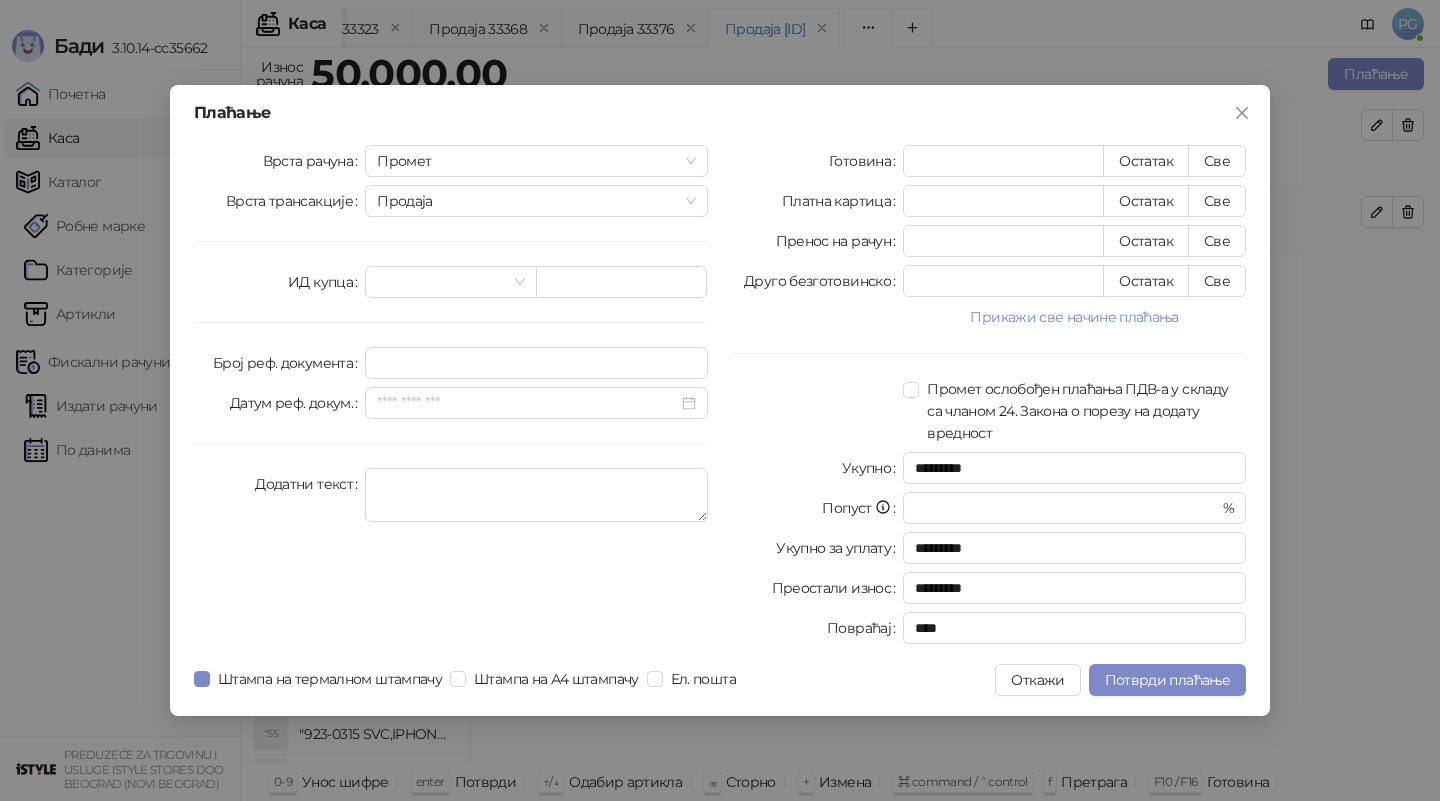 type on "*****" 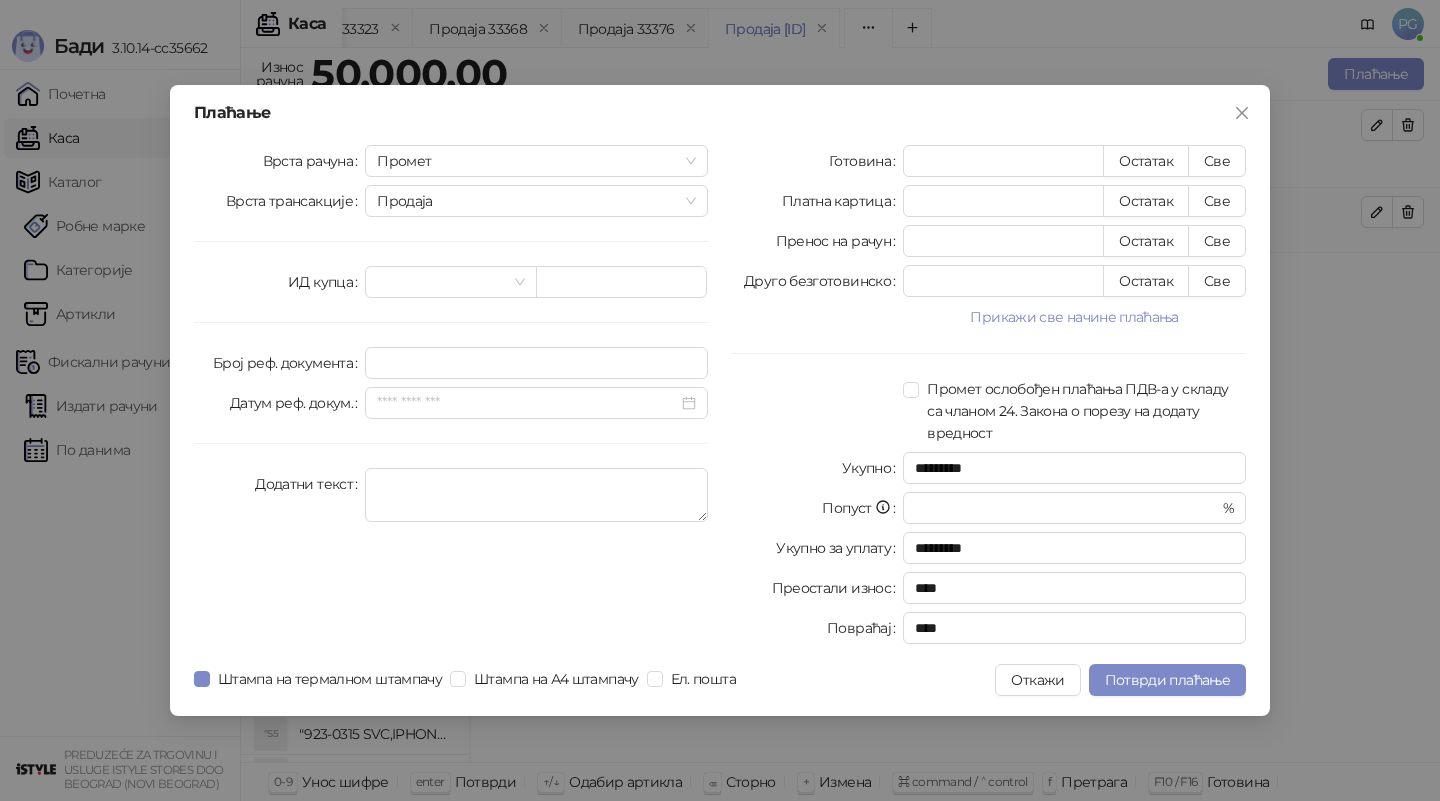 click on "Плаћање Врста рачуна Промет Врста трансакције Продаја ИД купца Број реф. документа Датум реф. докум. Додатни текст Готовина ***** Остатак Све Платна картица * Остатак Све Пренос на рачун * Остатак Све Друго безготовинско * Остатак Све Прикажи све начине плаћања Чек * Остатак Све Ваучер * Остатак Све Инстант плаћање * Остатак Све   Промет ослобођен плаћања ПДВ-а у складу са чланом 24. Закона о порезу на додату вредност Укупно ********* Попуст   * % Укупно за уплату ********* Преостали износ **** Повраћај **** Штампа на термалном штампачу Штампа на А4 штампачу Ел. пошта Откажи" at bounding box center [720, 400] 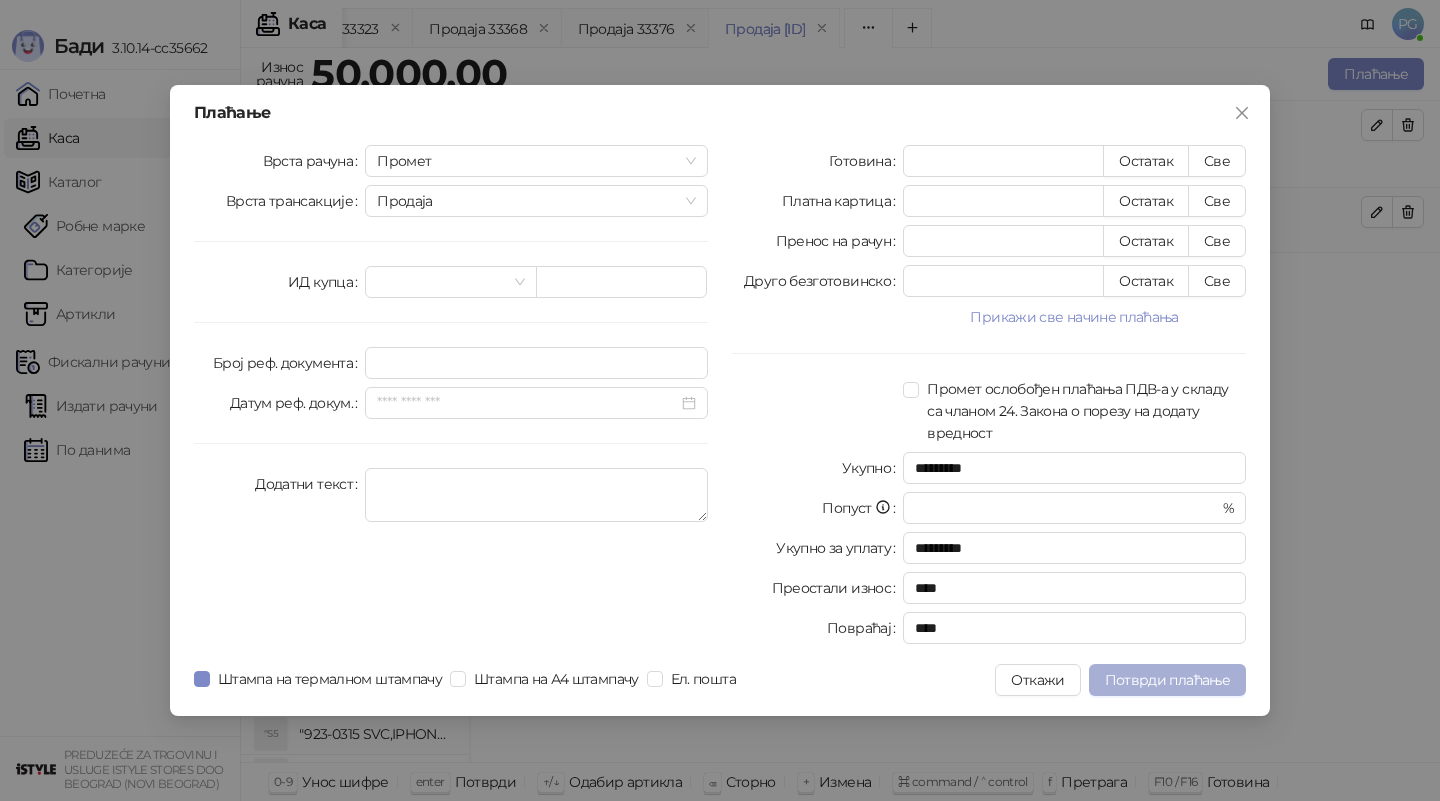 click on "Потврди плаћање" at bounding box center (1167, 680) 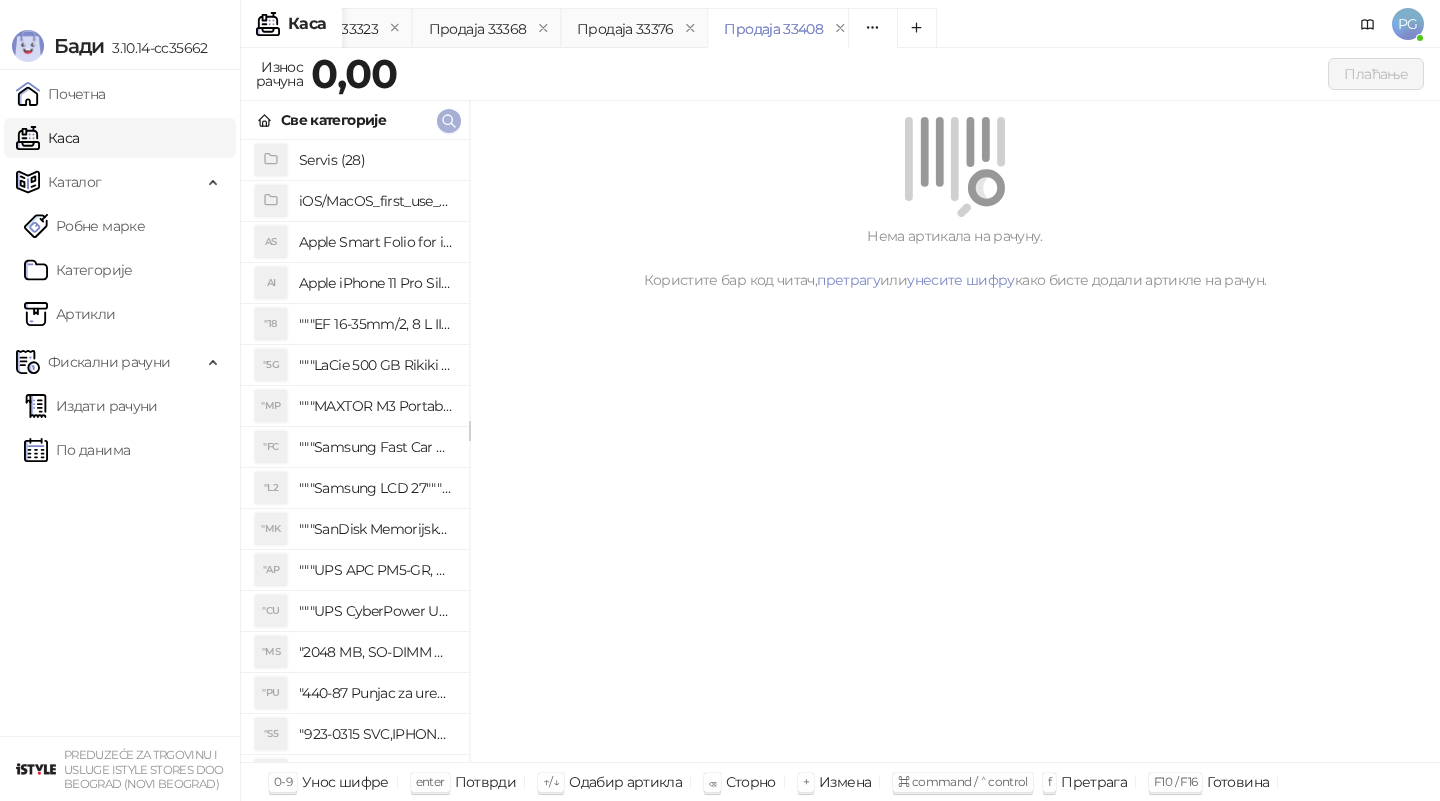 click 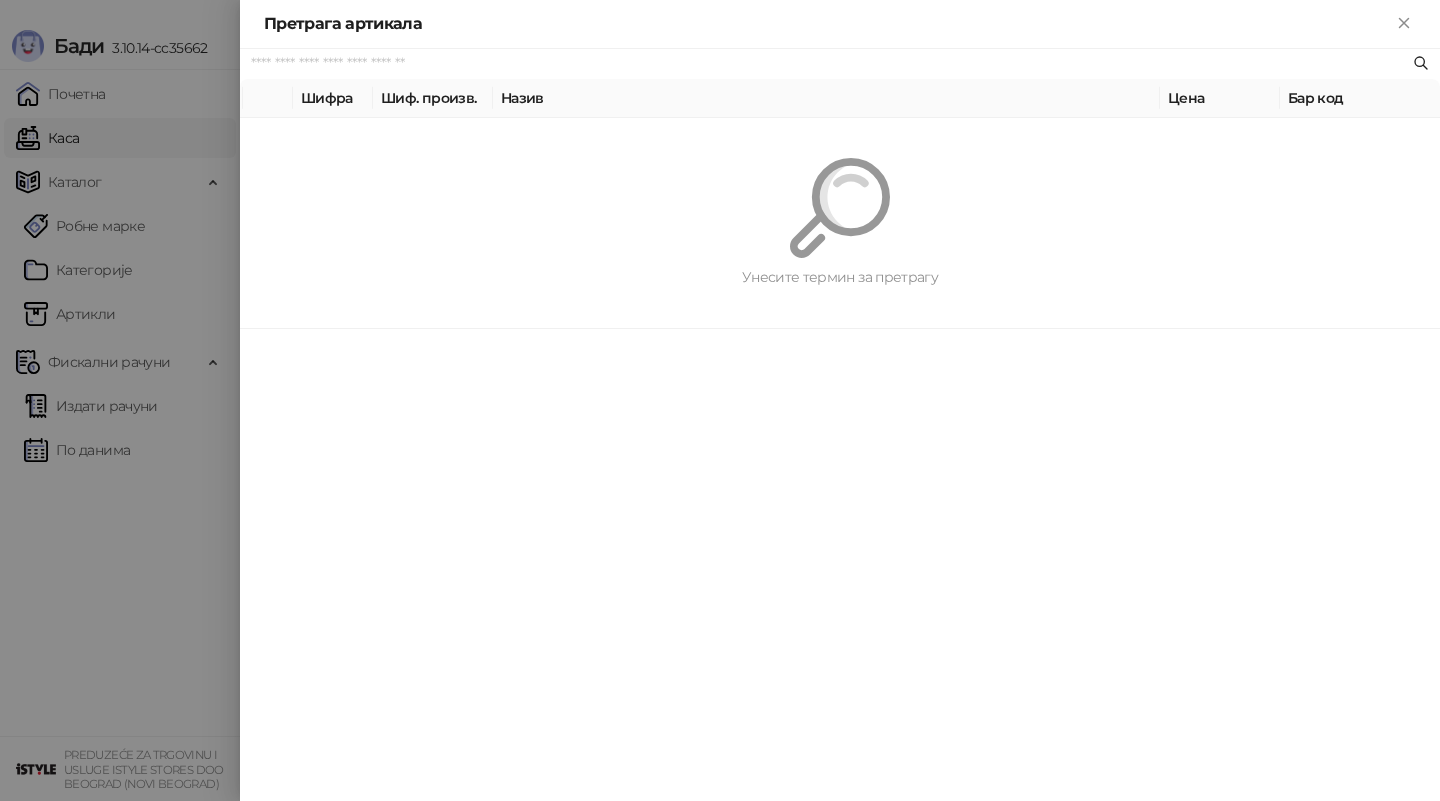 paste on "*********" 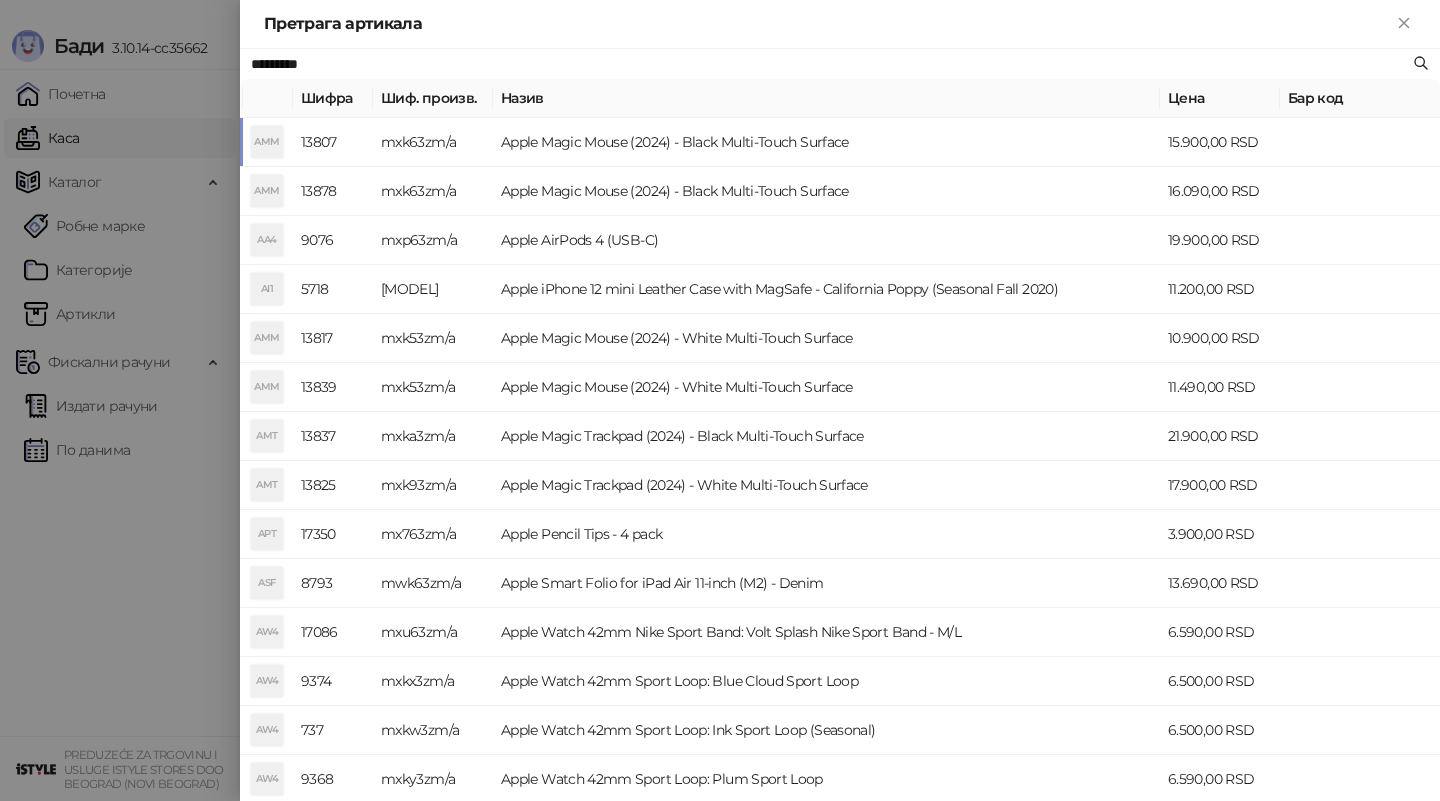click on "mxk63zm/a" at bounding box center (433, 142) 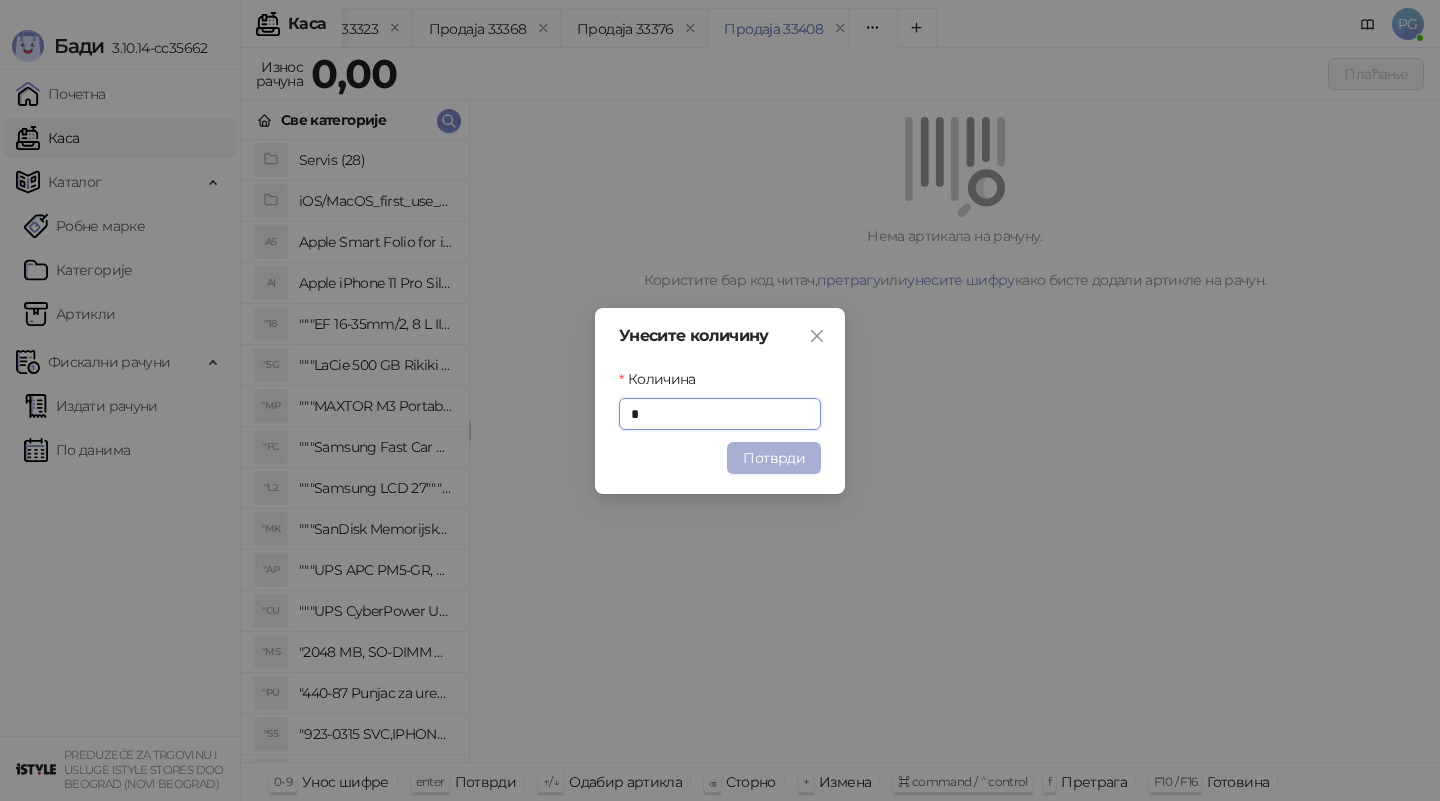 click on "Потврди" at bounding box center [774, 458] 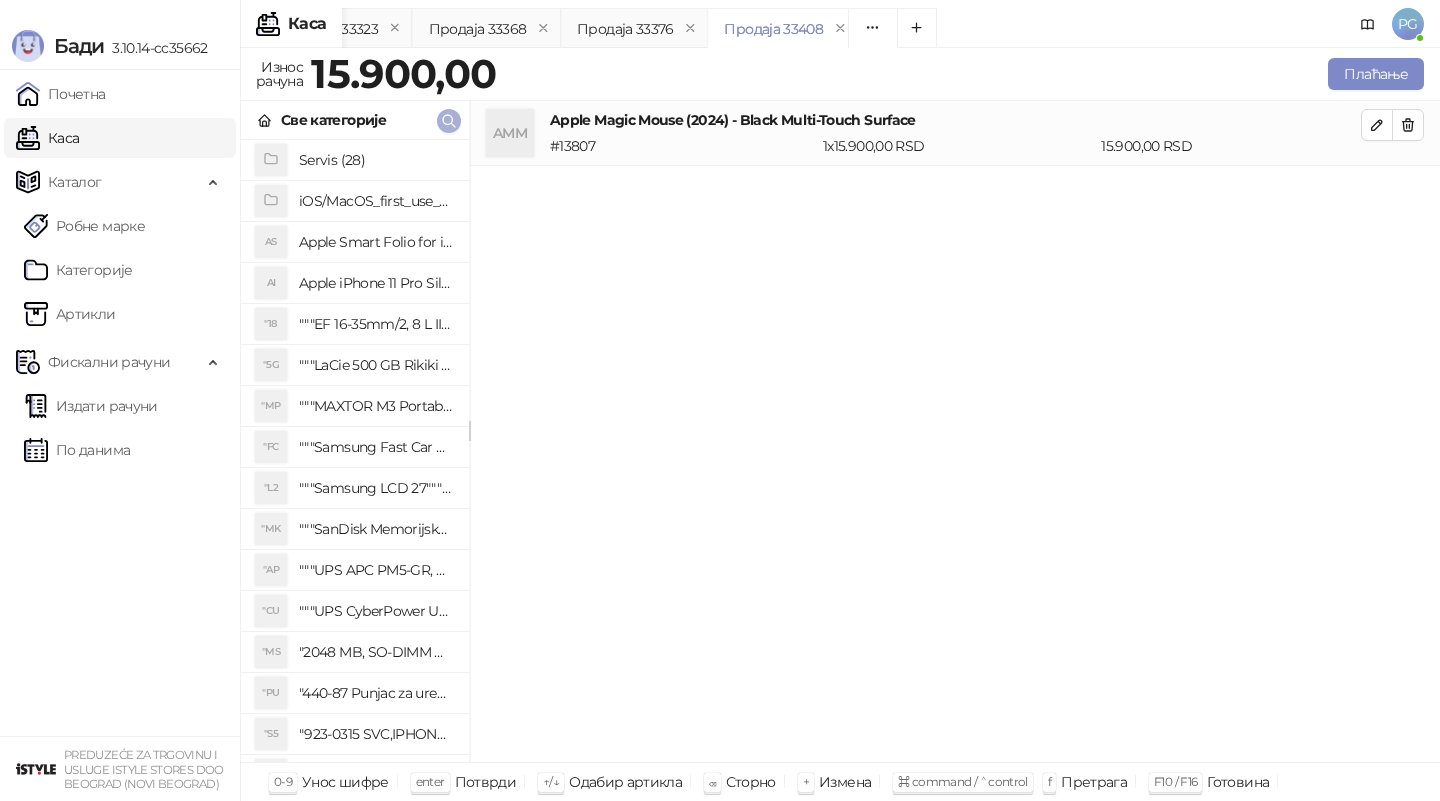 click 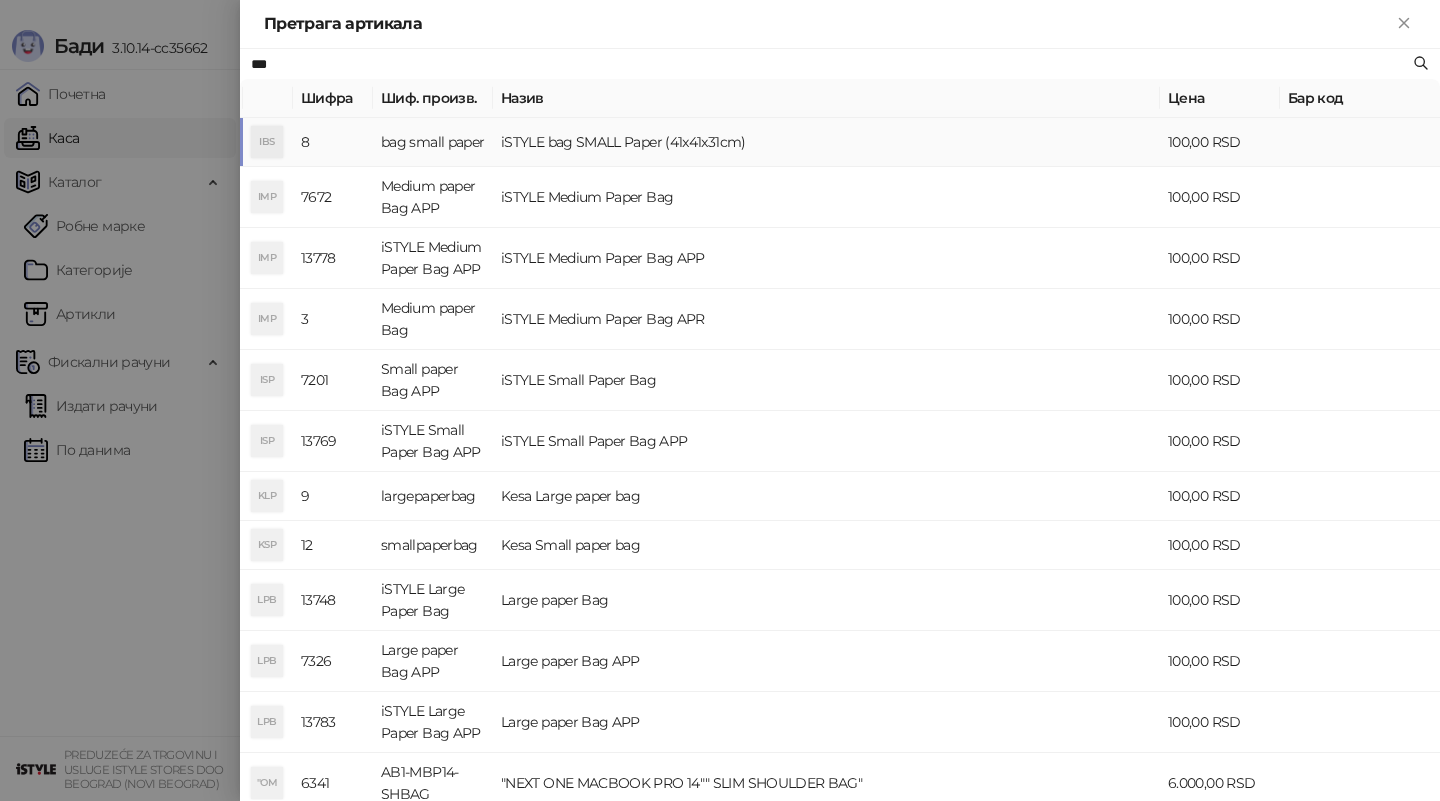 type on "***" 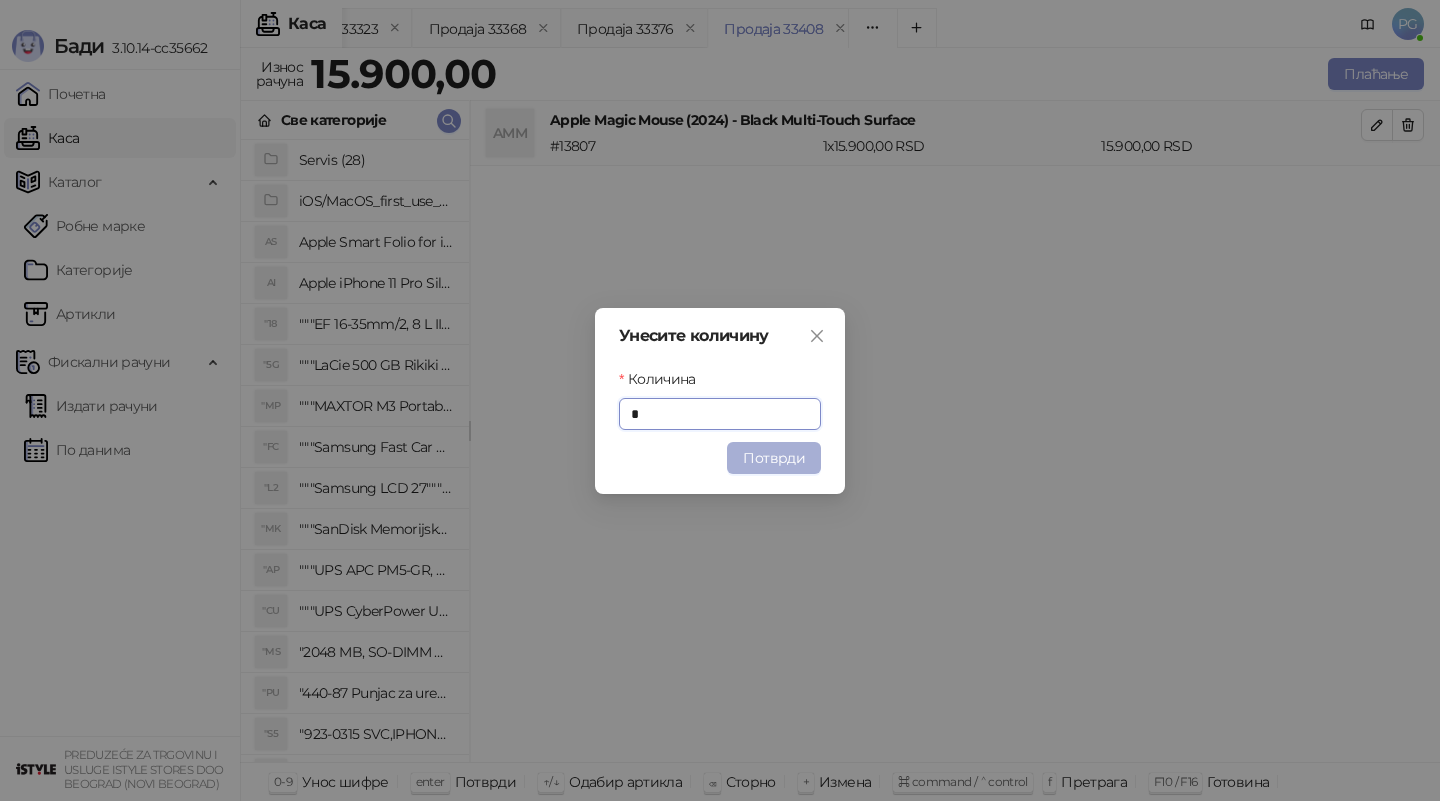 click on "Потврди" at bounding box center [774, 458] 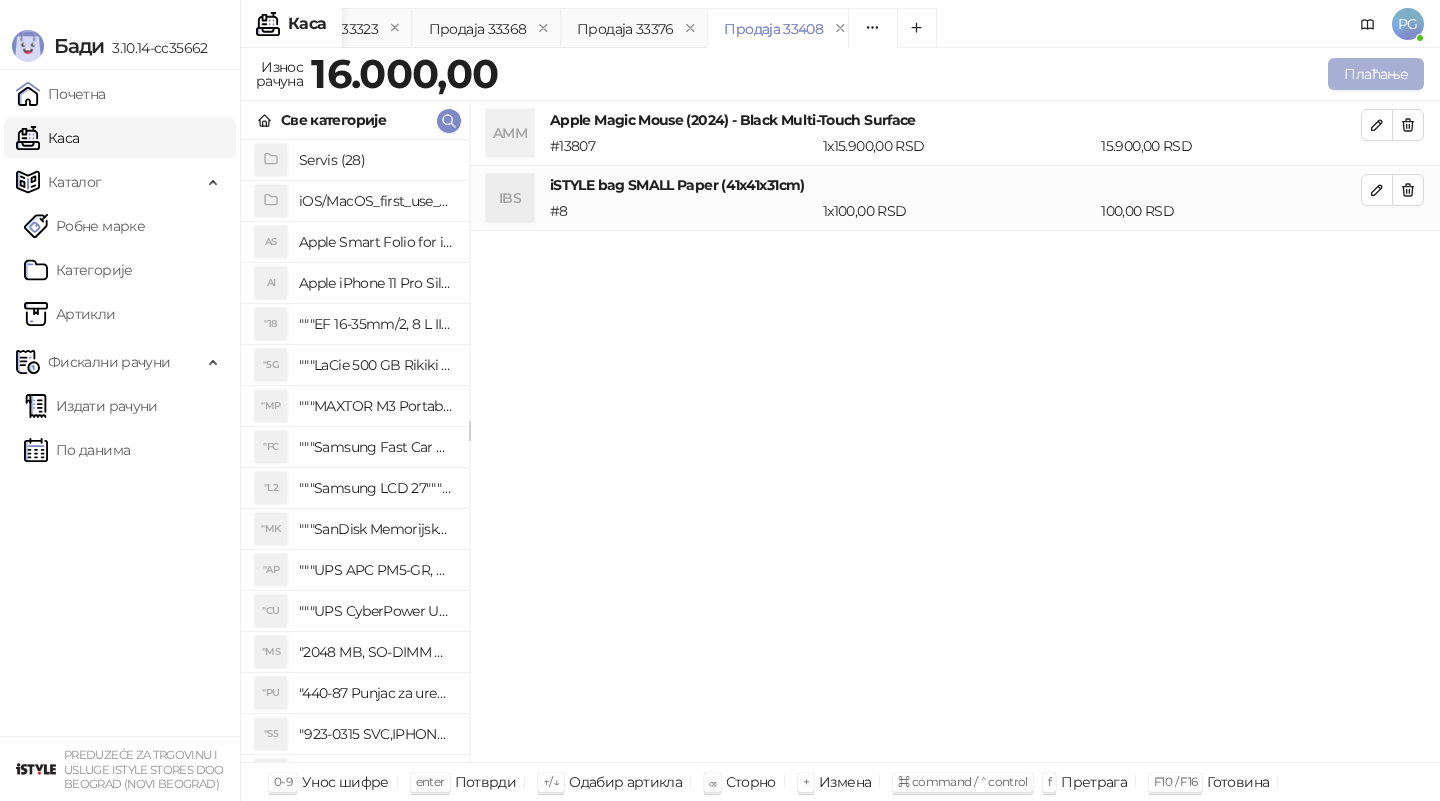 click on "Плаћање" at bounding box center (1376, 74) 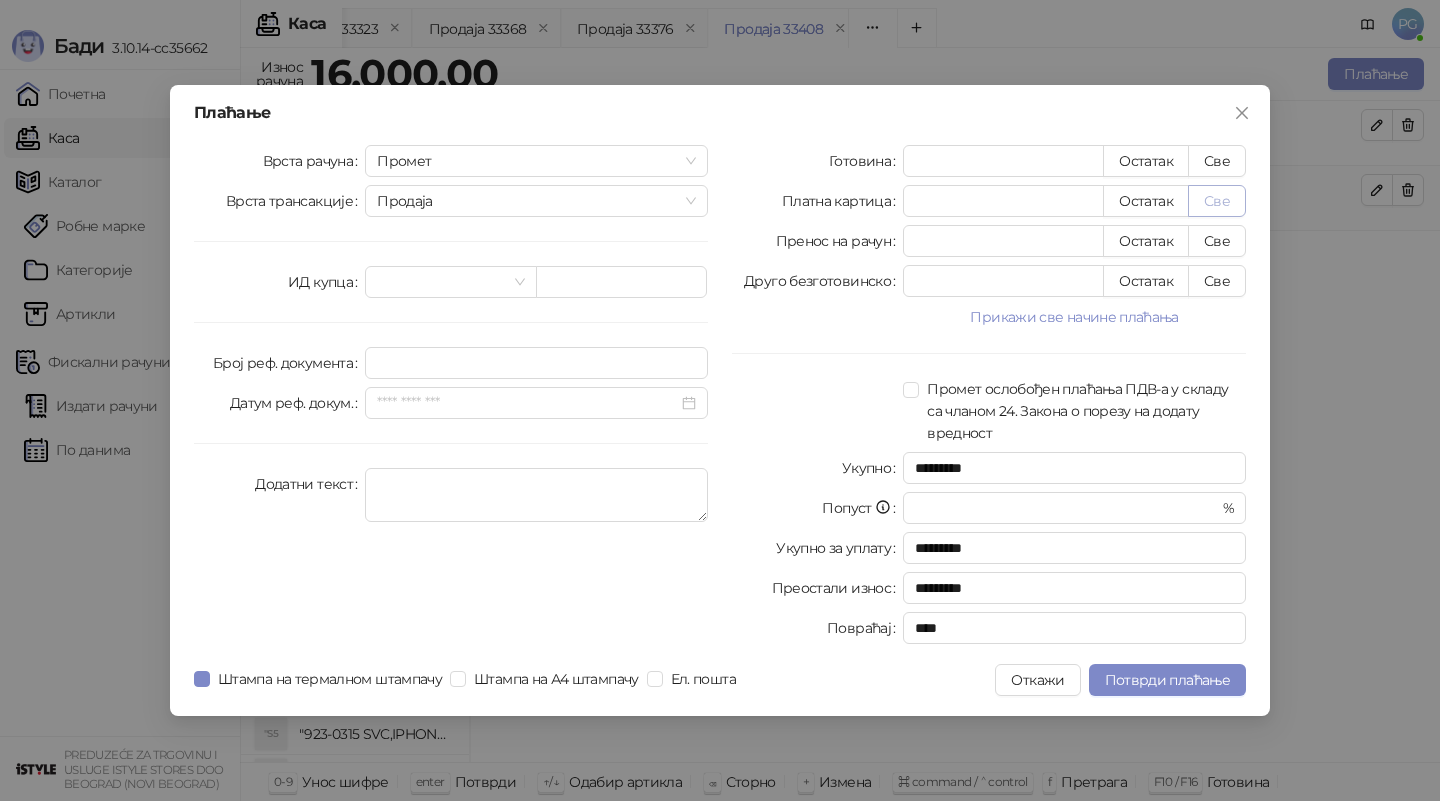 click on "Све" at bounding box center (1217, 201) 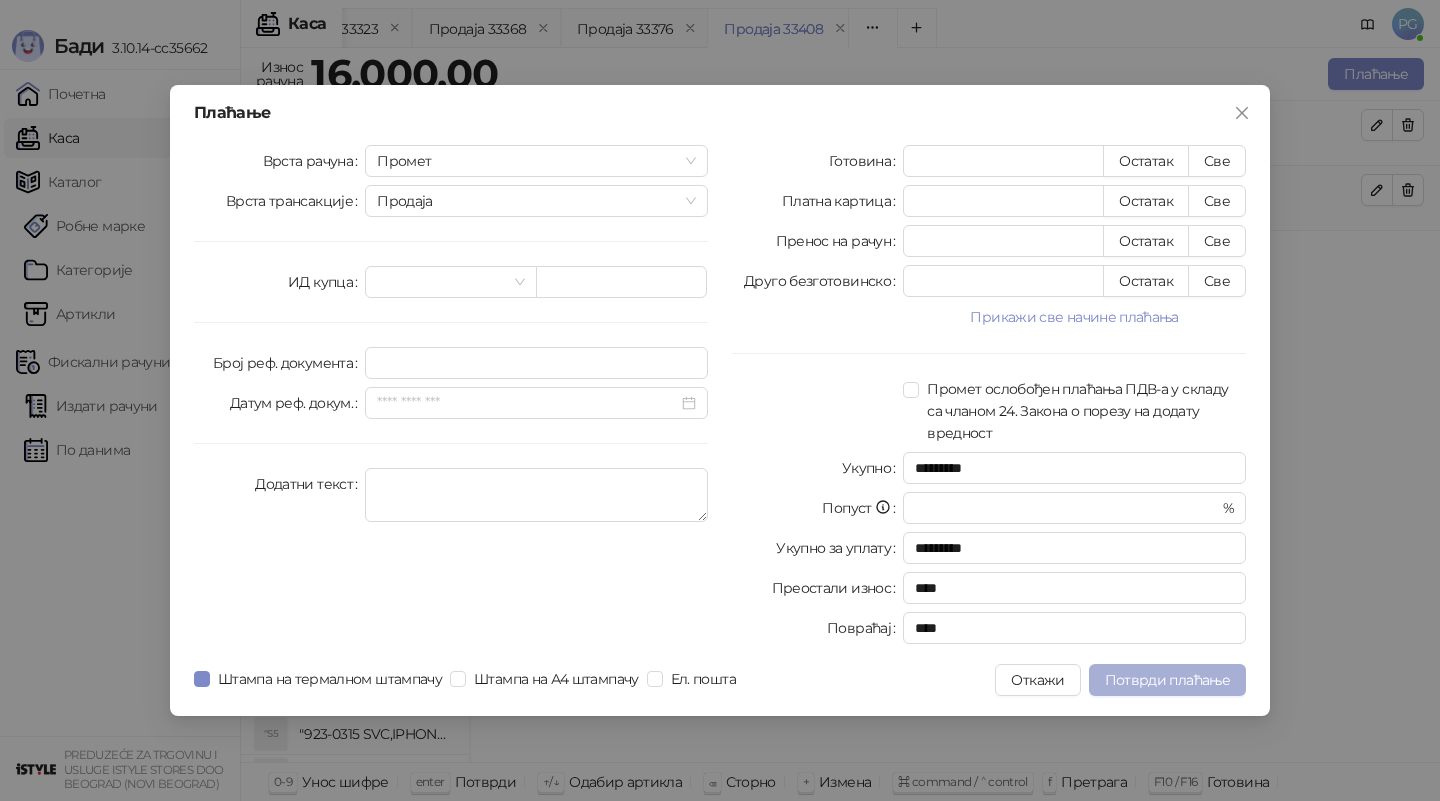 click on "Потврди плаћање" at bounding box center [1167, 680] 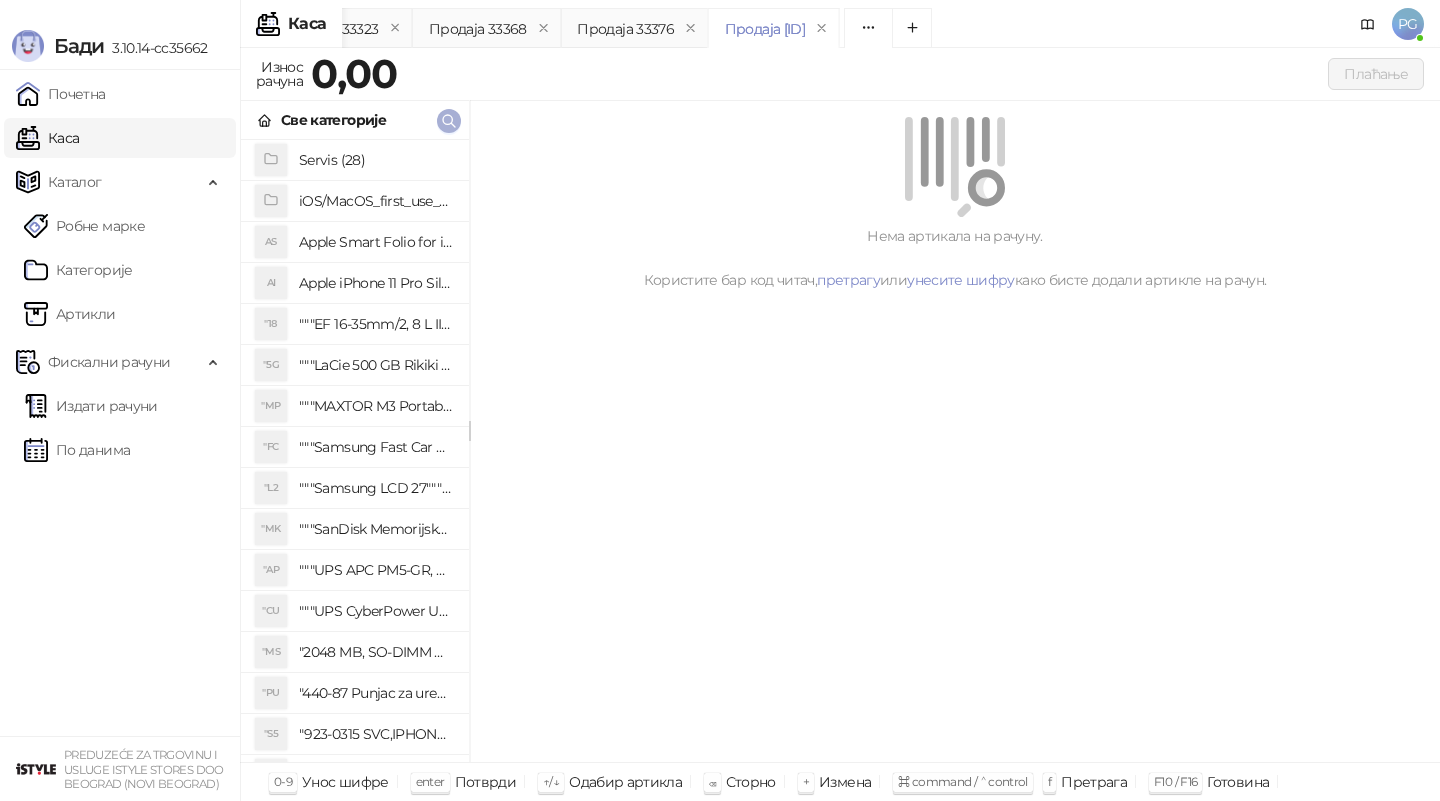 click 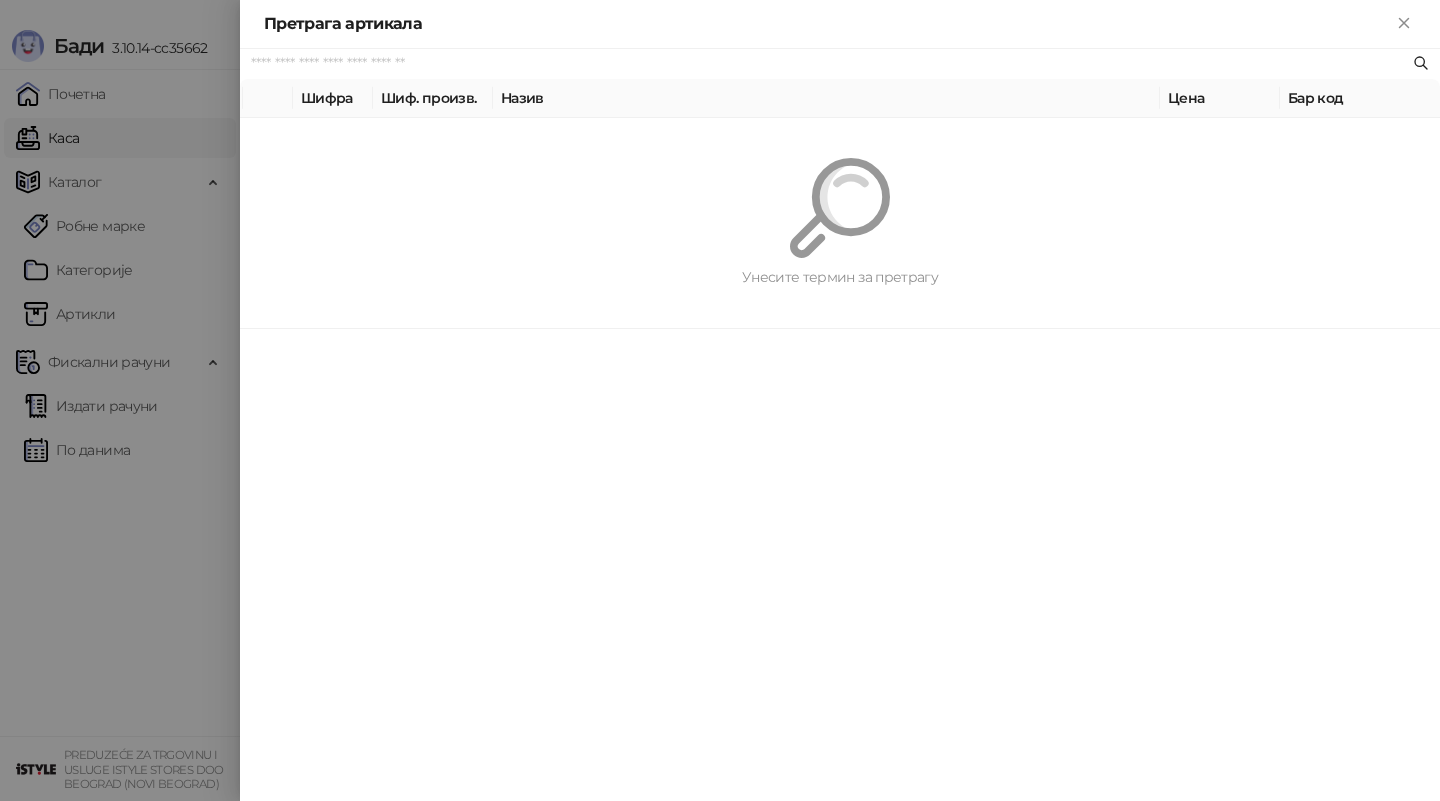 paste on "**********" 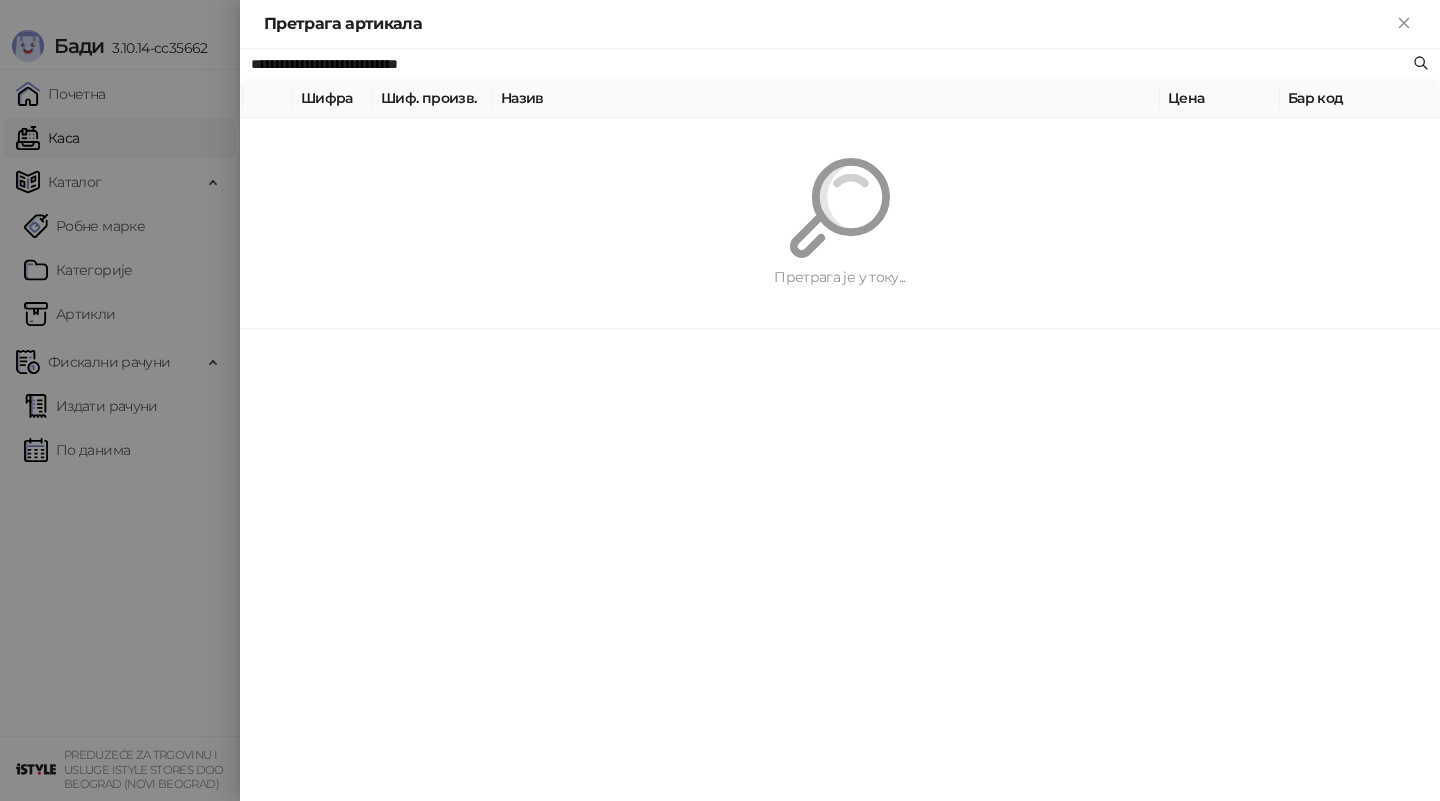 click on "Претрага је у току..." at bounding box center [840, 223] 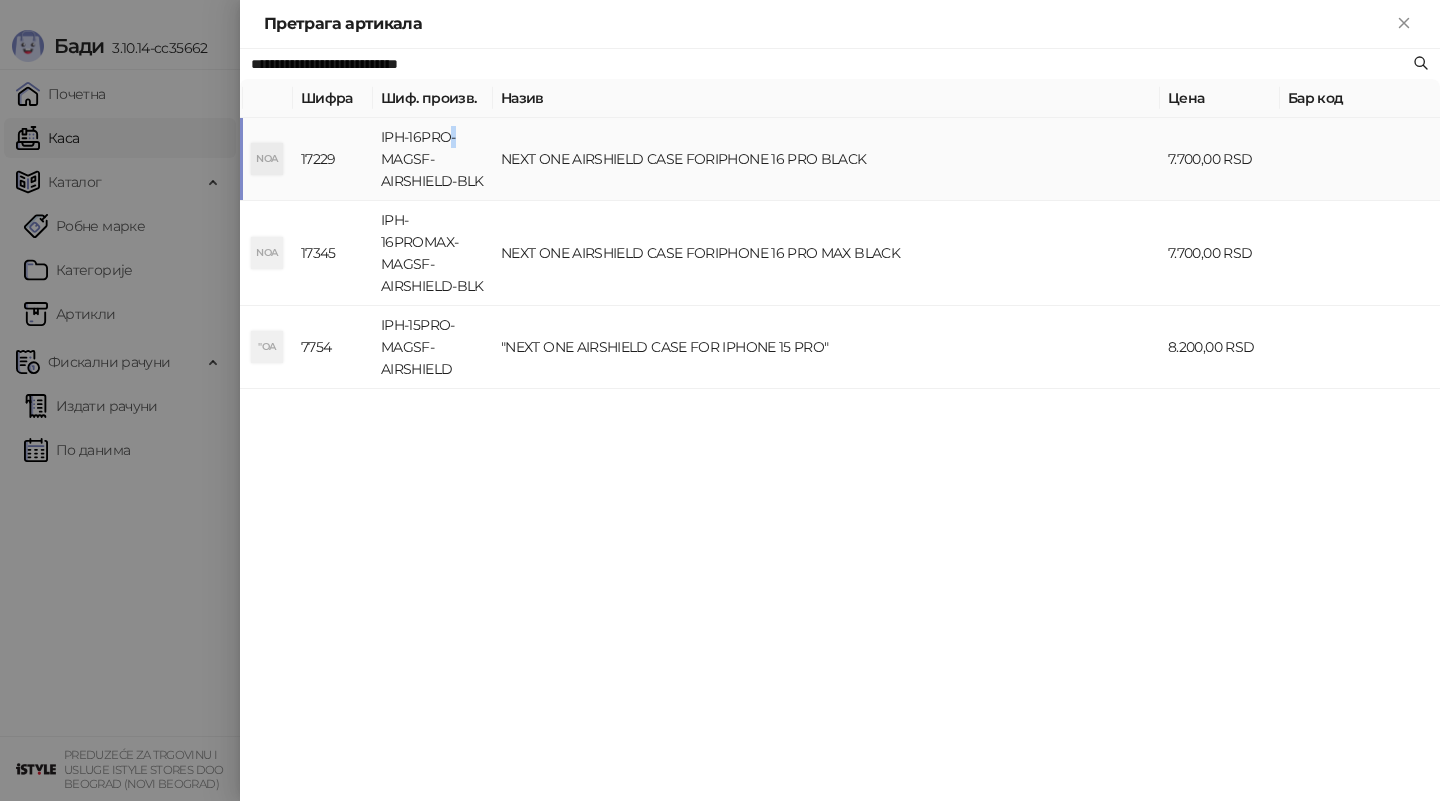 click on "IPH-16PRO-MAGSF-AIRSHIELD-BLK" at bounding box center [433, 159] 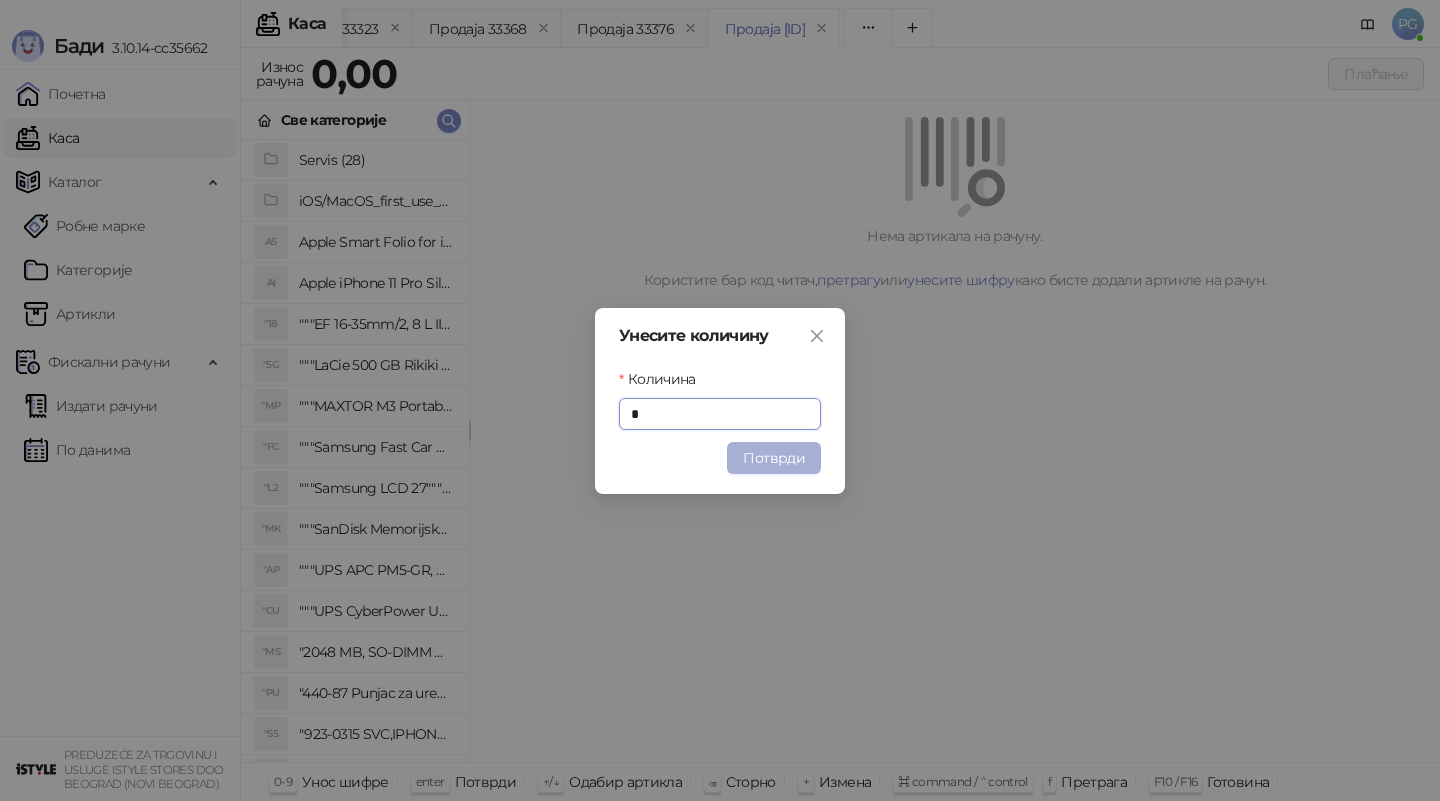 click on "Потврди" at bounding box center (774, 458) 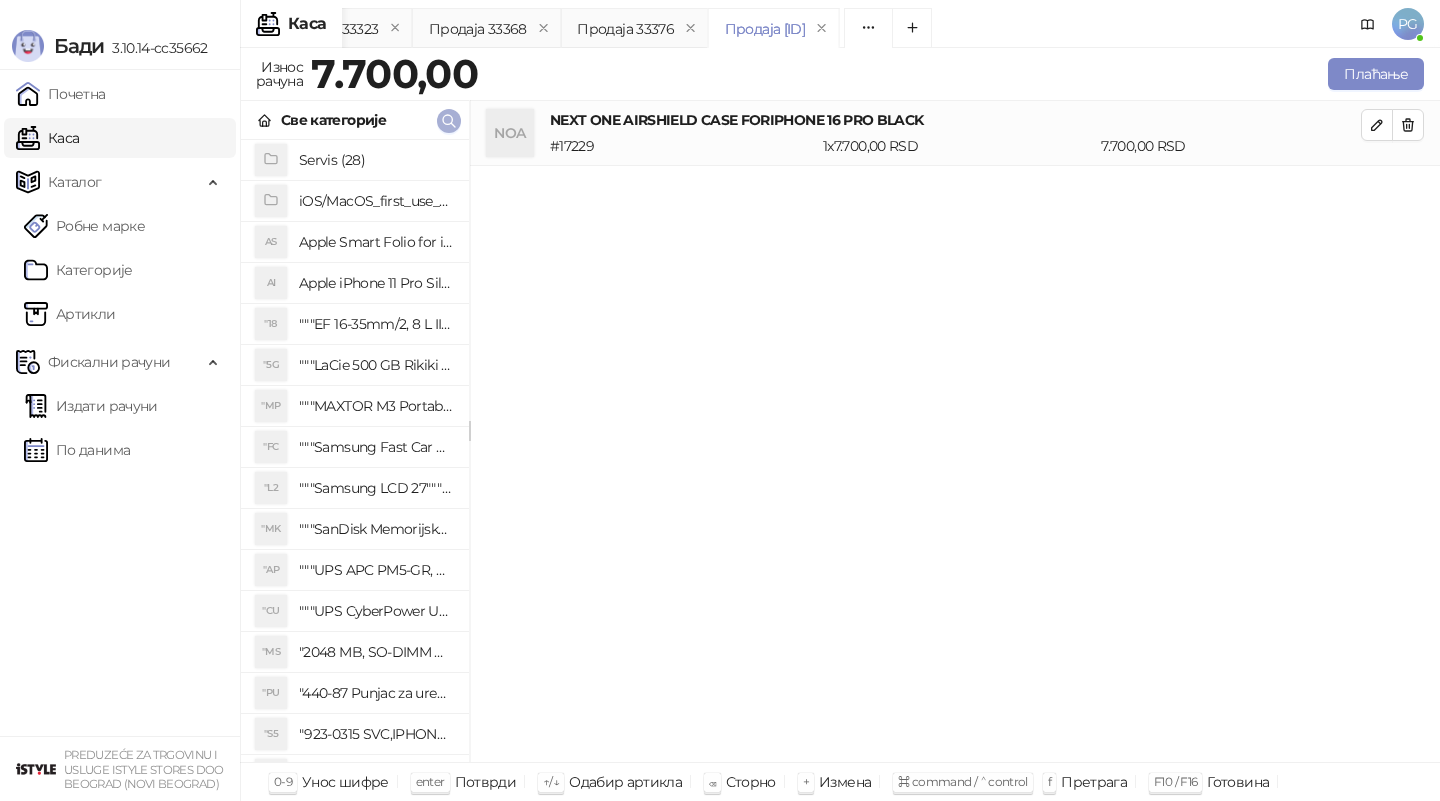 click 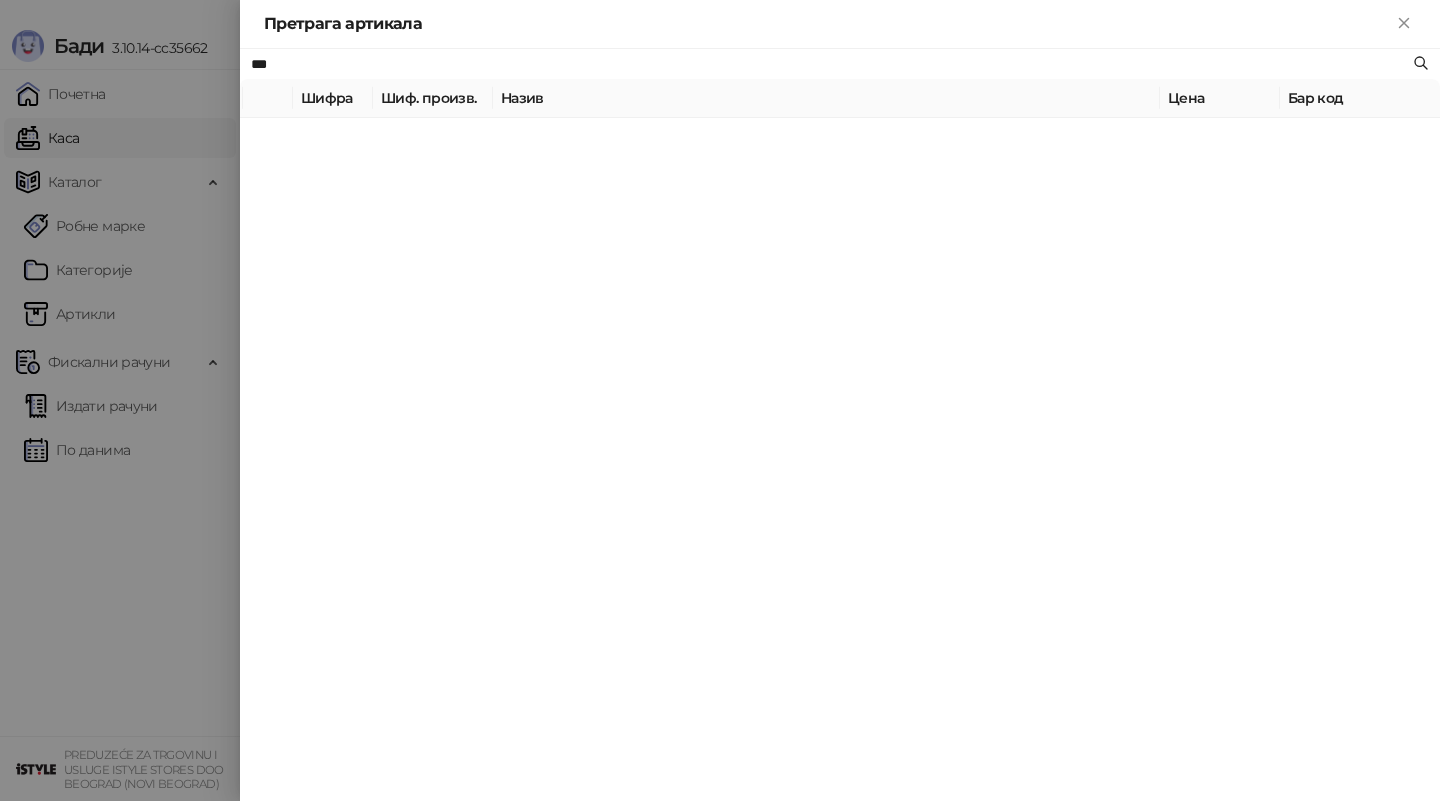 type on "***" 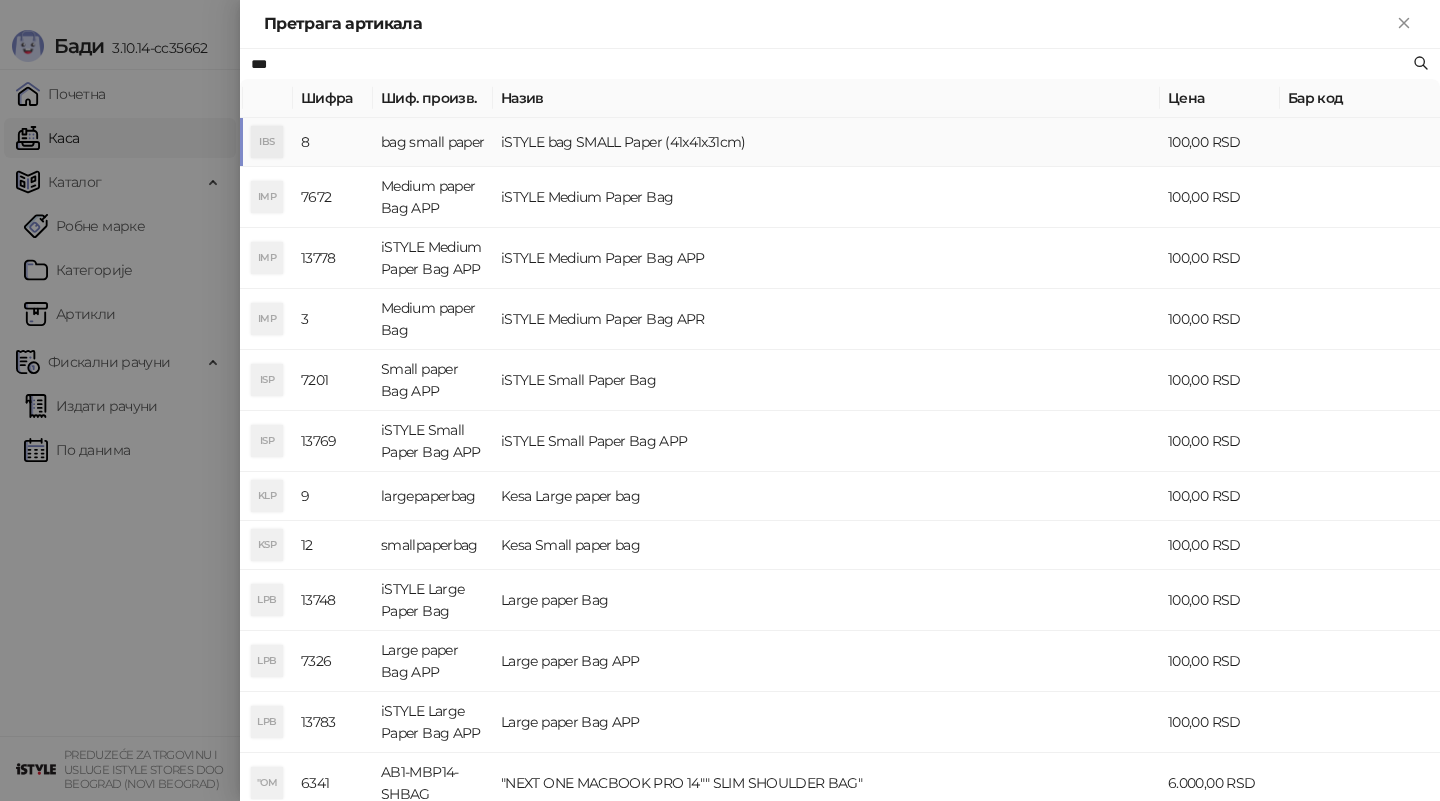 click on "bag small paper" at bounding box center [433, 142] 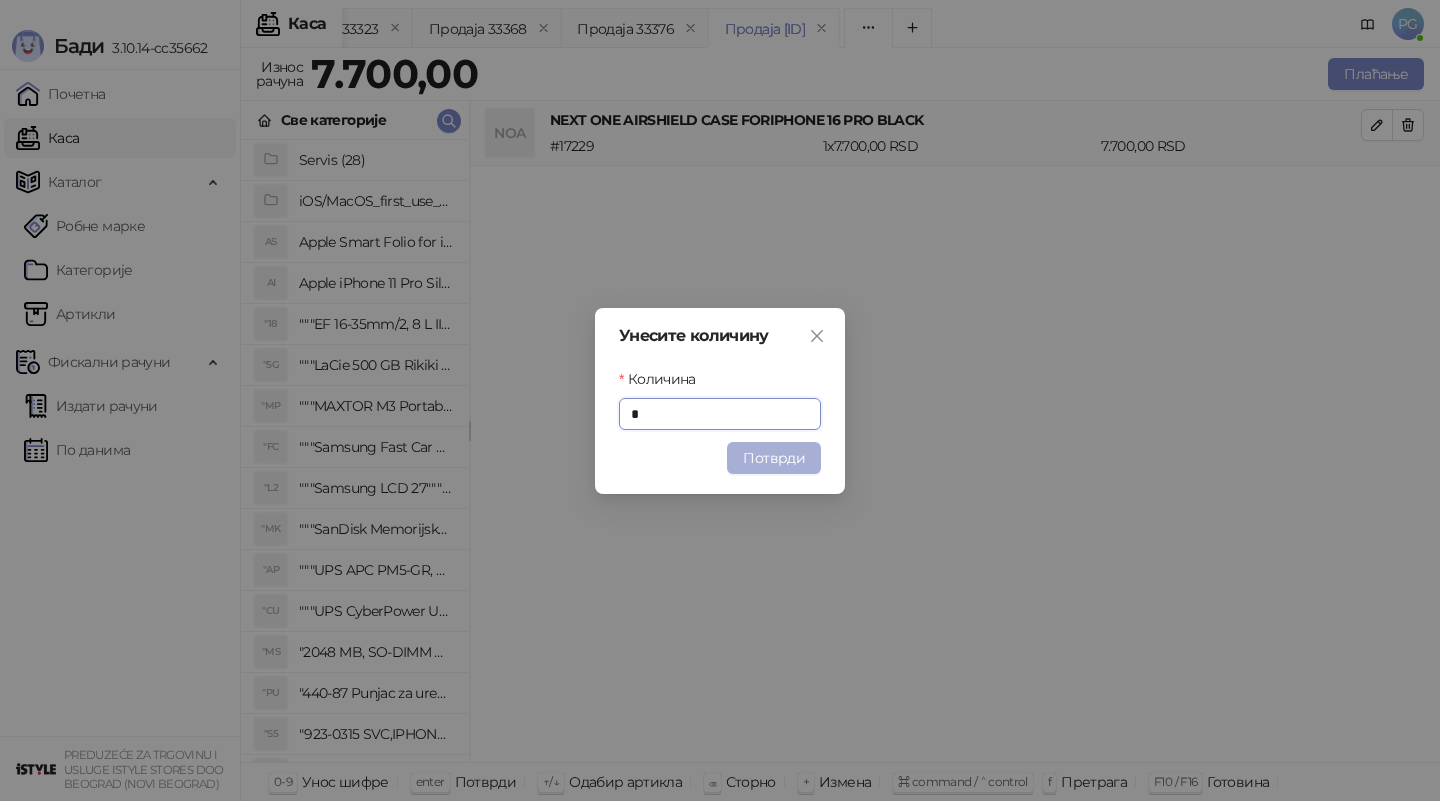 click on "Потврди" at bounding box center [774, 458] 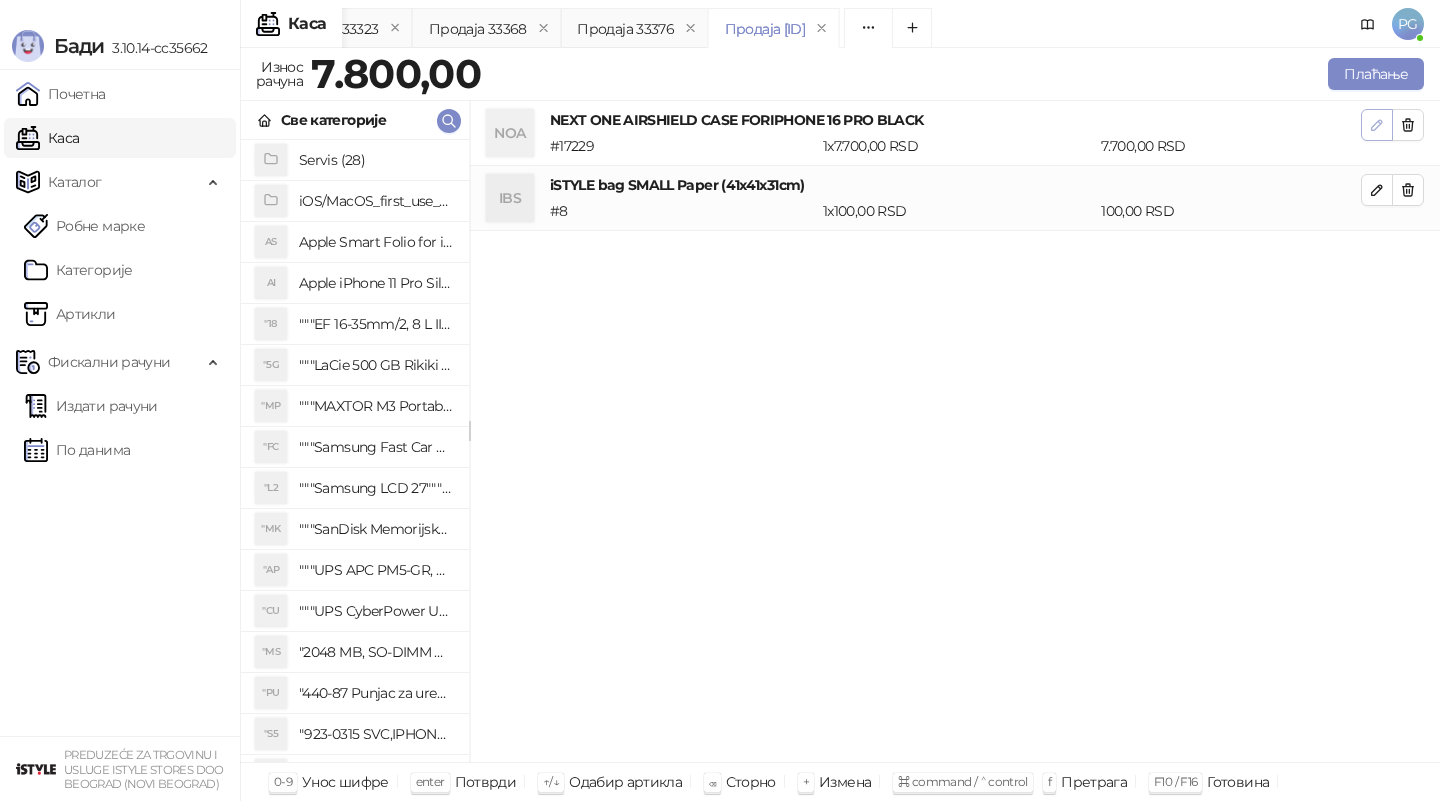 click 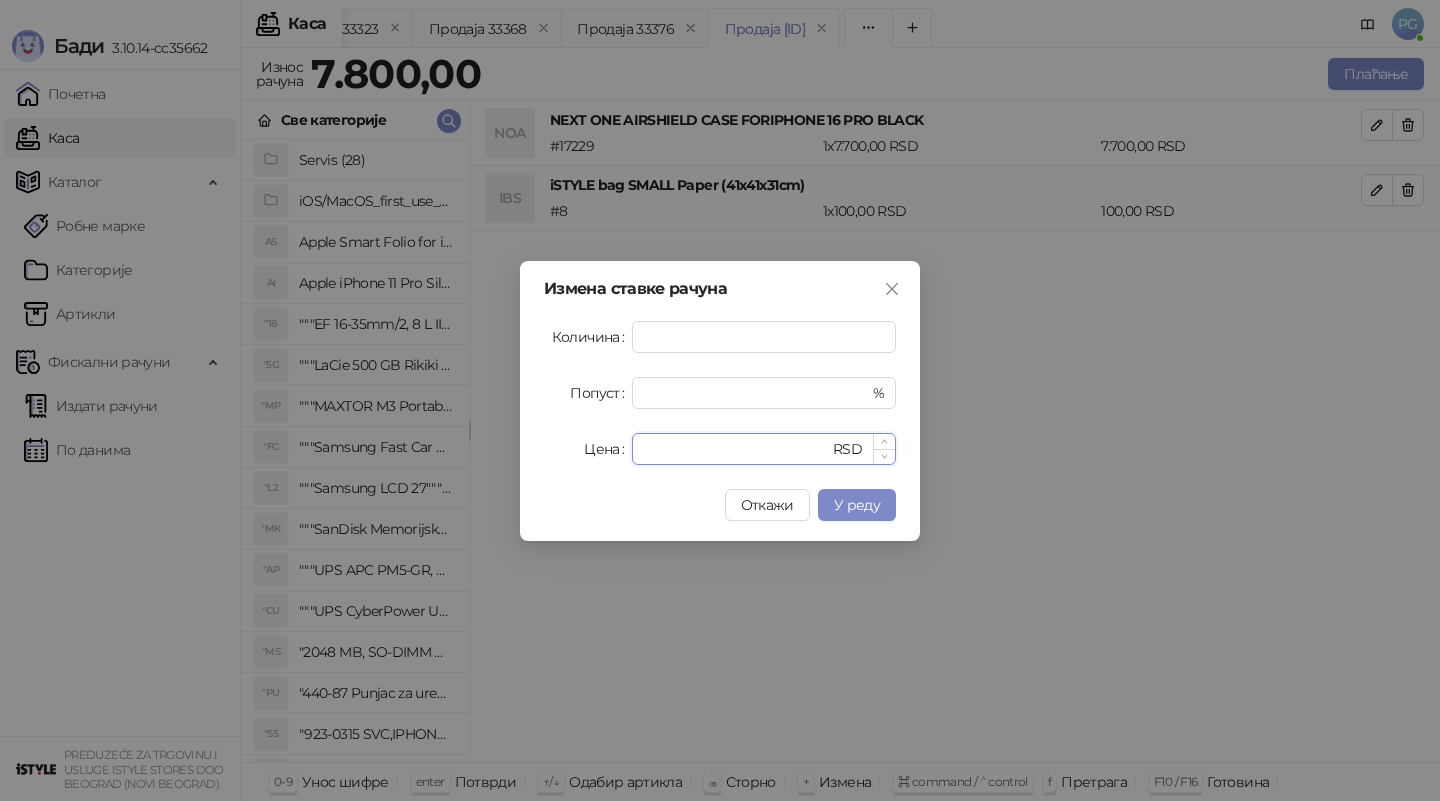 click on "****" at bounding box center (736, 449) 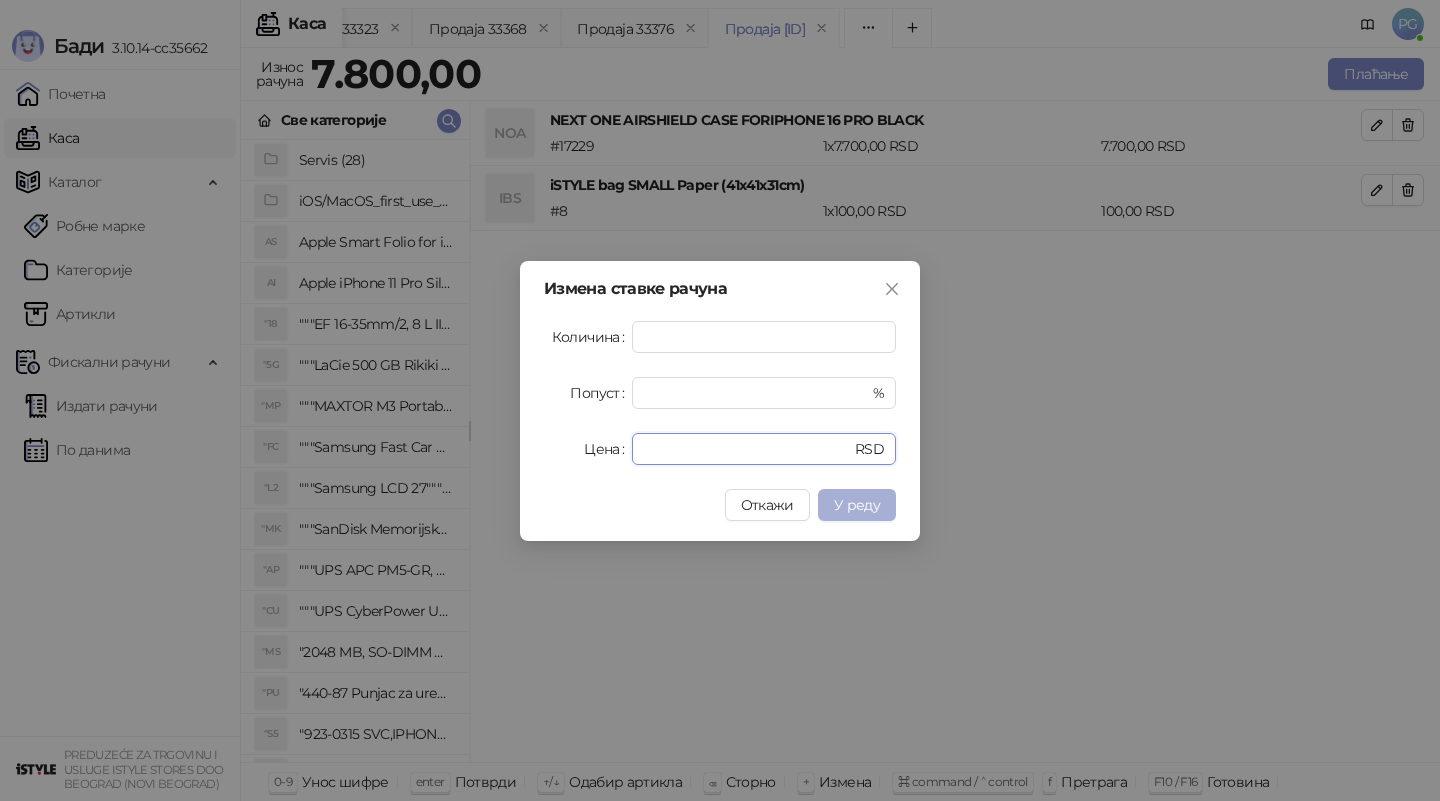 type on "****" 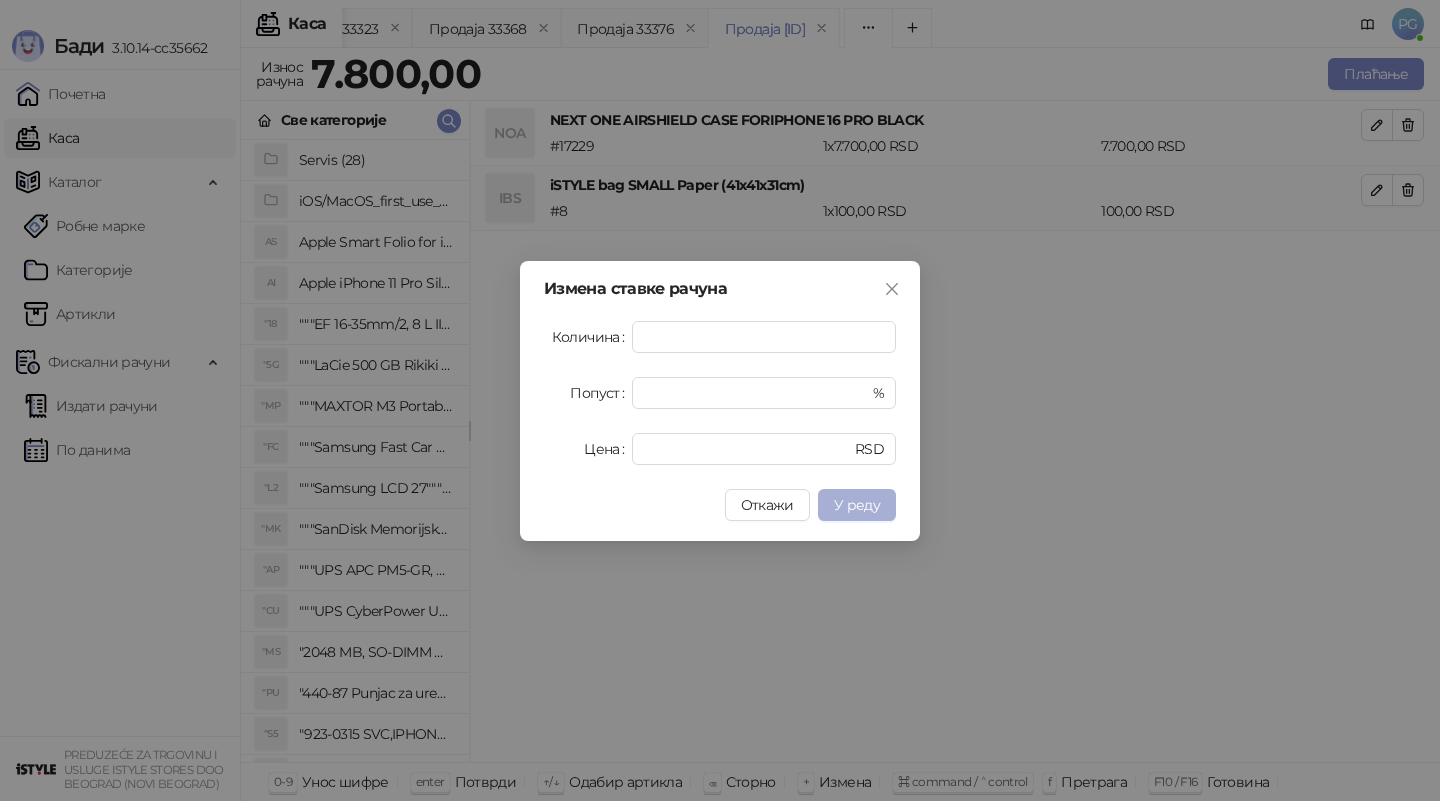click on "У реду" at bounding box center [857, 505] 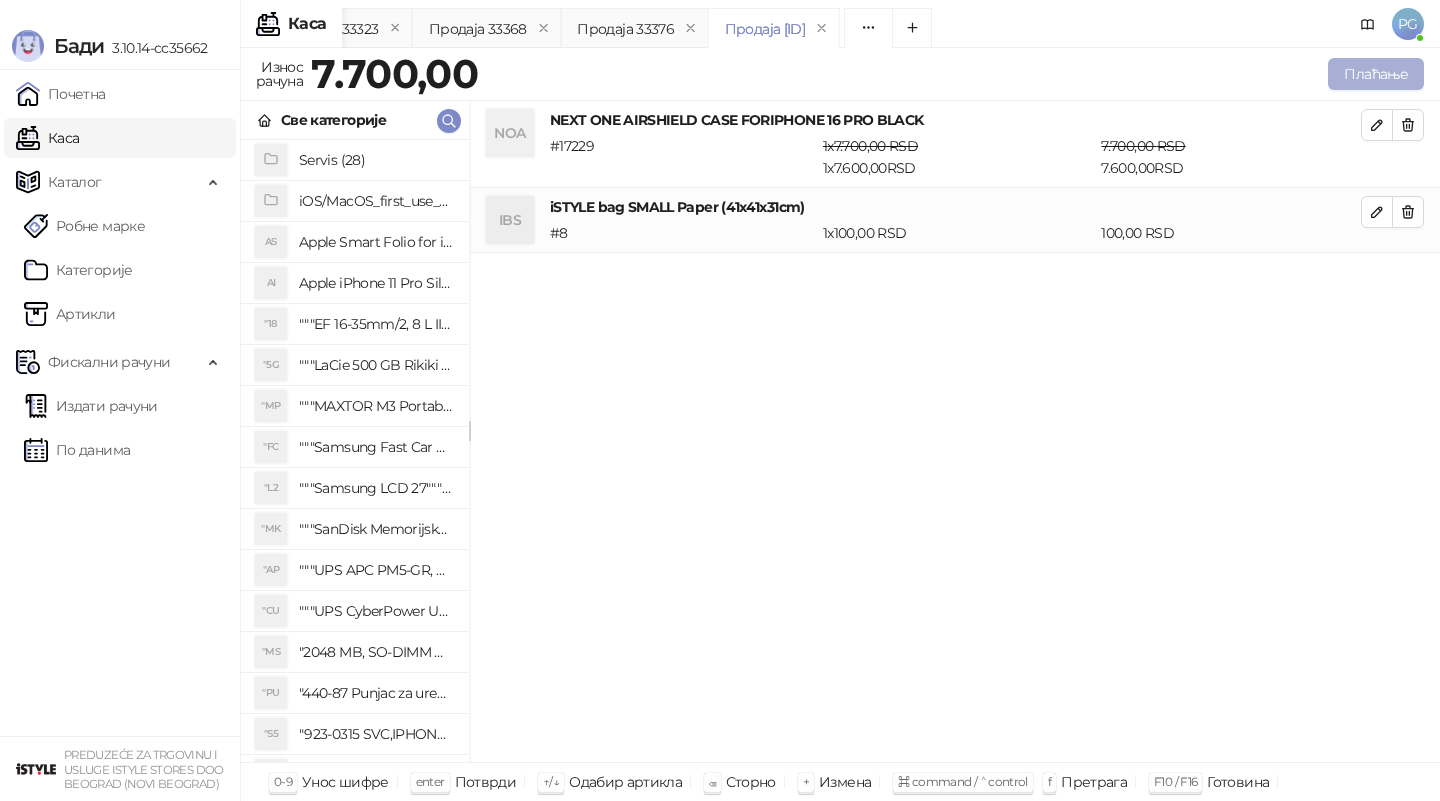 click on "Плаћање" at bounding box center [1376, 74] 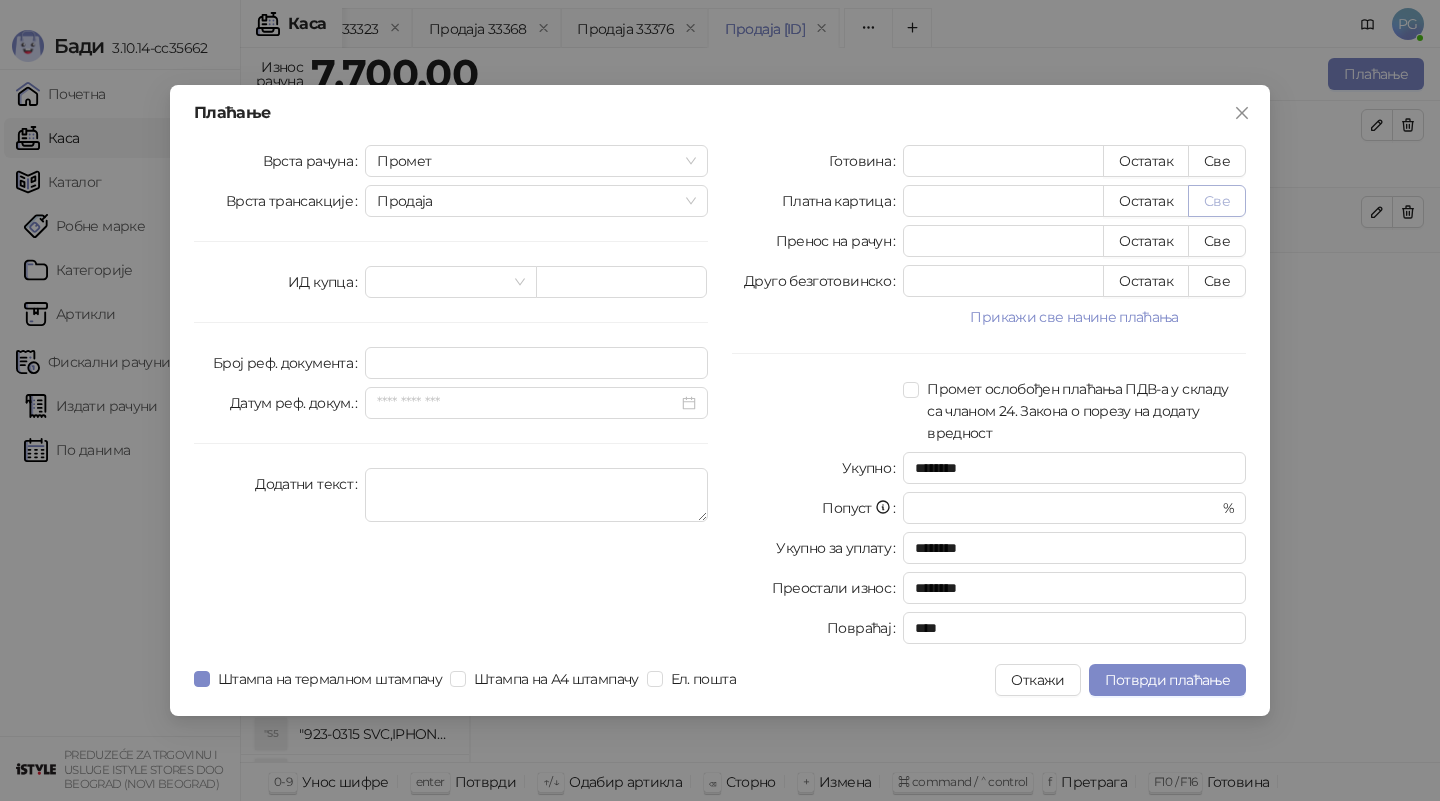 click on "Све" at bounding box center (1217, 201) 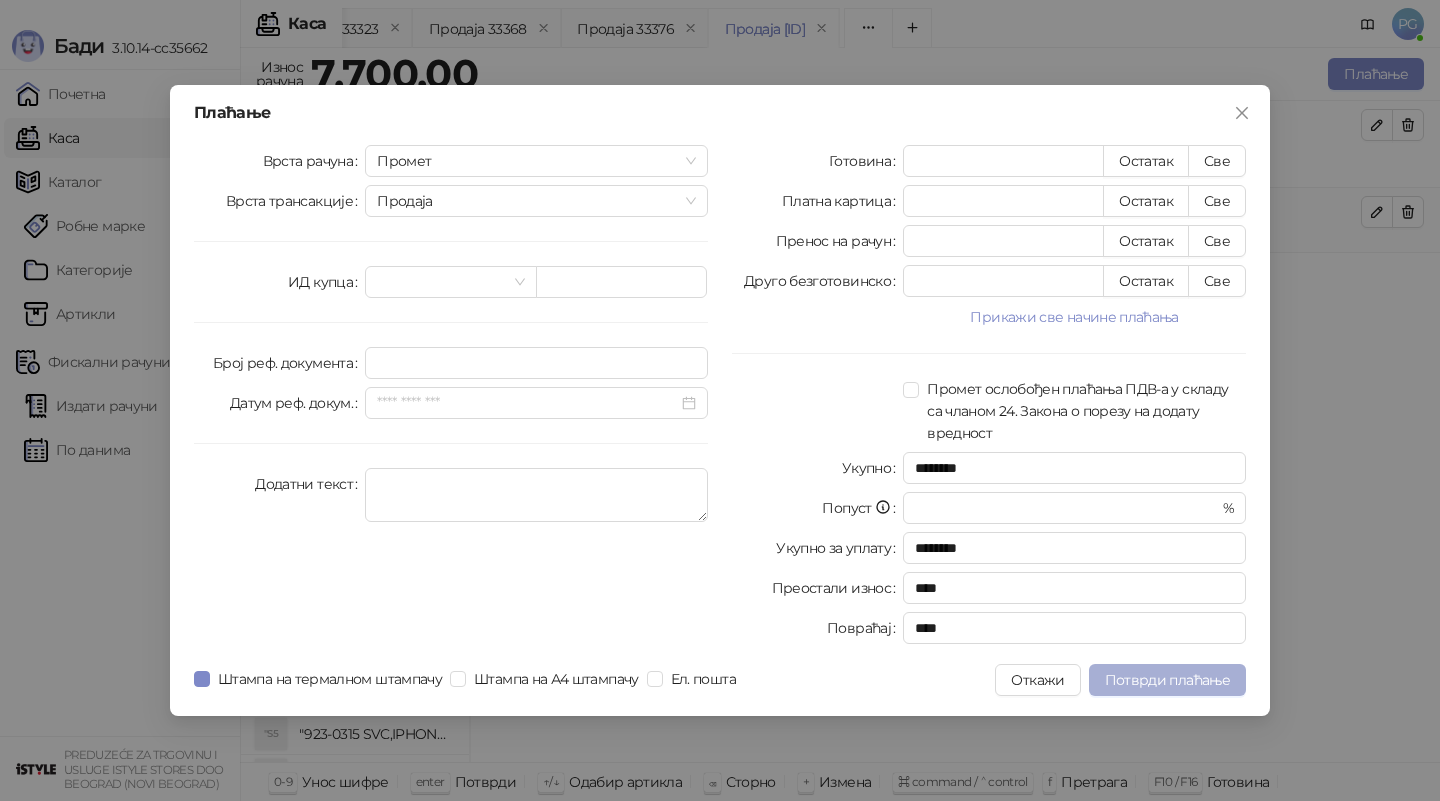 click on "Потврди плаћање" at bounding box center (1167, 680) 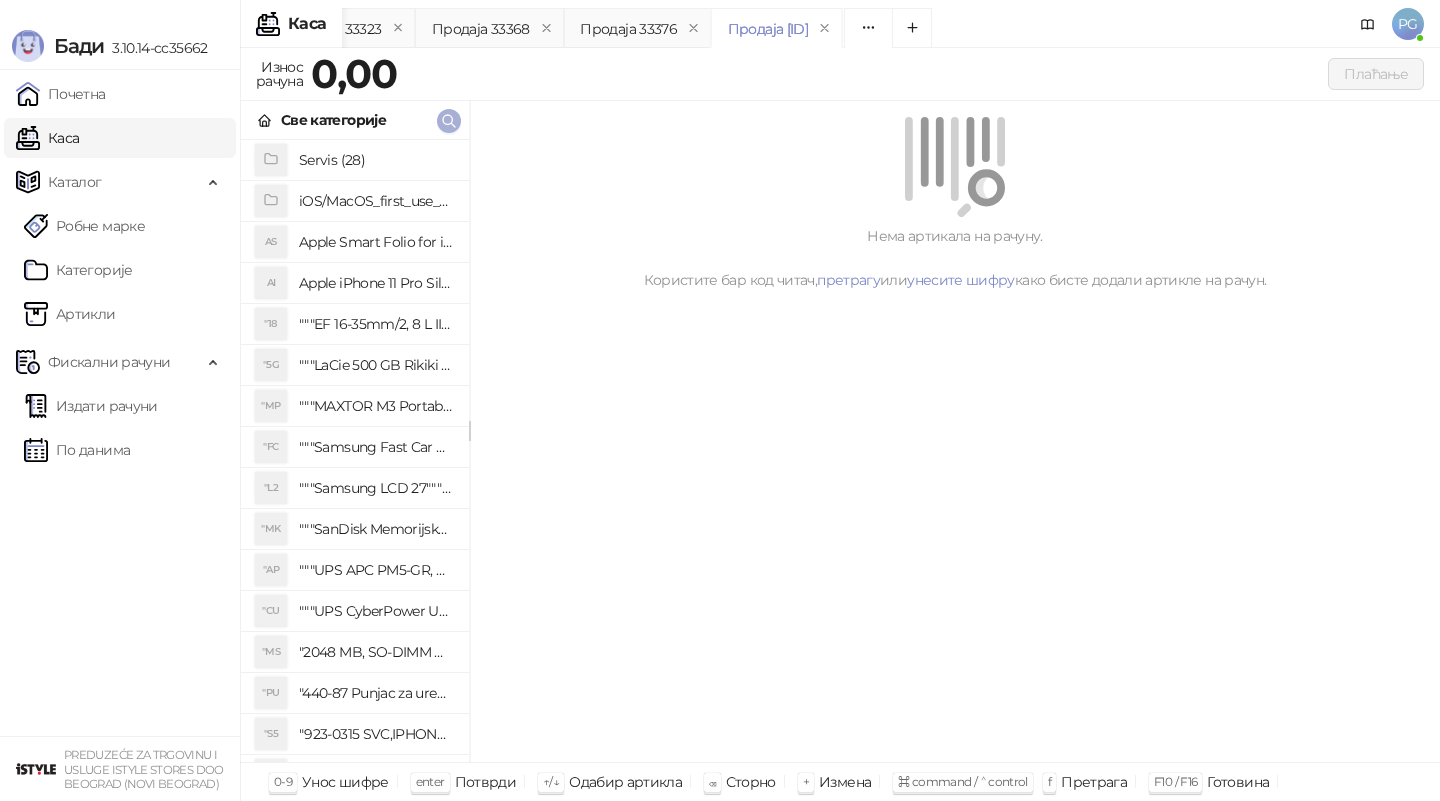 click 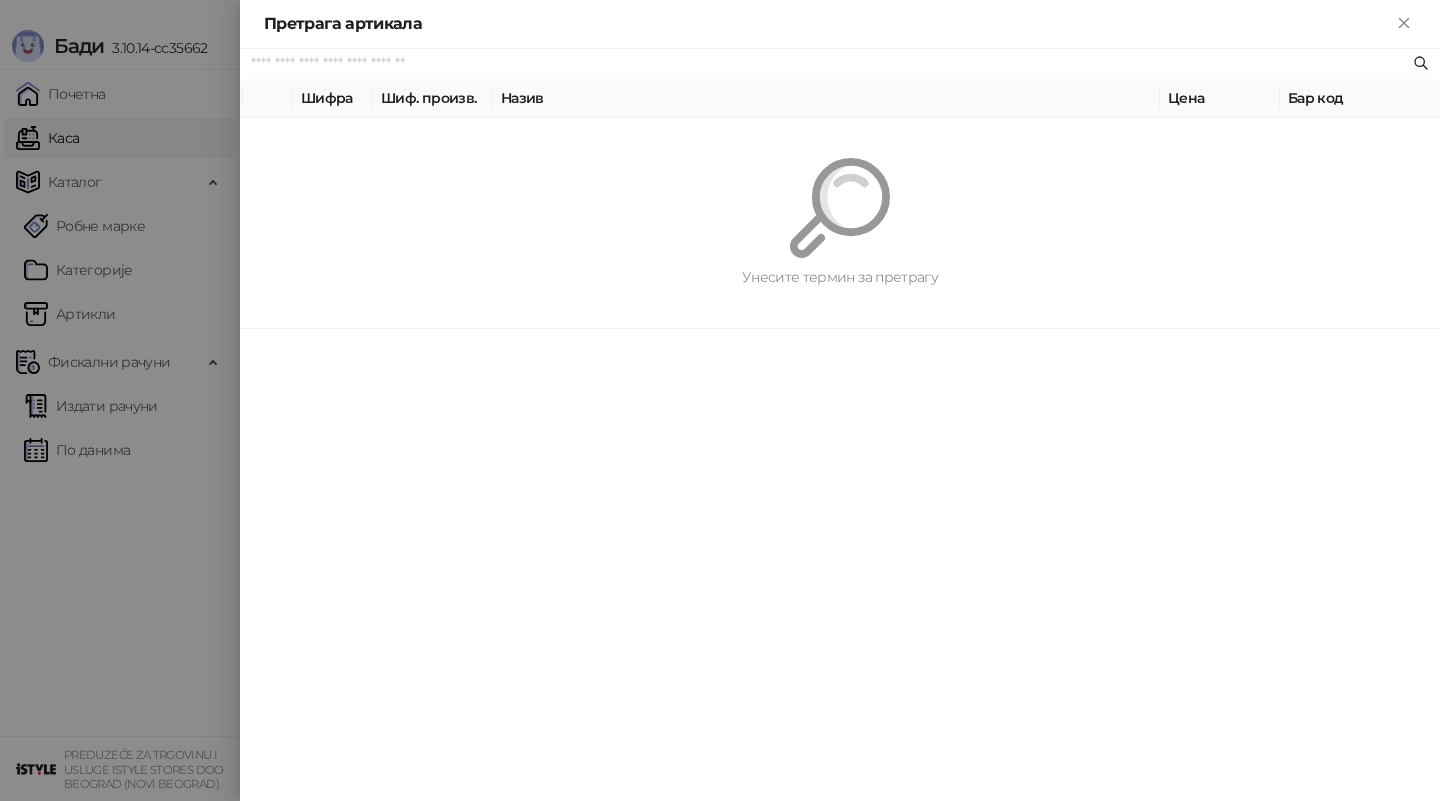 paste on "**********" 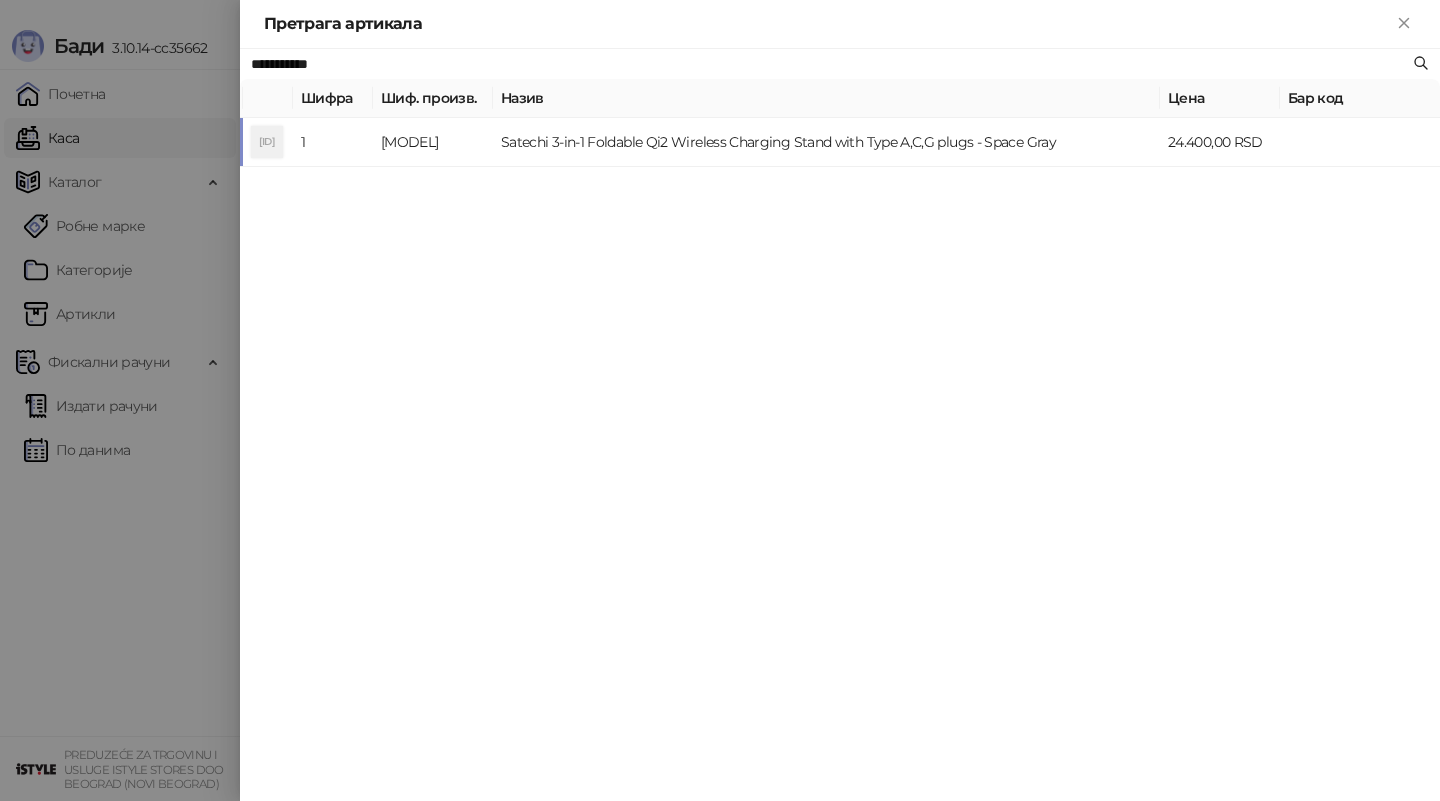 type on "**********" 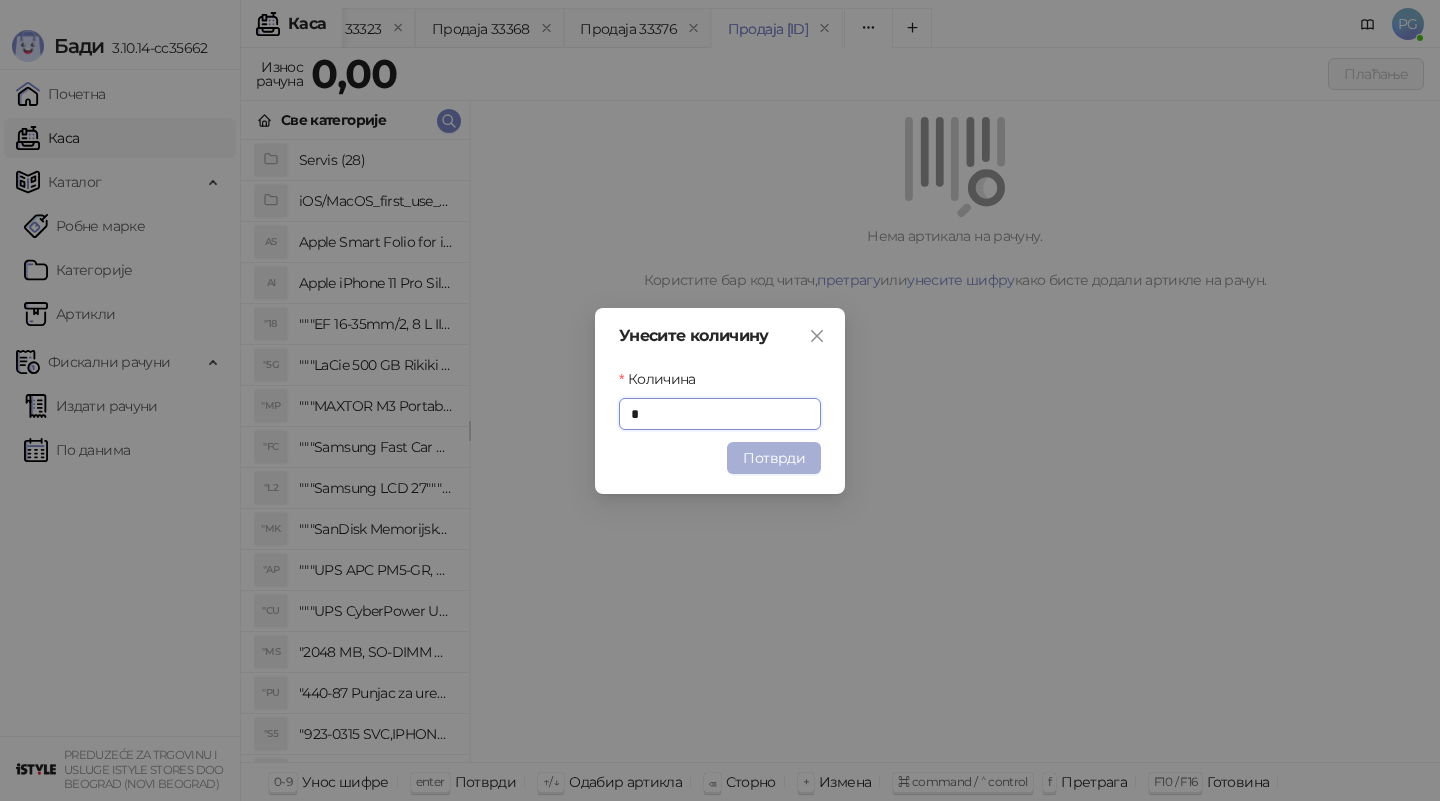click on "Потврди" at bounding box center [774, 458] 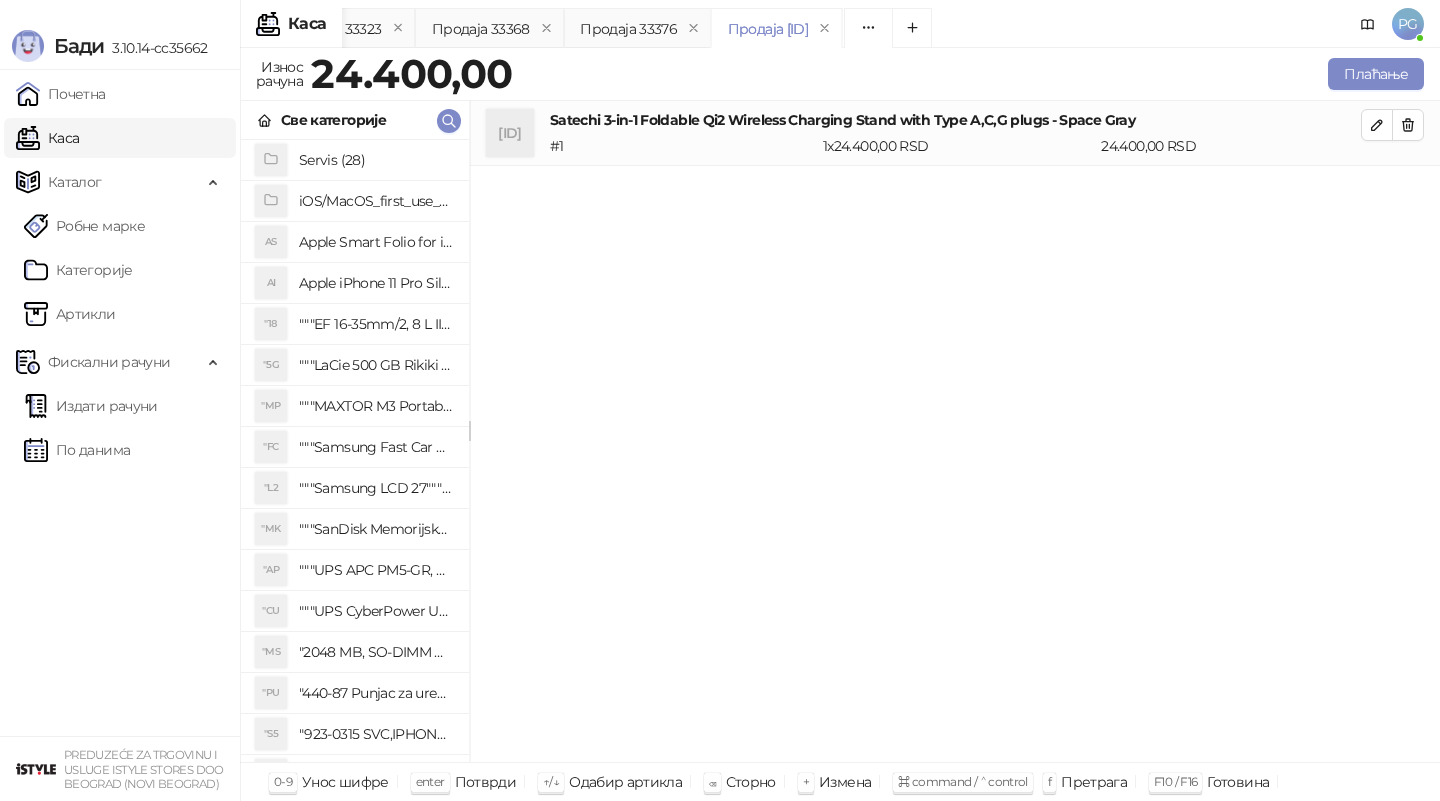 click on "Плаћање" at bounding box center (972, 74) 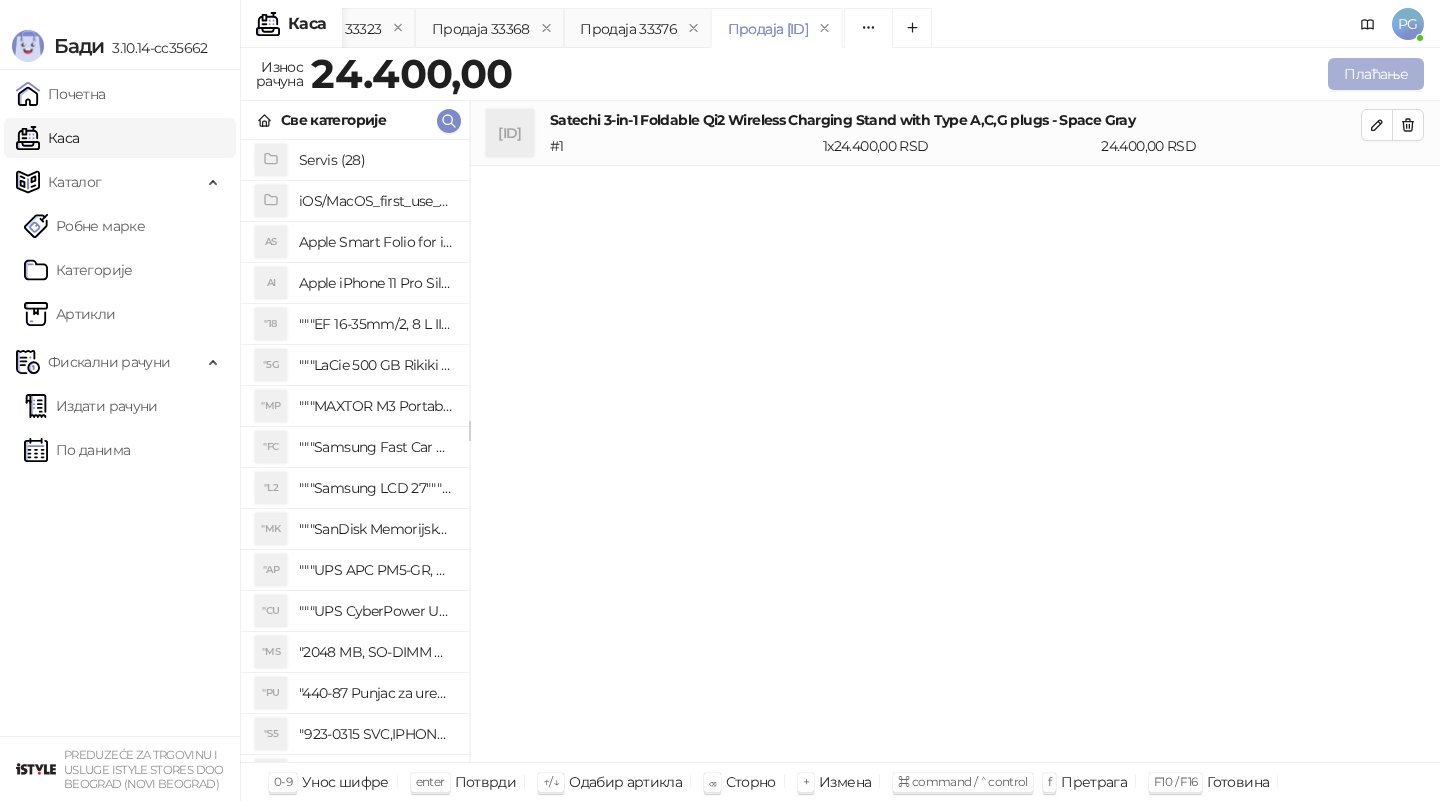 click on "Плаћање" at bounding box center (1376, 74) 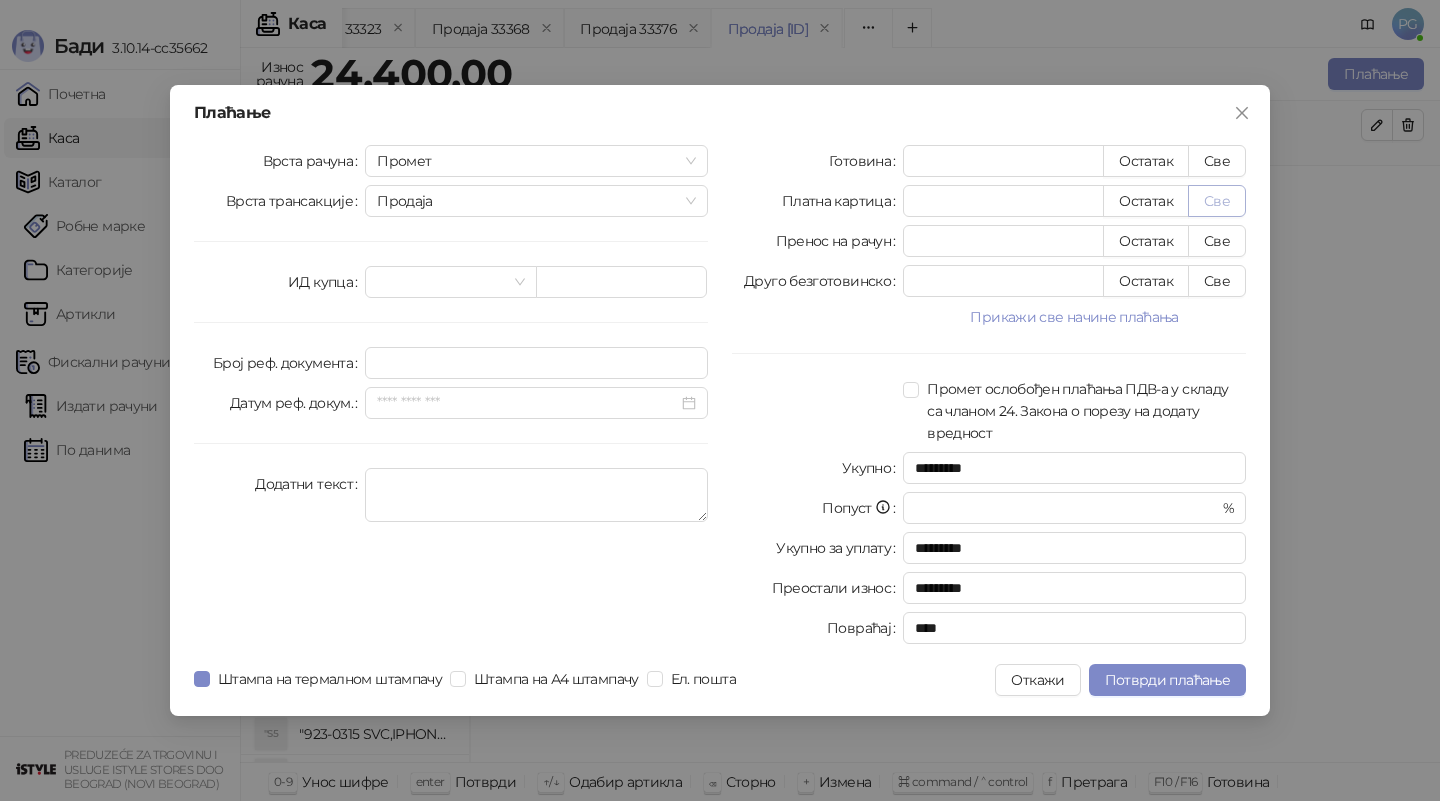 click on "Све" at bounding box center (1217, 201) 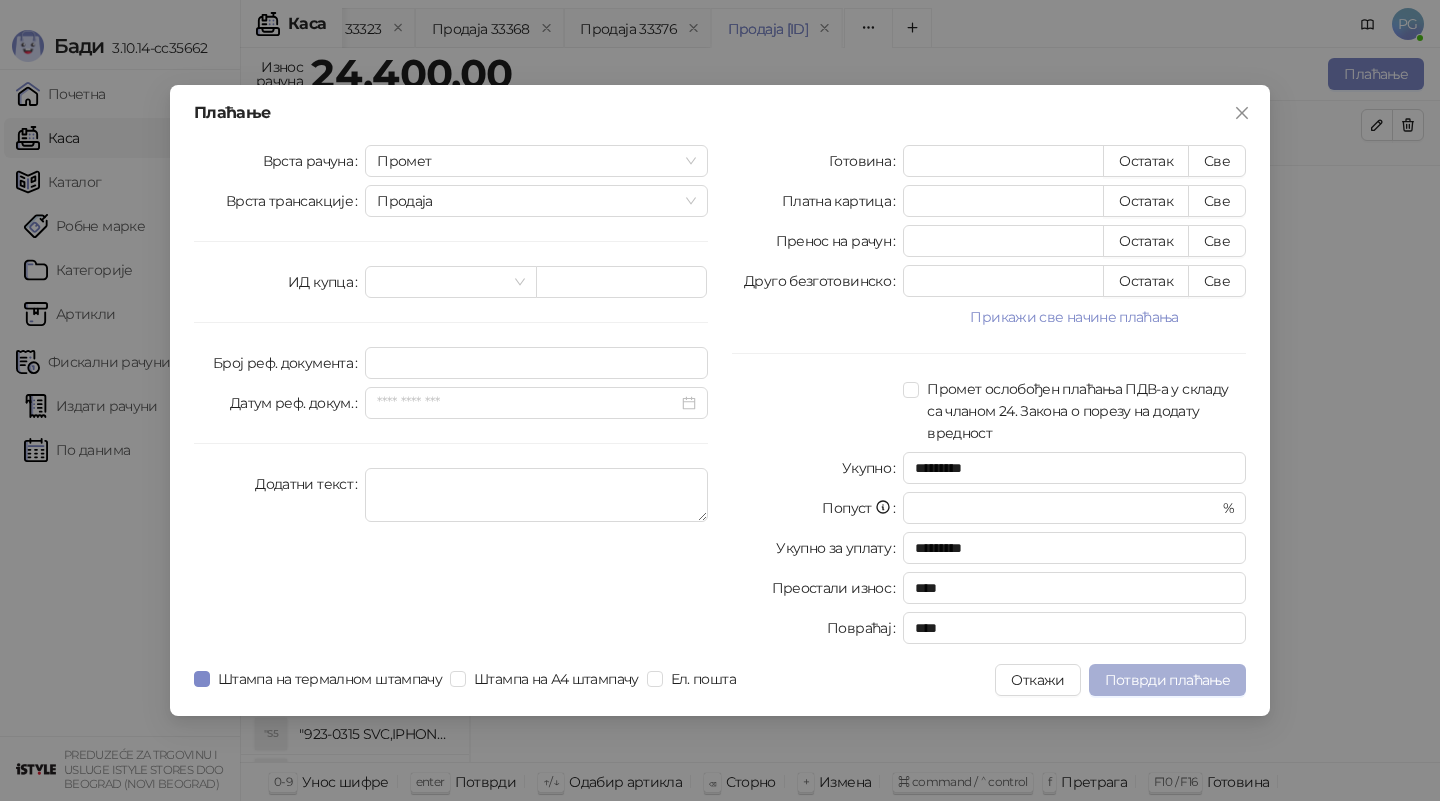 click on "Потврди плаћање" at bounding box center [1167, 680] 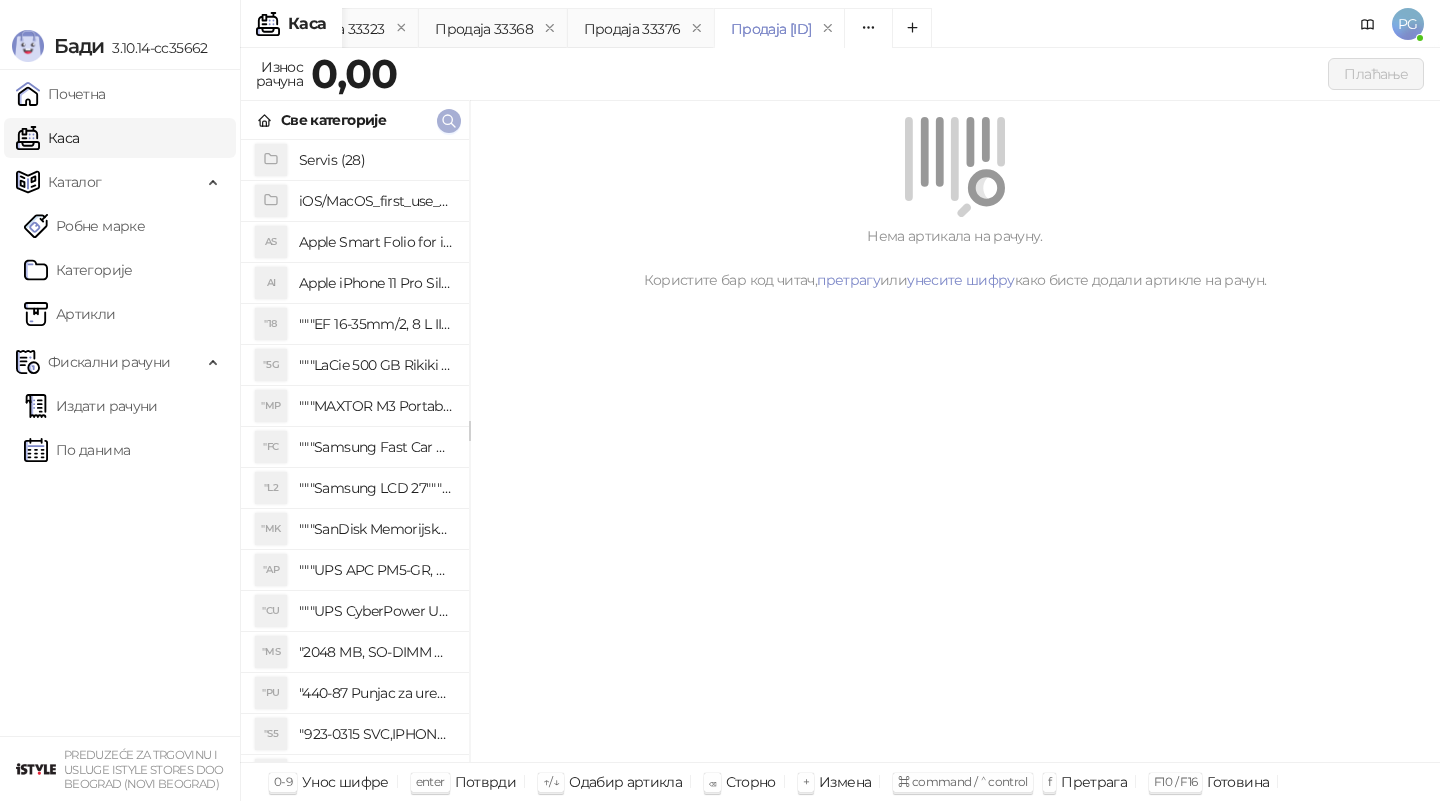 click 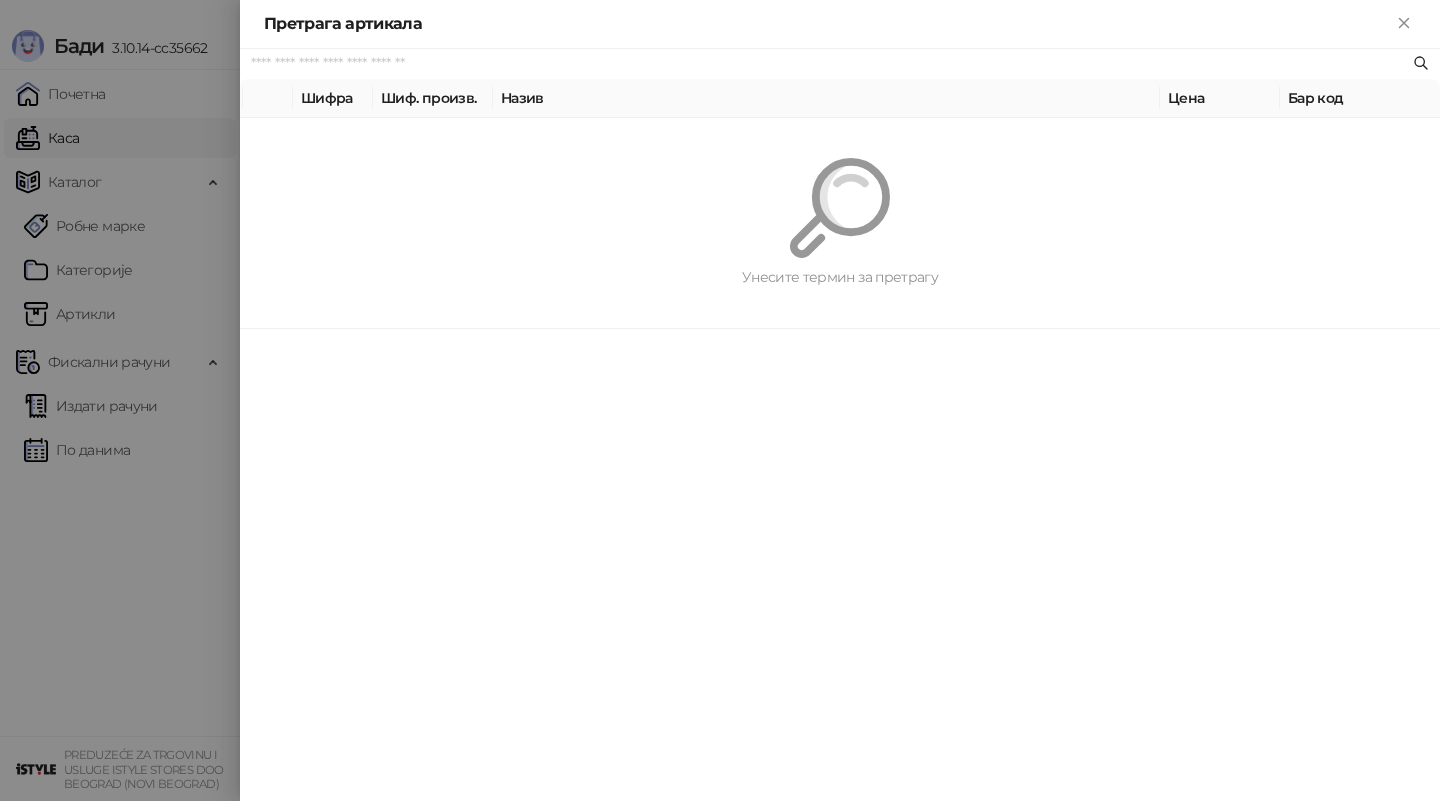 paste on "*********" 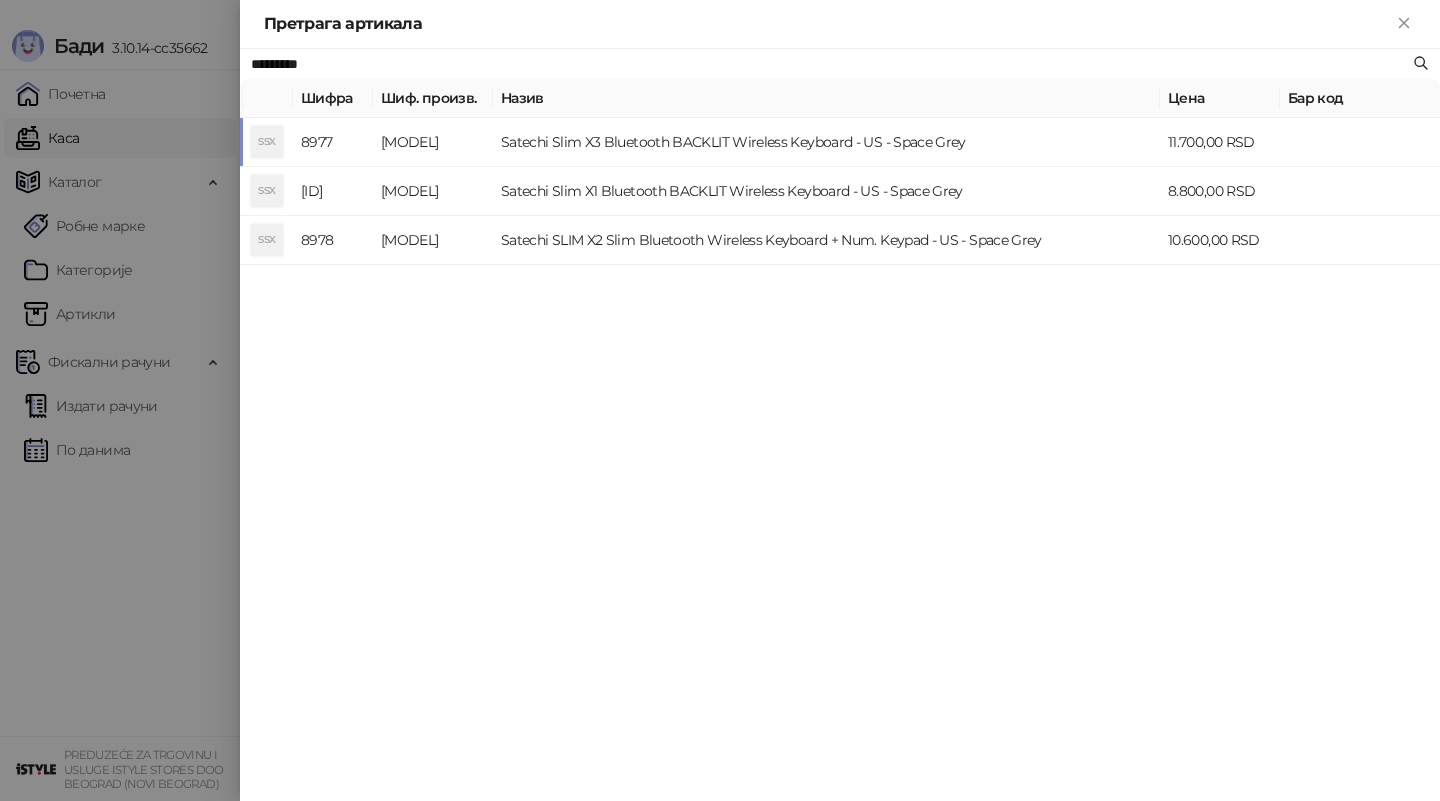 click on "[MODEL]" at bounding box center [433, 142] 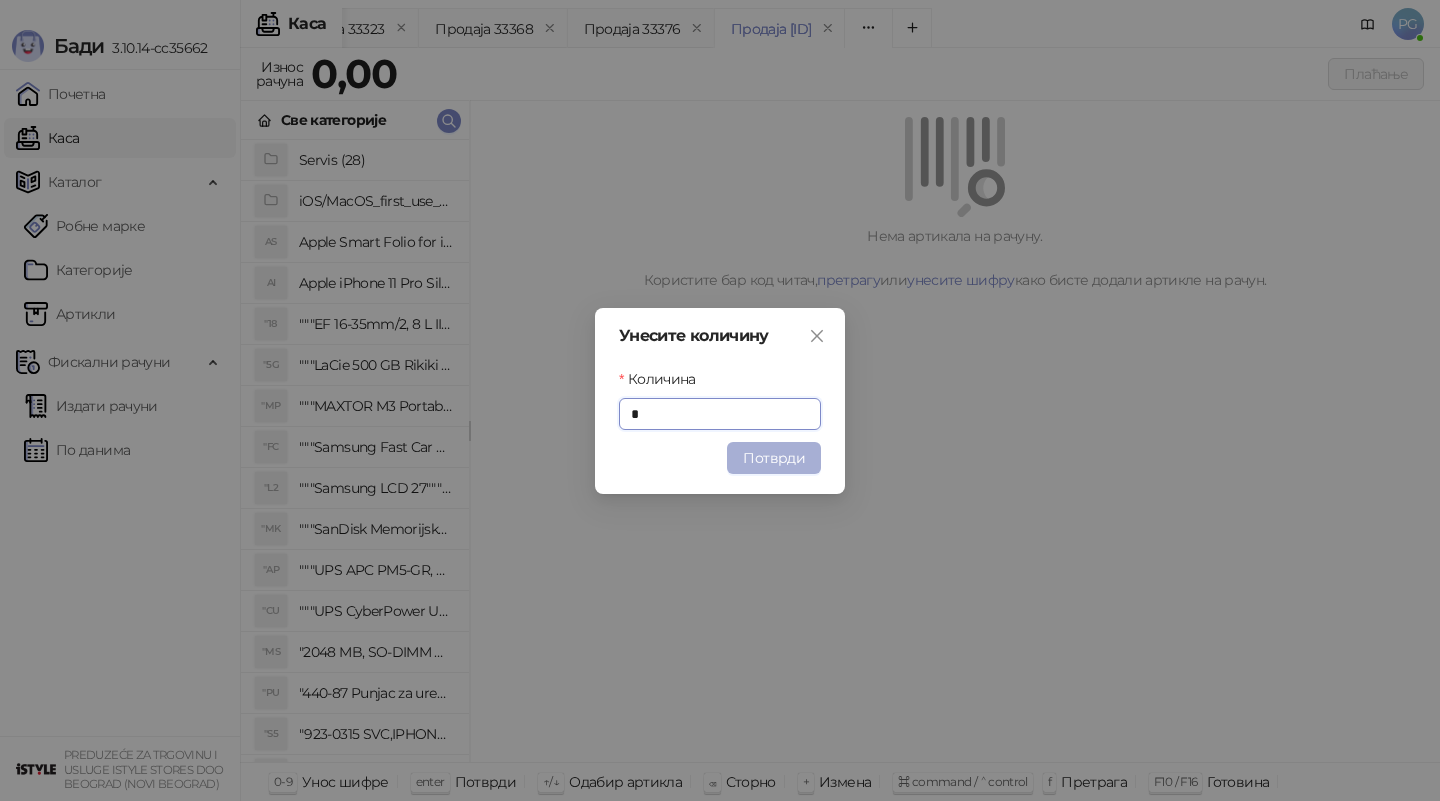 click on "Потврди" at bounding box center [774, 458] 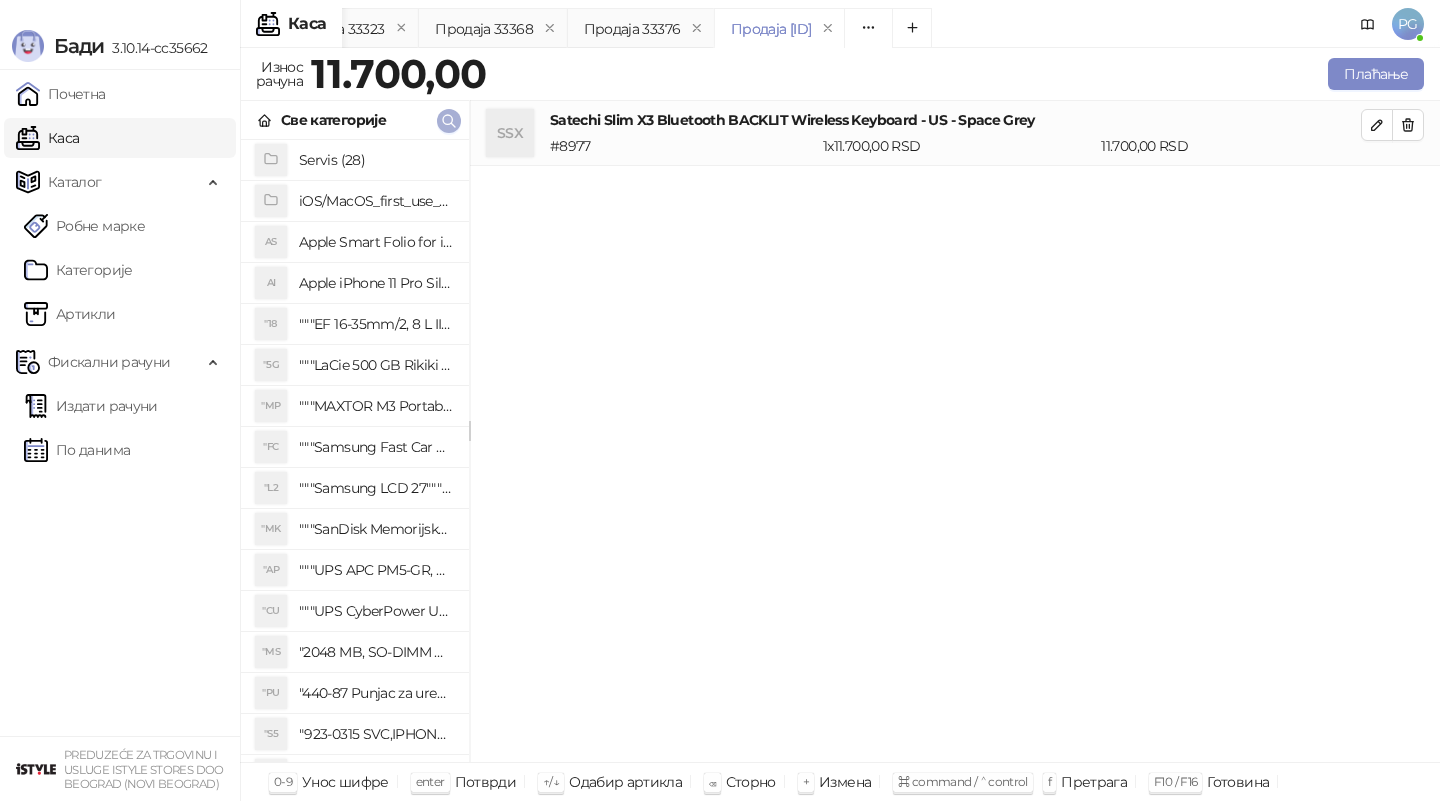 click at bounding box center [449, 121] 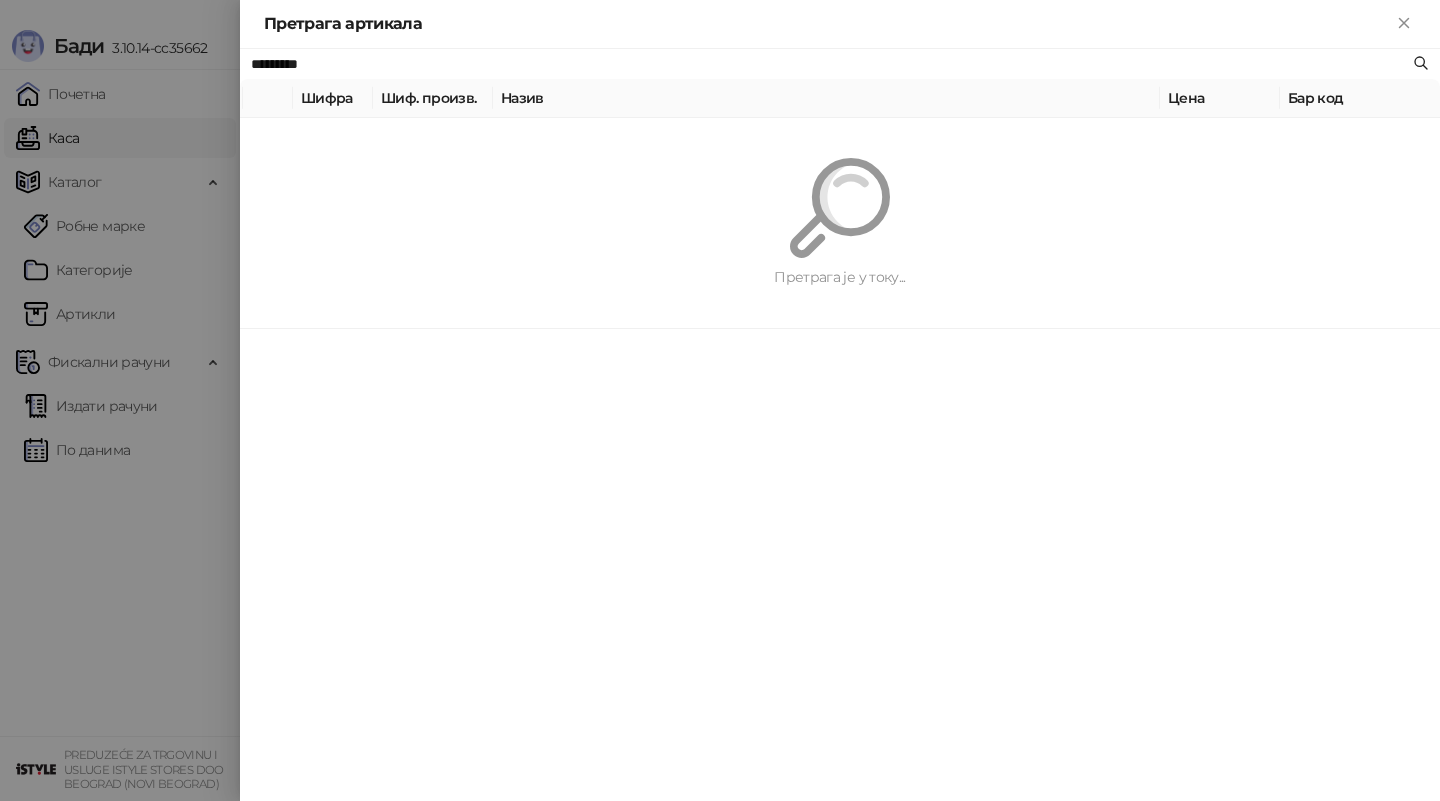 paste 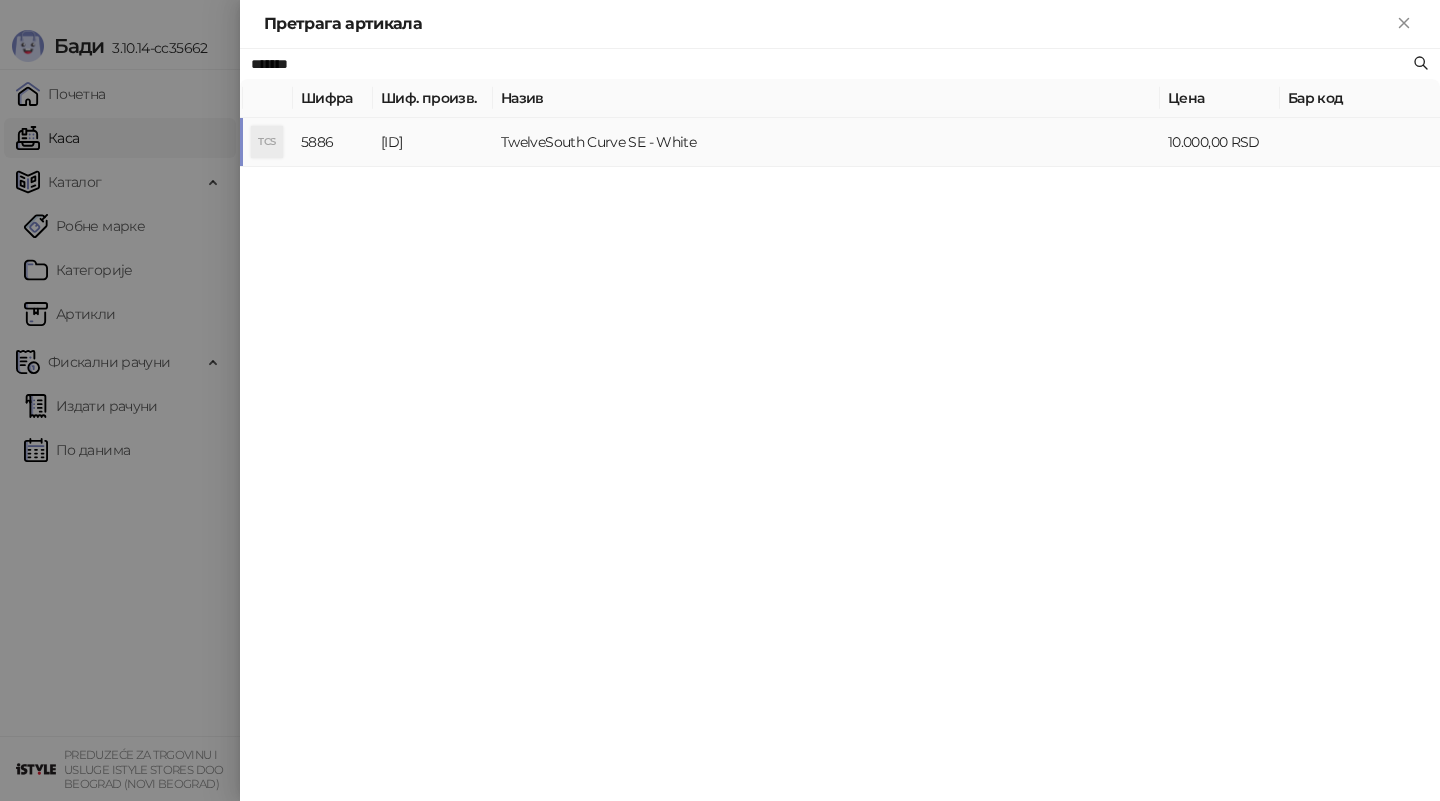 click on "[ID]" at bounding box center (433, 142) 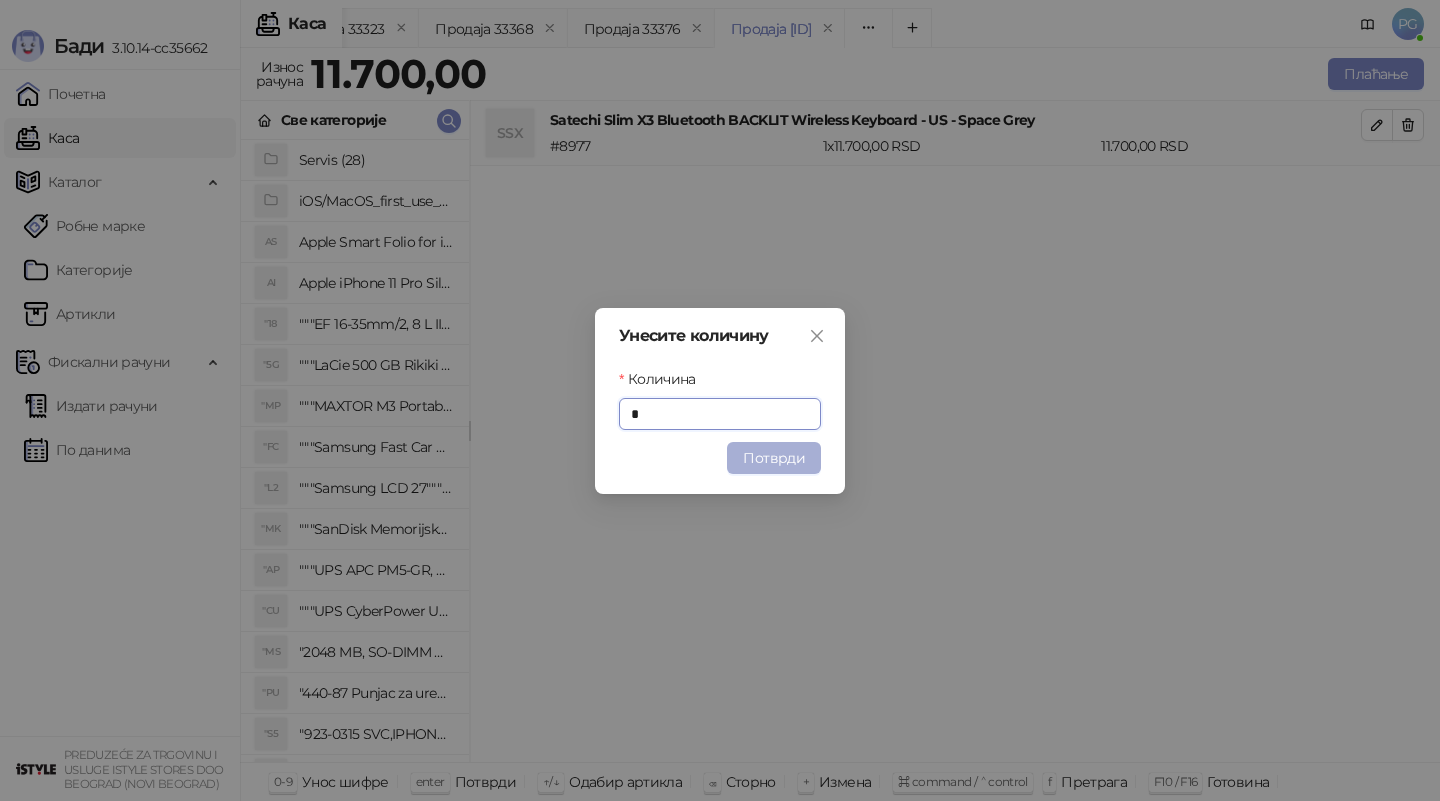 click on "Потврди" at bounding box center (774, 458) 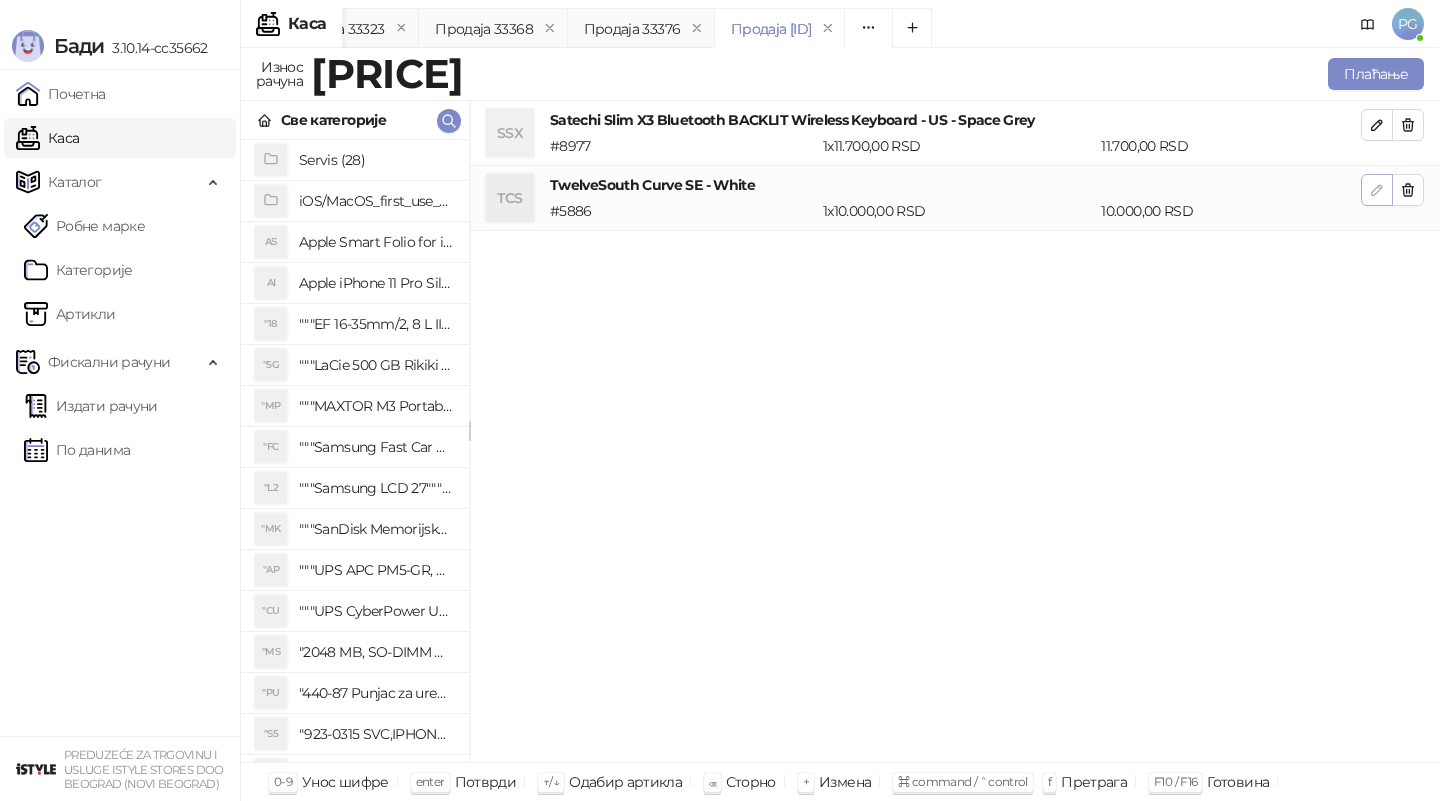 click 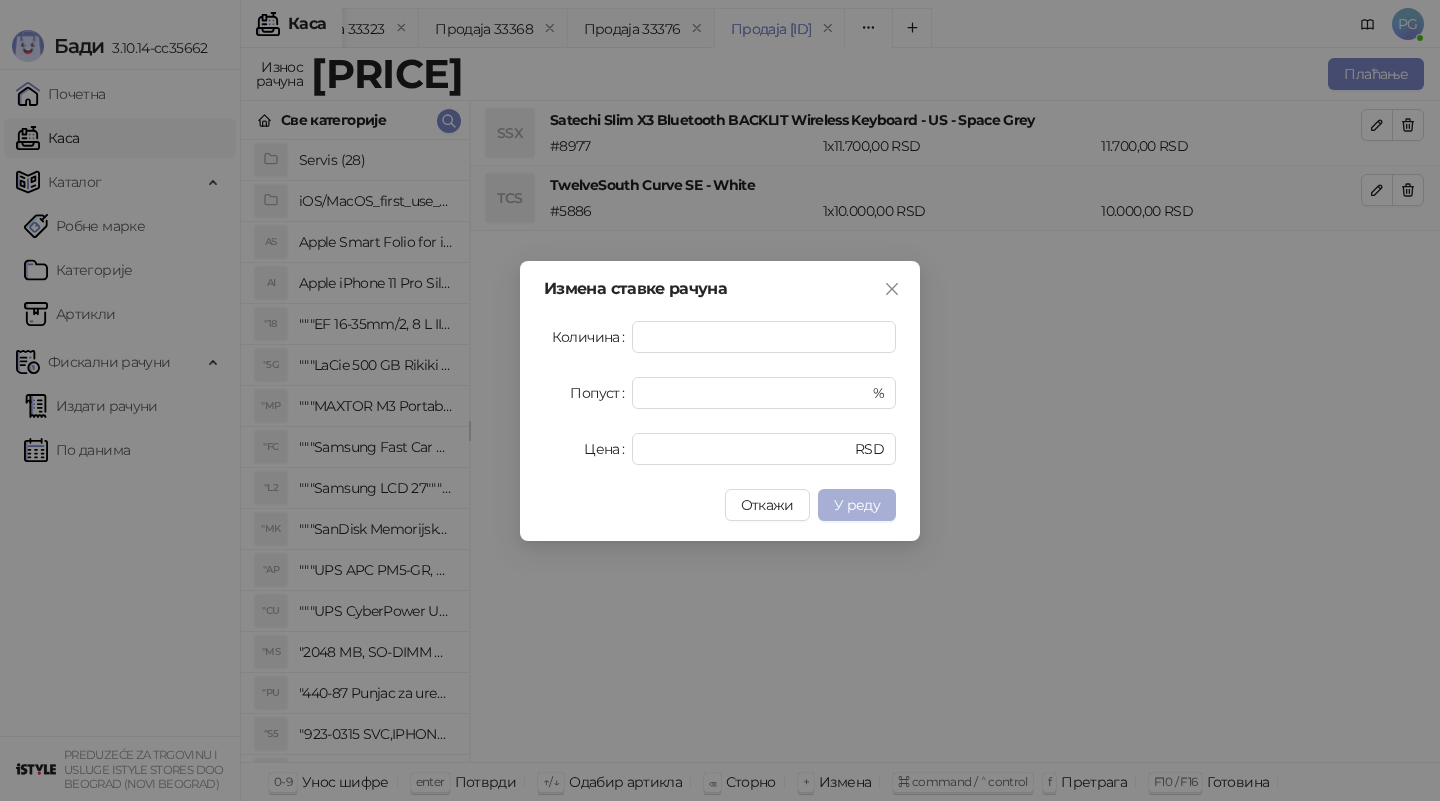click on "У реду" at bounding box center (857, 505) 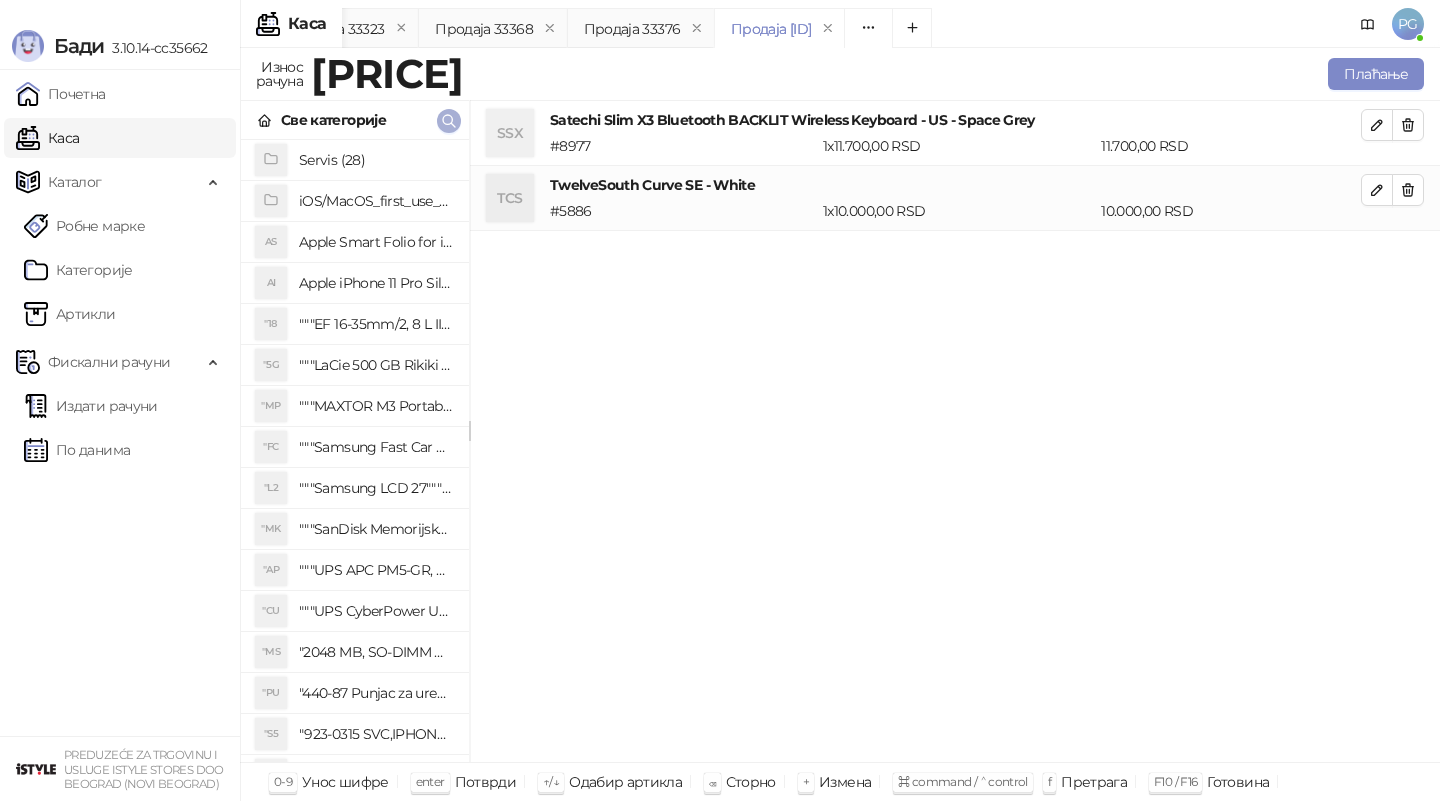 click 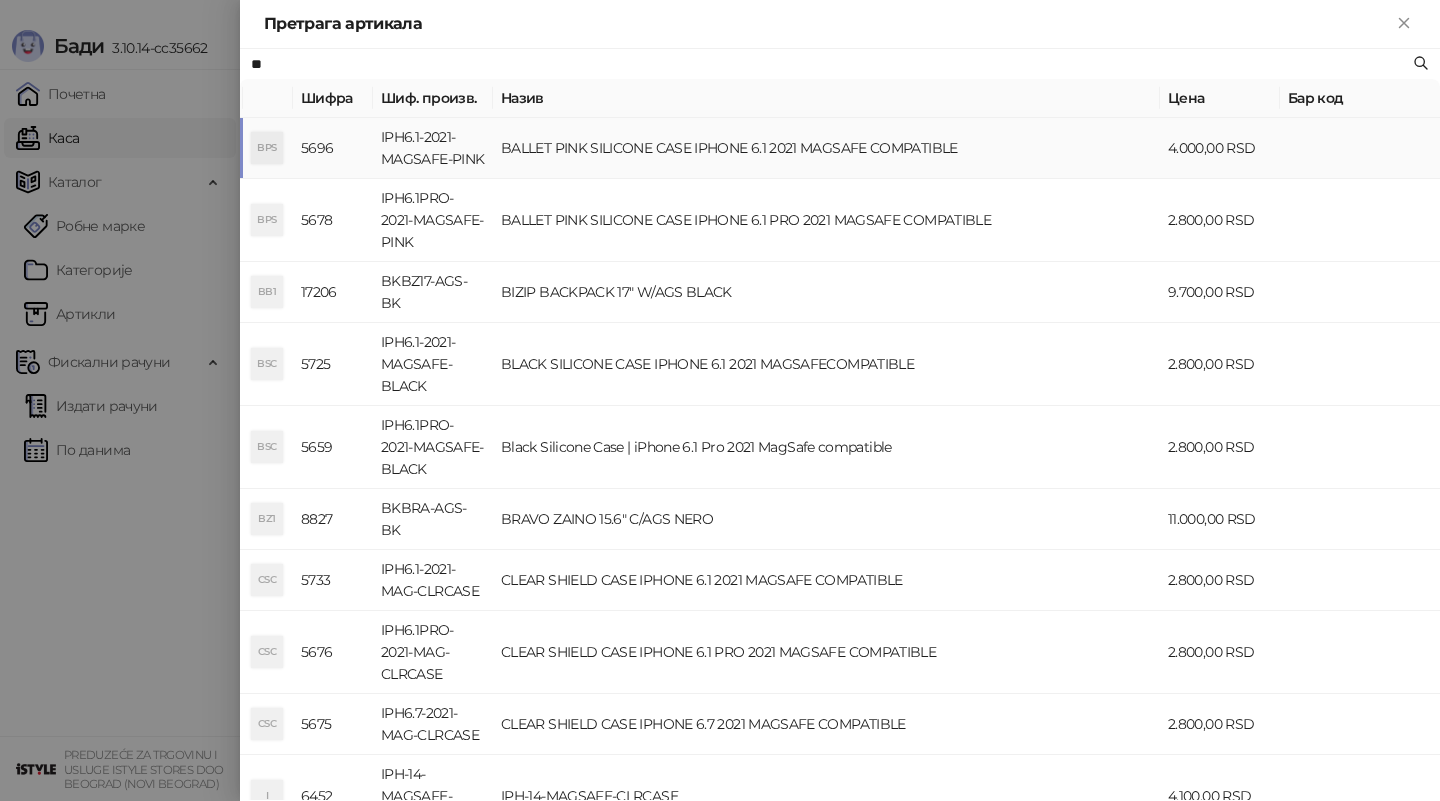 type on "*" 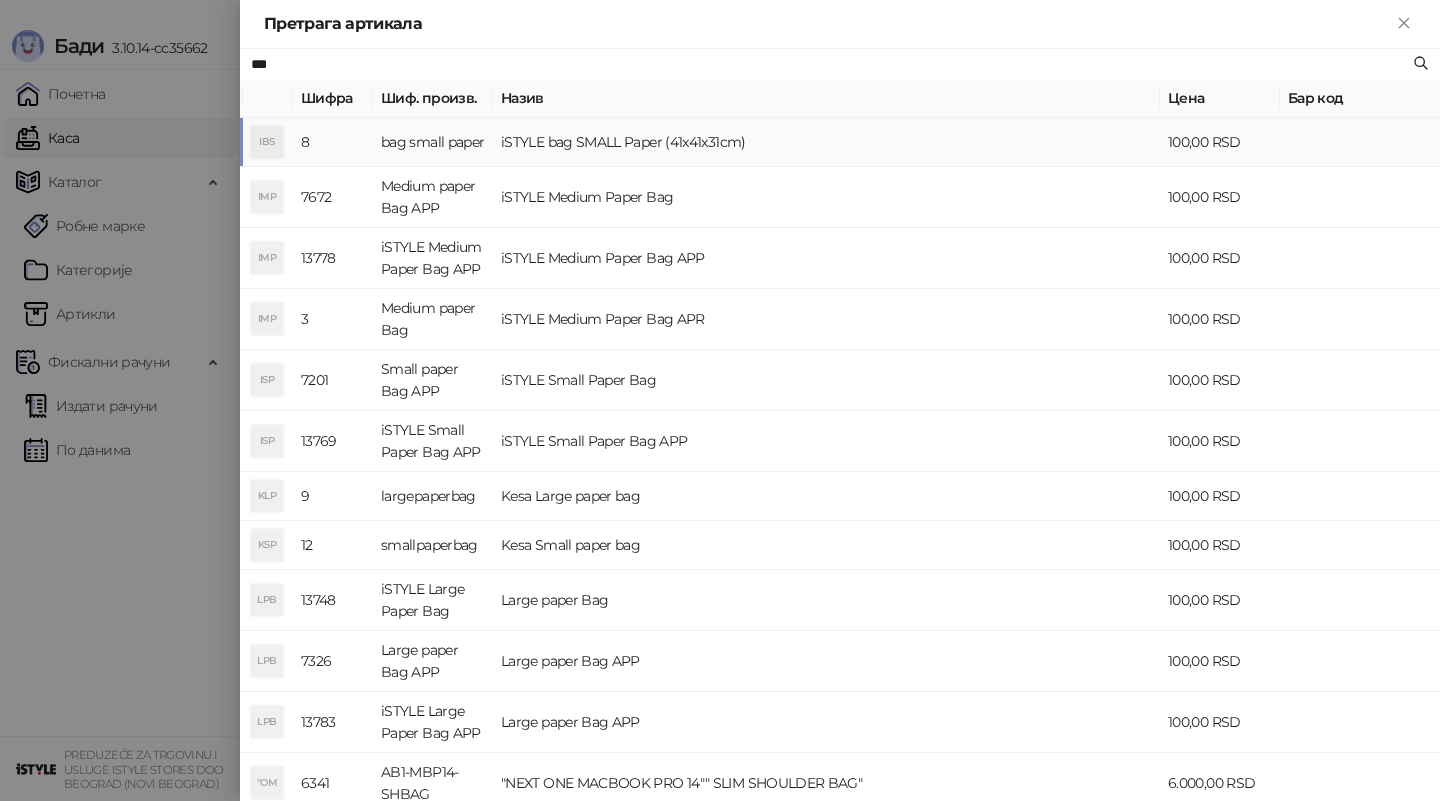 type on "***" 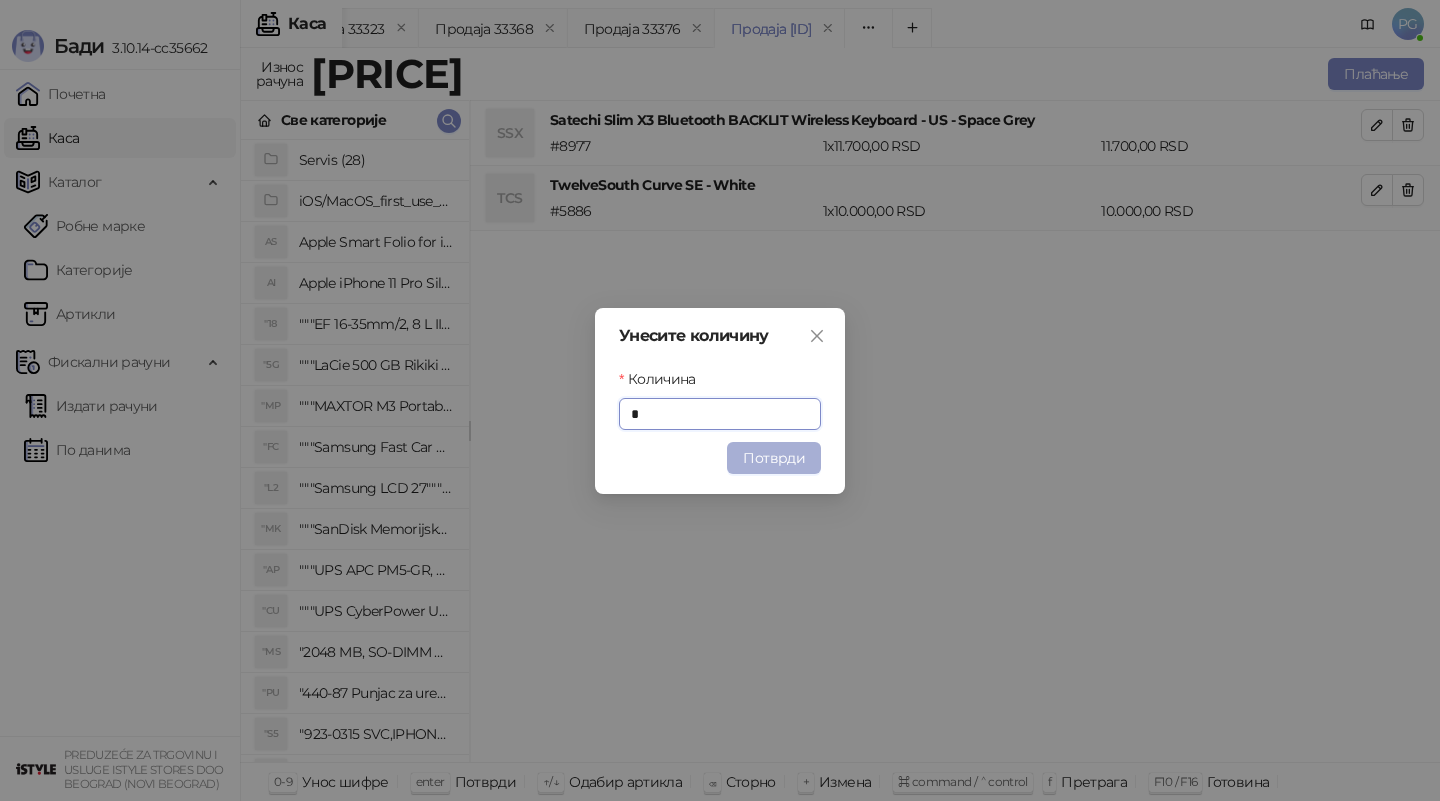 click on "Потврди" at bounding box center [774, 458] 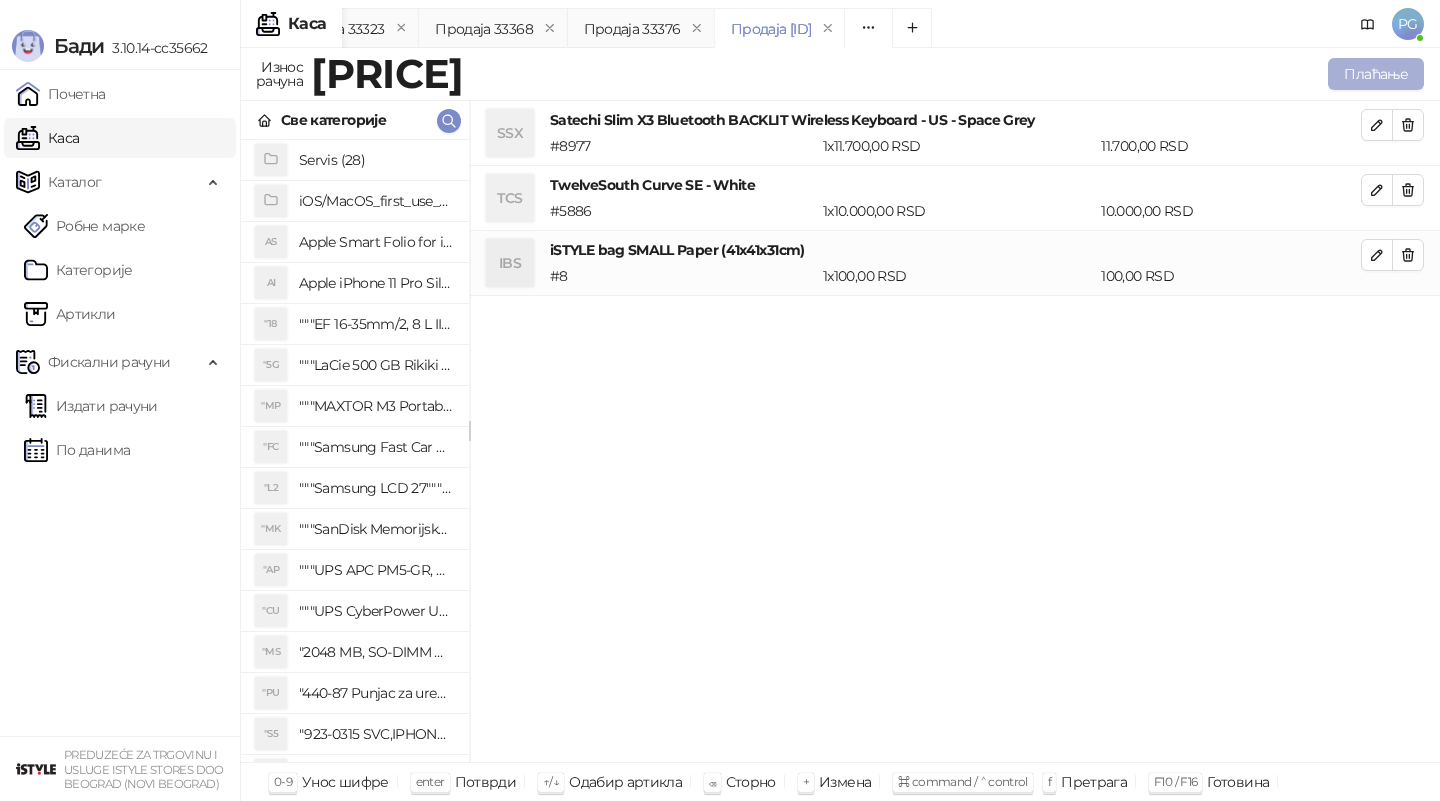 click on "Плаћање" at bounding box center (1376, 74) 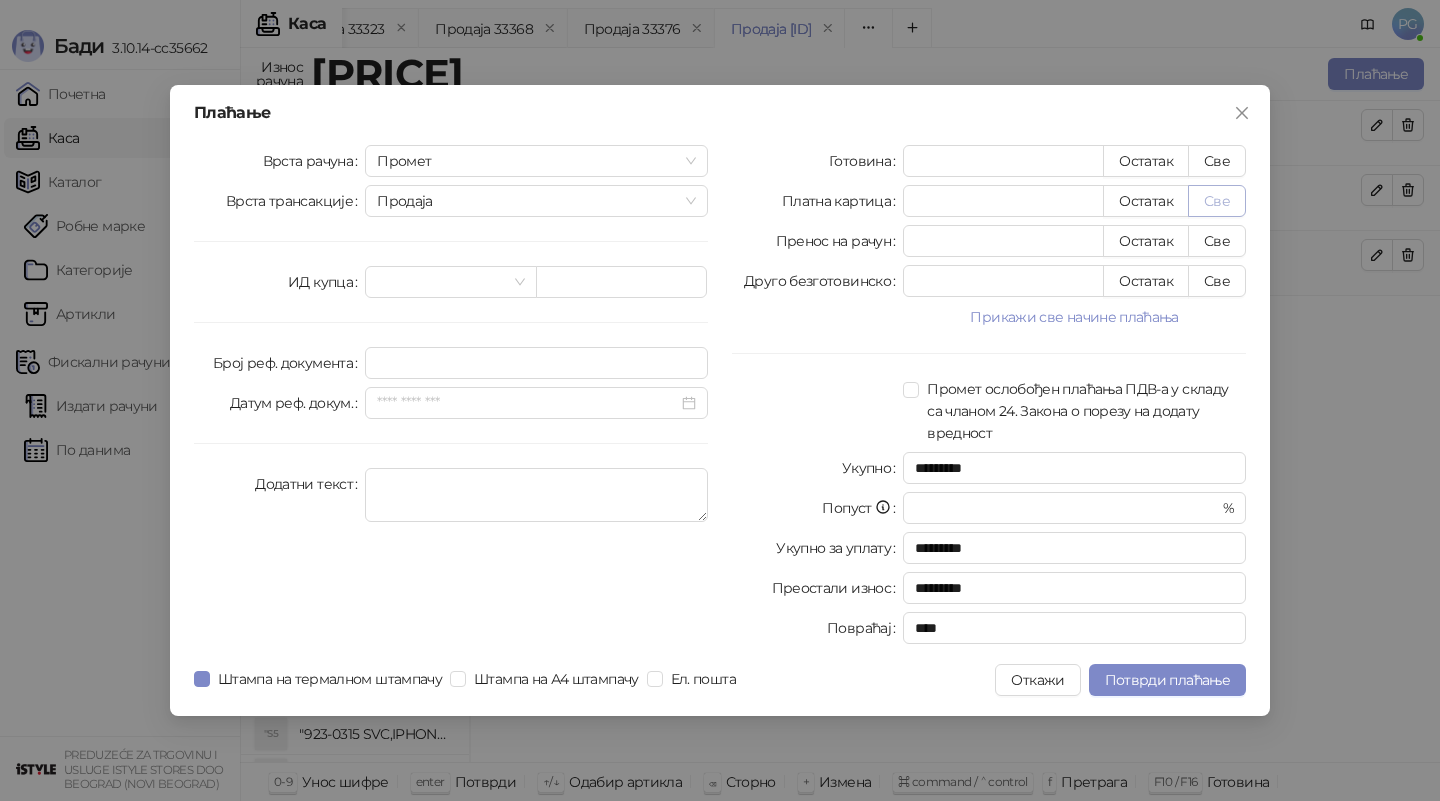 click on "Све" at bounding box center [1217, 201] 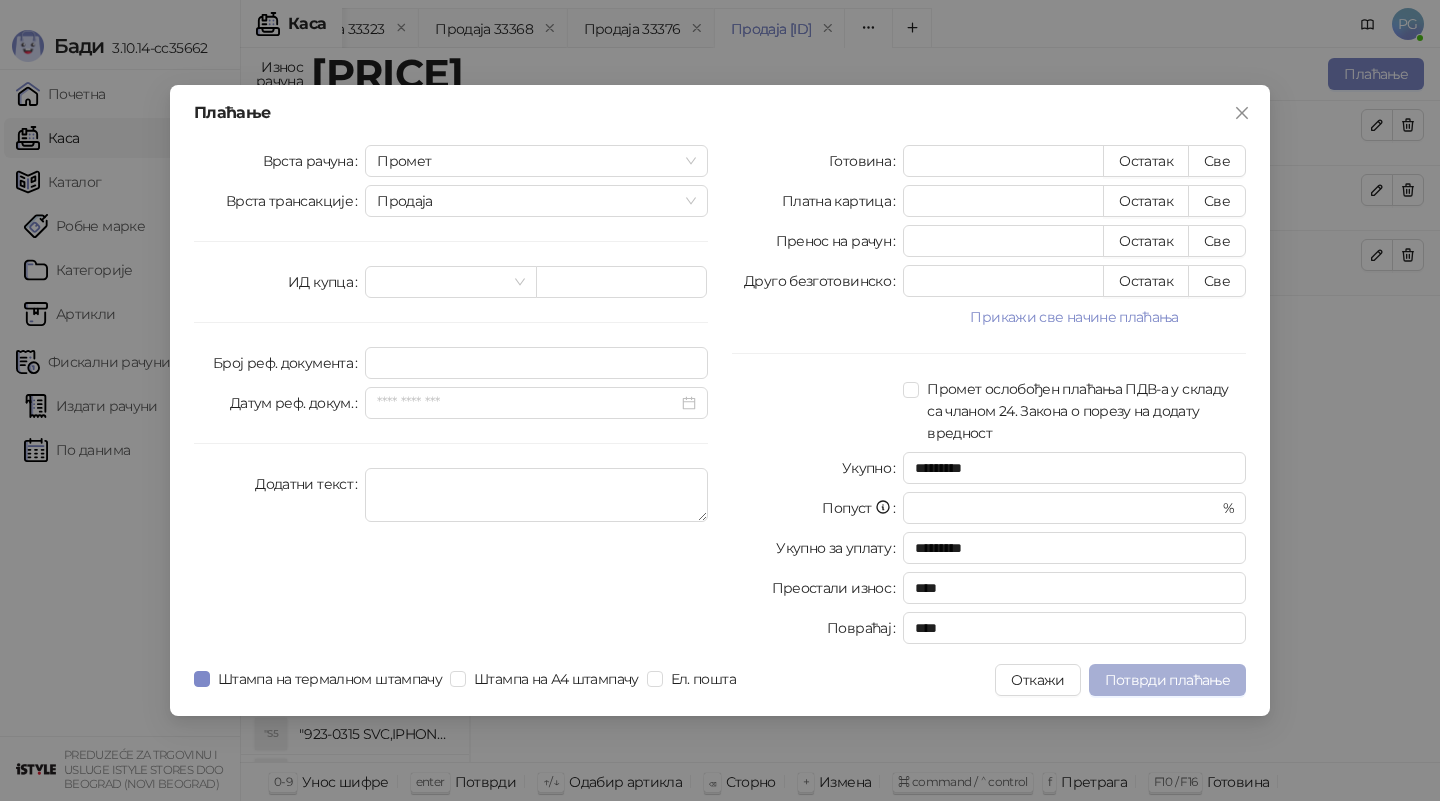 click on "Потврди плаћање" at bounding box center (1167, 680) 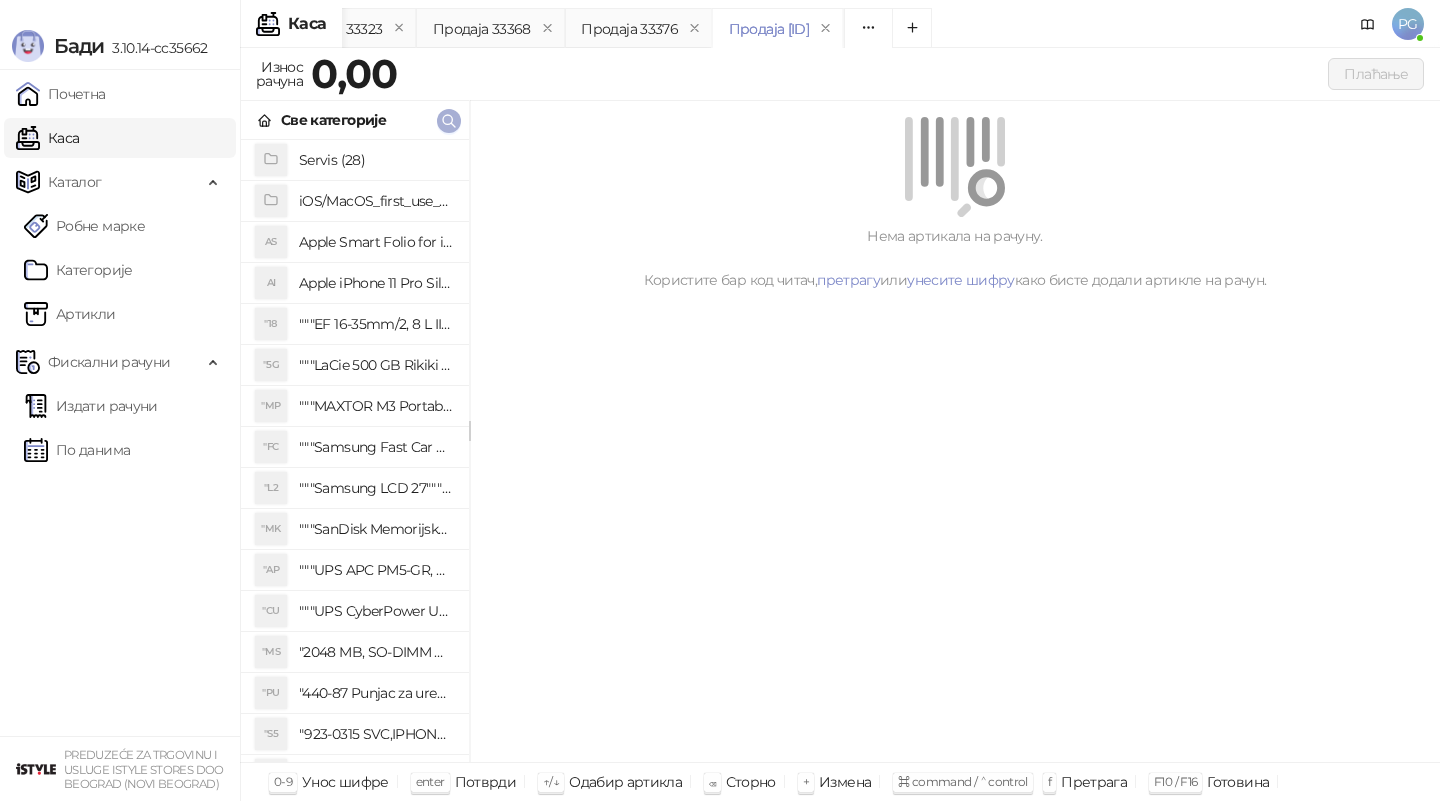 click 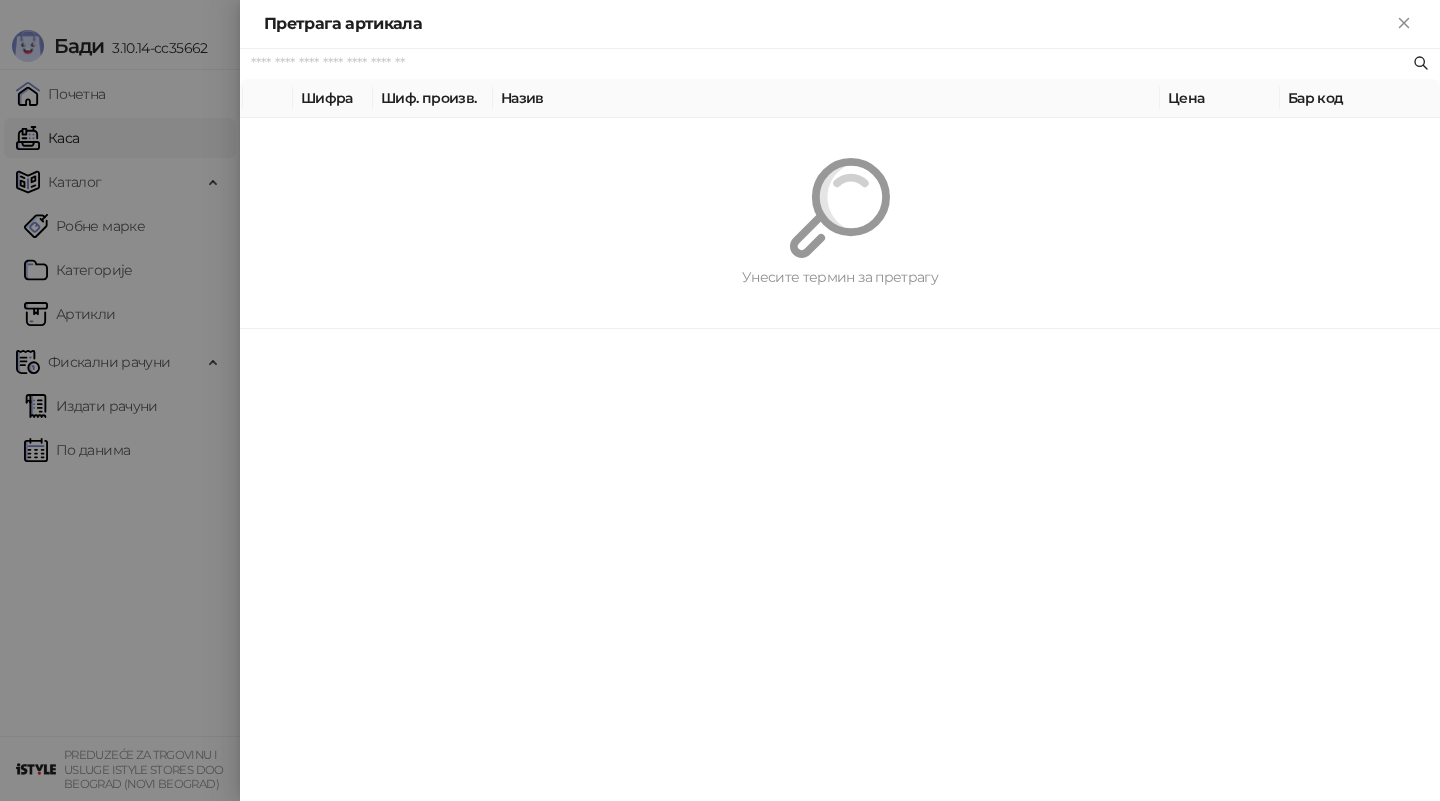 paste on "*********" 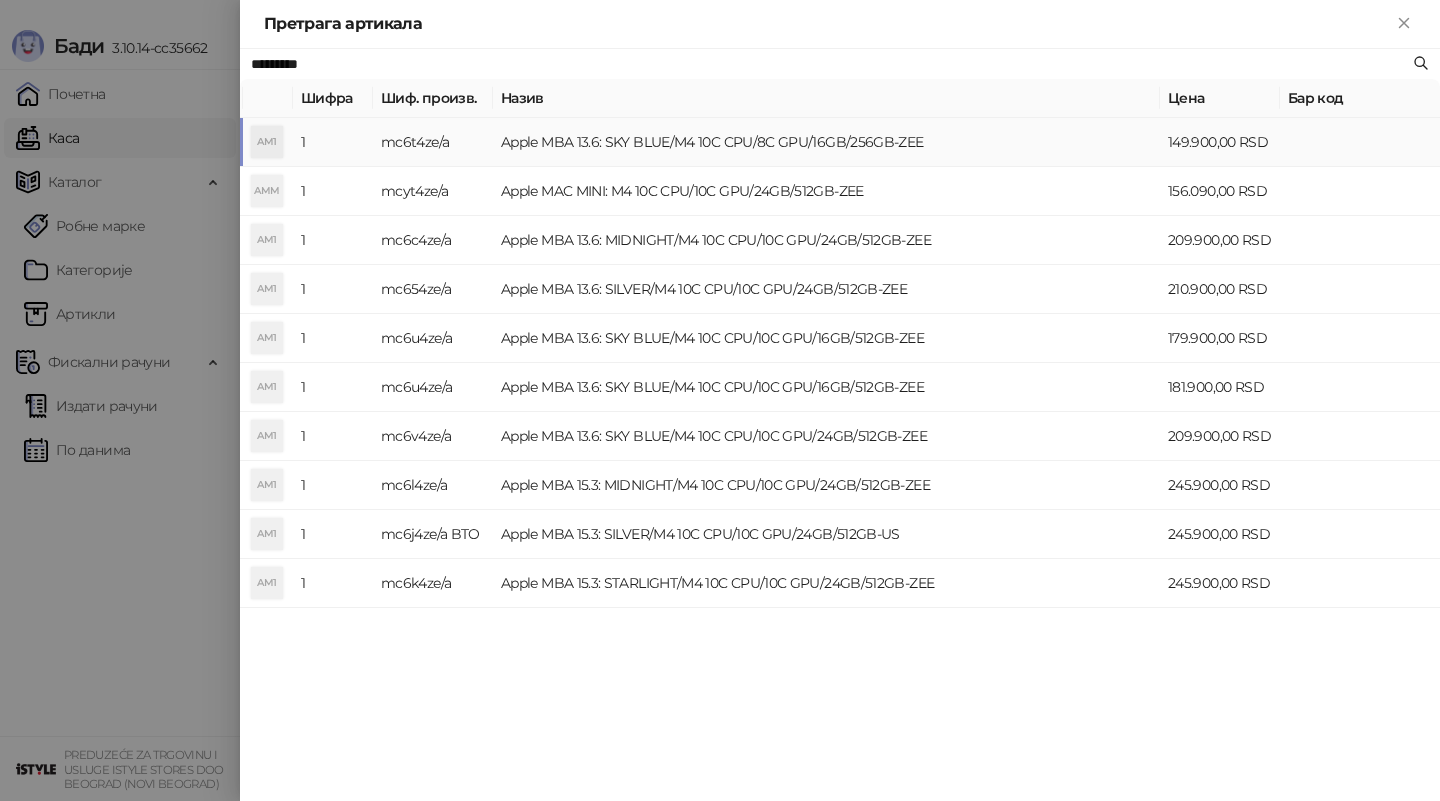 type on "*********" 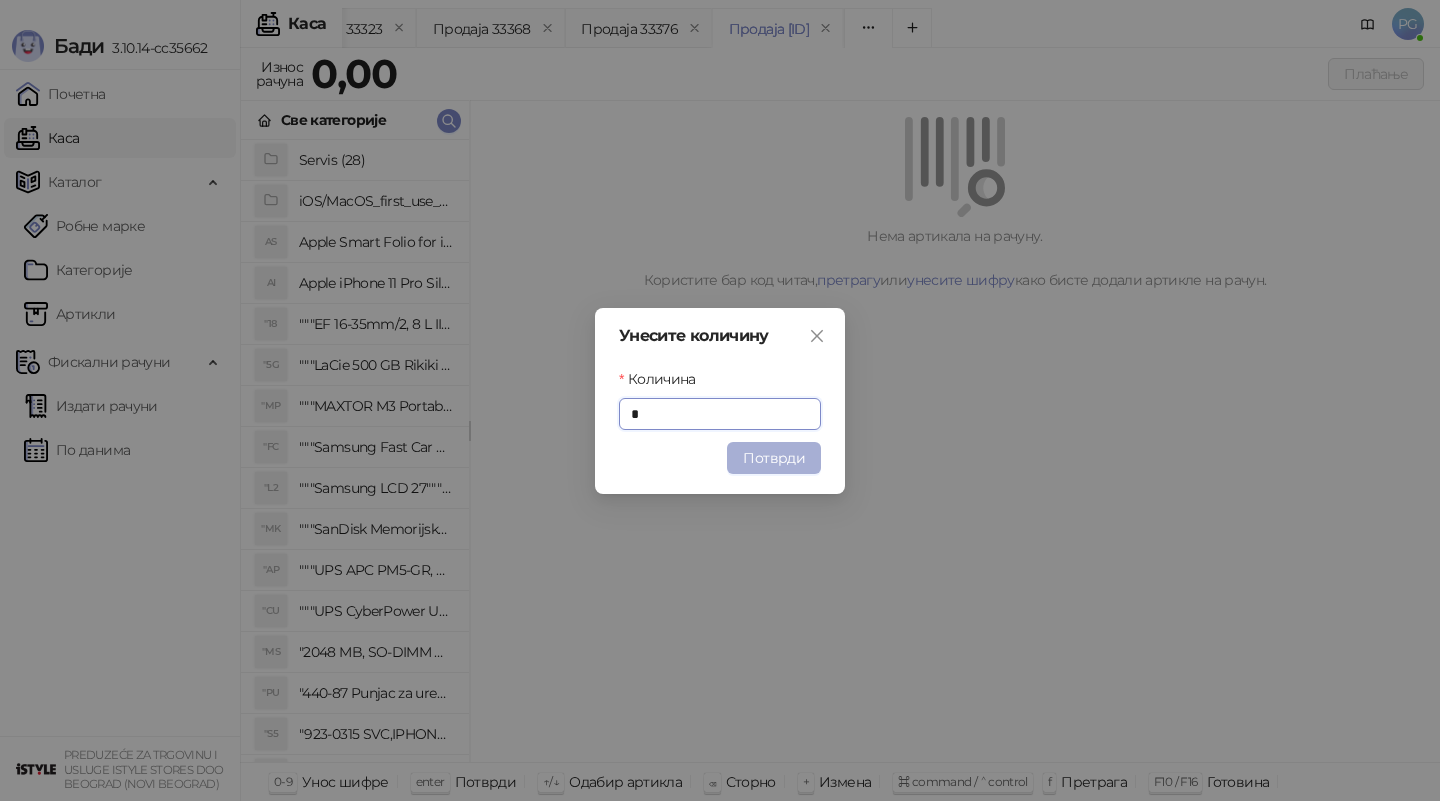 click on "Потврди" at bounding box center (774, 458) 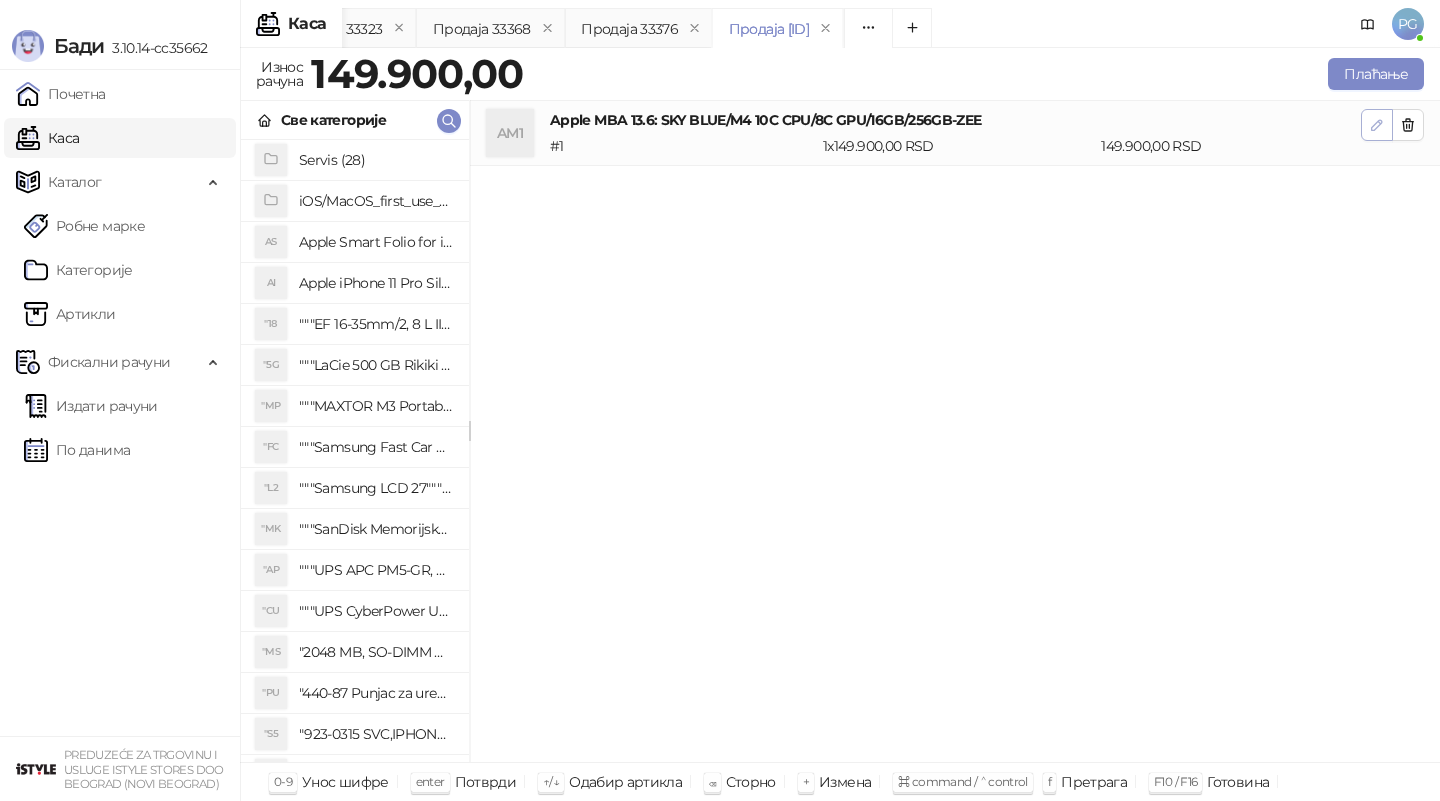 click 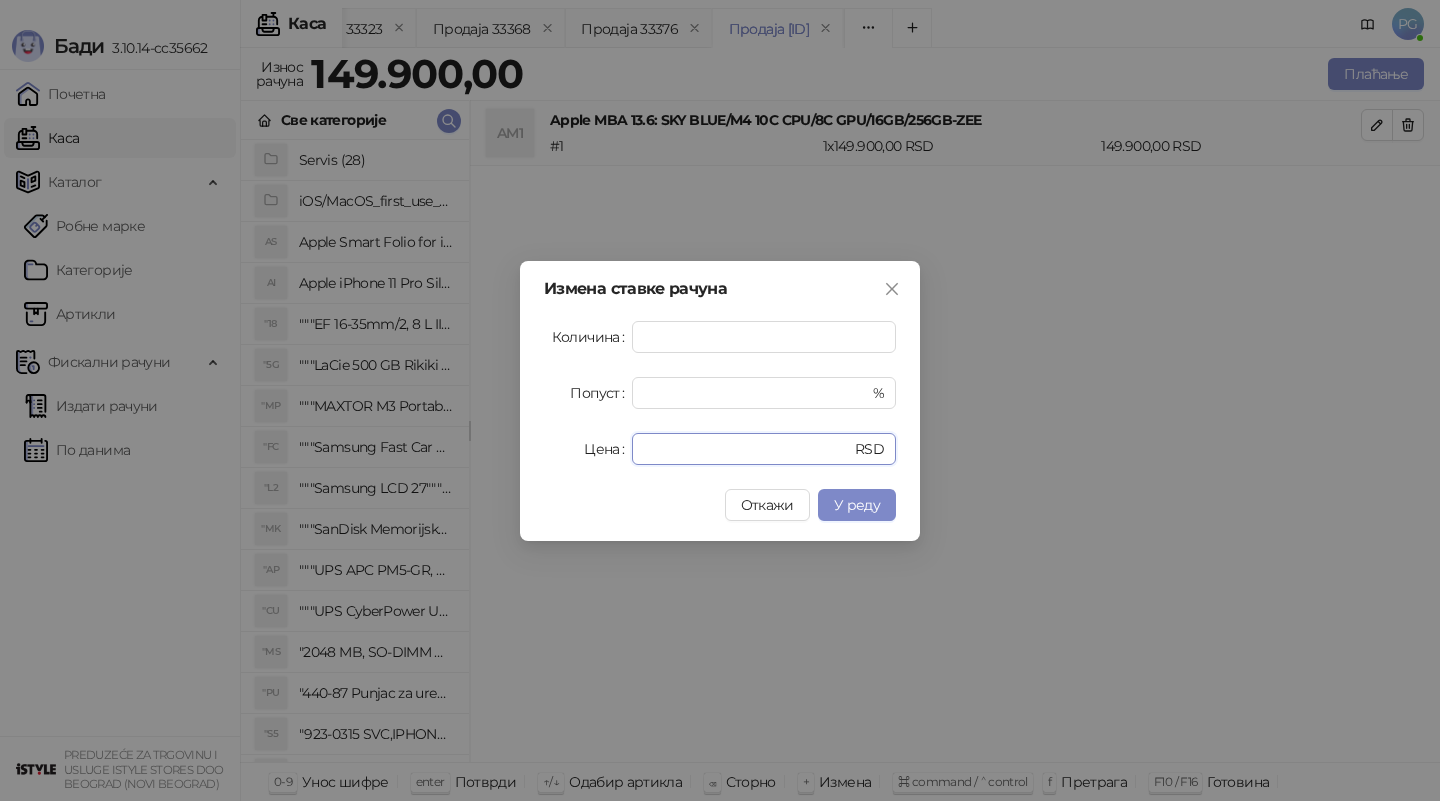 drag, startPoint x: 698, startPoint y: 451, endPoint x: 500, endPoint y: 450, distance: 198.00252 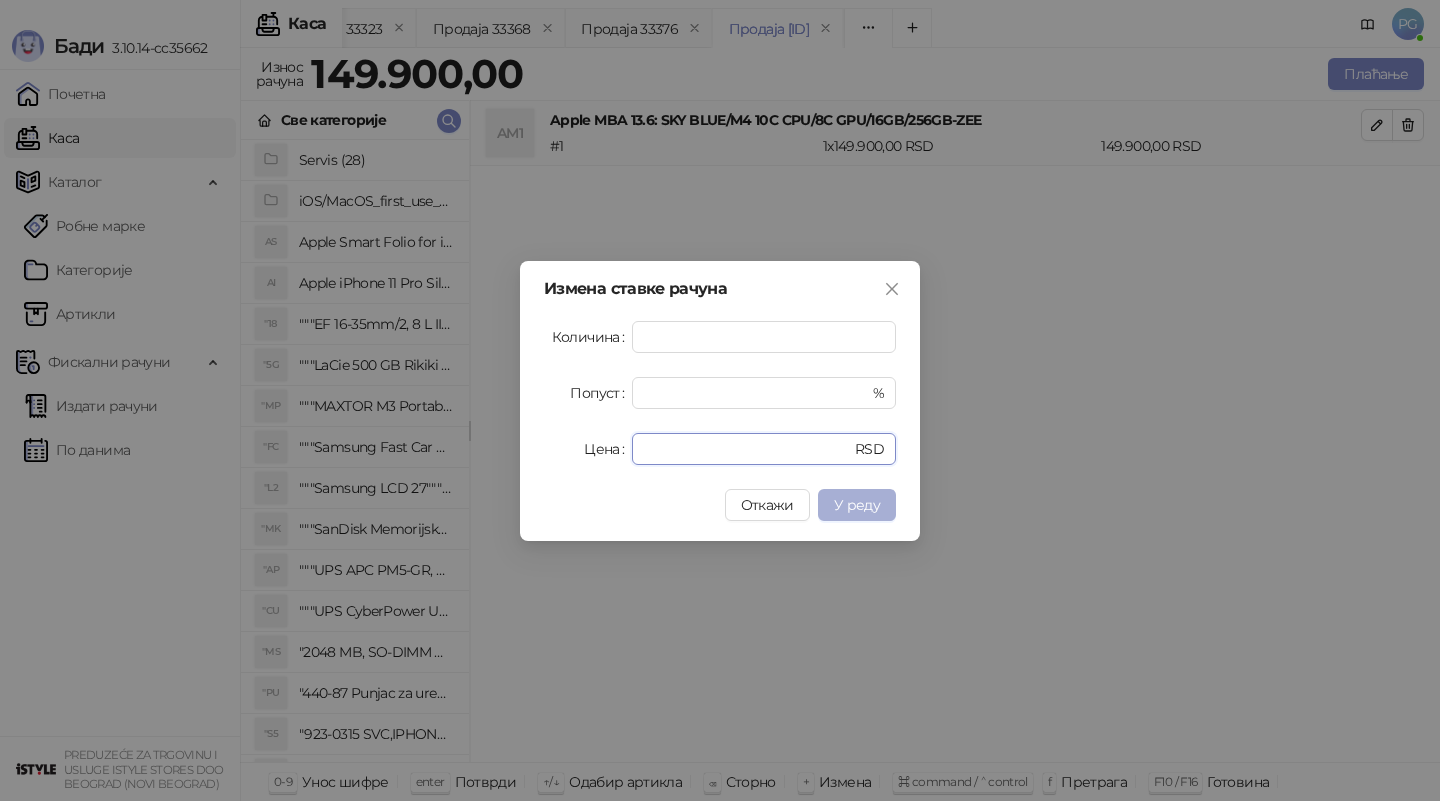 type on "******" 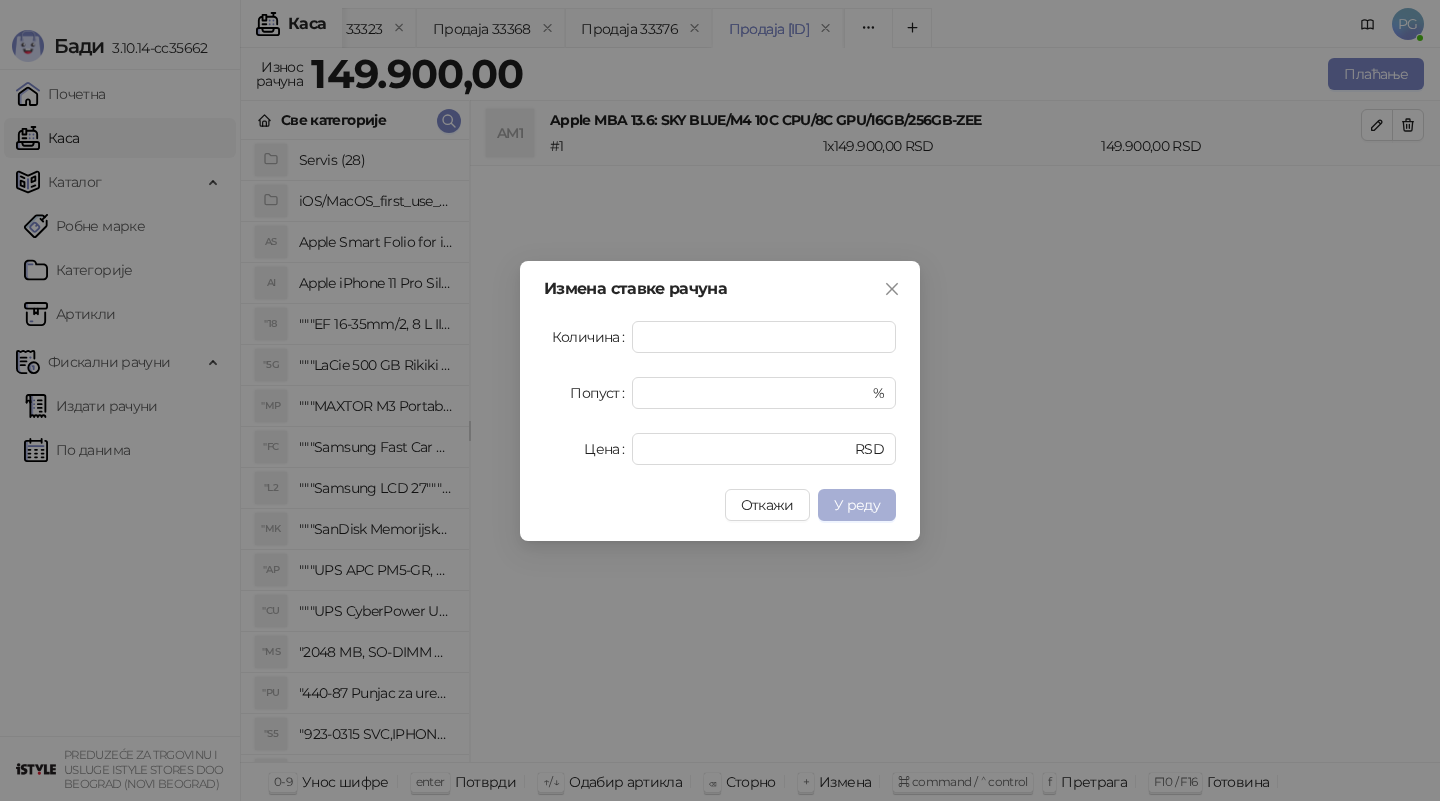 click on "У реду" at bounding box center [857, 505] 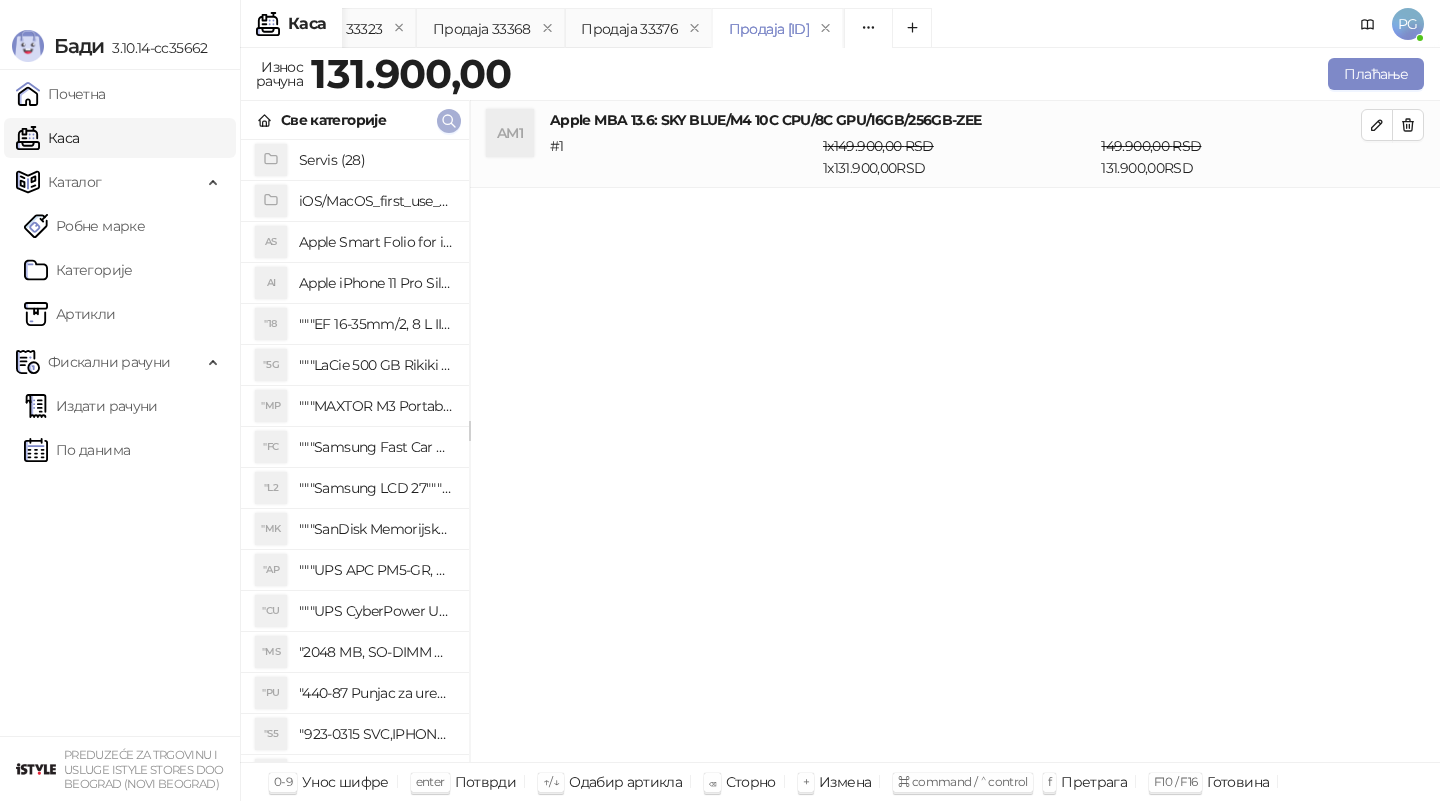 click 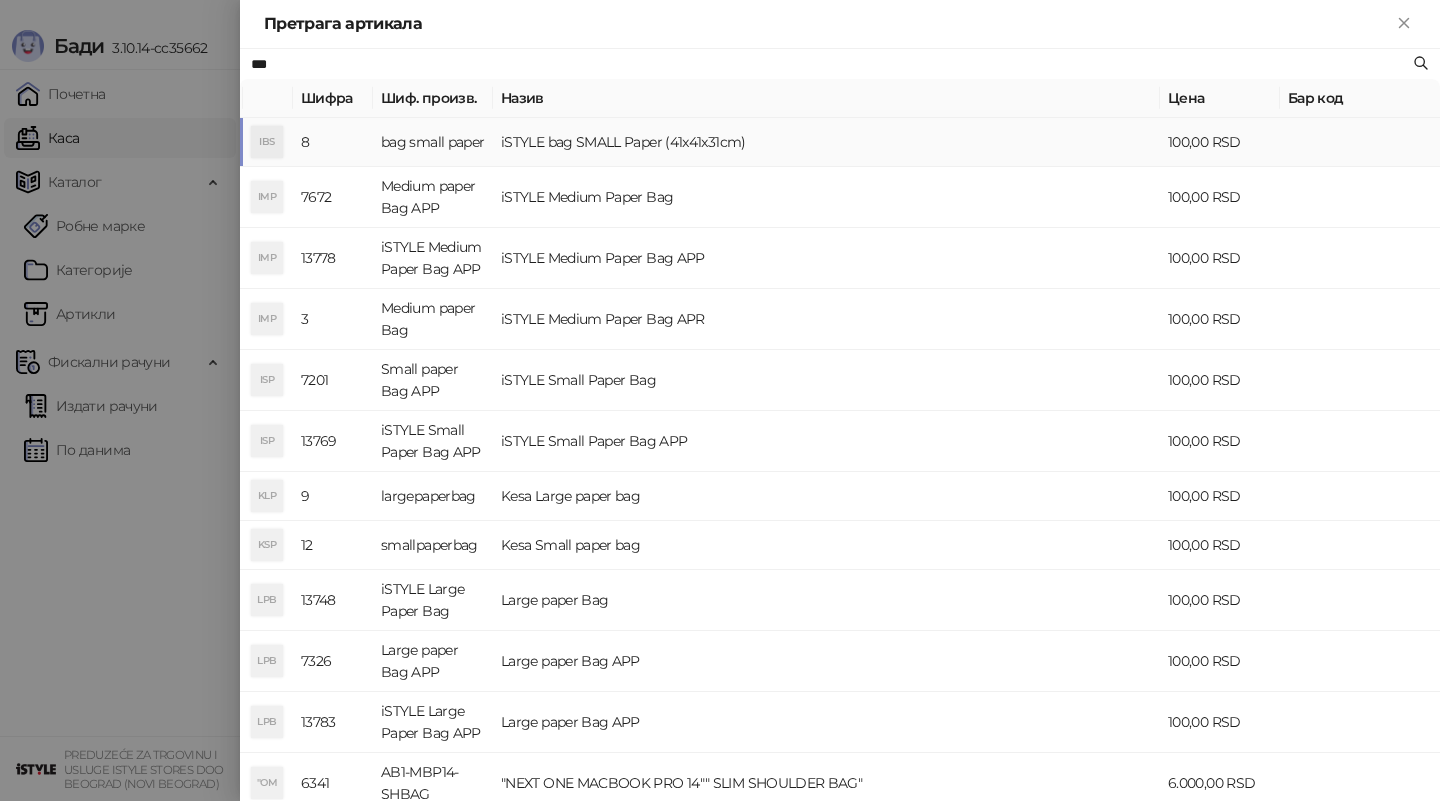 type on "***" 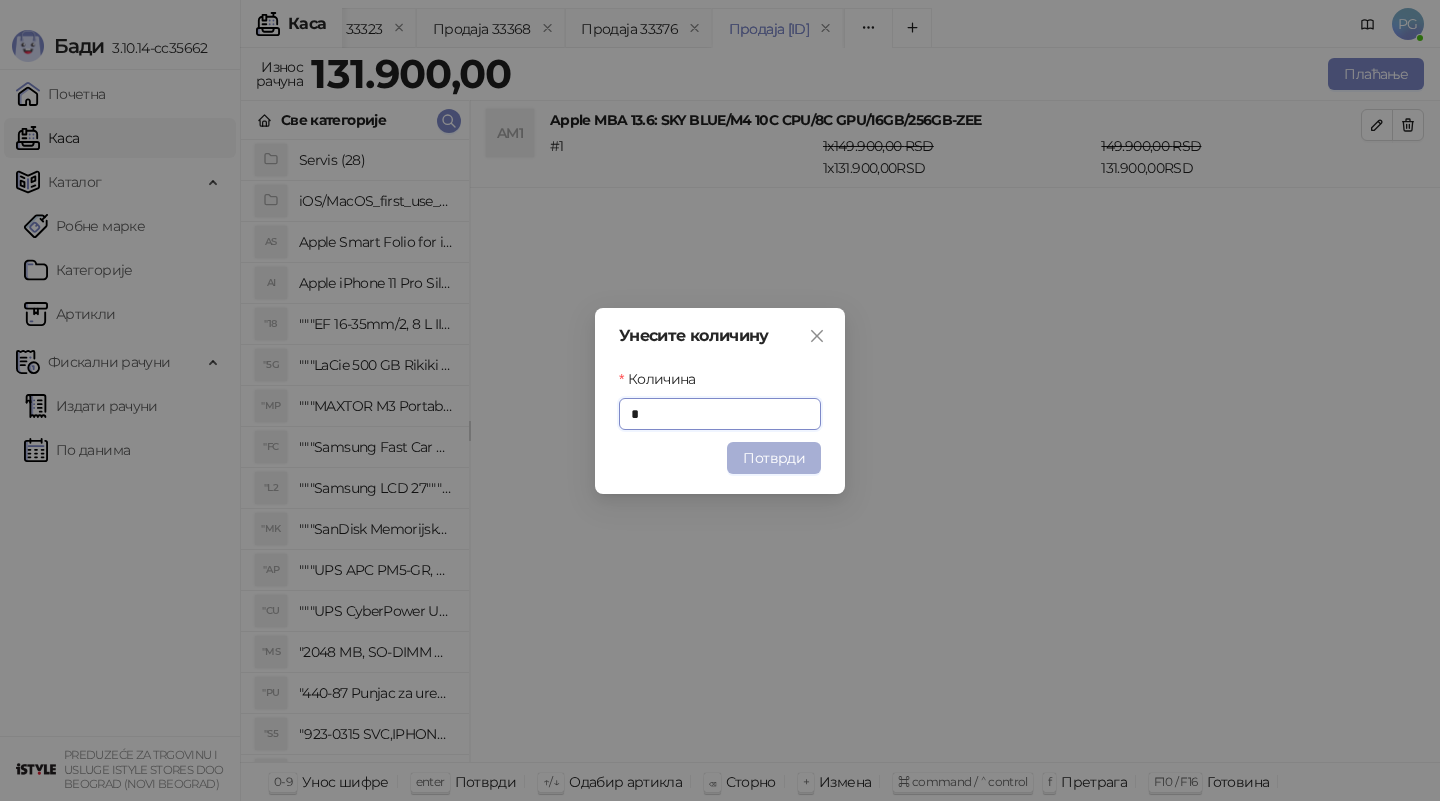 click on "Потврди" at bounding box center [774, 458] 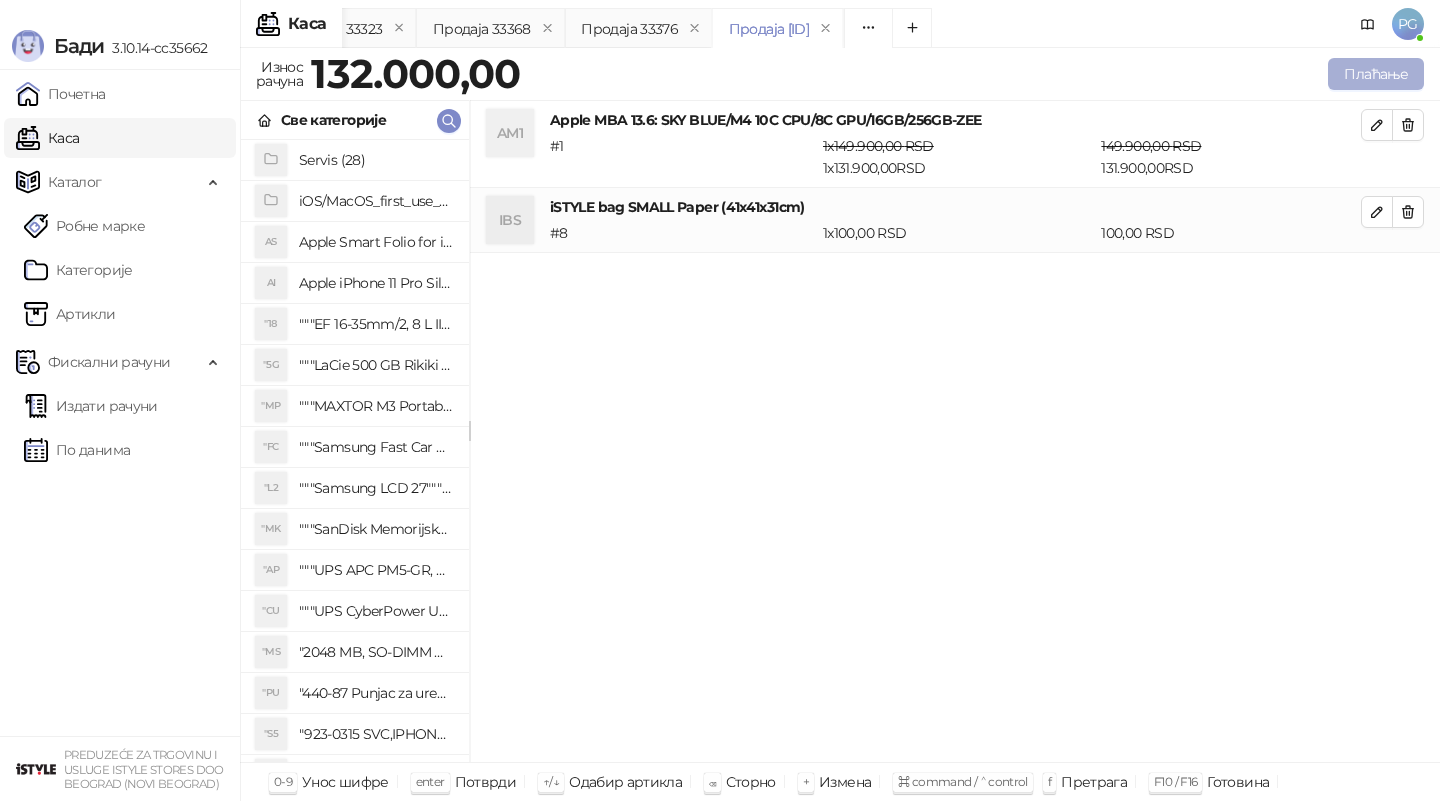 click on "Плаћање" at bounding box center (1376, 74) 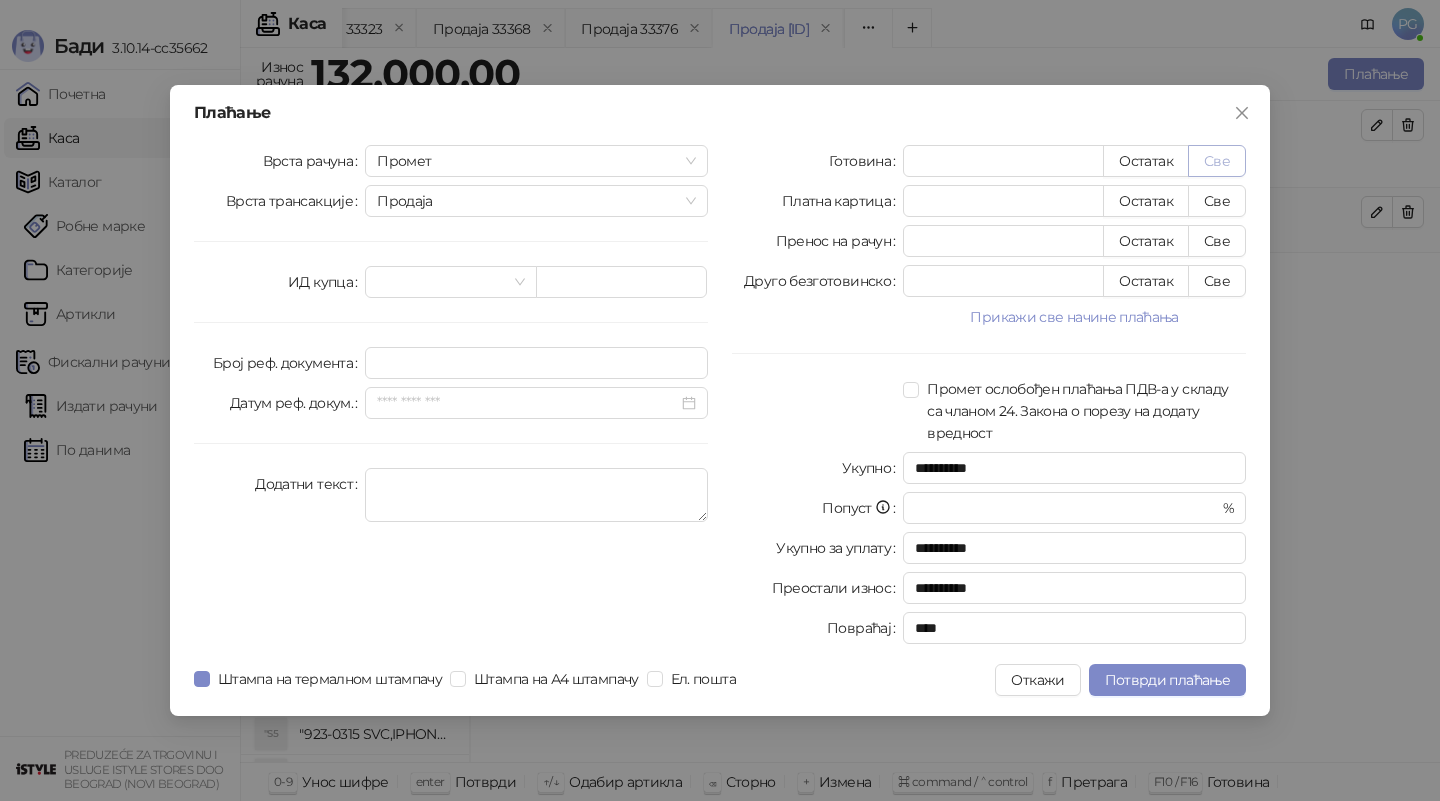 click on "Све" at bounding box center (1217, 161) 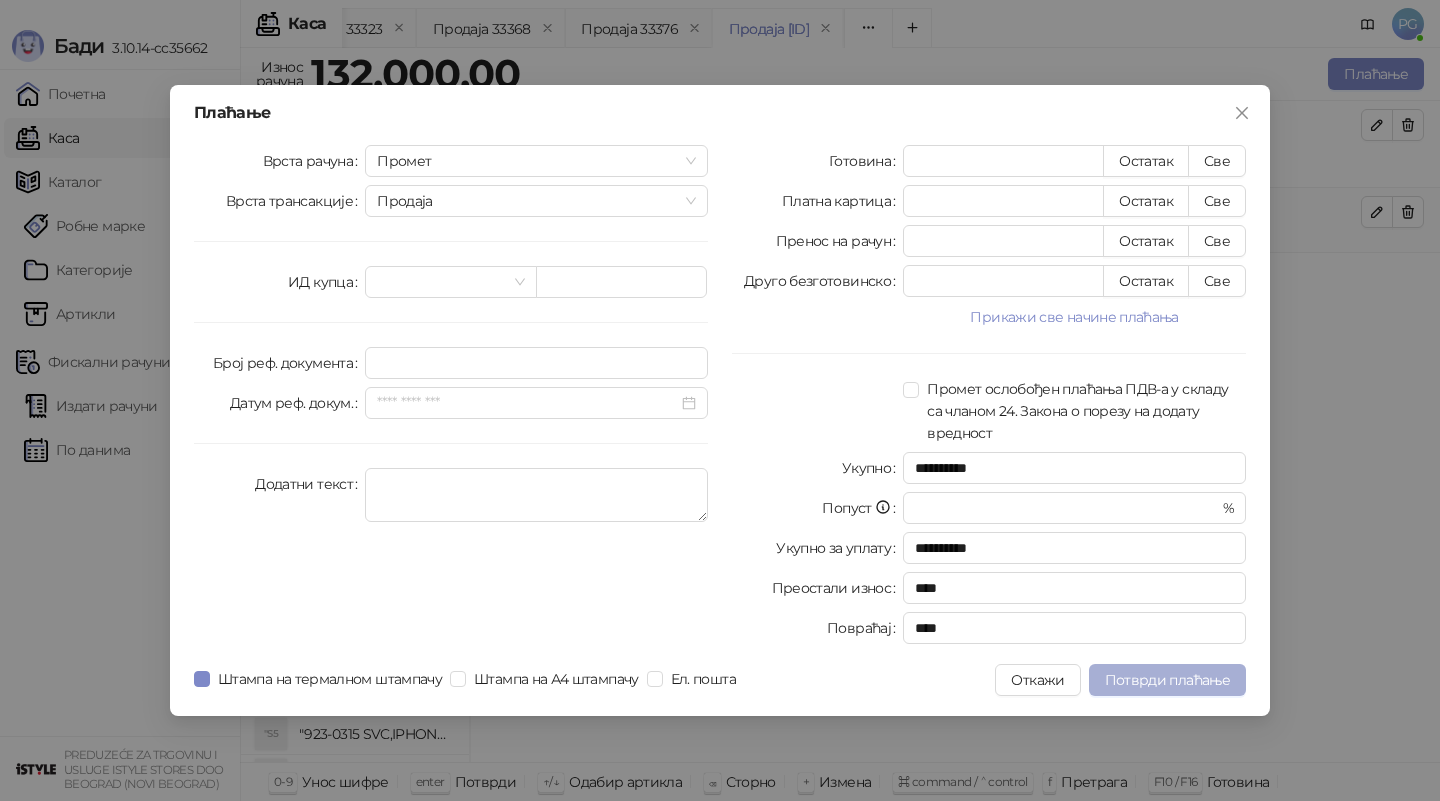 click on "Потврди плаћање" at bounding box center [1167, 680] 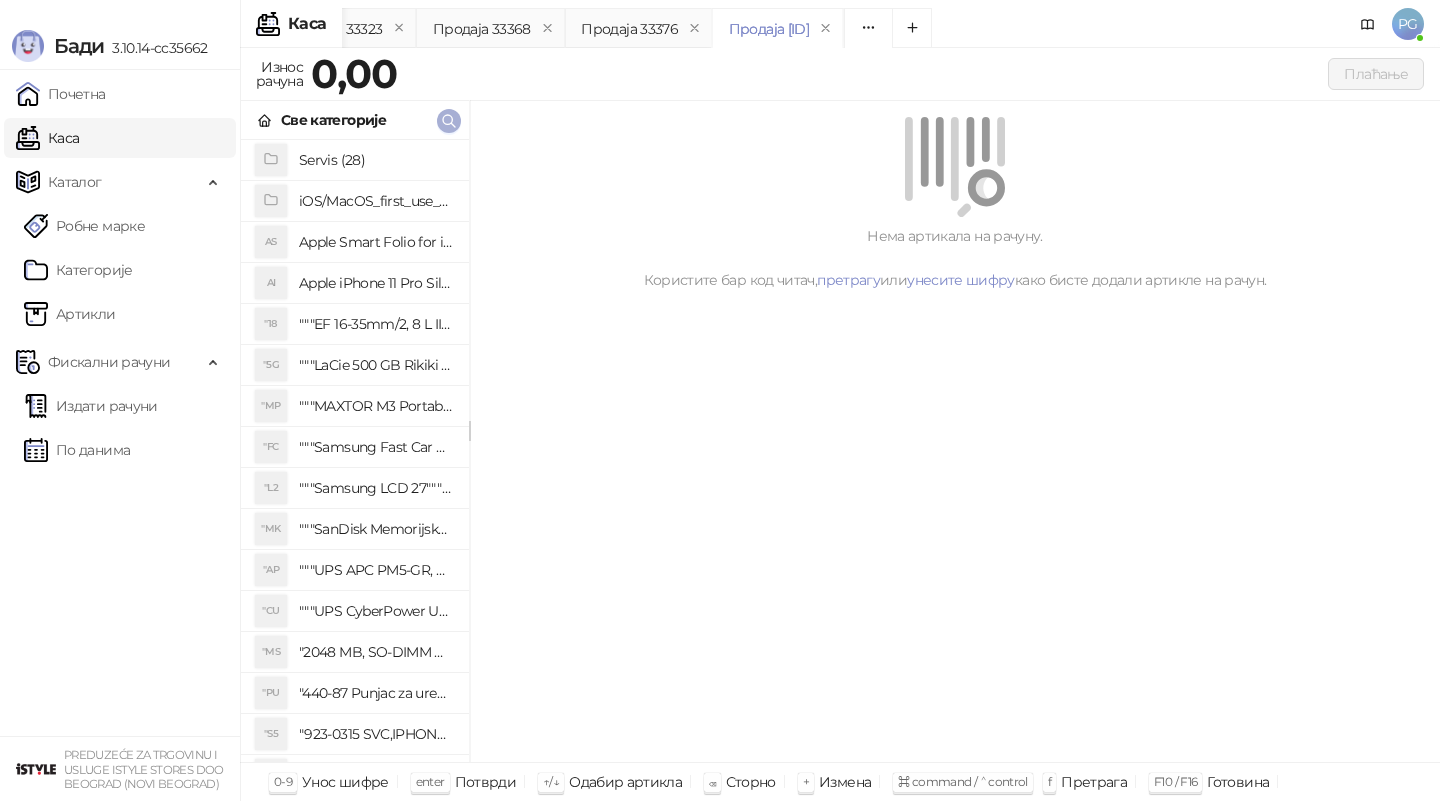 click 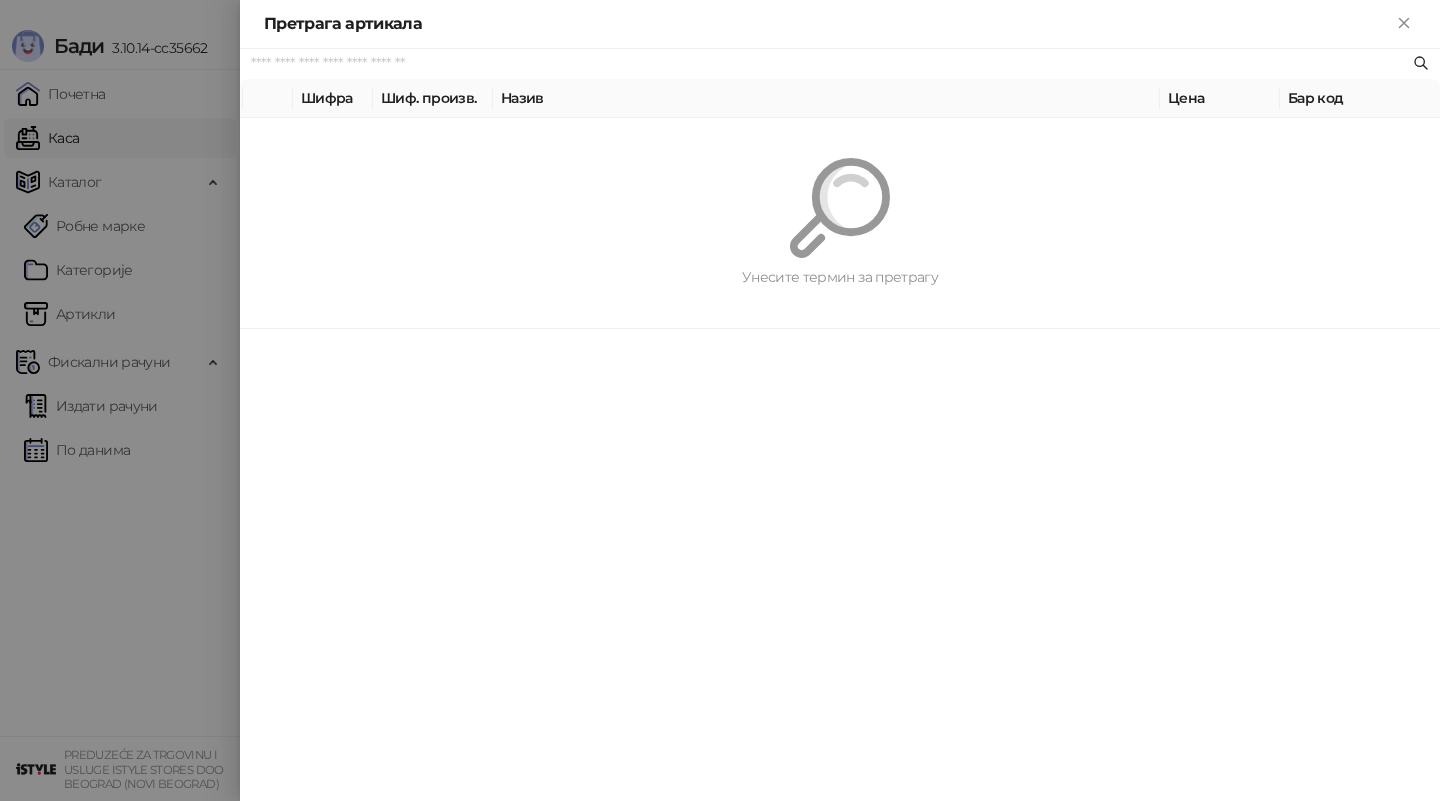 paste on "**********" 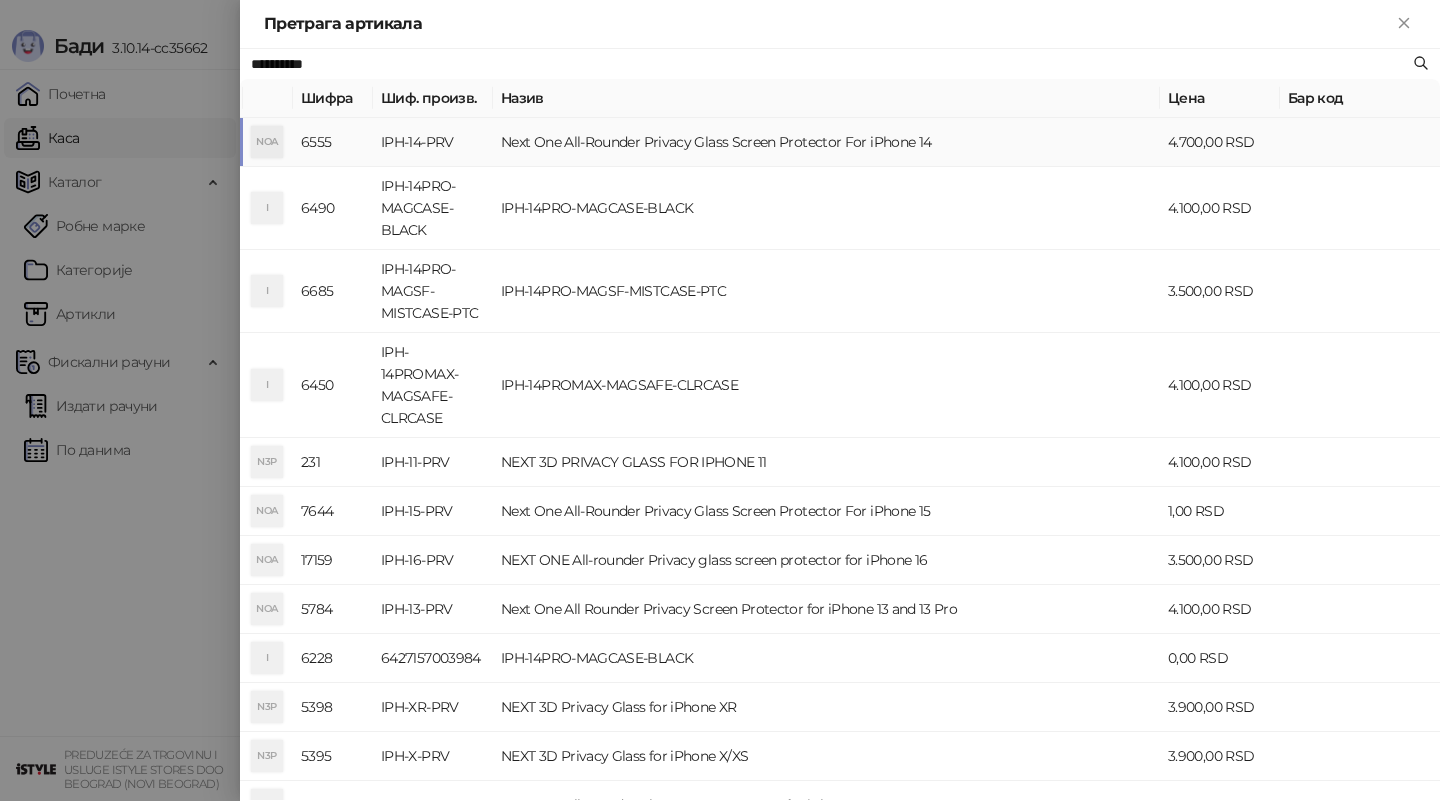 type on "**********" 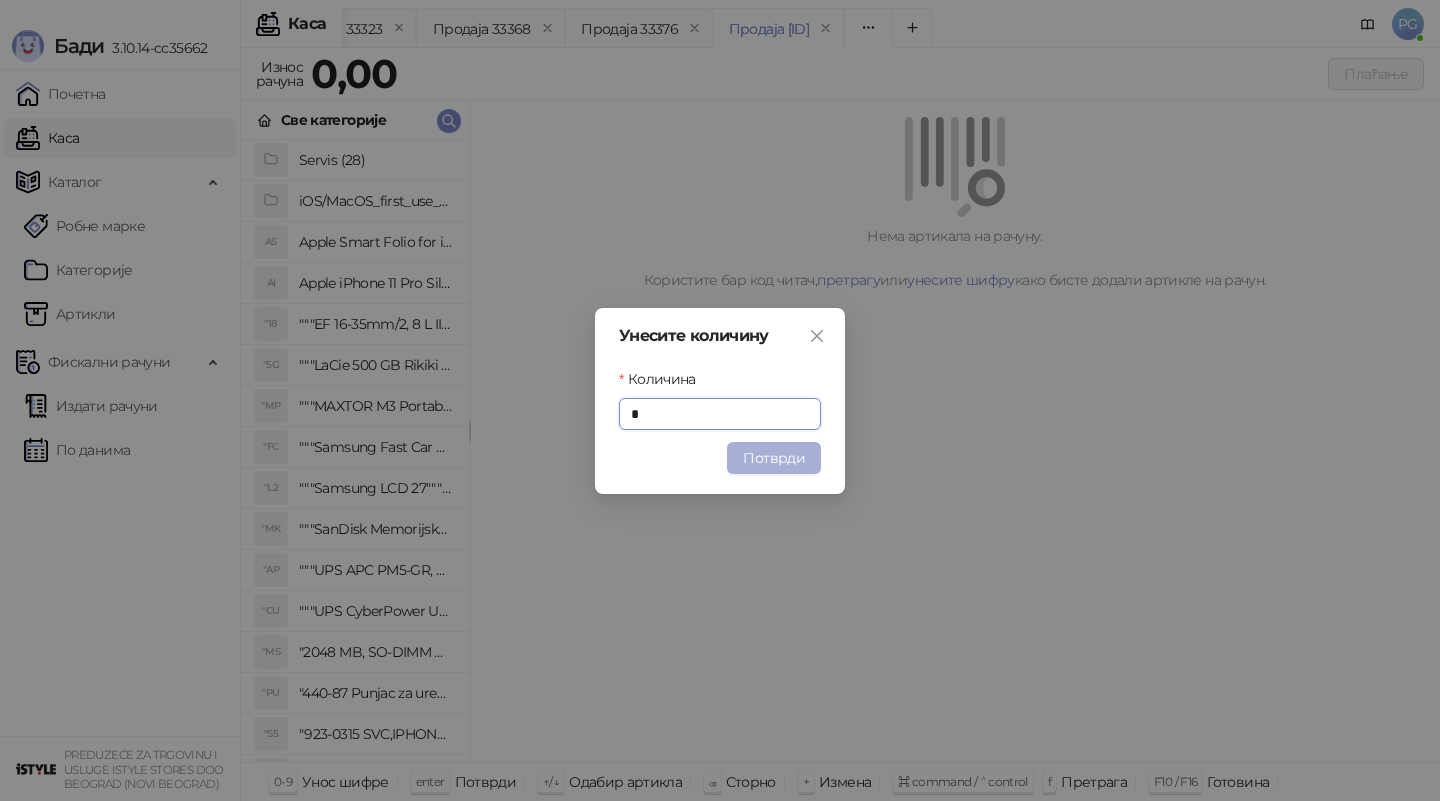 click on "Потврди" at bounding box center [774, 458] 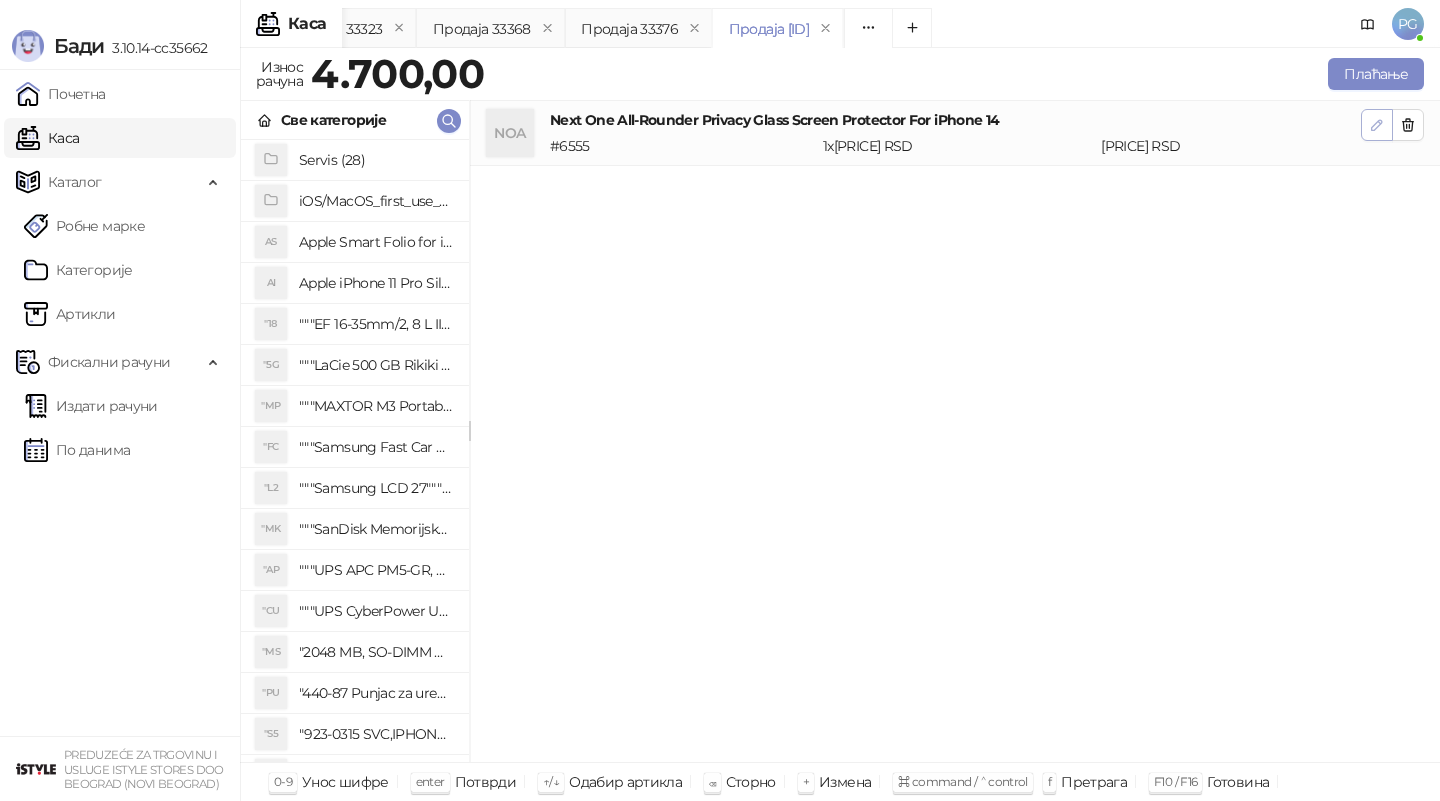 click 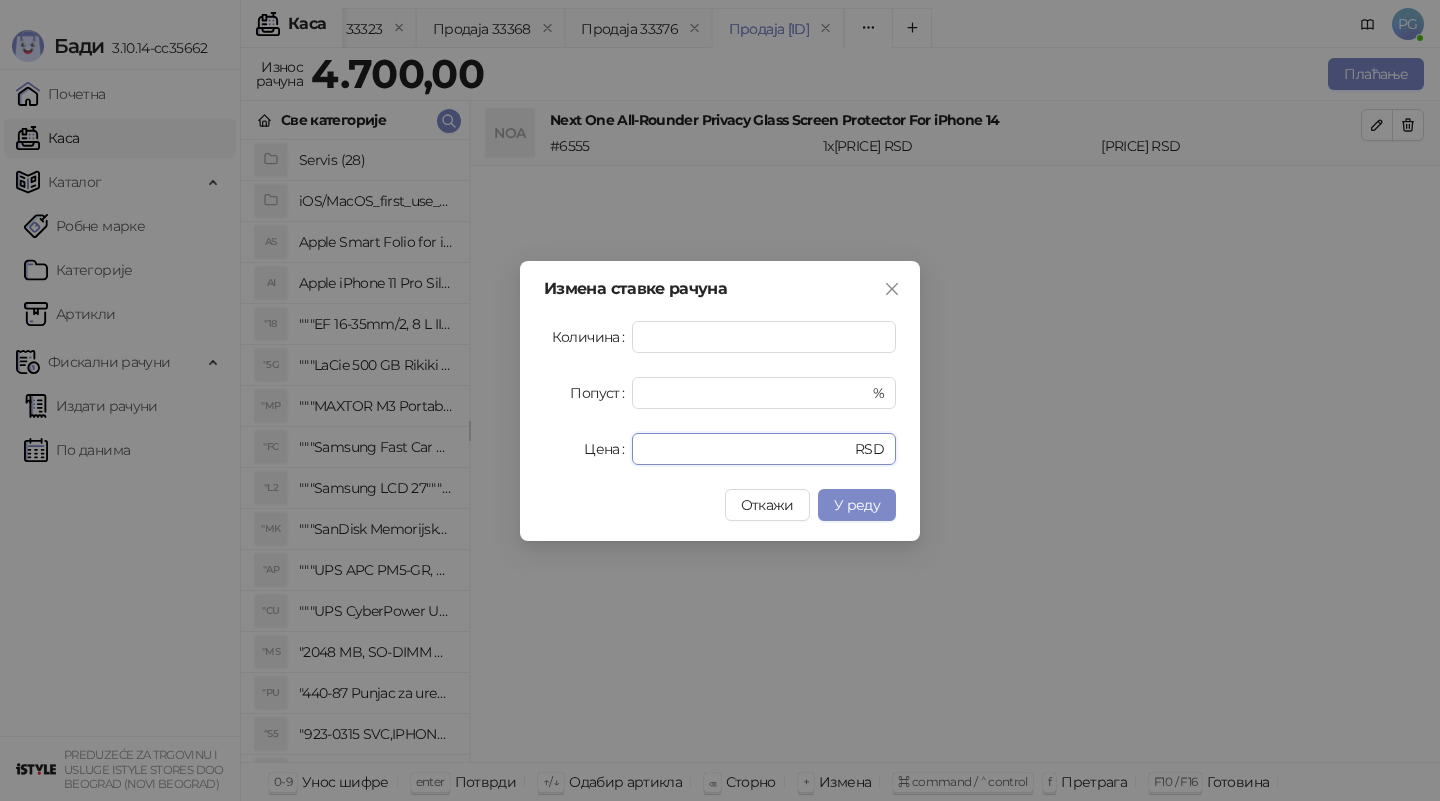 drag, startPoint x: 699, startPoint y: 442, endPoint x: 616, endPoint y: 440, distance: 83.02409 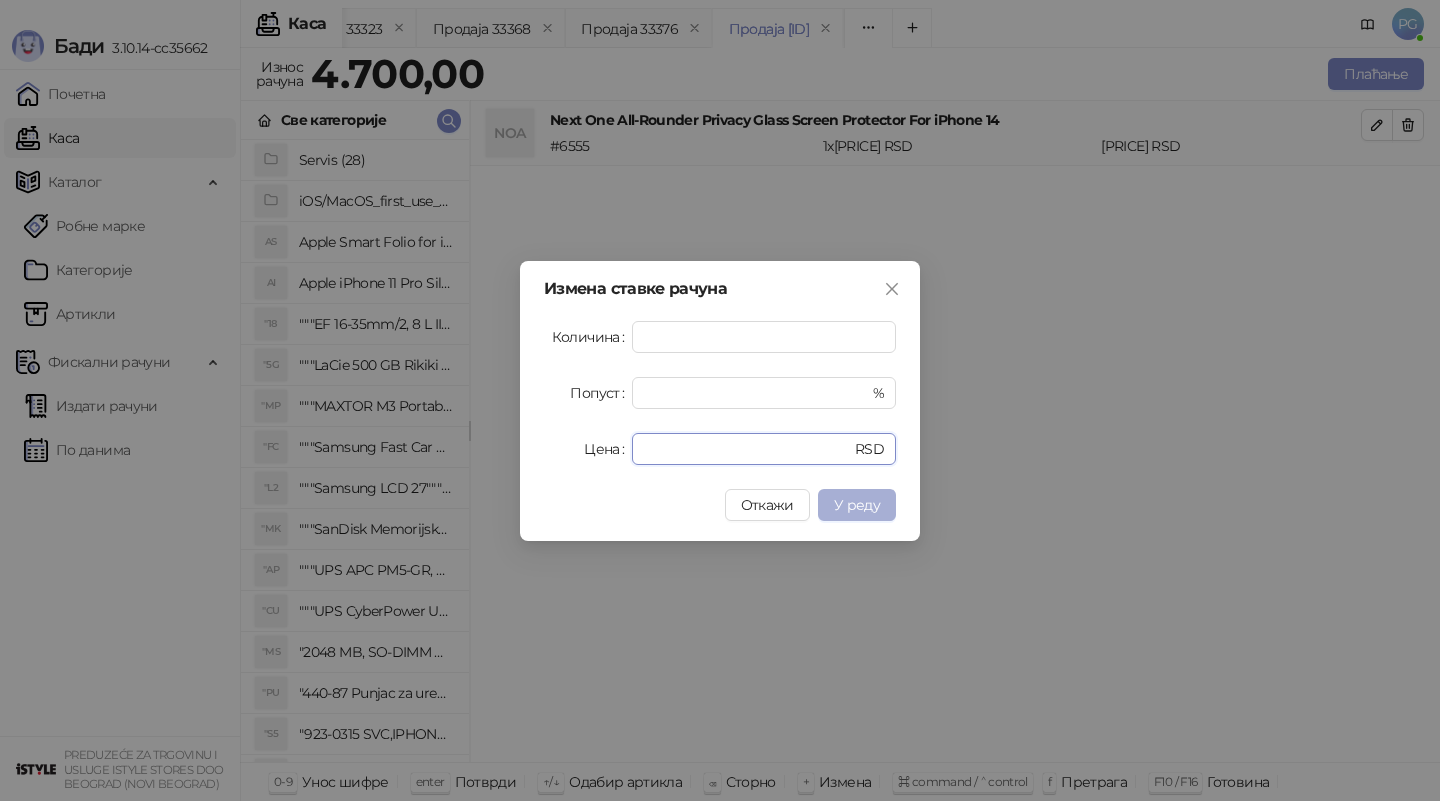 type on "*" 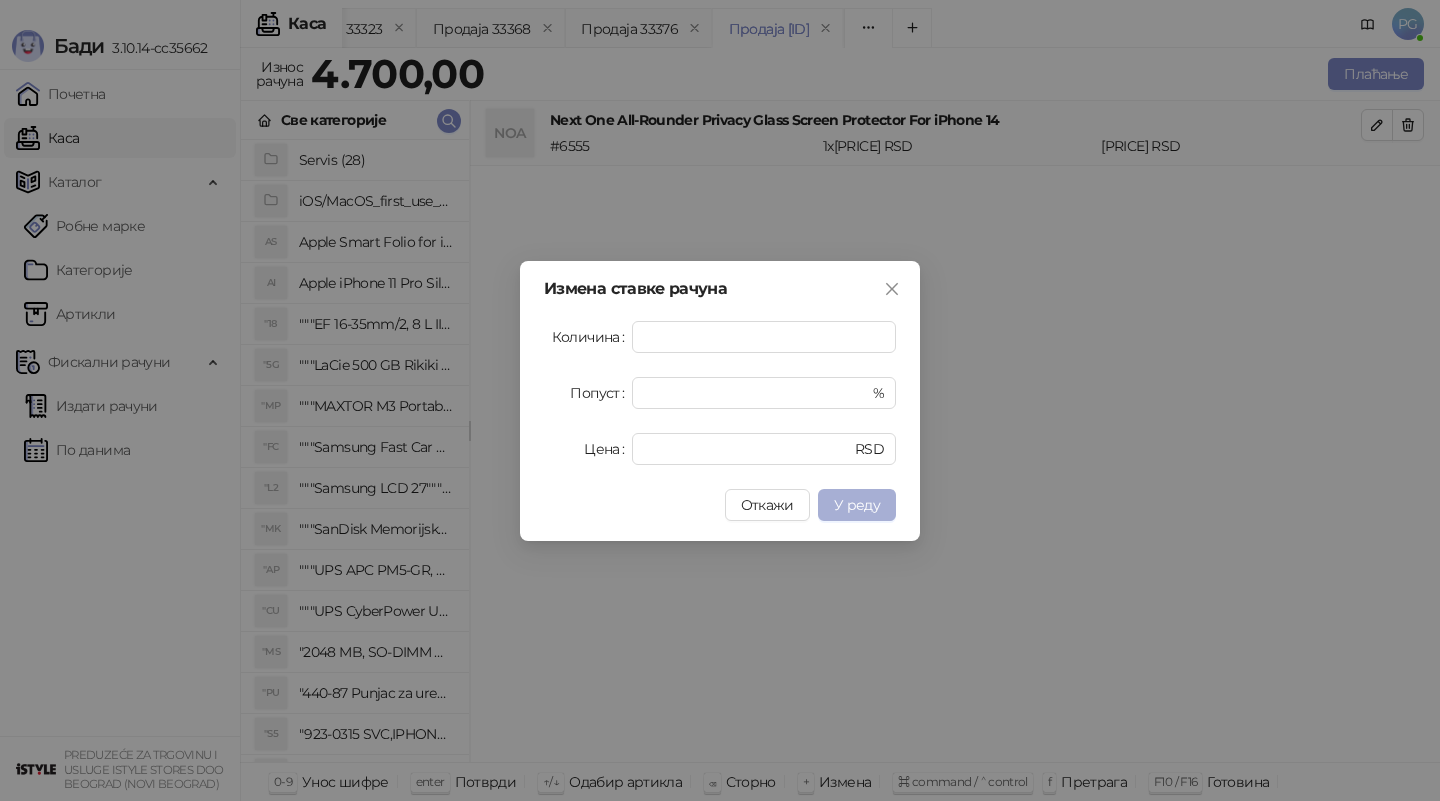 click on "У реду" at bounding box center (857, 505) 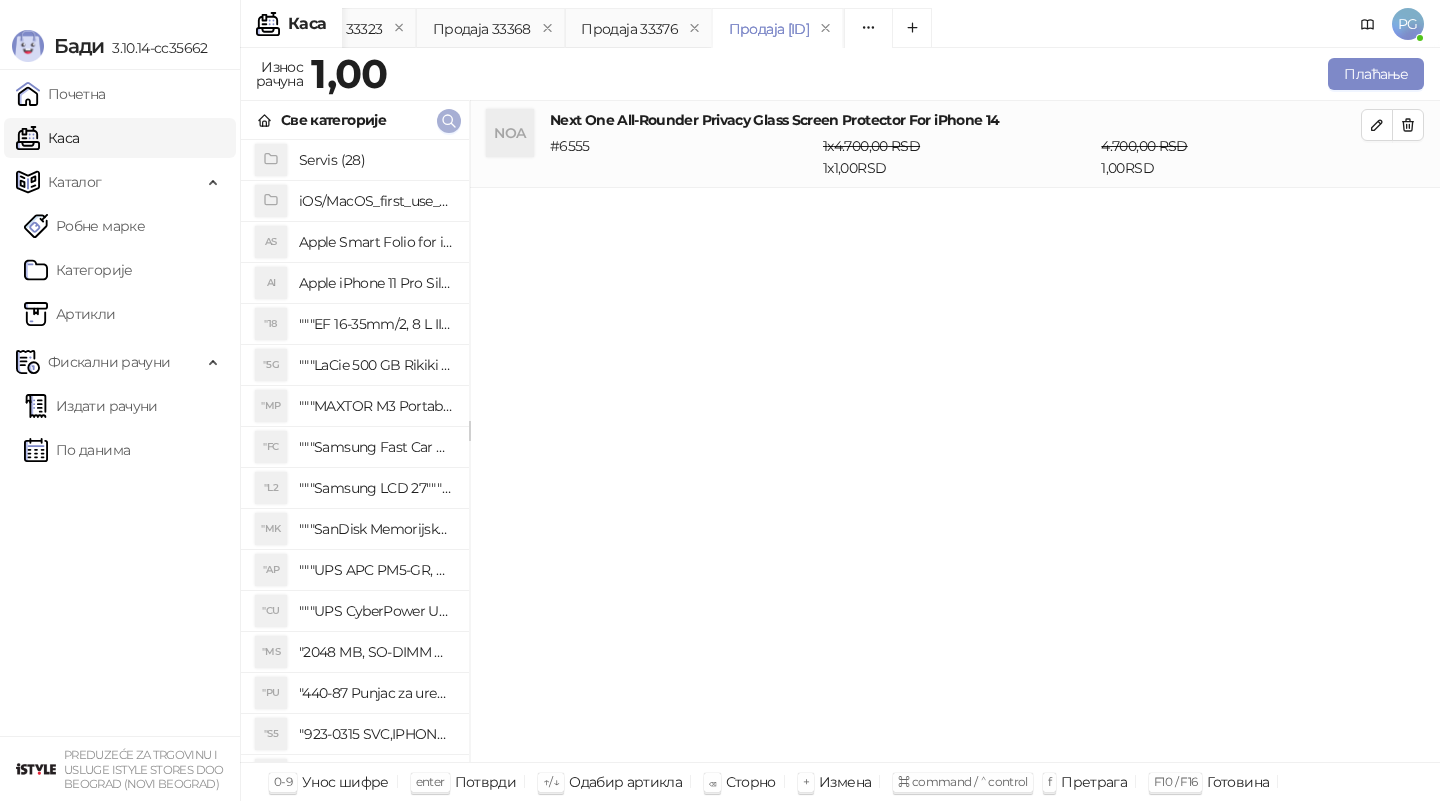 click 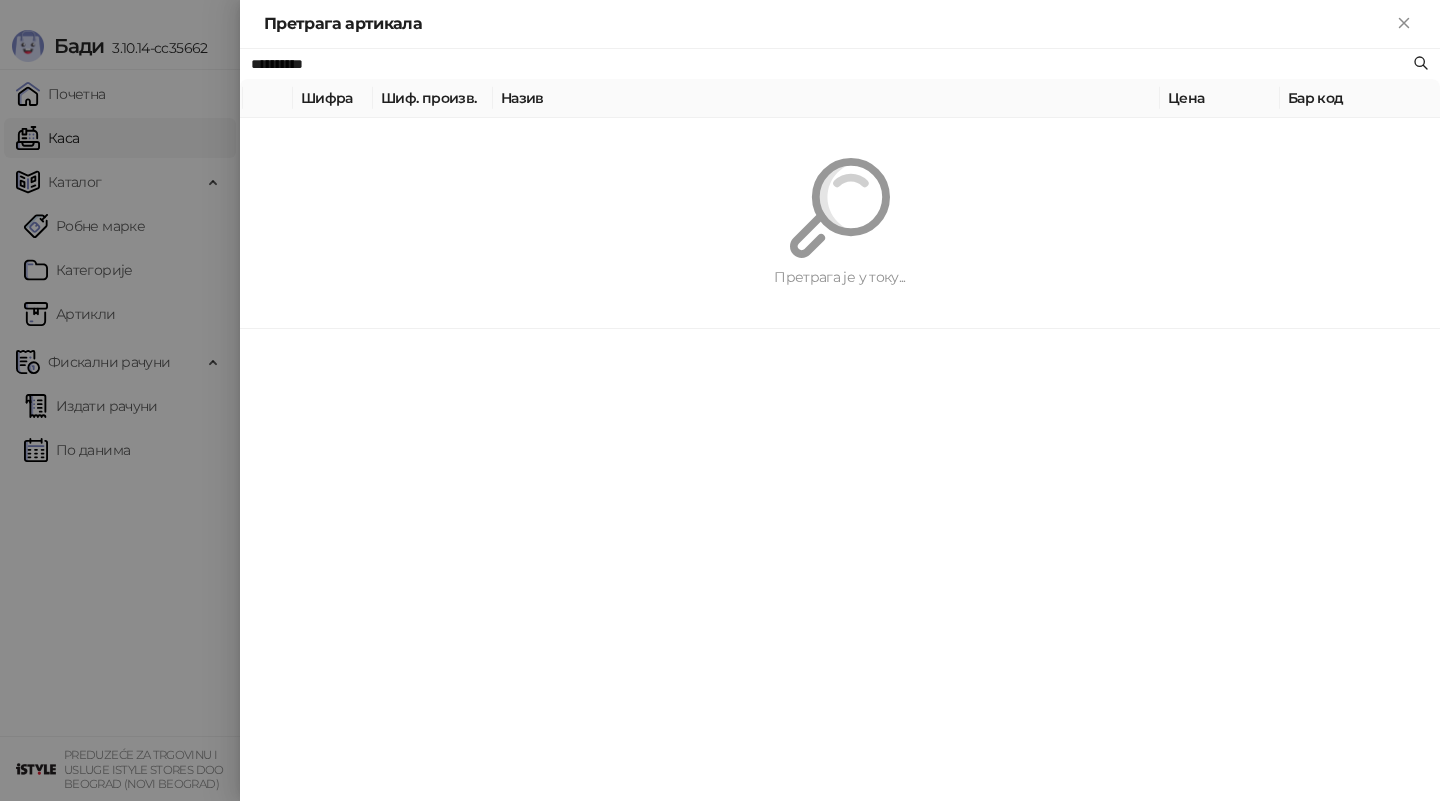 paste on "**********" 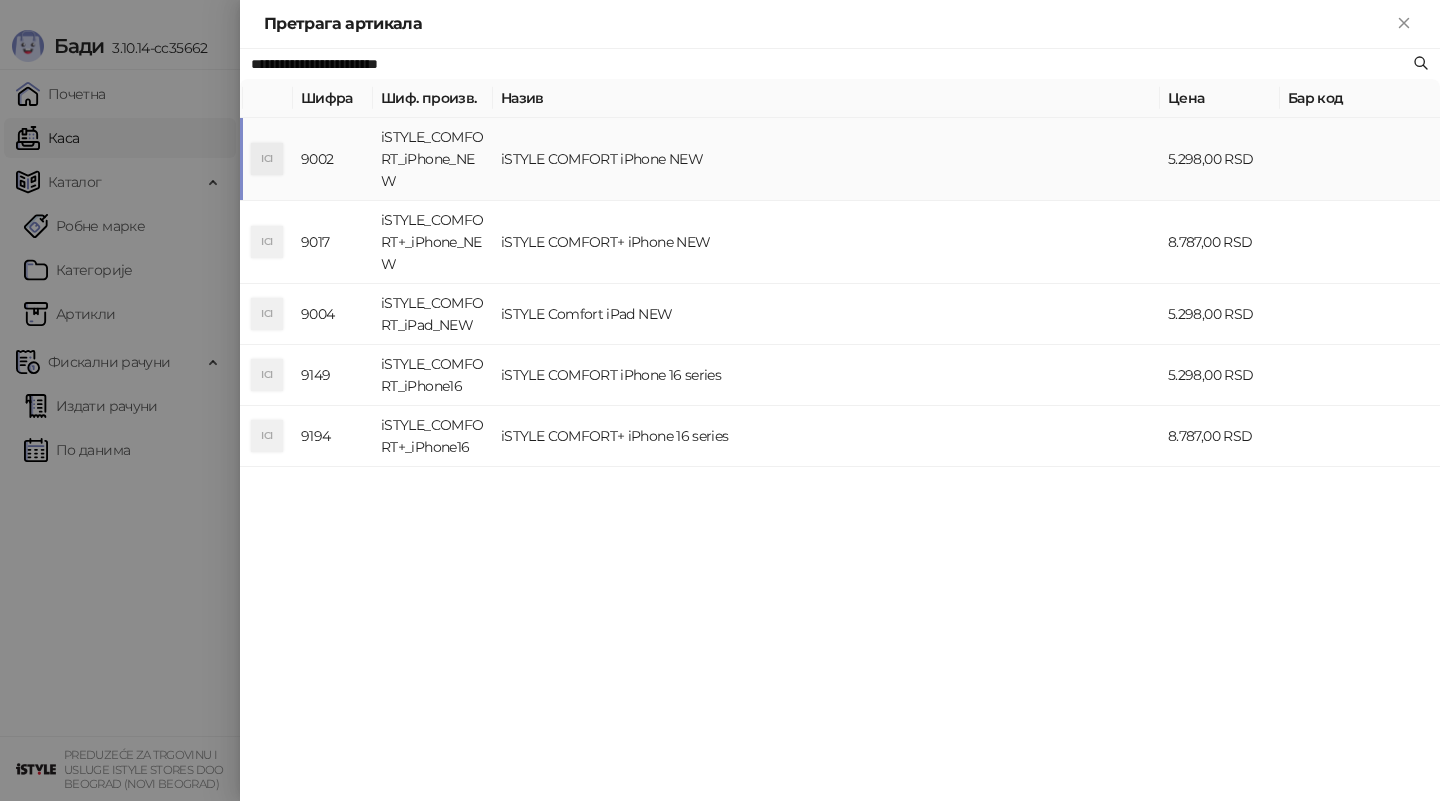 click on "iSTYLE_COMFORT_iPhone_NEW" at bounding box center (433, 159) 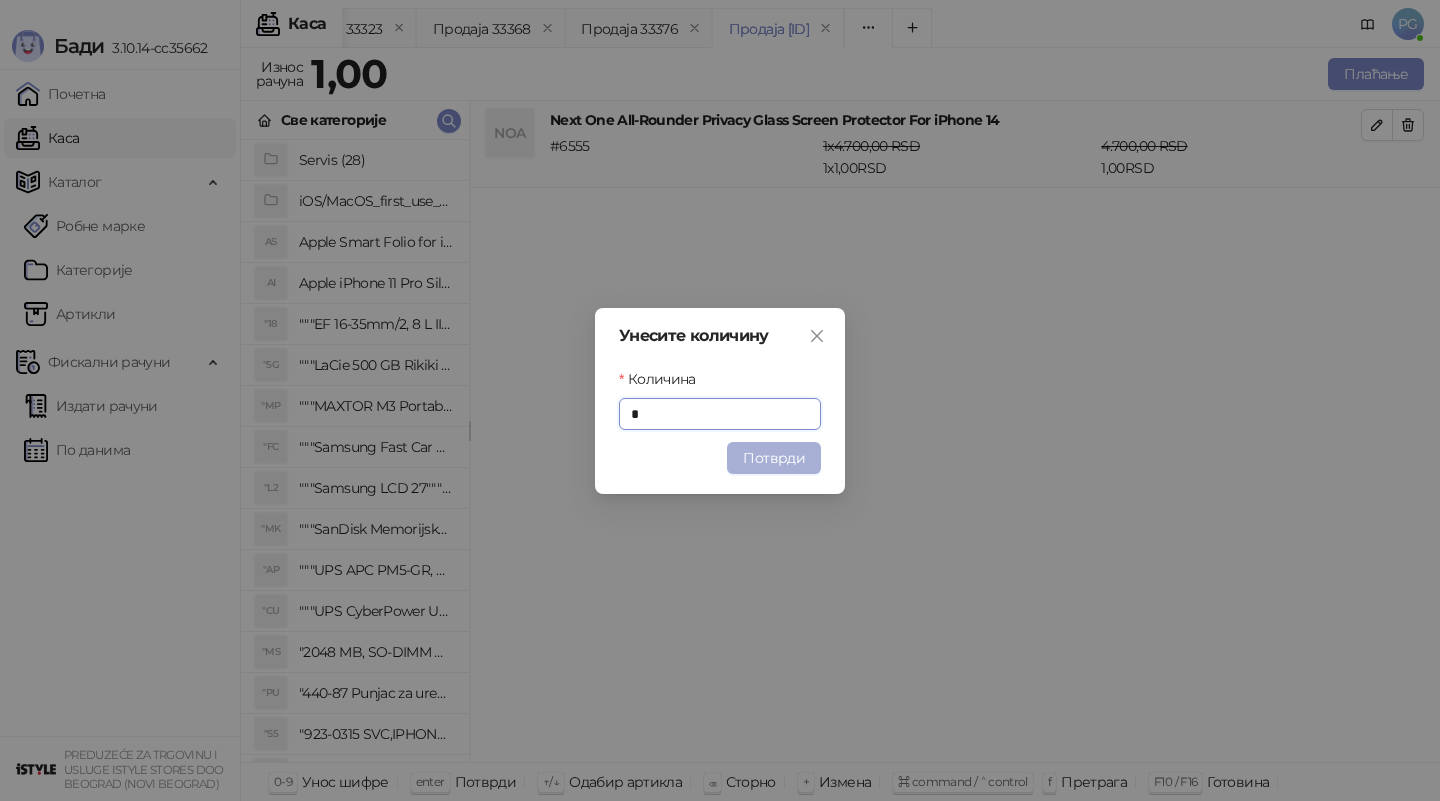 click on "Потврди" at bounding box center [774, 458] 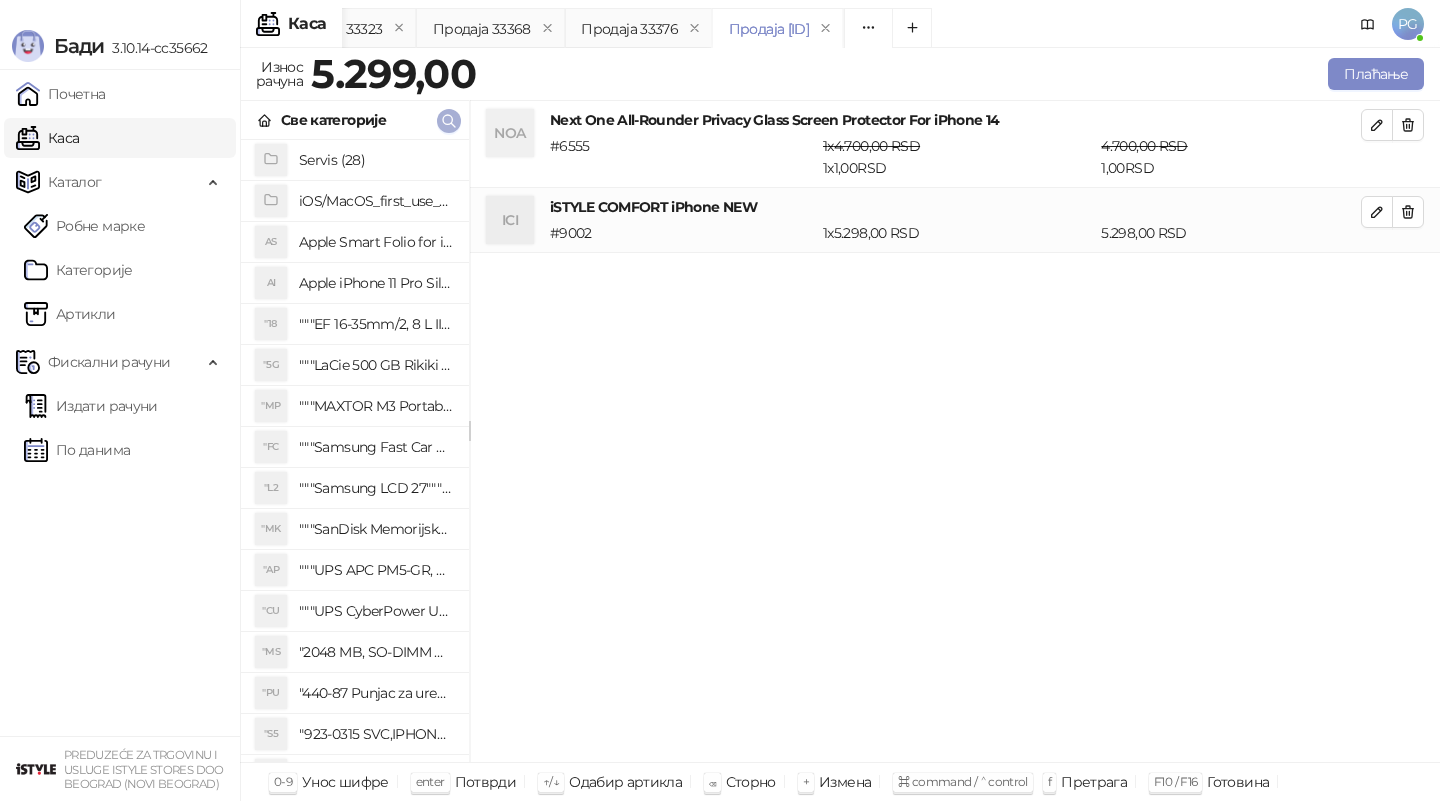 click at bounding box center (449, 121) 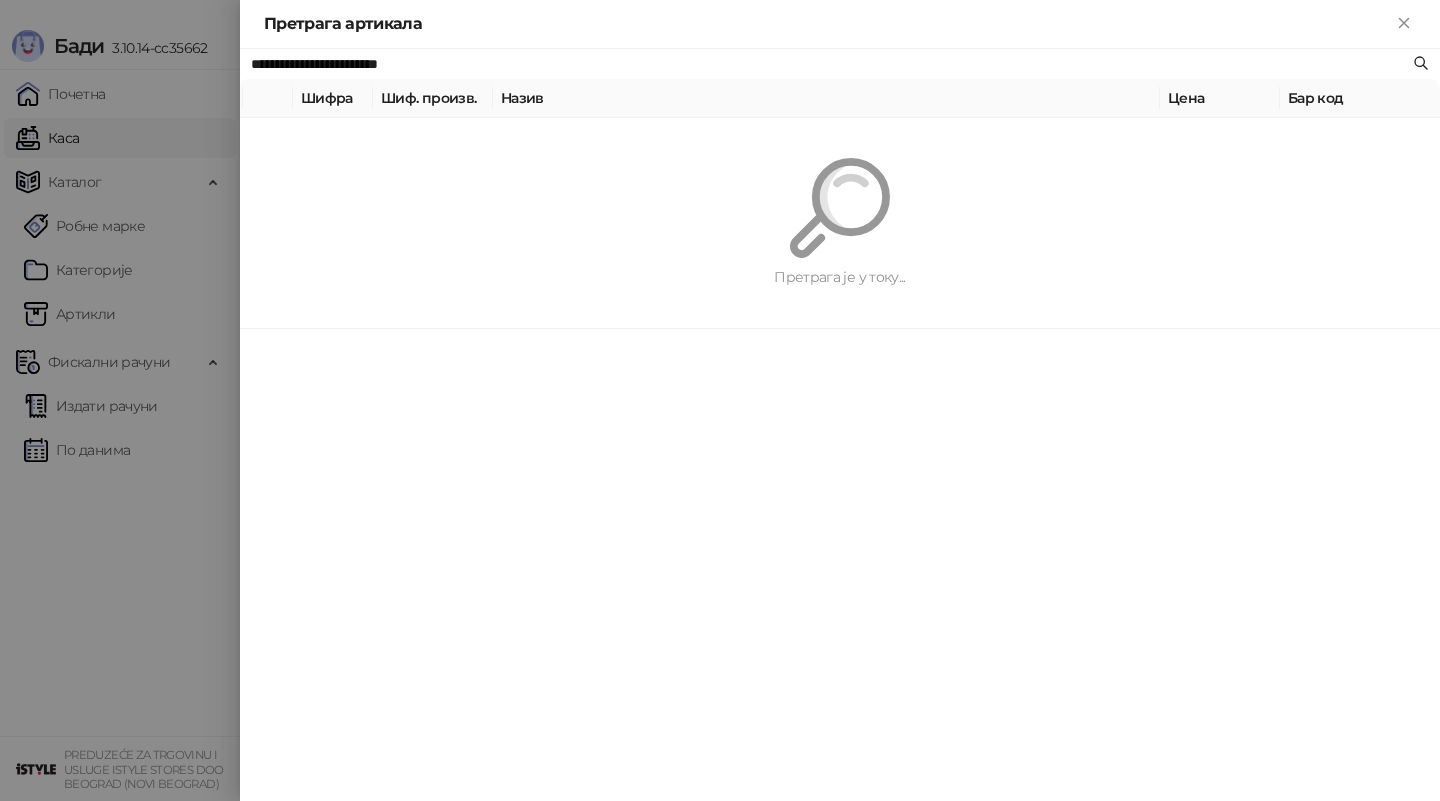paste 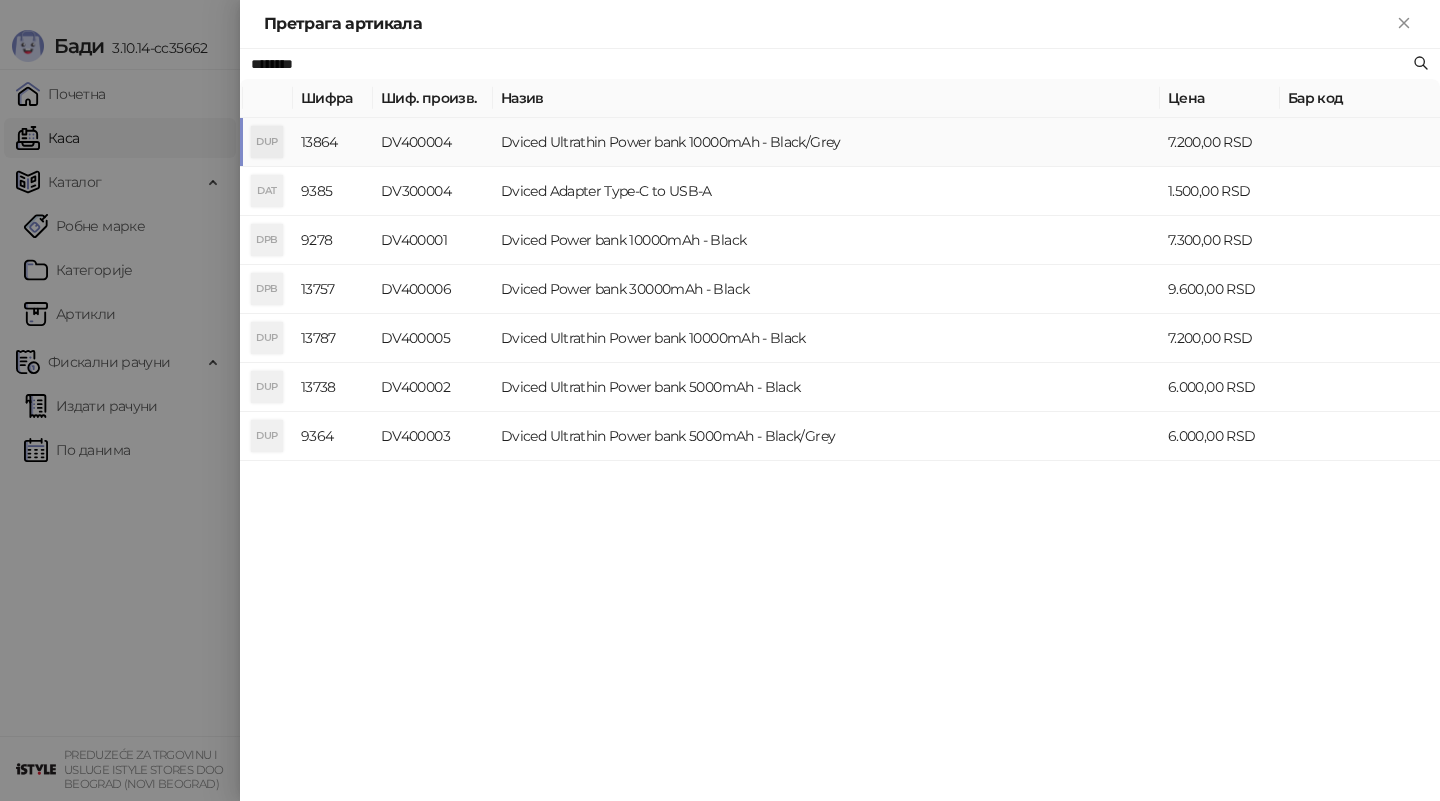 type on "********" 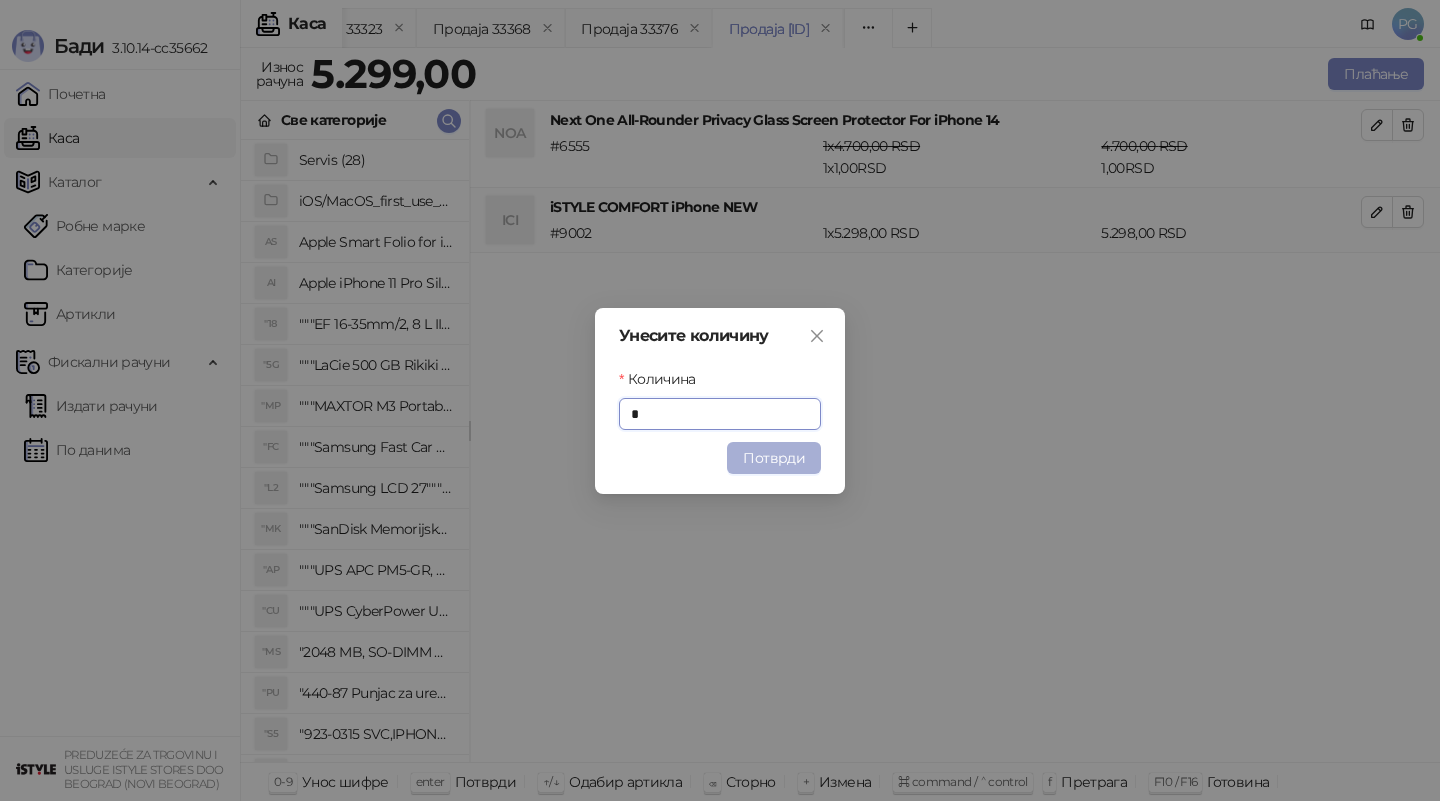 click on "Потврди" at bounding box center [774, 458] 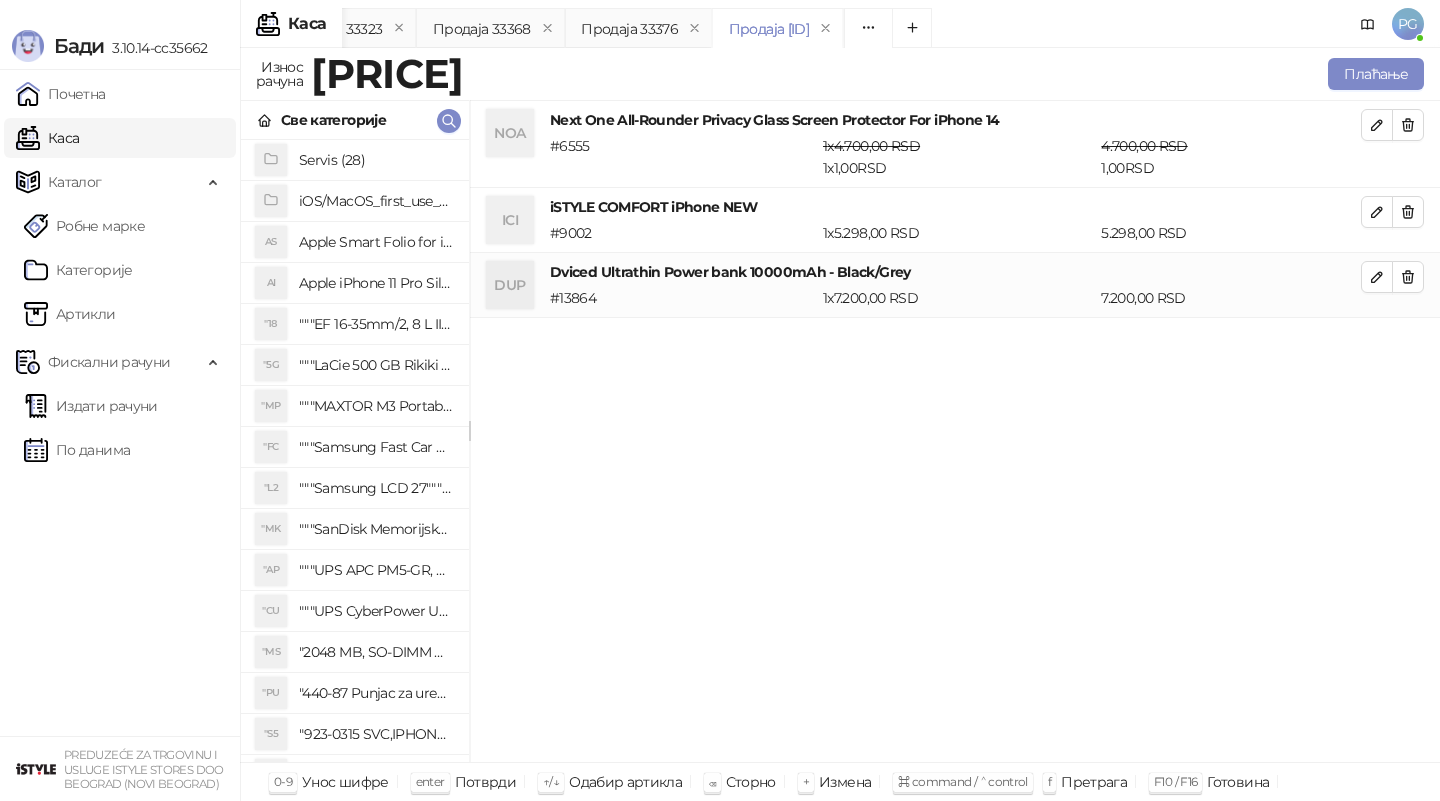 click on "Плаћање" at bounding box center [948, 74] 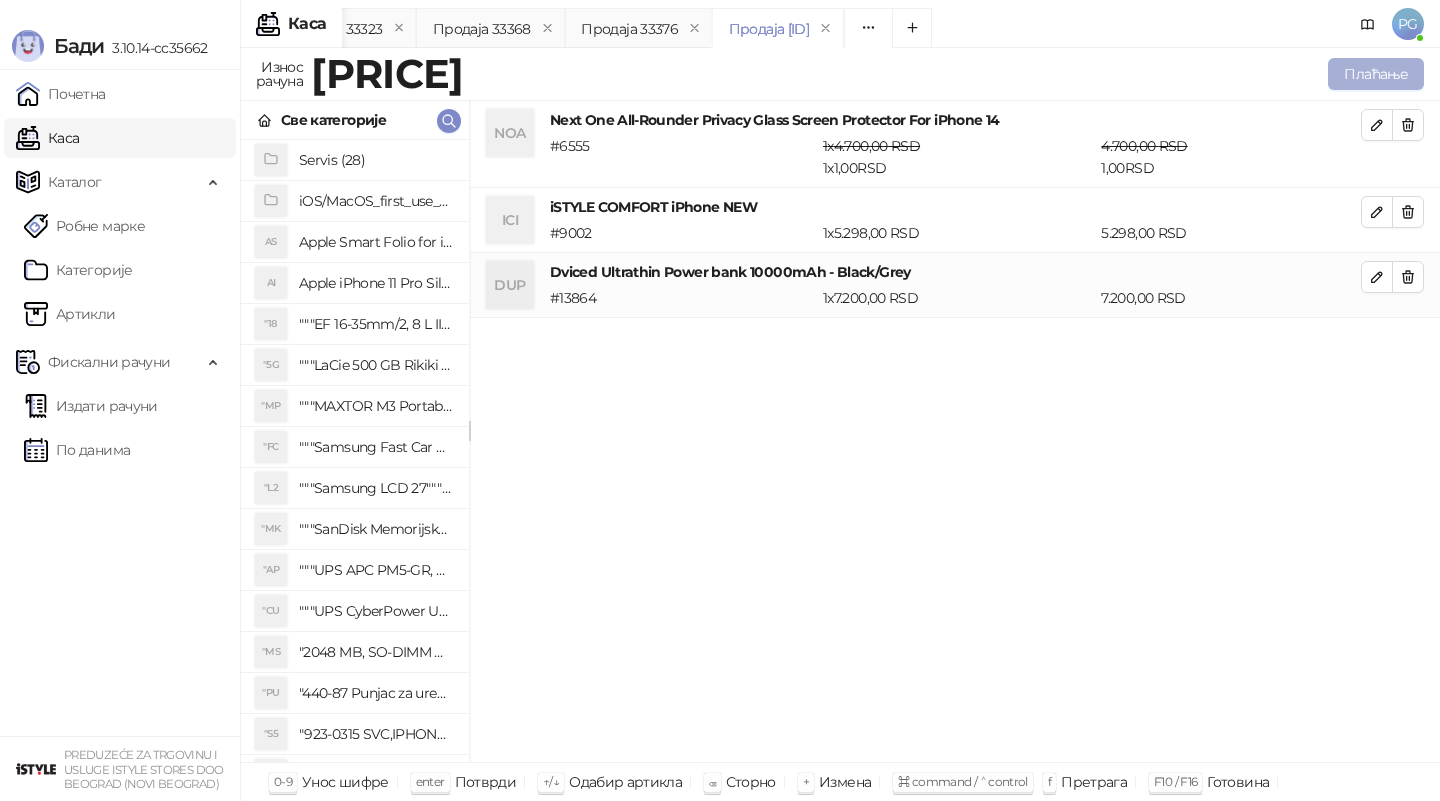 click on "Плаћање" at bounding box center (1376, 74) 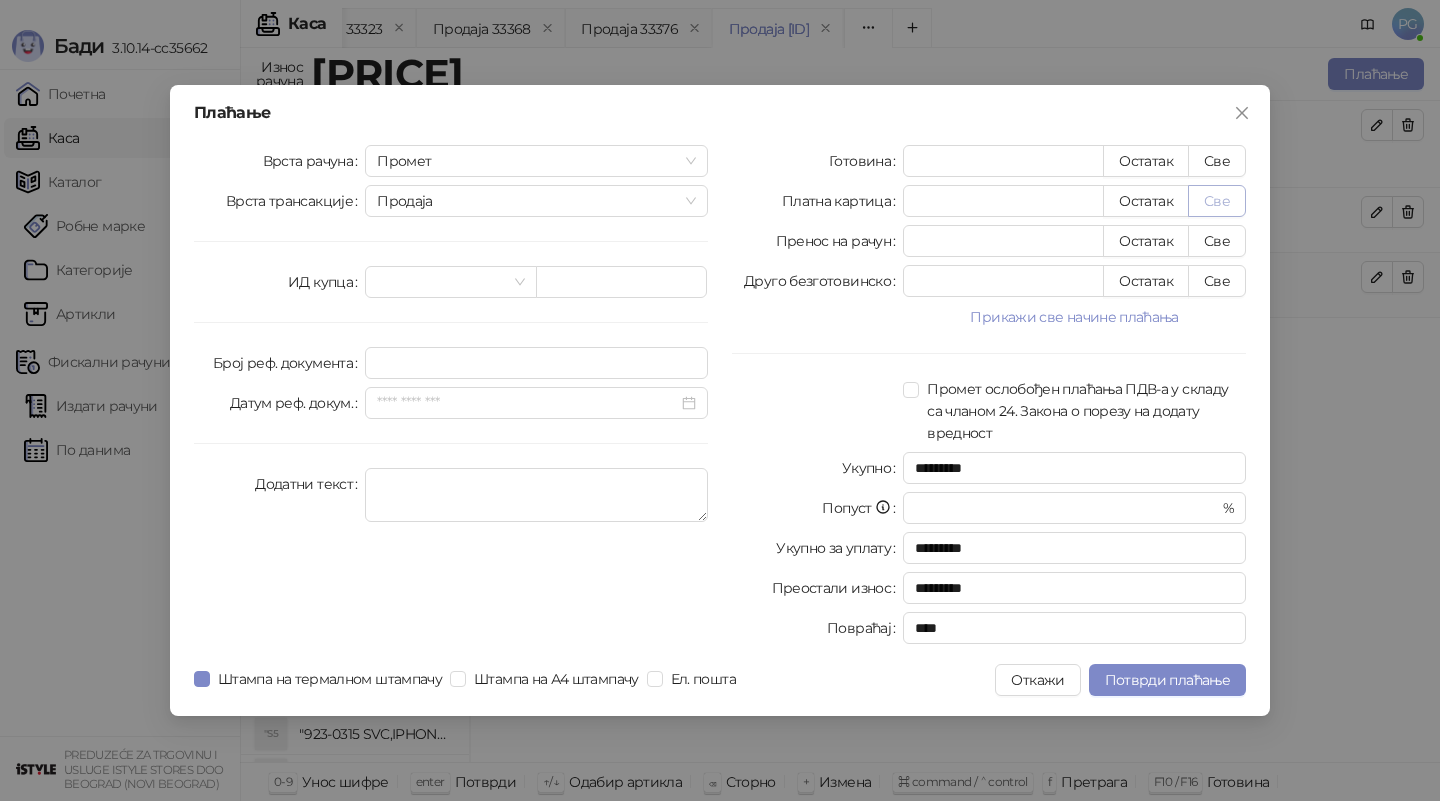 click on "Све" at bounding box center (1217, 201) 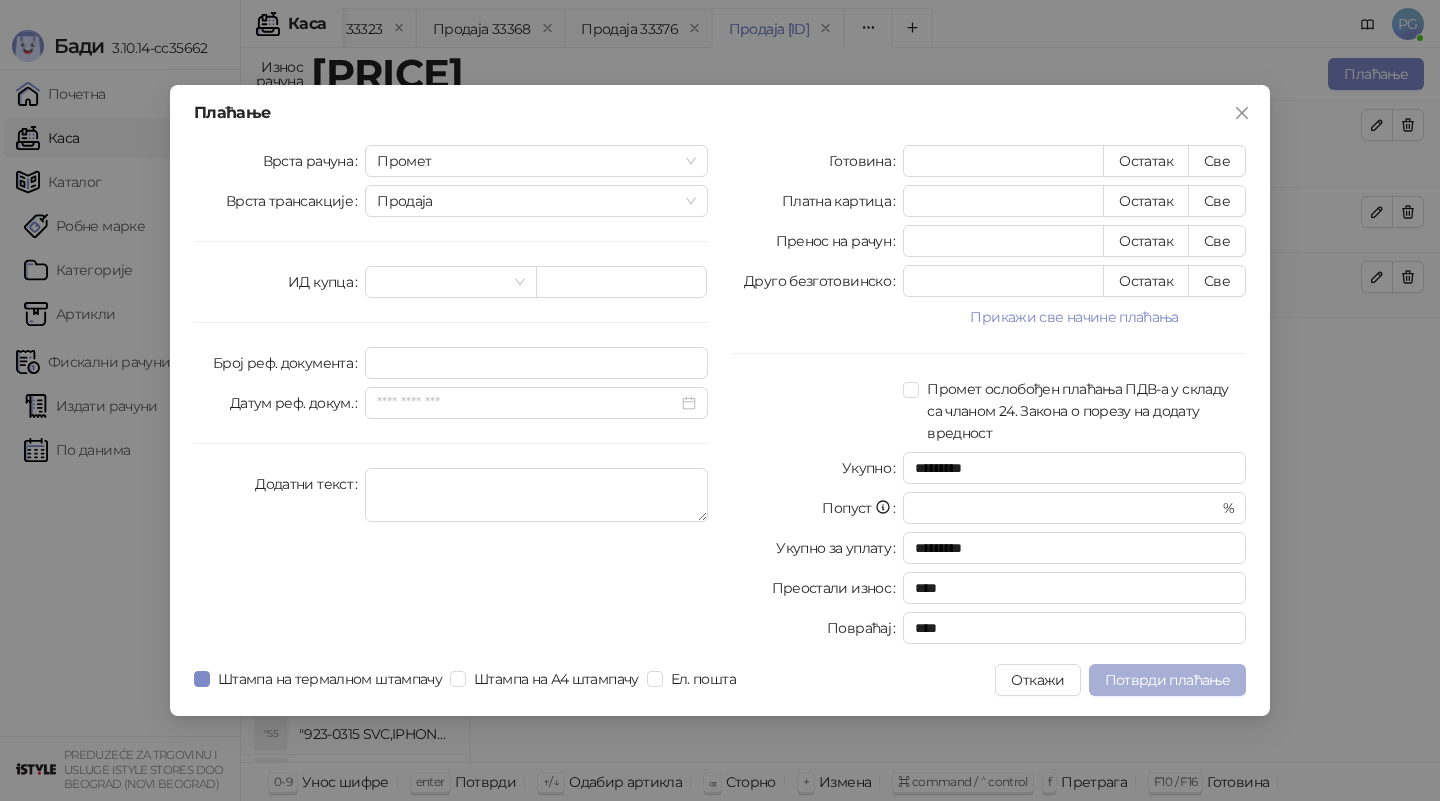 click on "Потврди плаћање" at bounding box center (1167, 680) 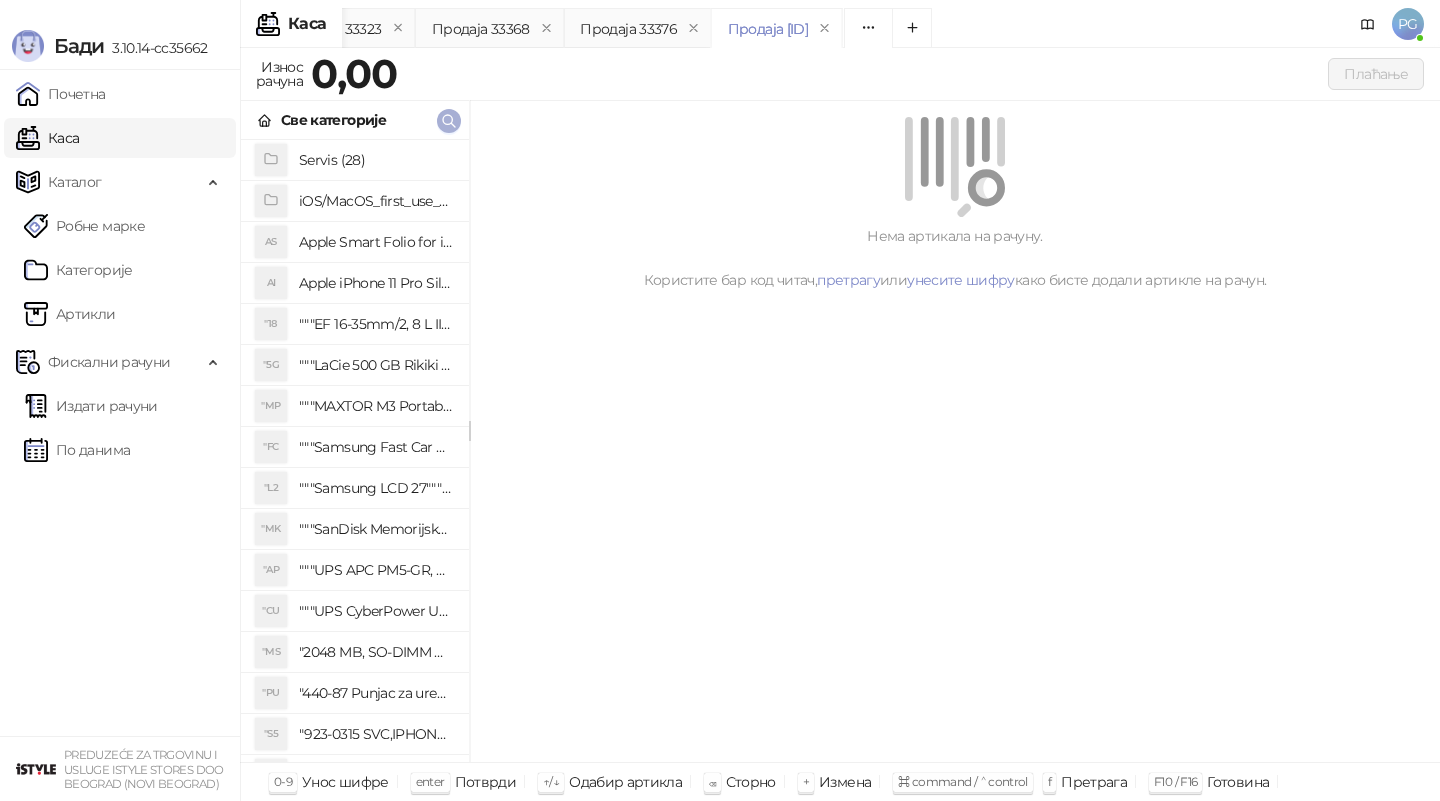 click 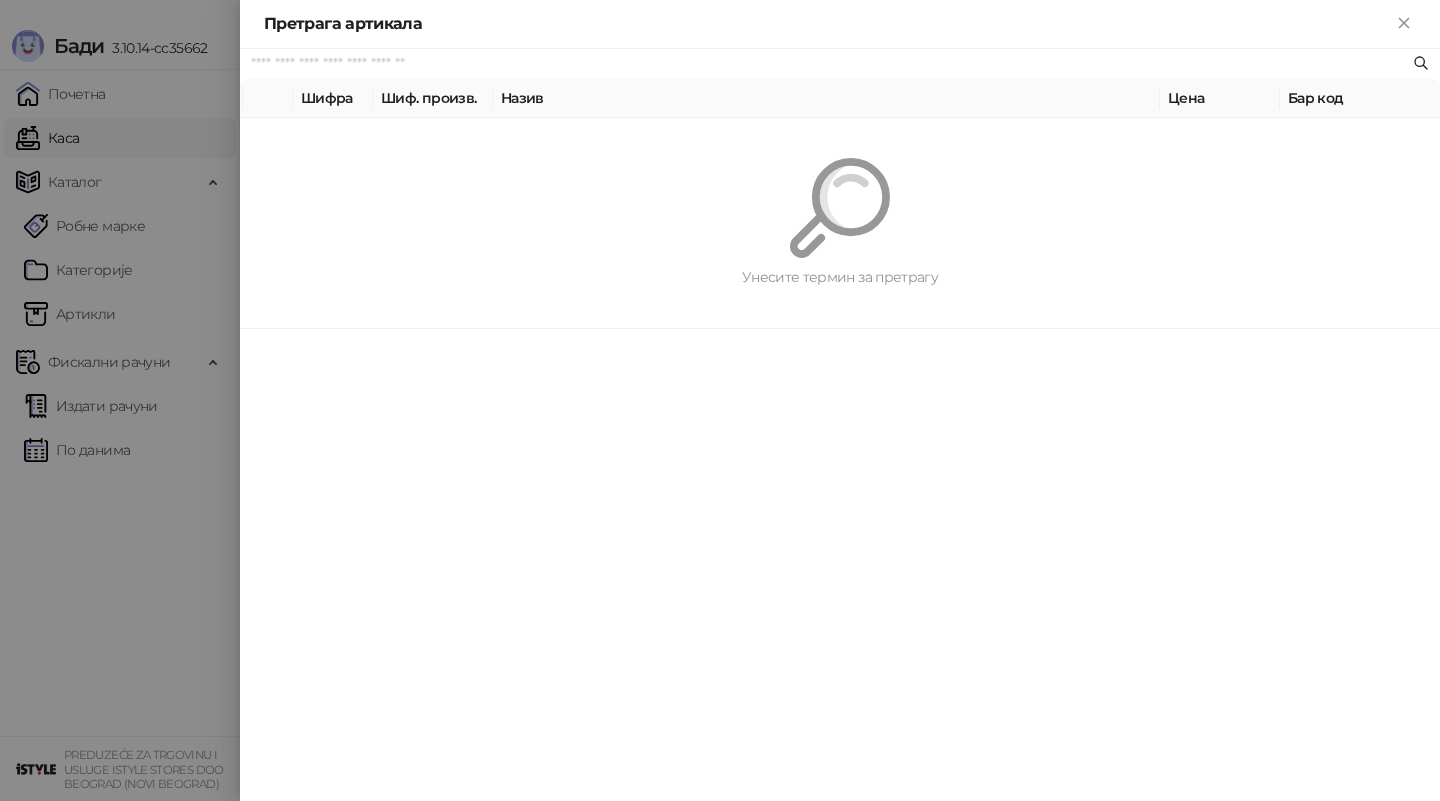 paste on "**********" 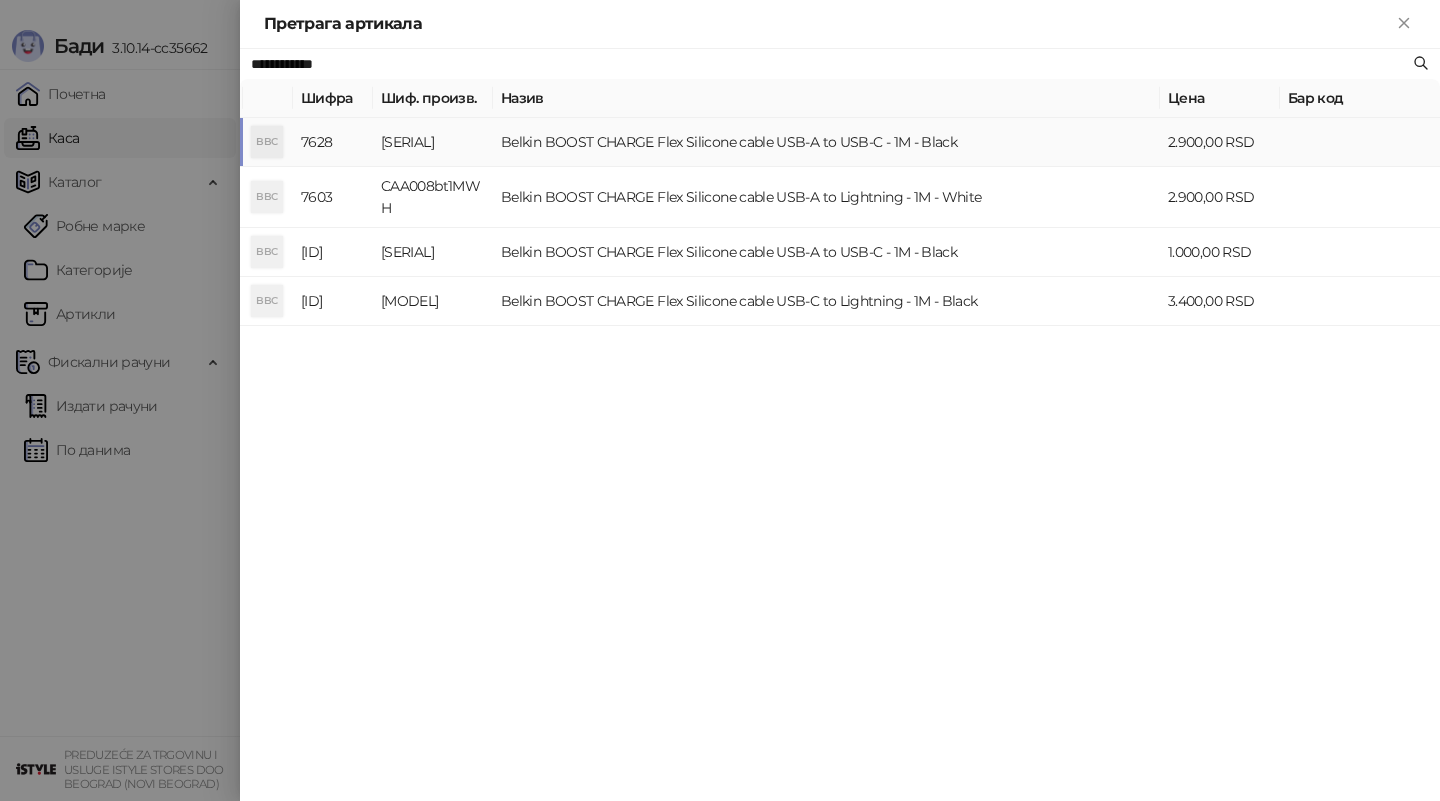 click on "Belkin BOOST CHARGE Flex Silicone cable USB-A to USB-C - 1M - Black" at bounding box center (826, 142) 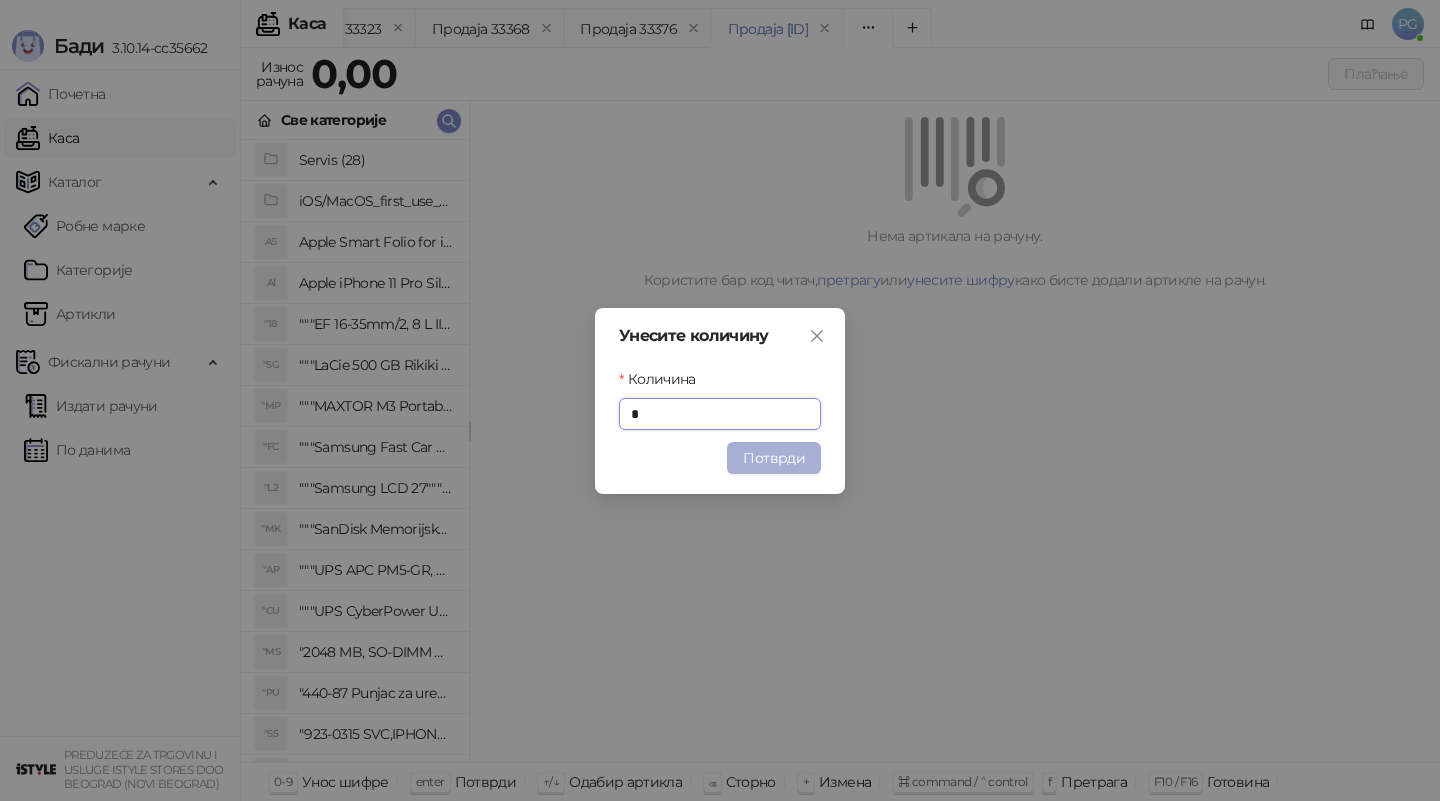 click on "Потврди" at bounding box center (774, 458) 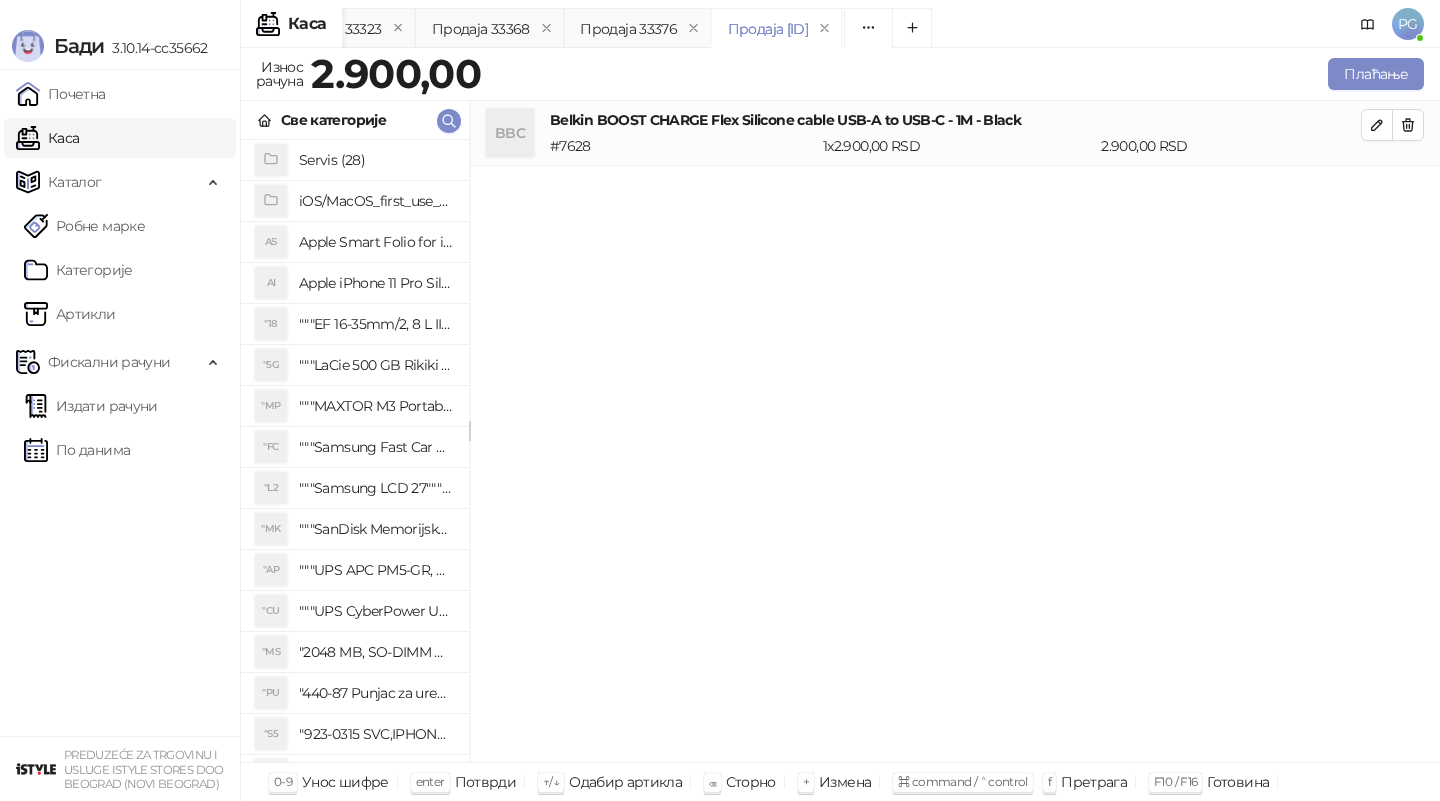 click on "Све категорије" at bounding box center [355, 120] 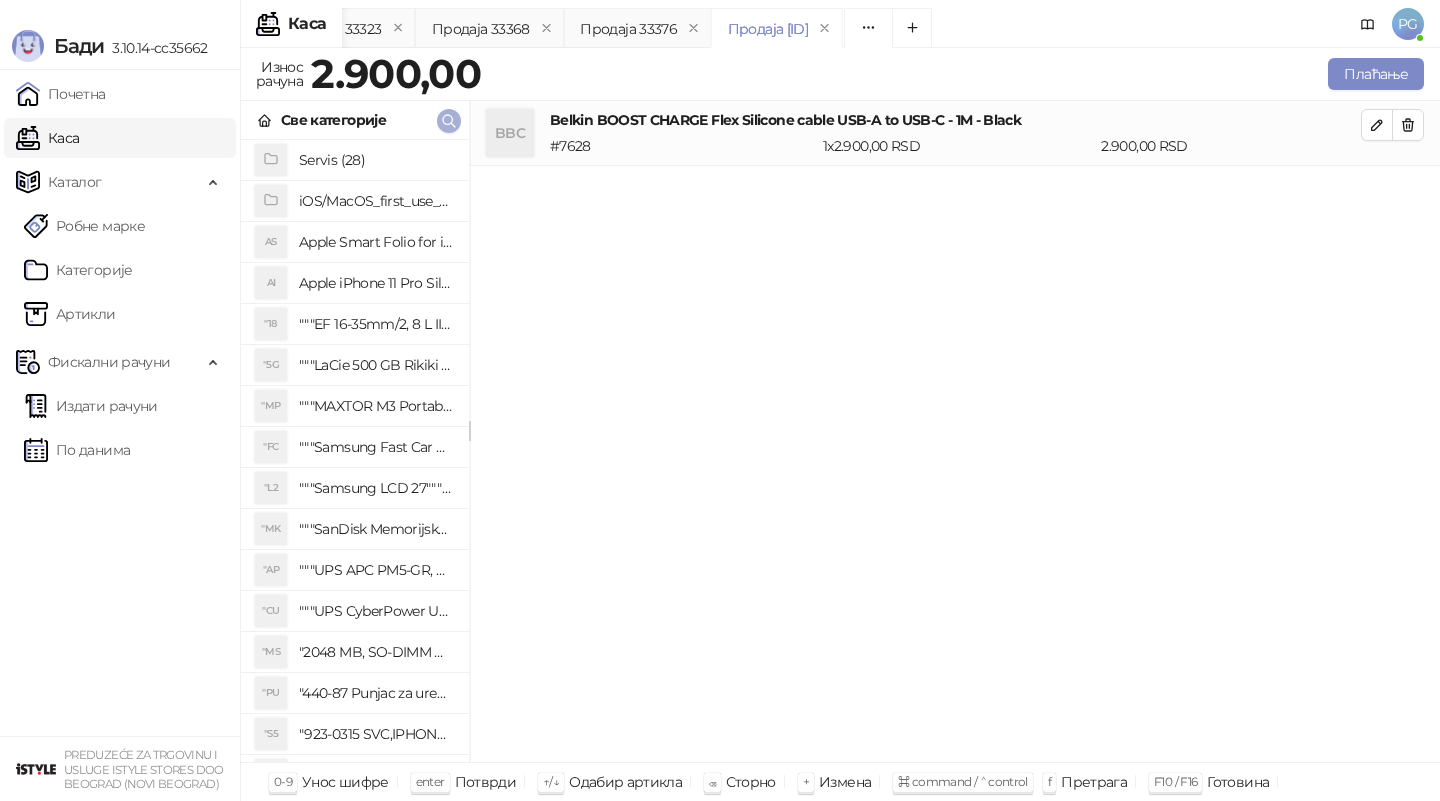 click 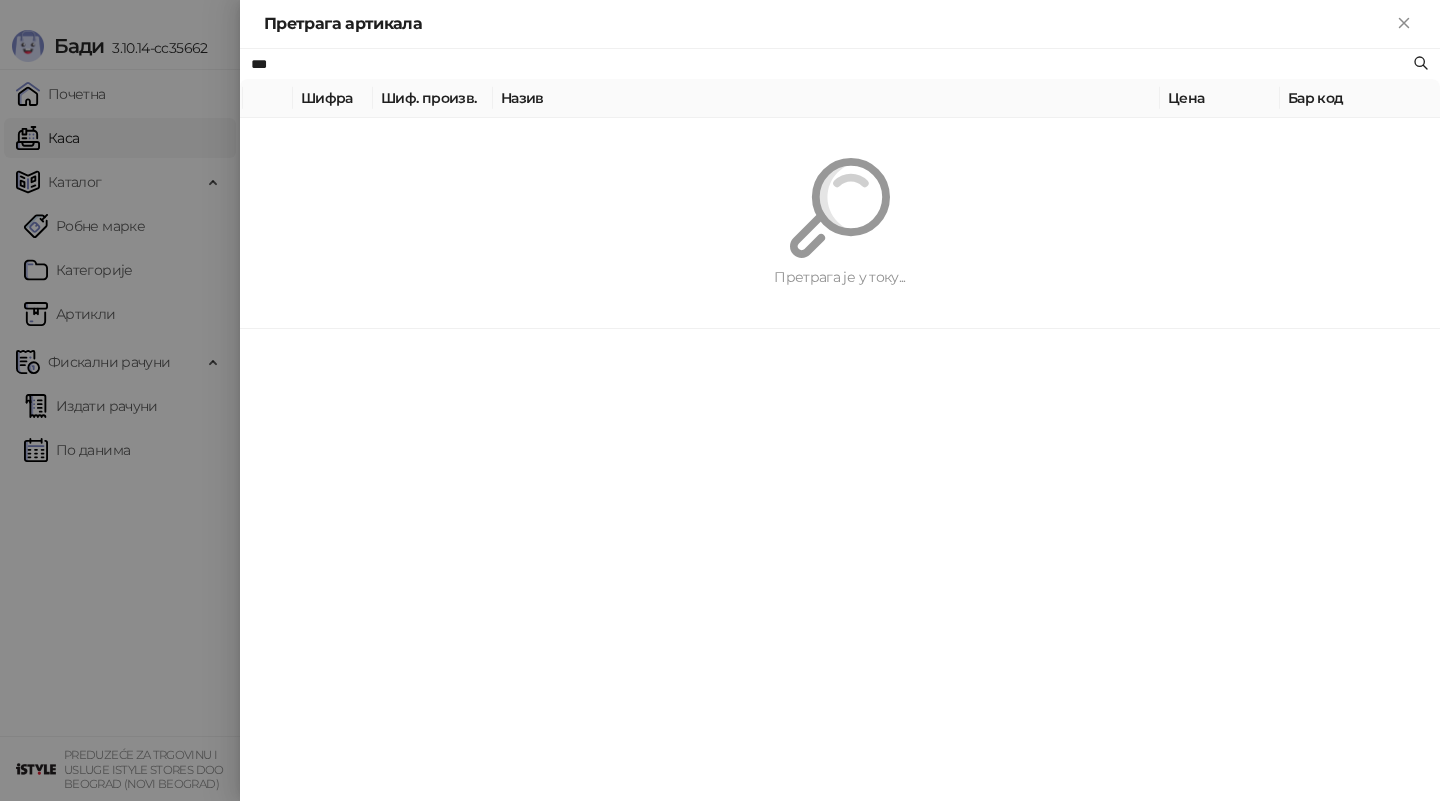 type on "***" 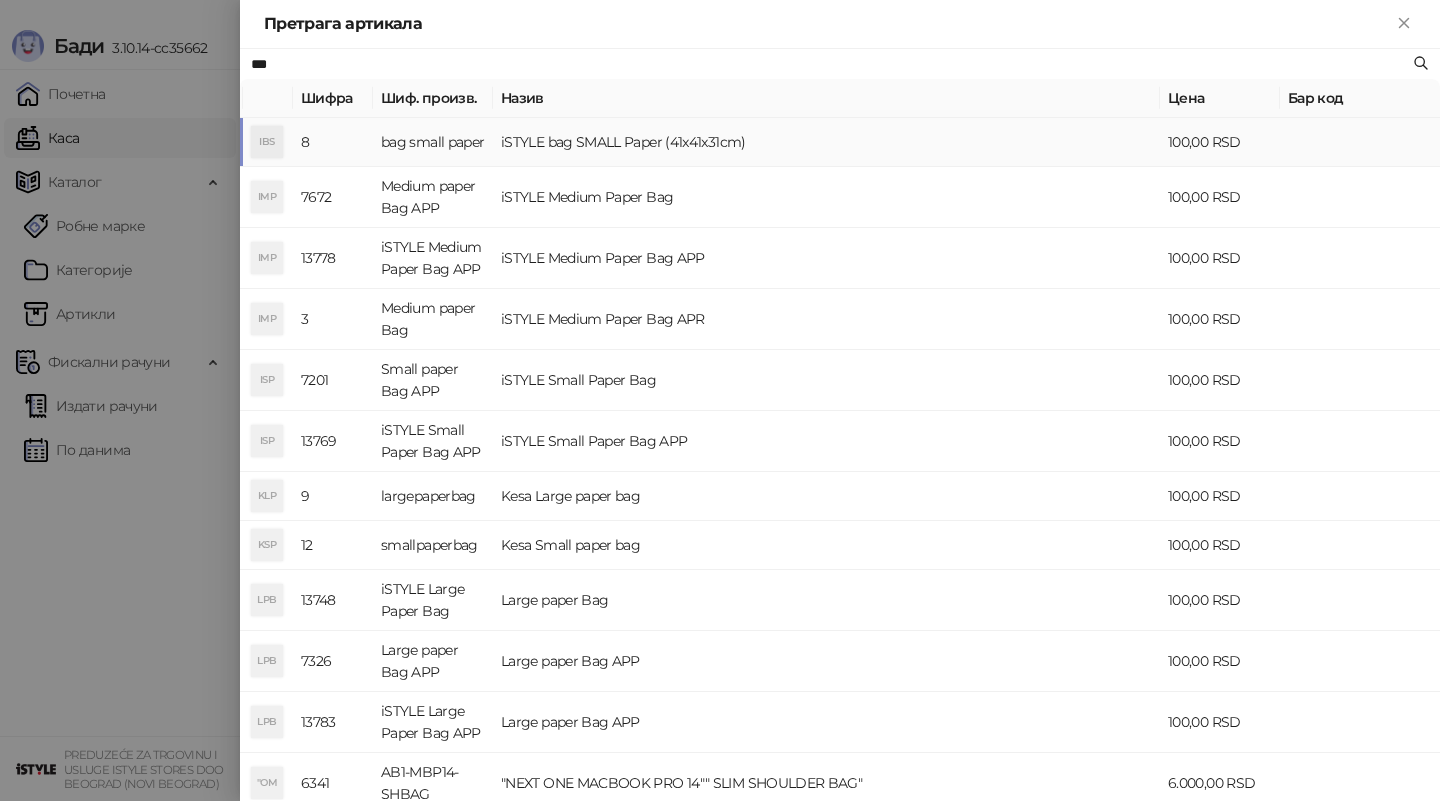 click on "iSTYLE bag SMALL Paper (41x41x31cm)" at bounding box center [826, 142] 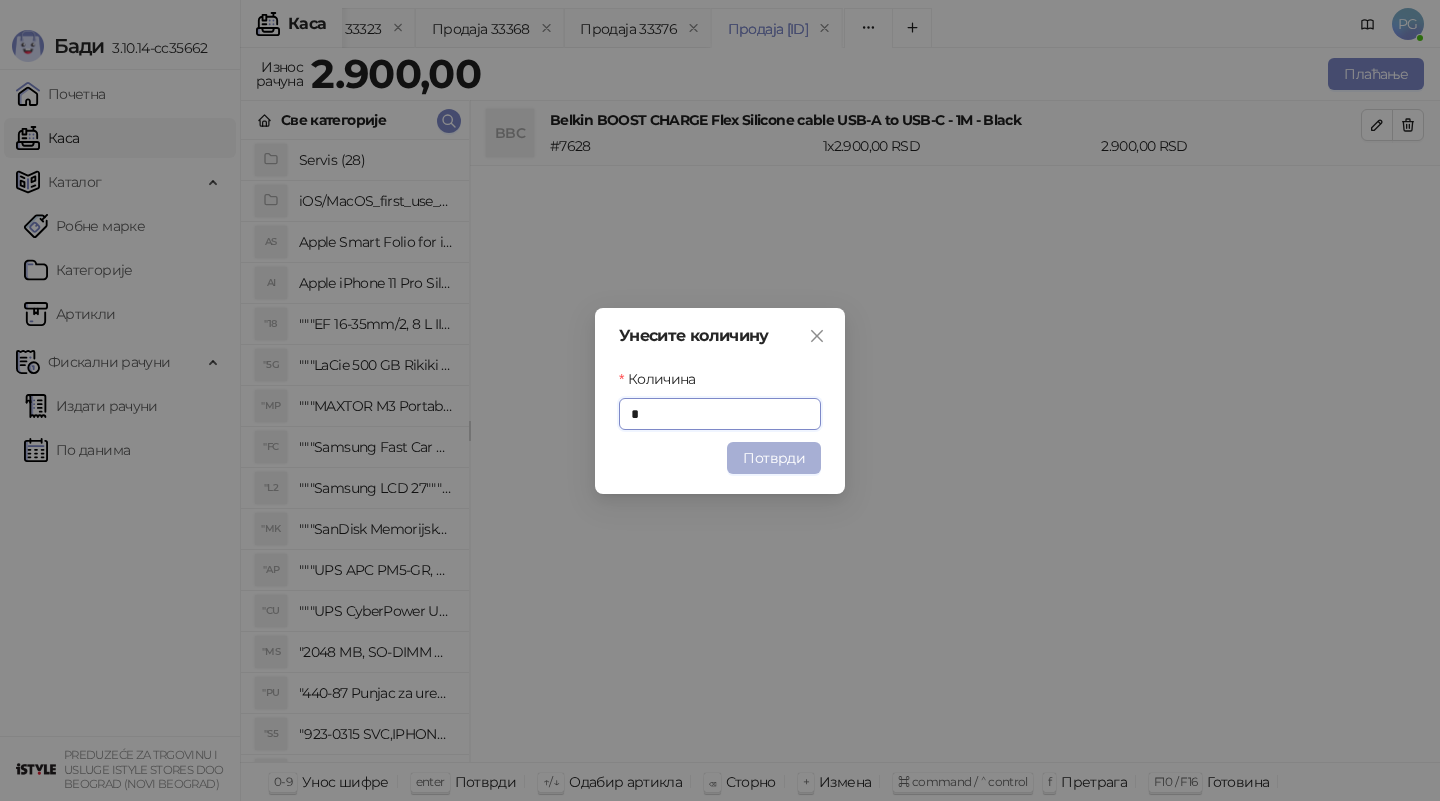 click on "Потврди" at bounding box center [774, 458] 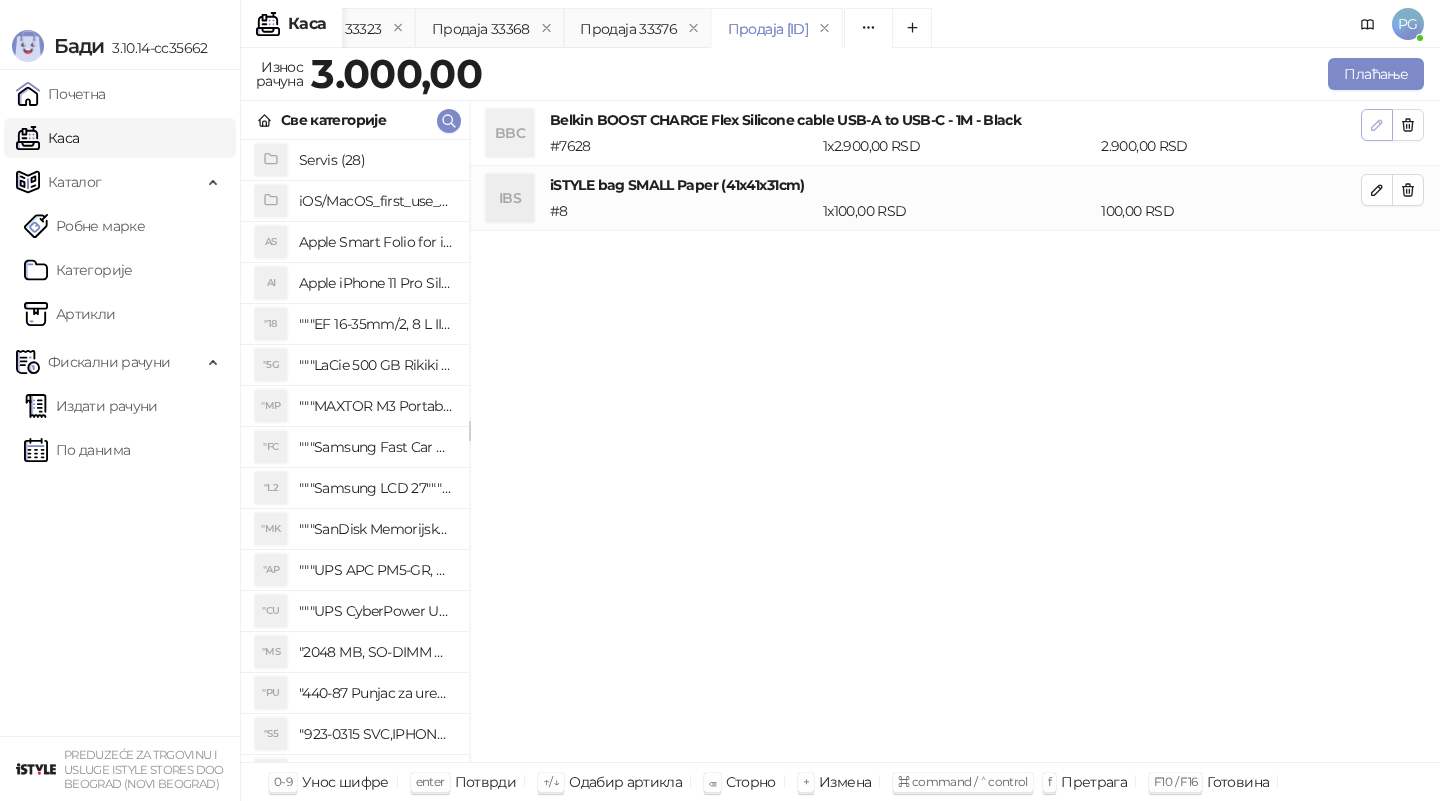 click 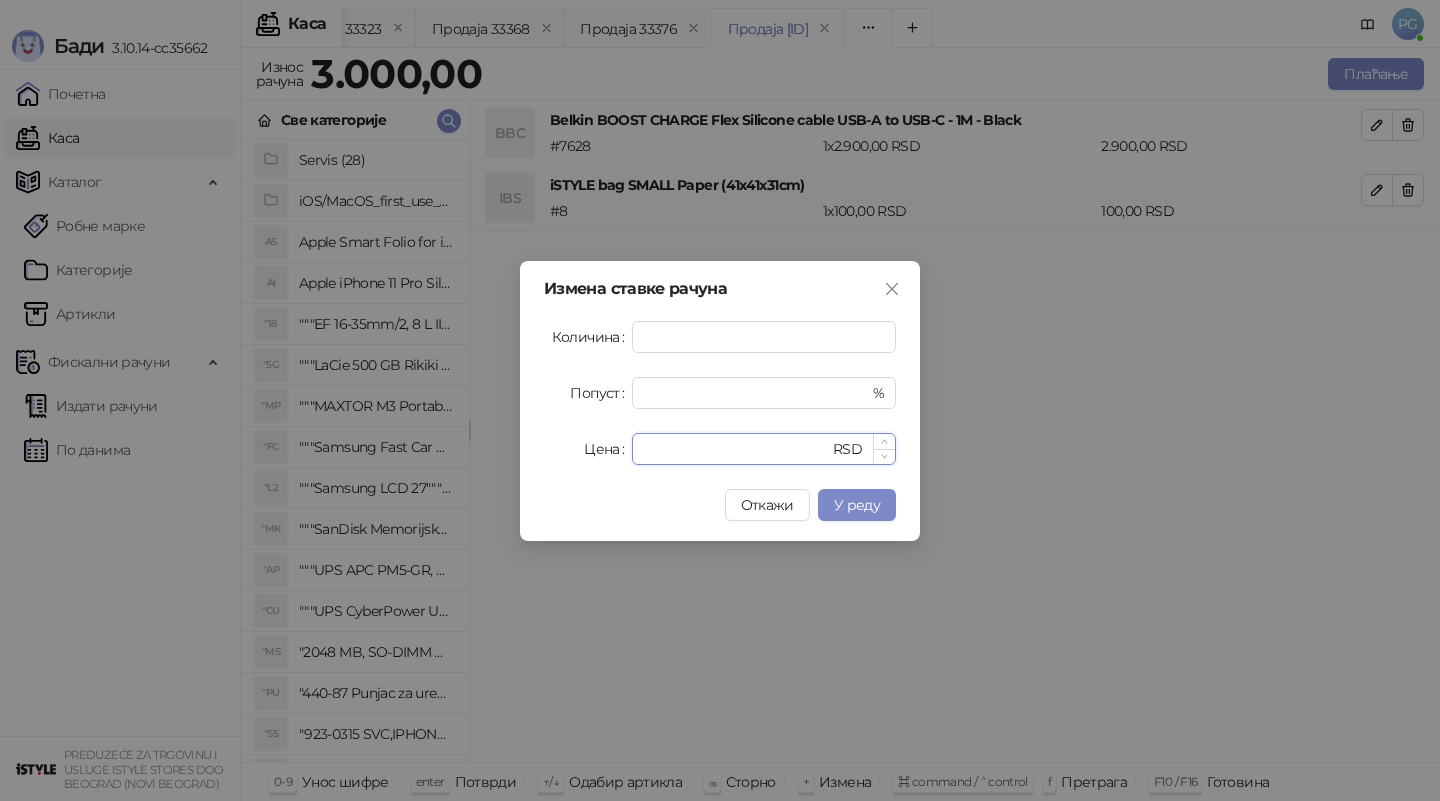 click on "****" at bounding box center [736, 449] 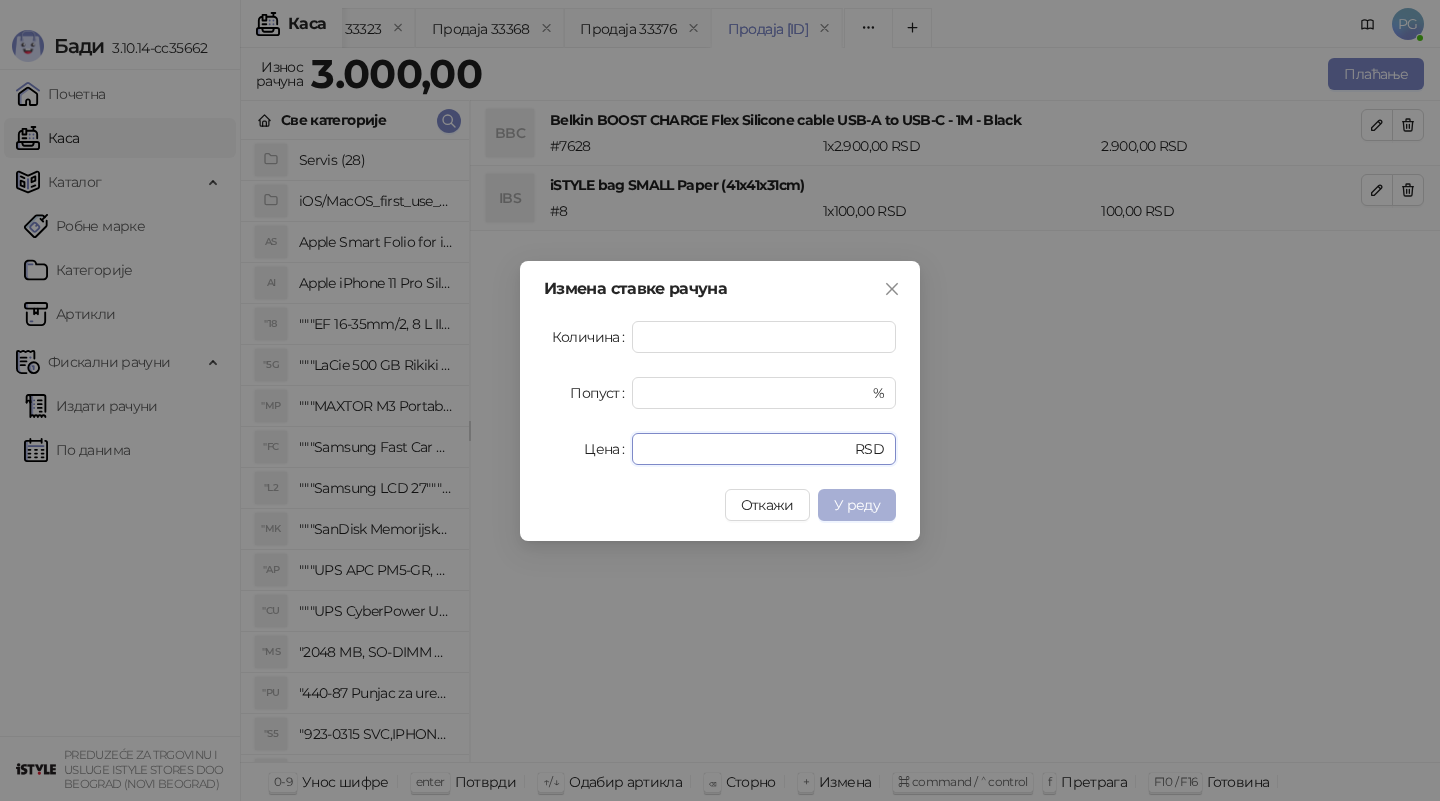 type on "****" 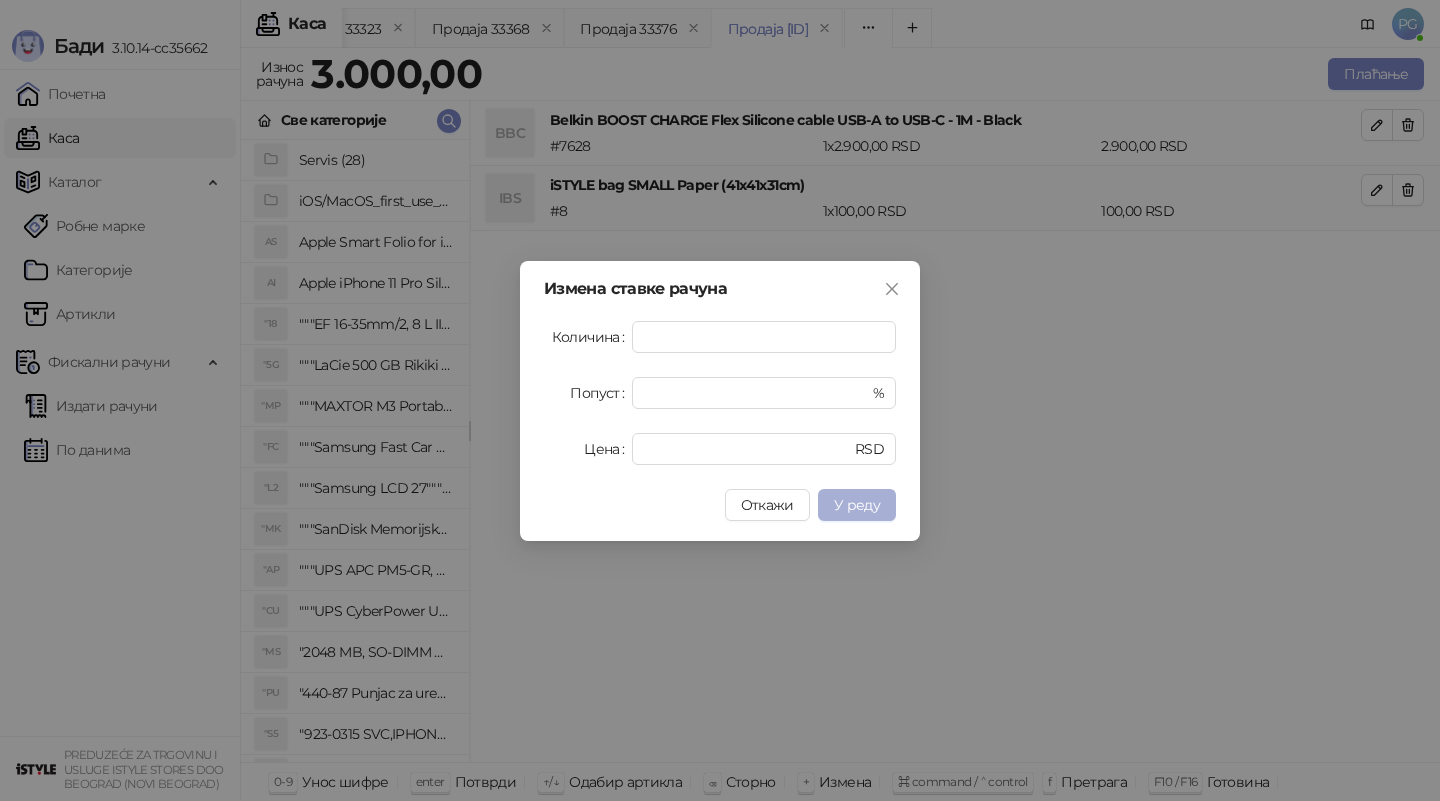 click on "У реду" at bounding box center (857, 505) 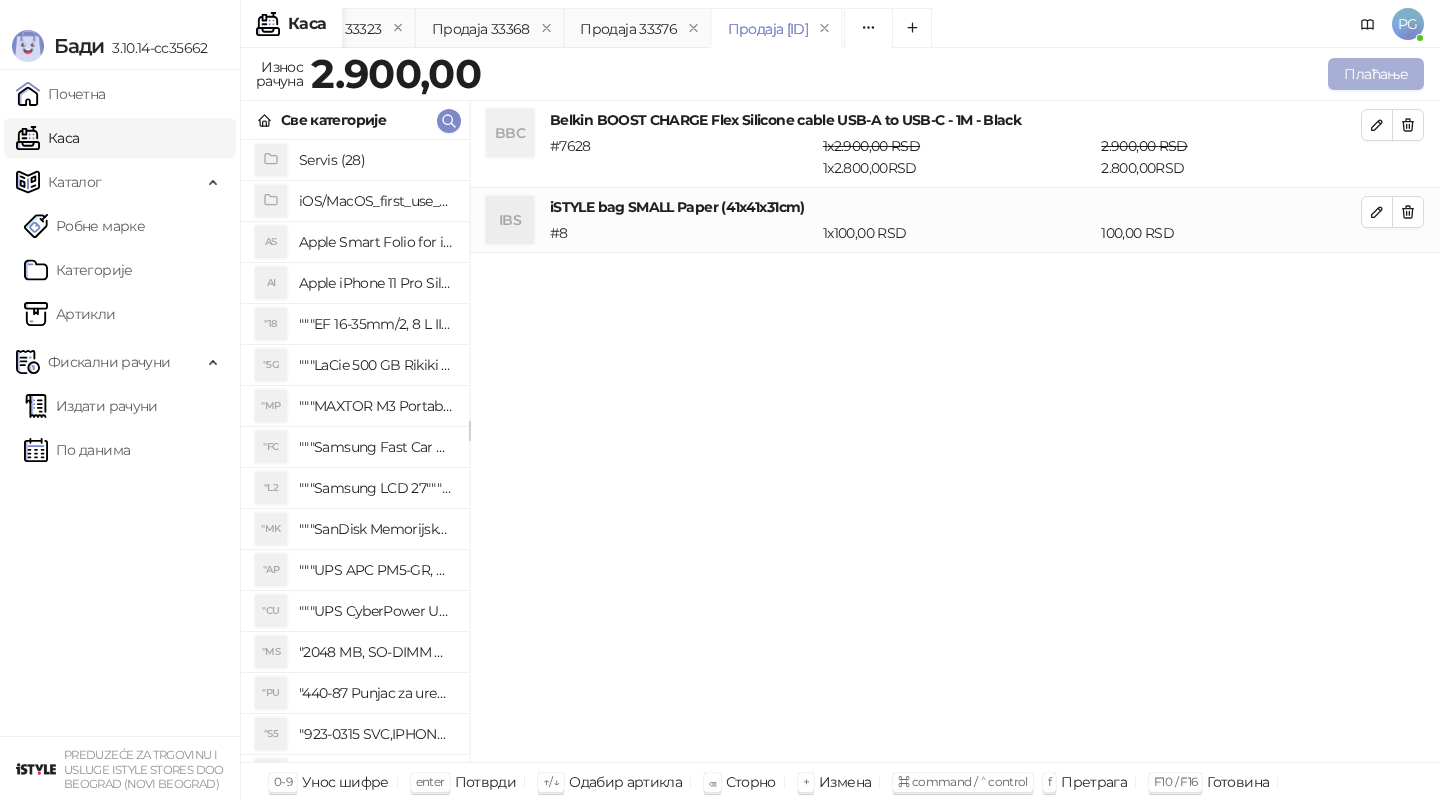 click on "Плаћање" at bounding box center [1376, 74] 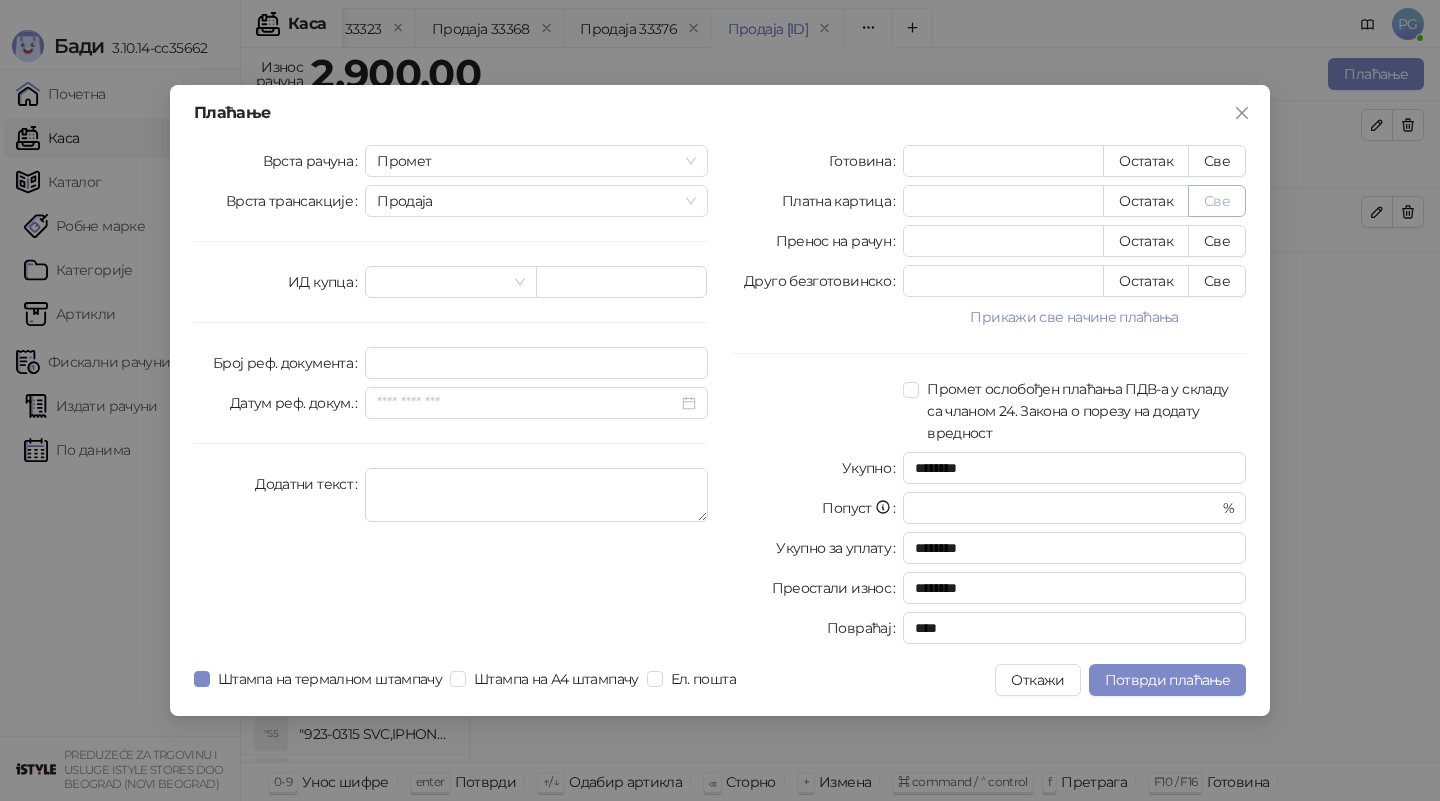 click on "Све" at bounding box center [1217, 201] 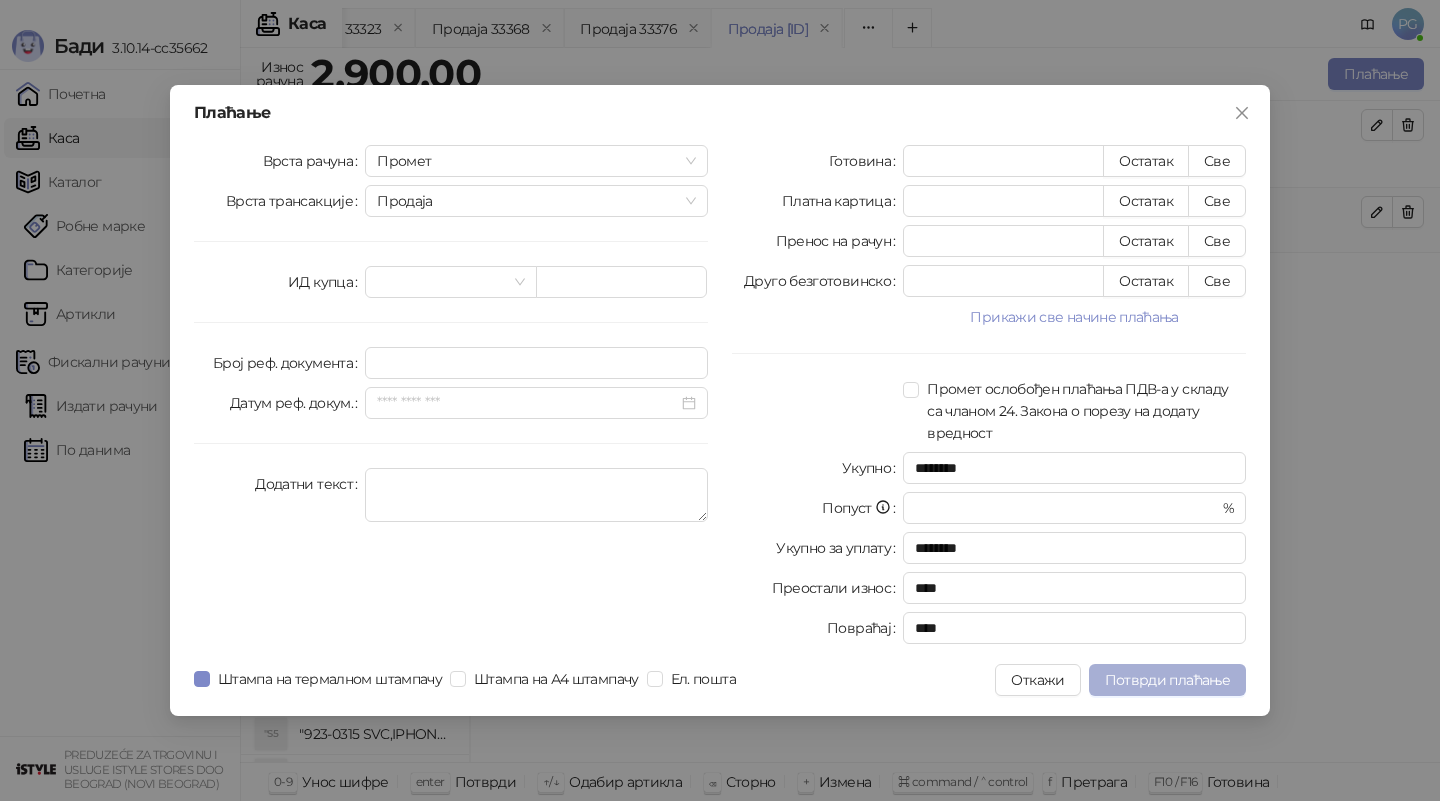 click on "Потврди плаћање" at bounding box center [1167, 680] 